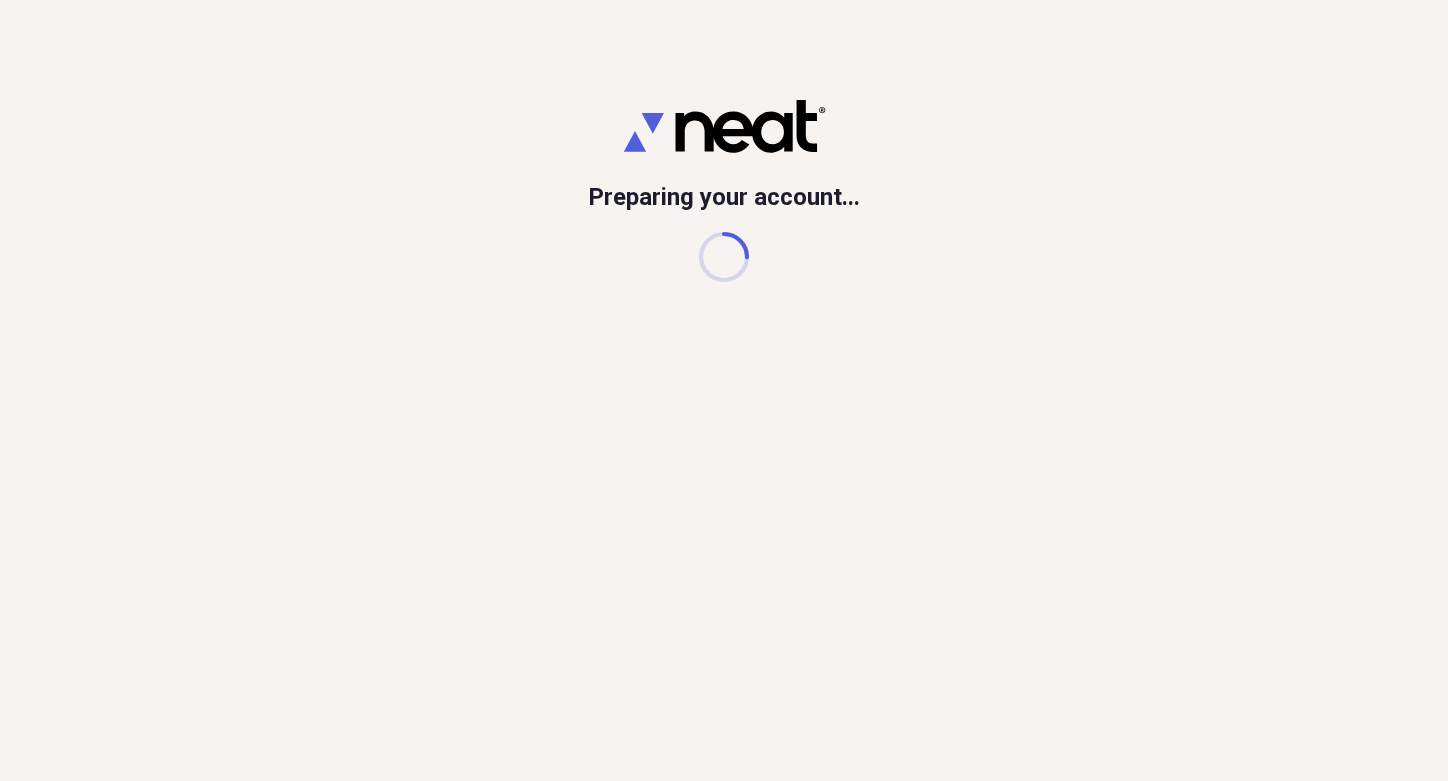 scroll, scrollTop: 0, scrollLeft: 0, axis: both 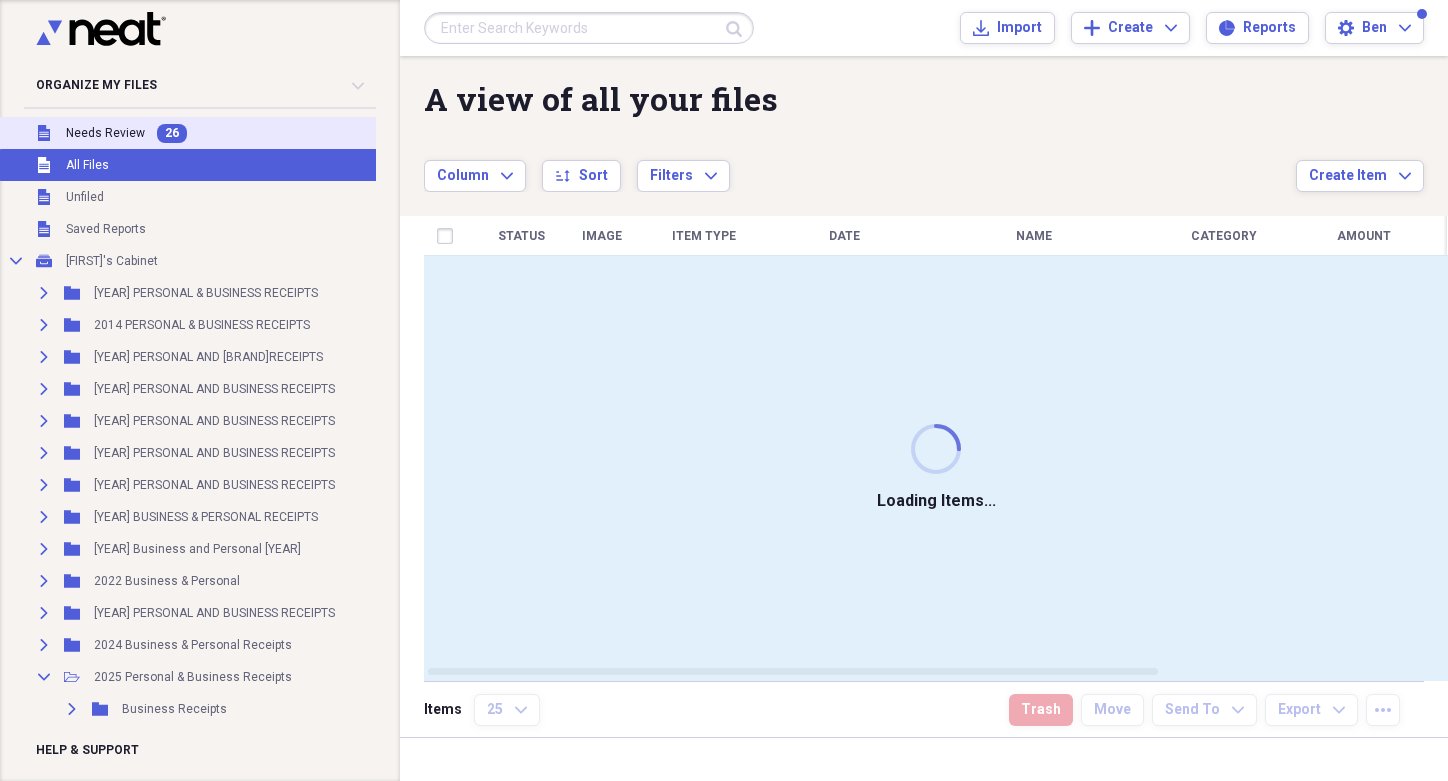 click on "Needs Review" at bounding box center (105, 133) 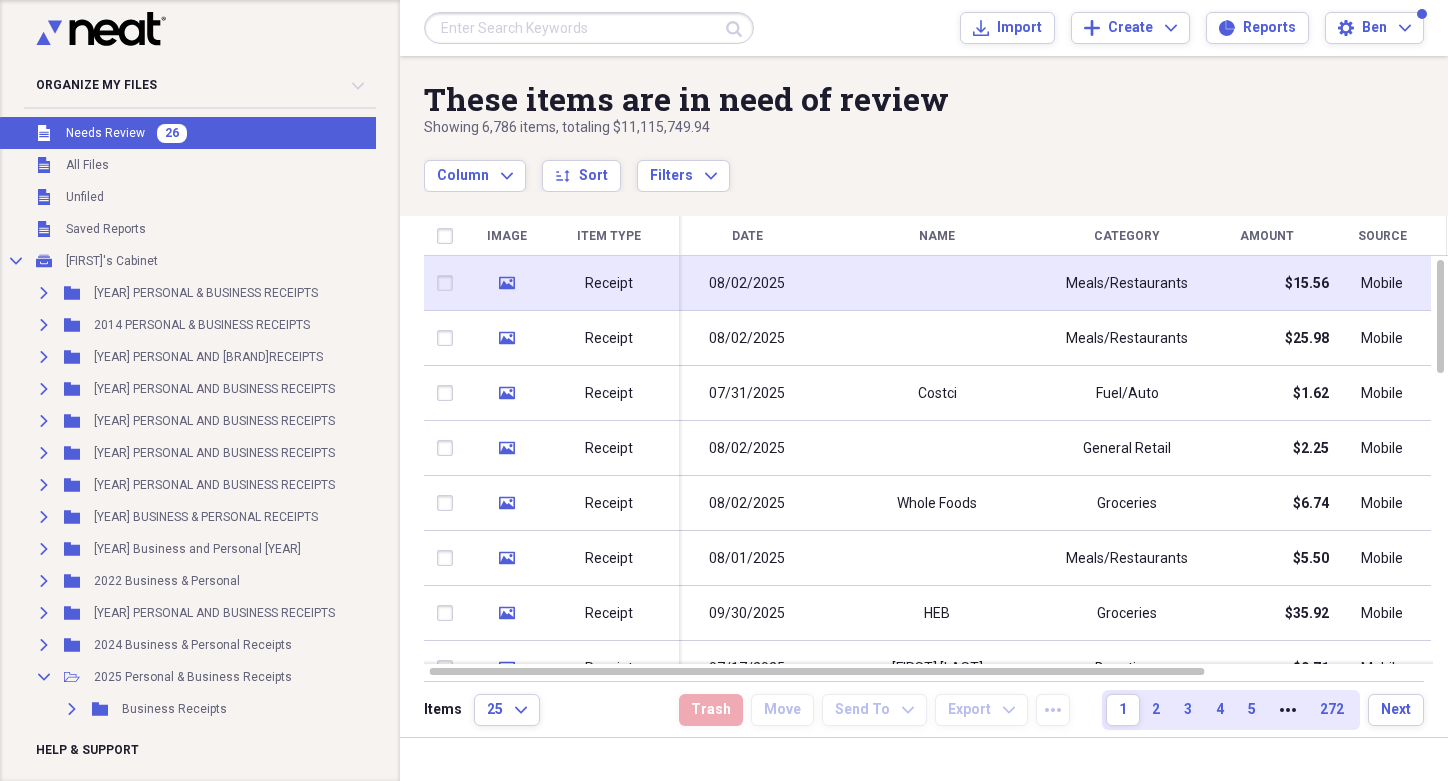 click on "Receipt" at bounding box center [609, 284] 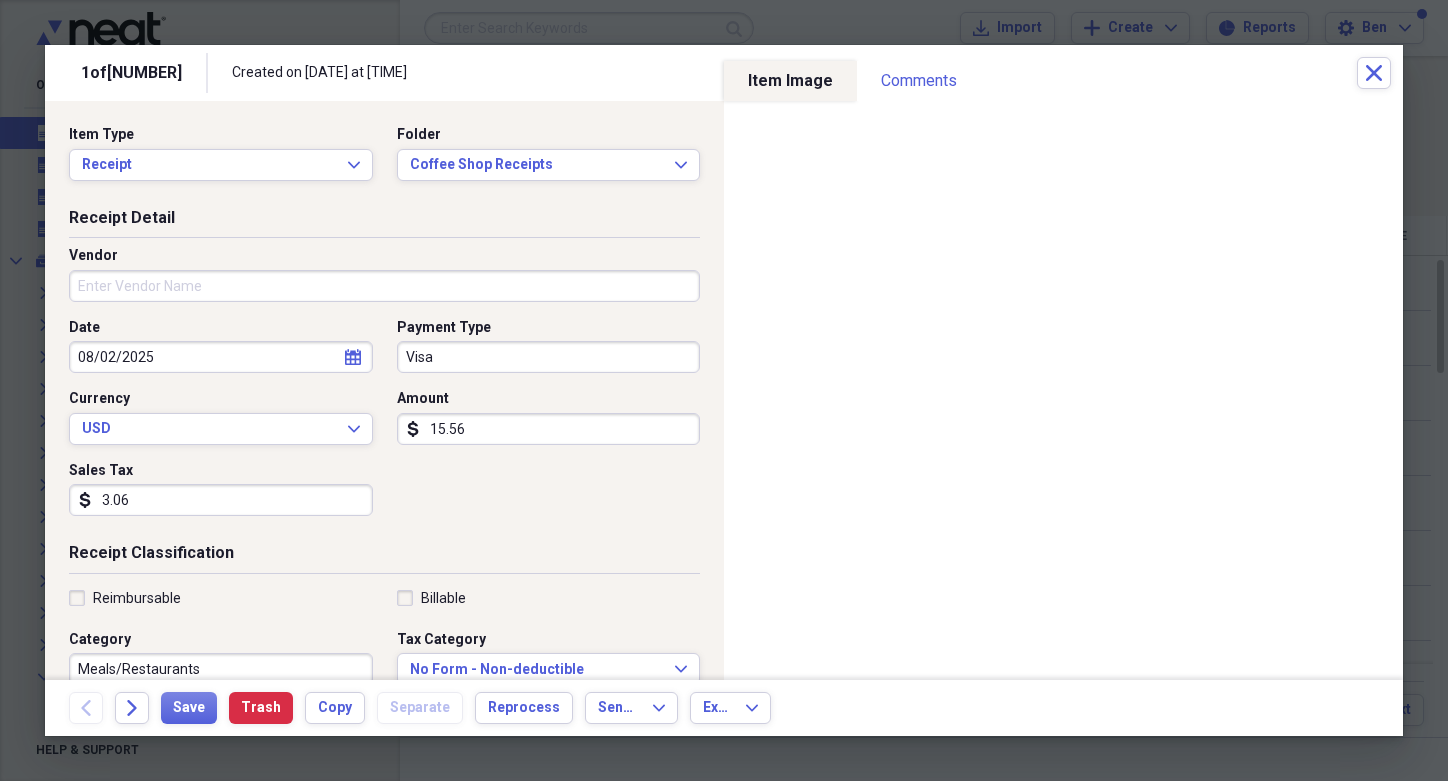 click on "Vendor" at bounding box center [384, 286] 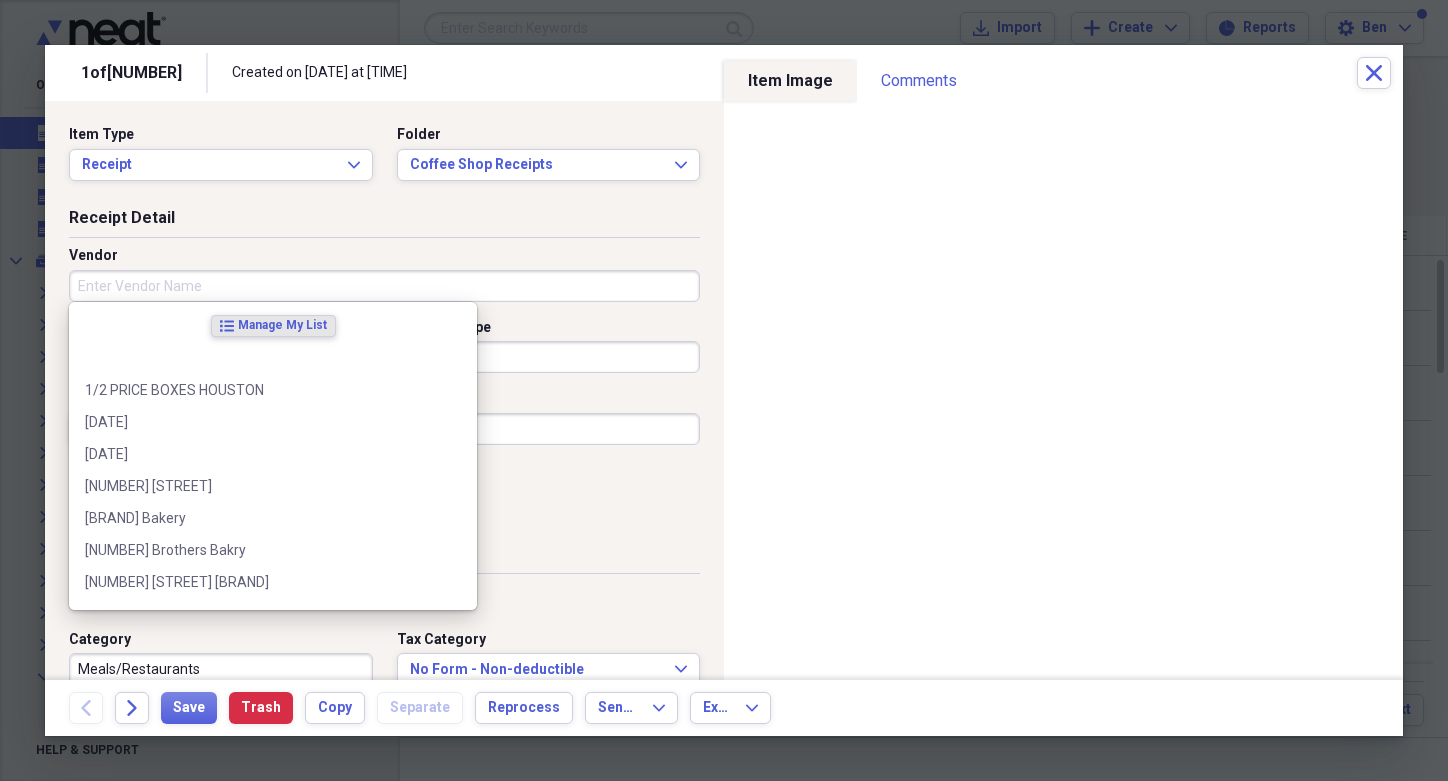 click on "Vendor" at bounding box center (384, 286) 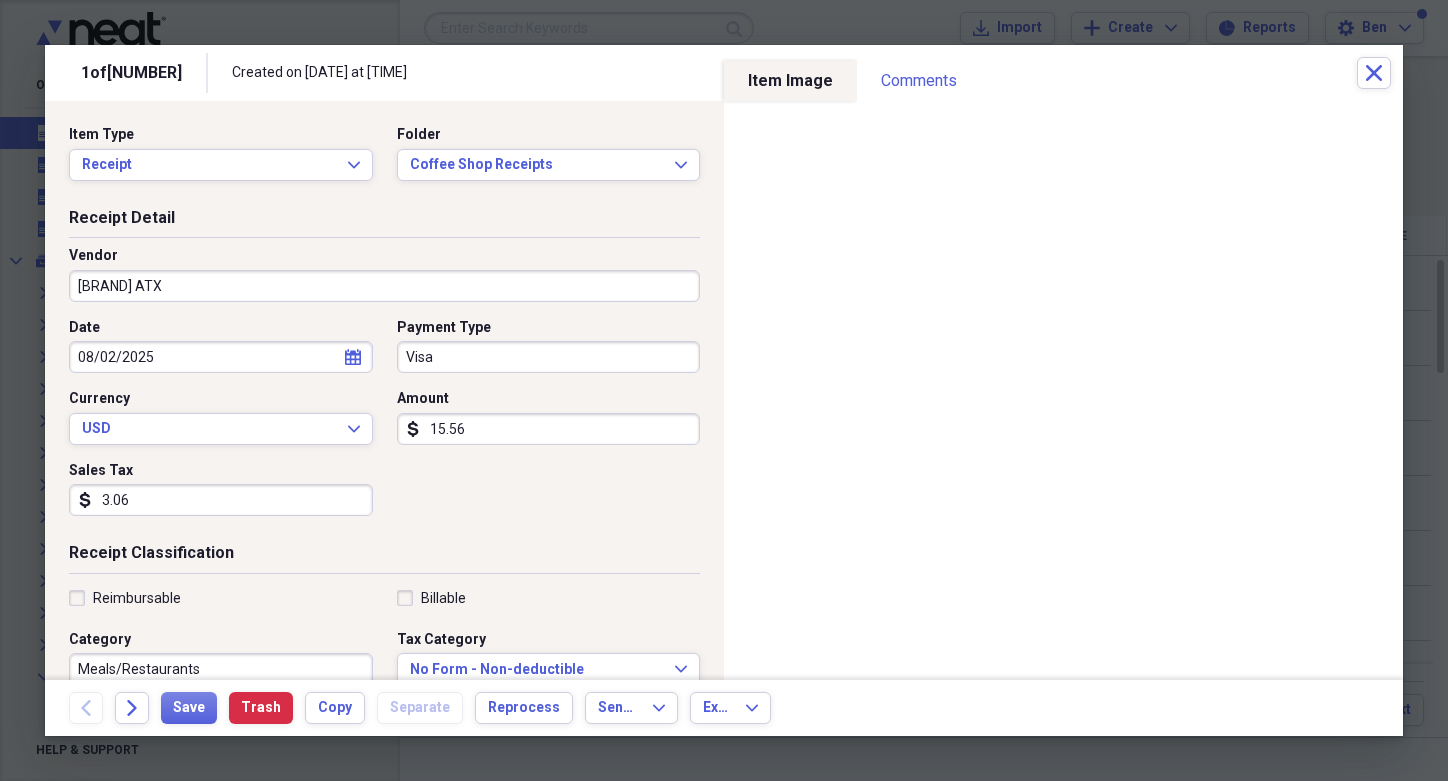 click on "[BRAND] ATX" at bounding box center [384, 286] 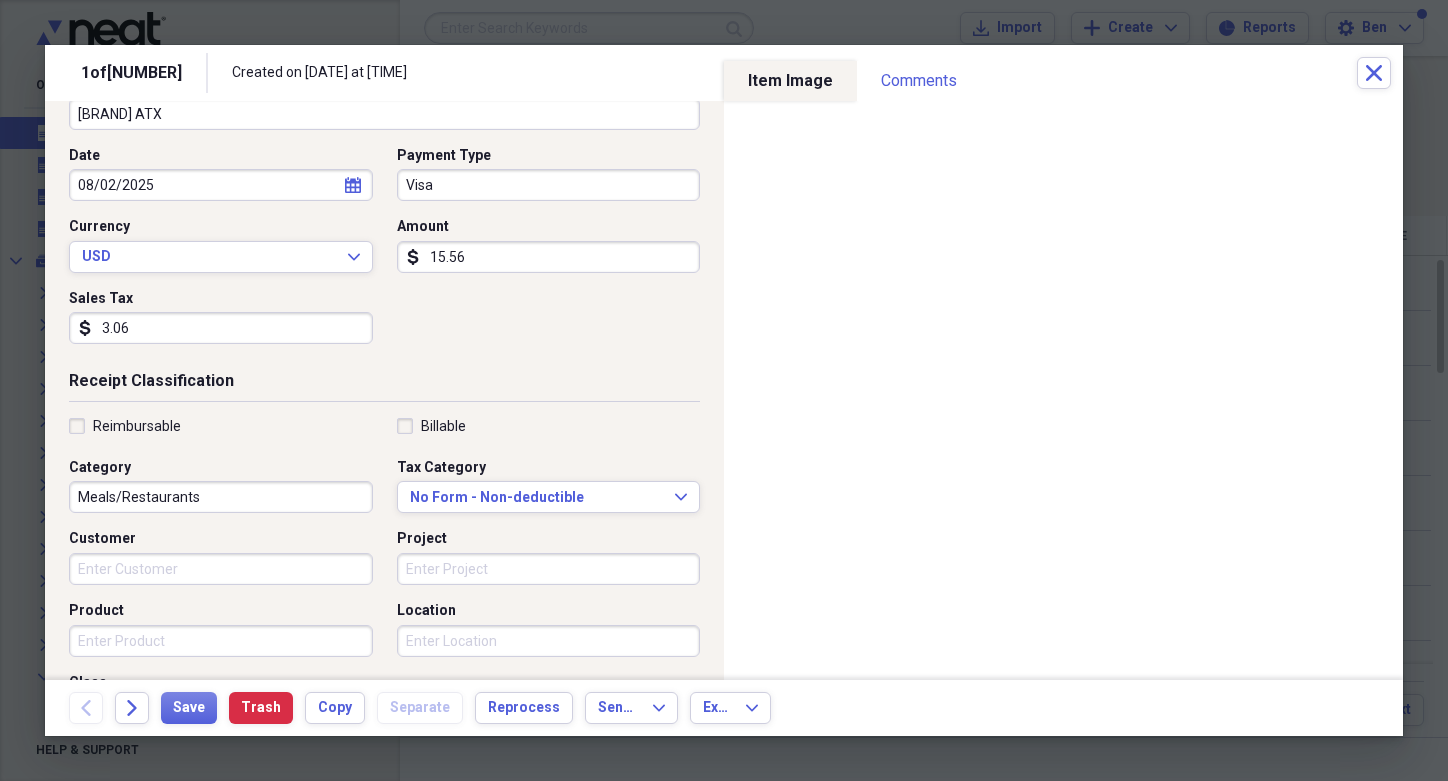 scroll, scrollTop: 183, scrollLeft: 0, axis: vertical 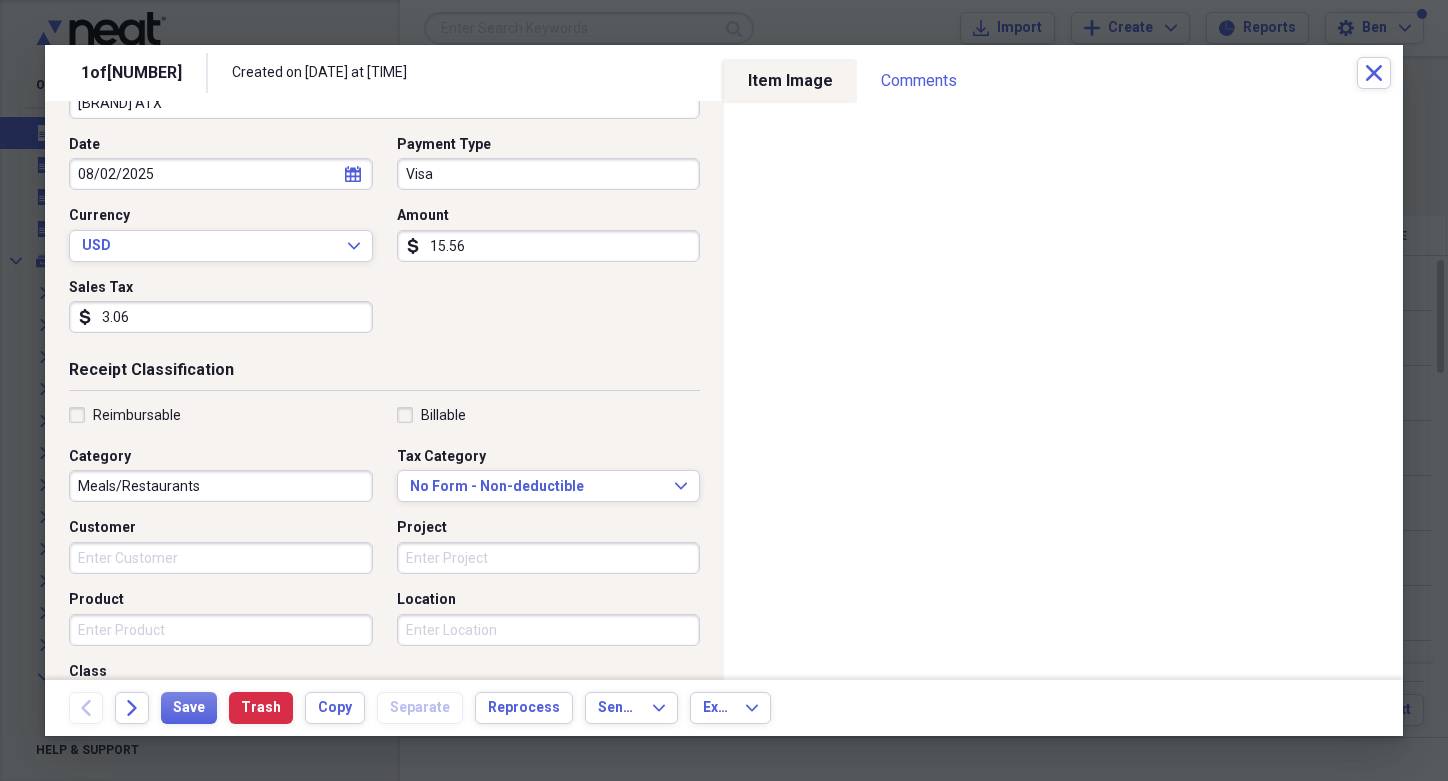 type on "[BRAND] ATX" 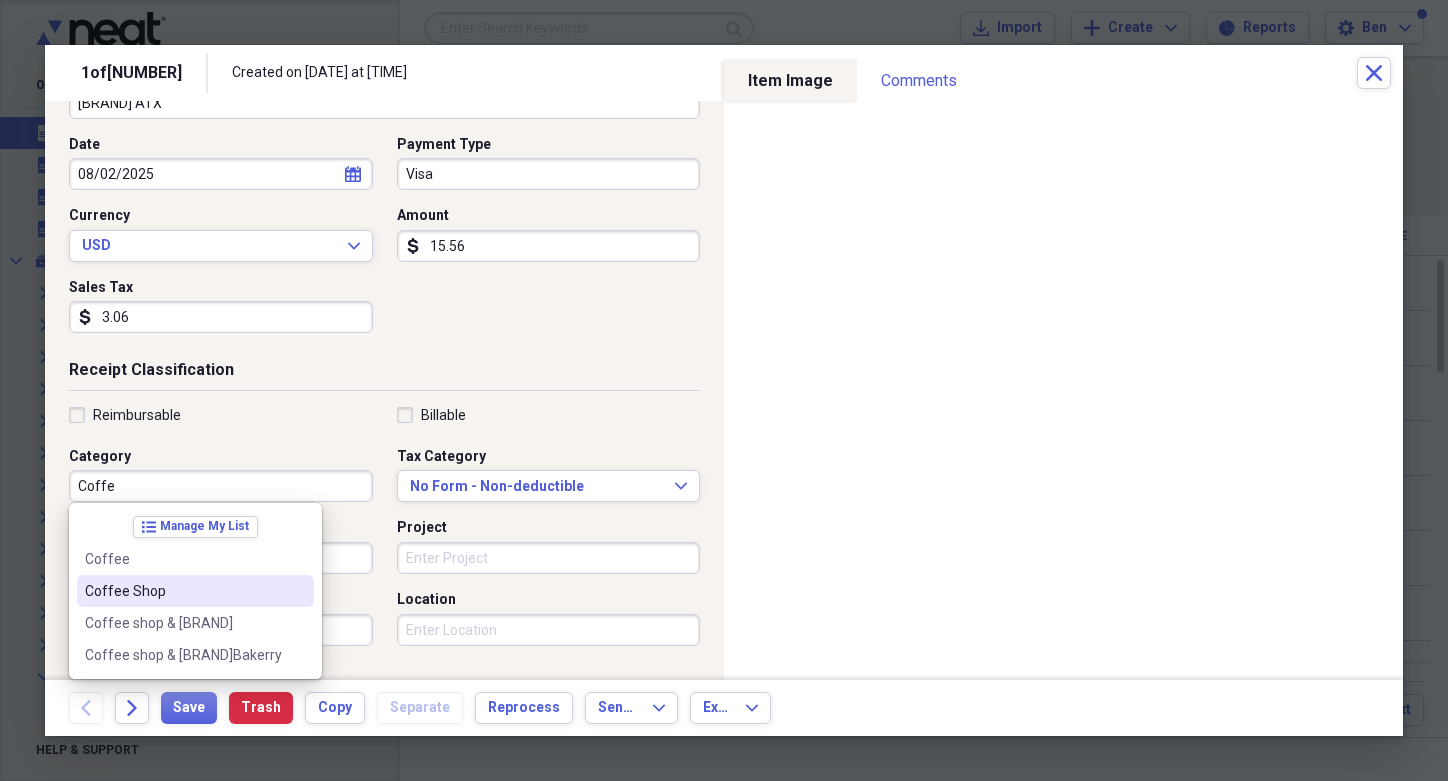 click on "Coffee Shop" at bounding box center (183, 591) 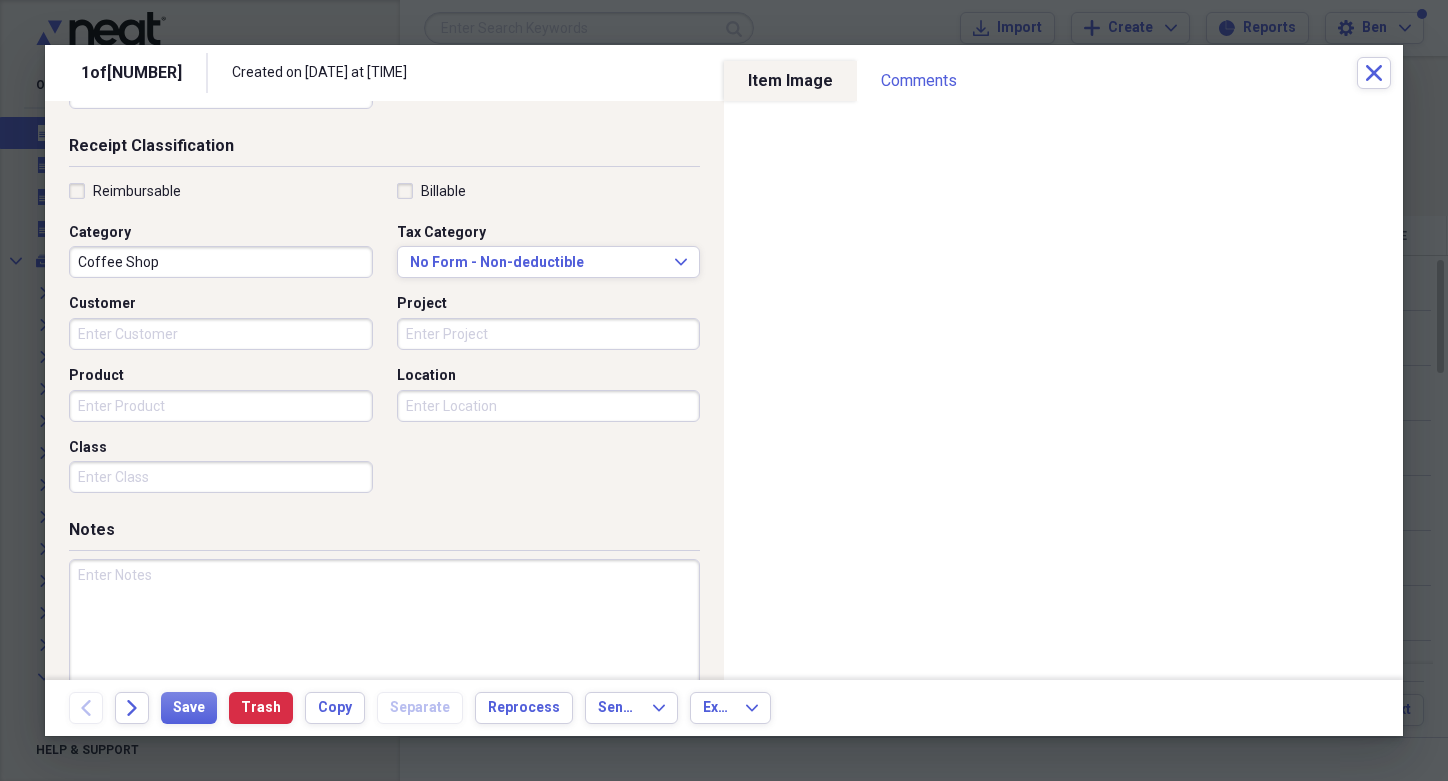 scroll, scrollTop: 441, scrollLeft: 0, axis: vertical 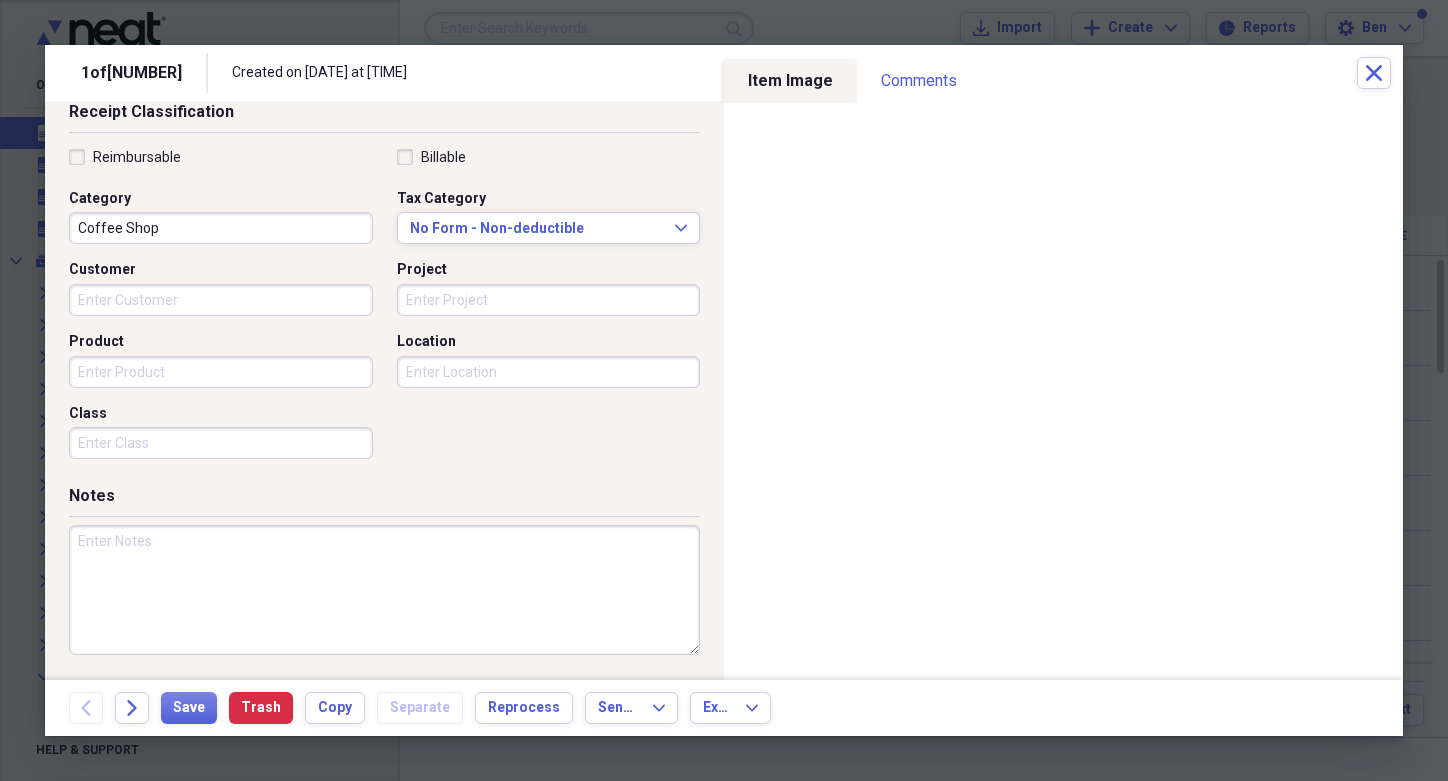 click at bounding box center [384, 590] 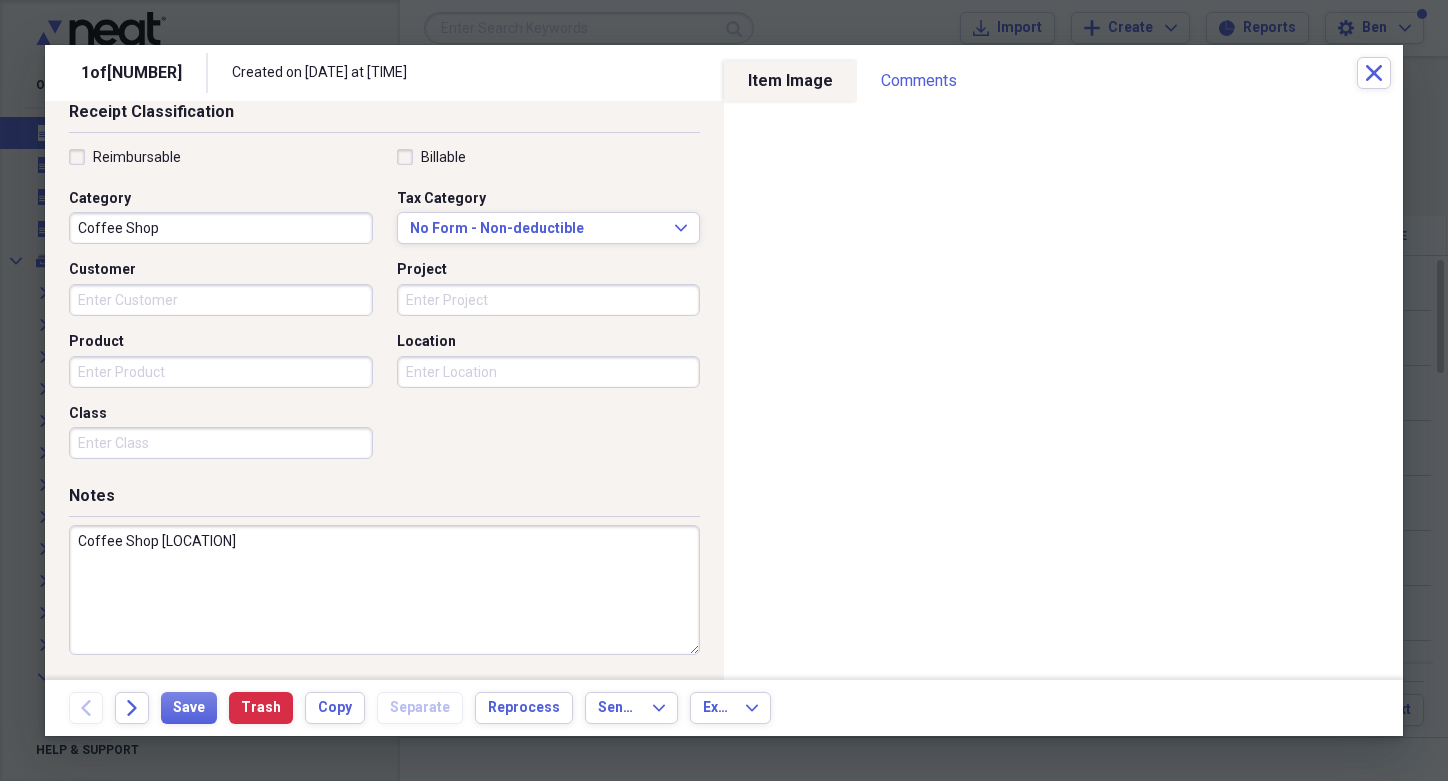 type on "Coffee Shop [LOCATION]" 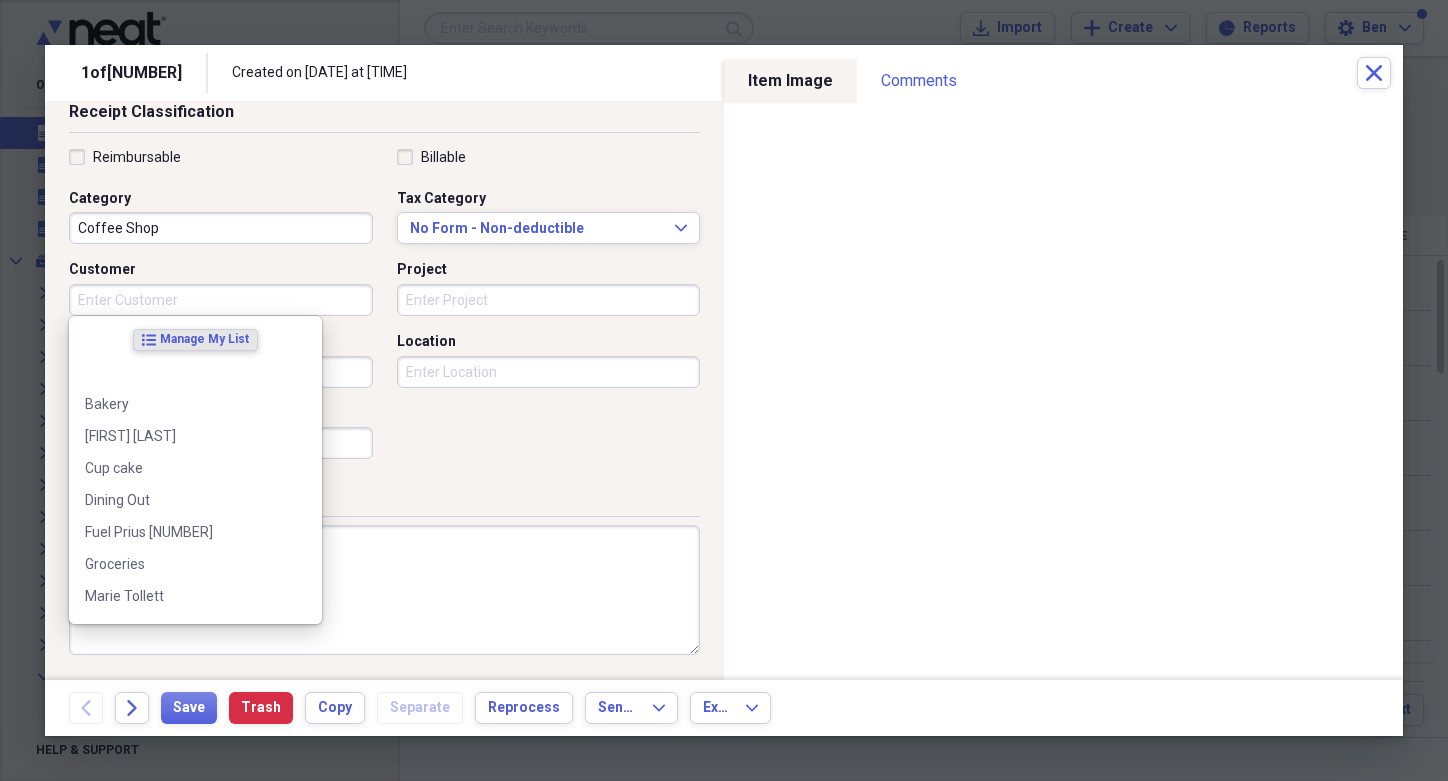 click on "Customer" at bounding box center (221, 300) 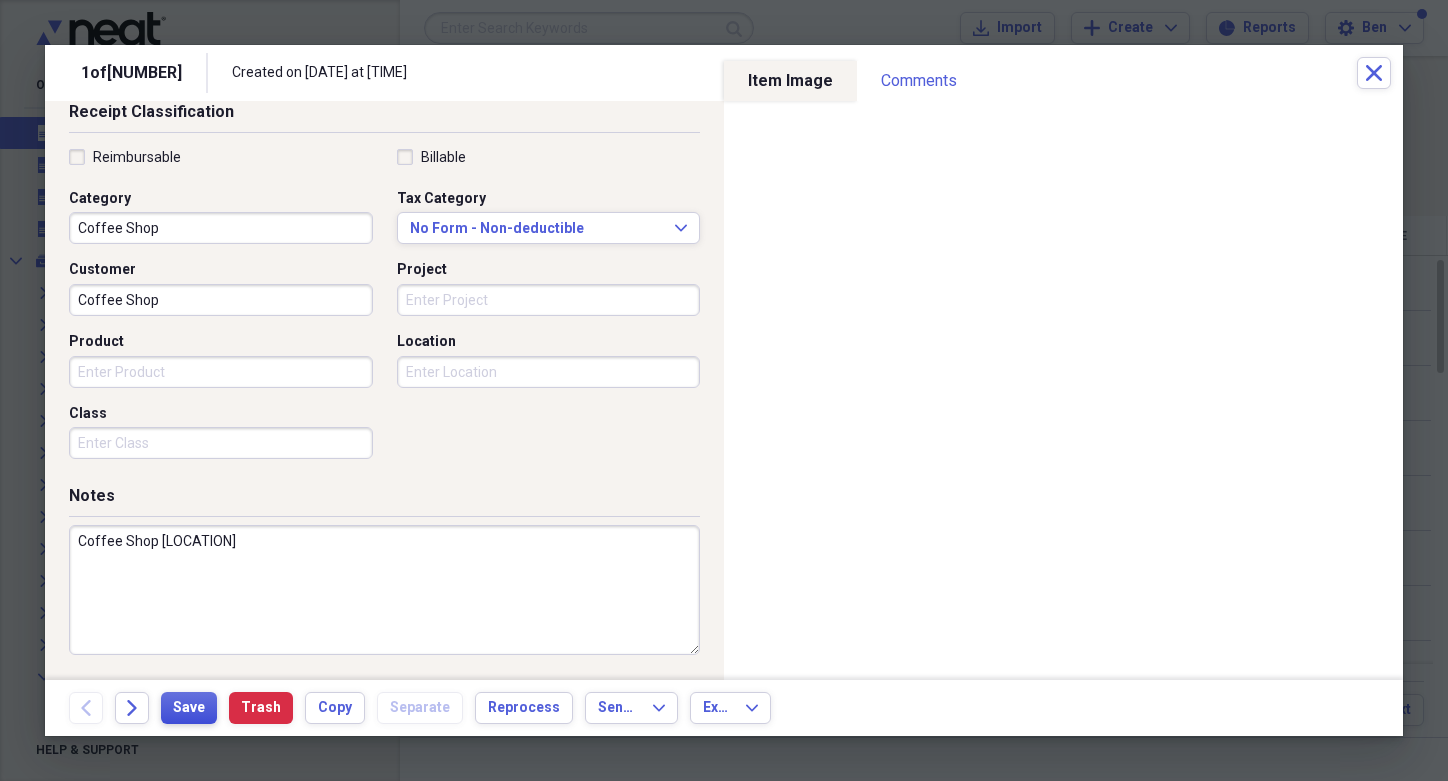 type on "Coffee Shop" 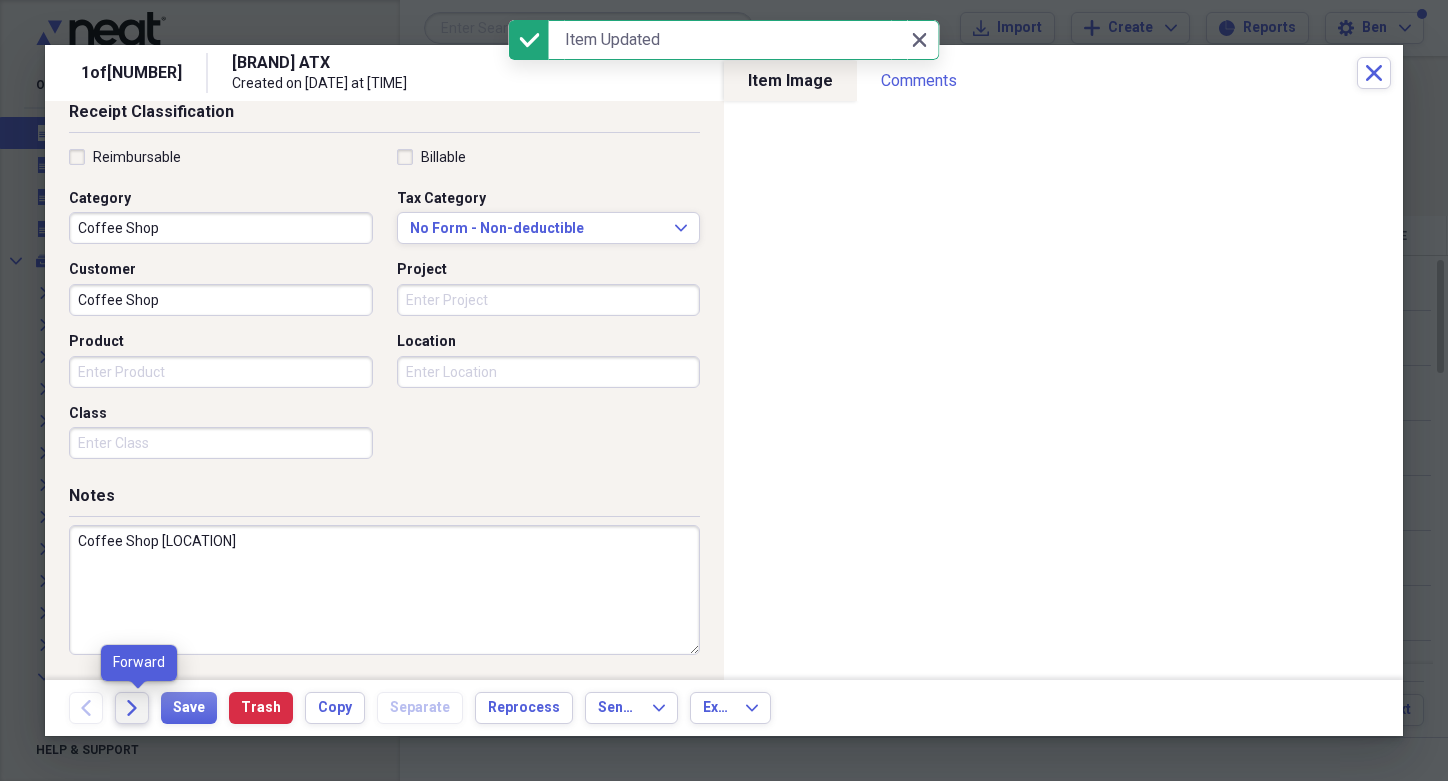 click on "Forward" 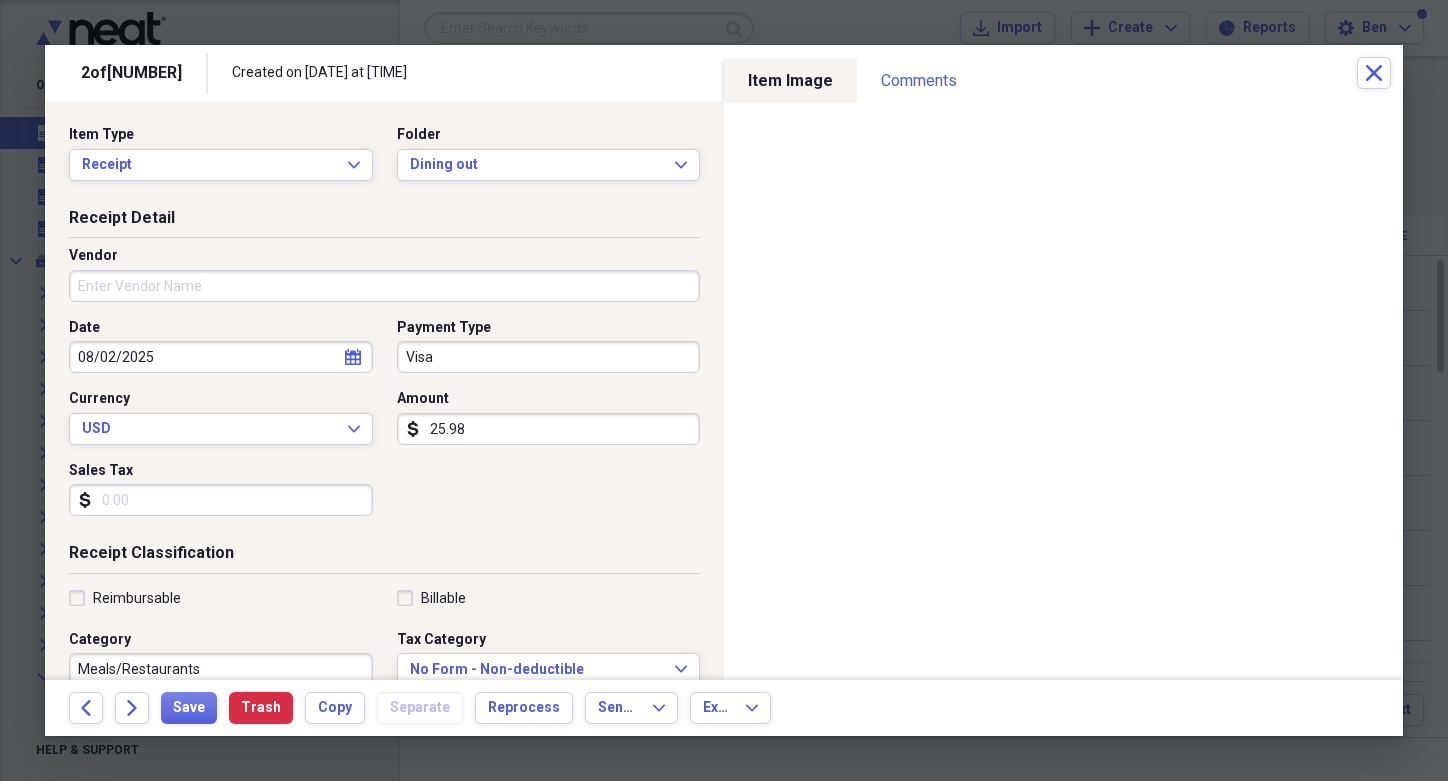 click on "Vendor" at bounding box center (384, 286) 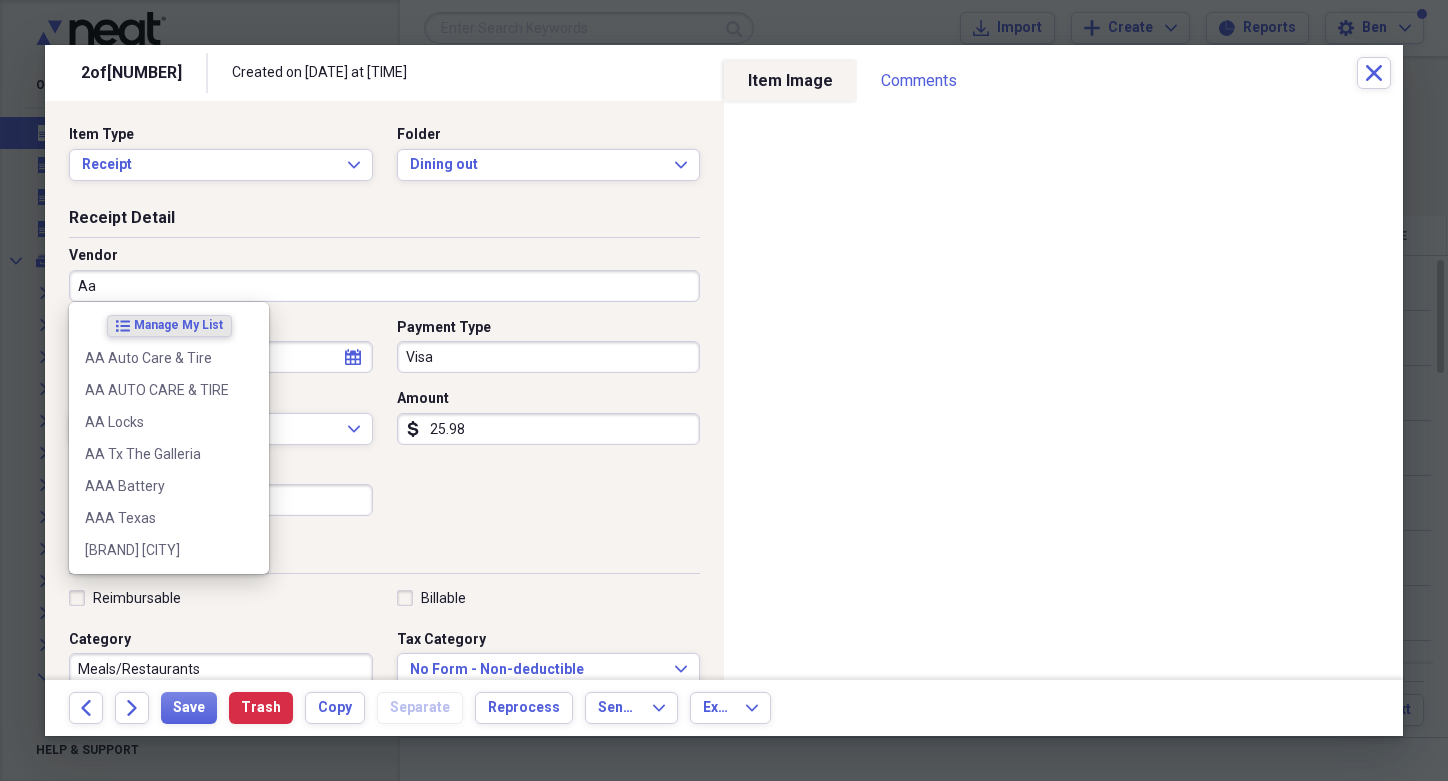 type on "A" 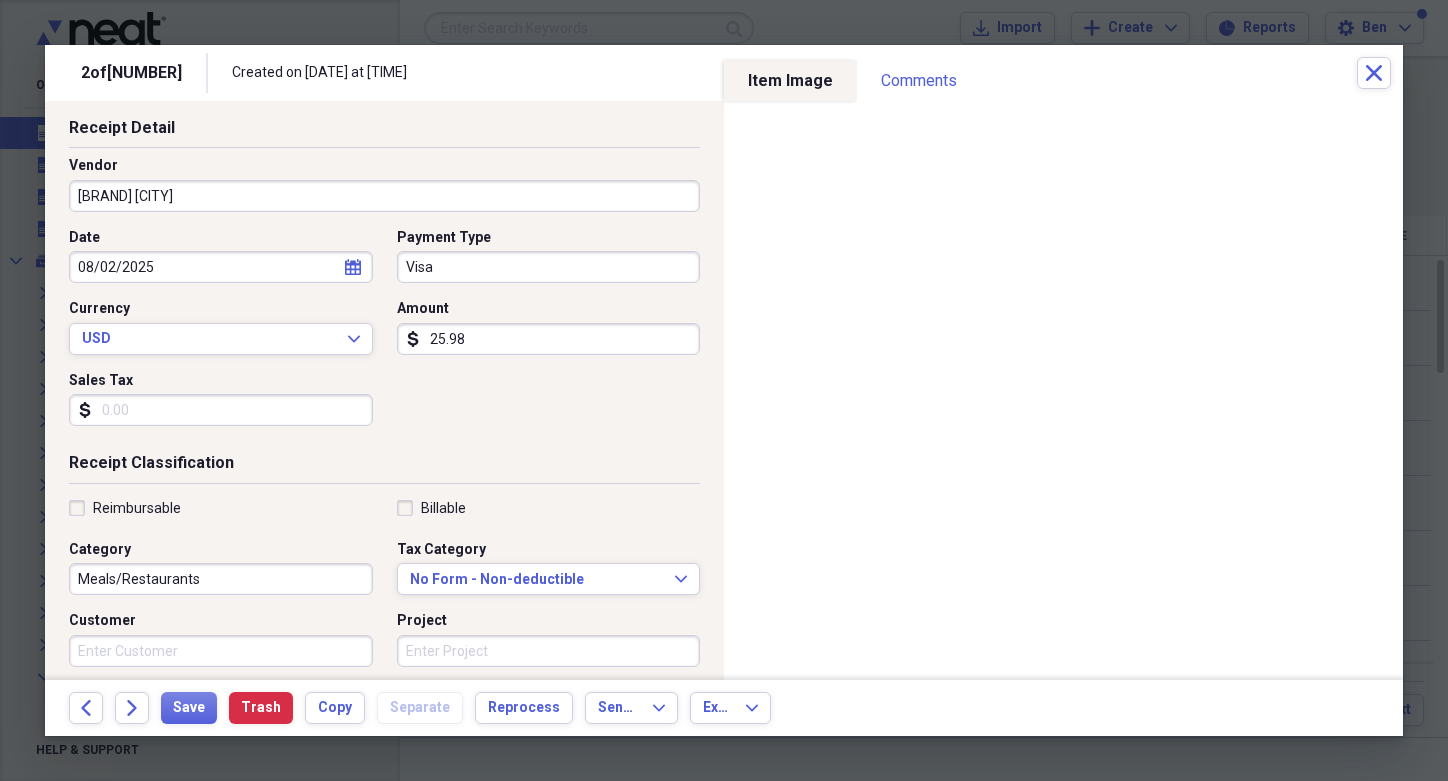 scroll, scrollTop: 159, scrollLeft: 0, axis: vertical 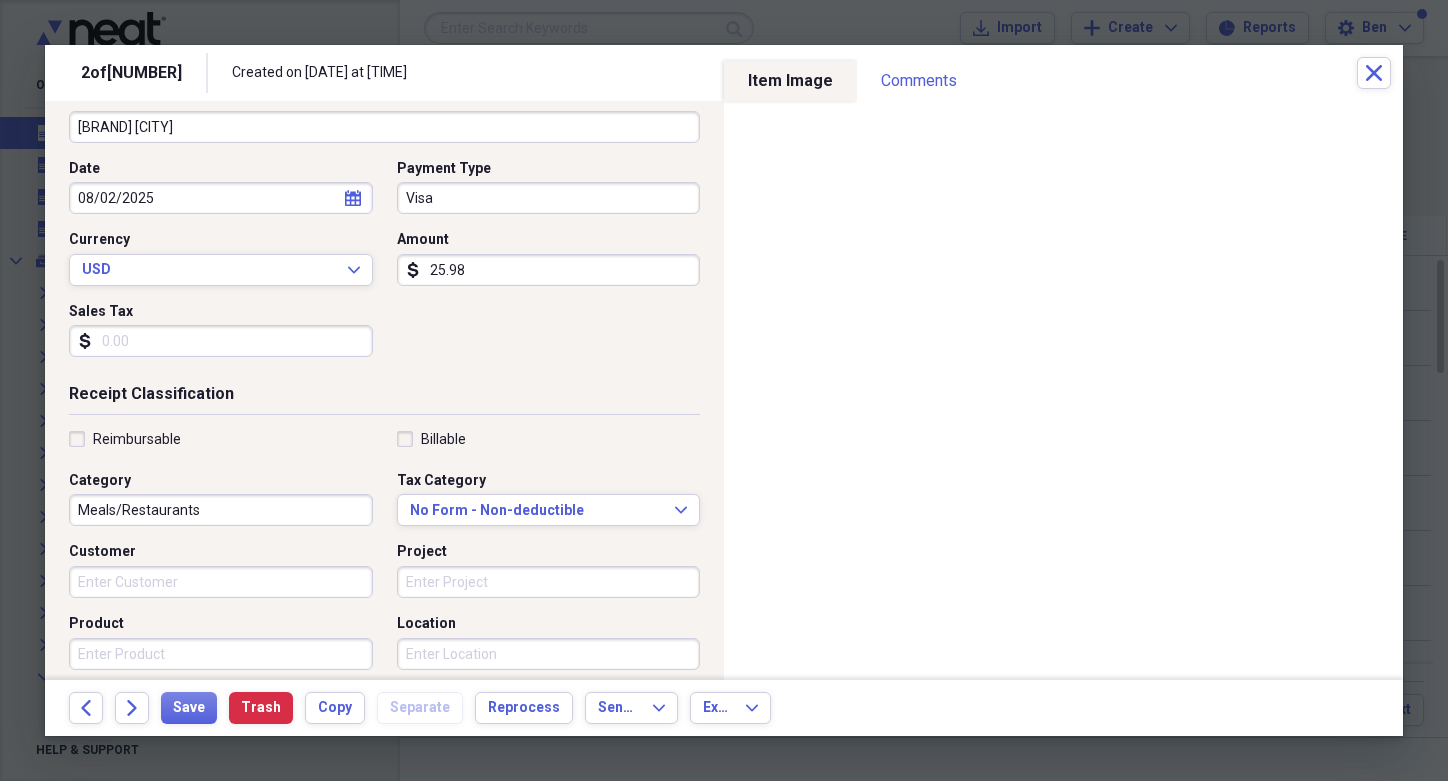 type on "[BRAND] [CITY]" 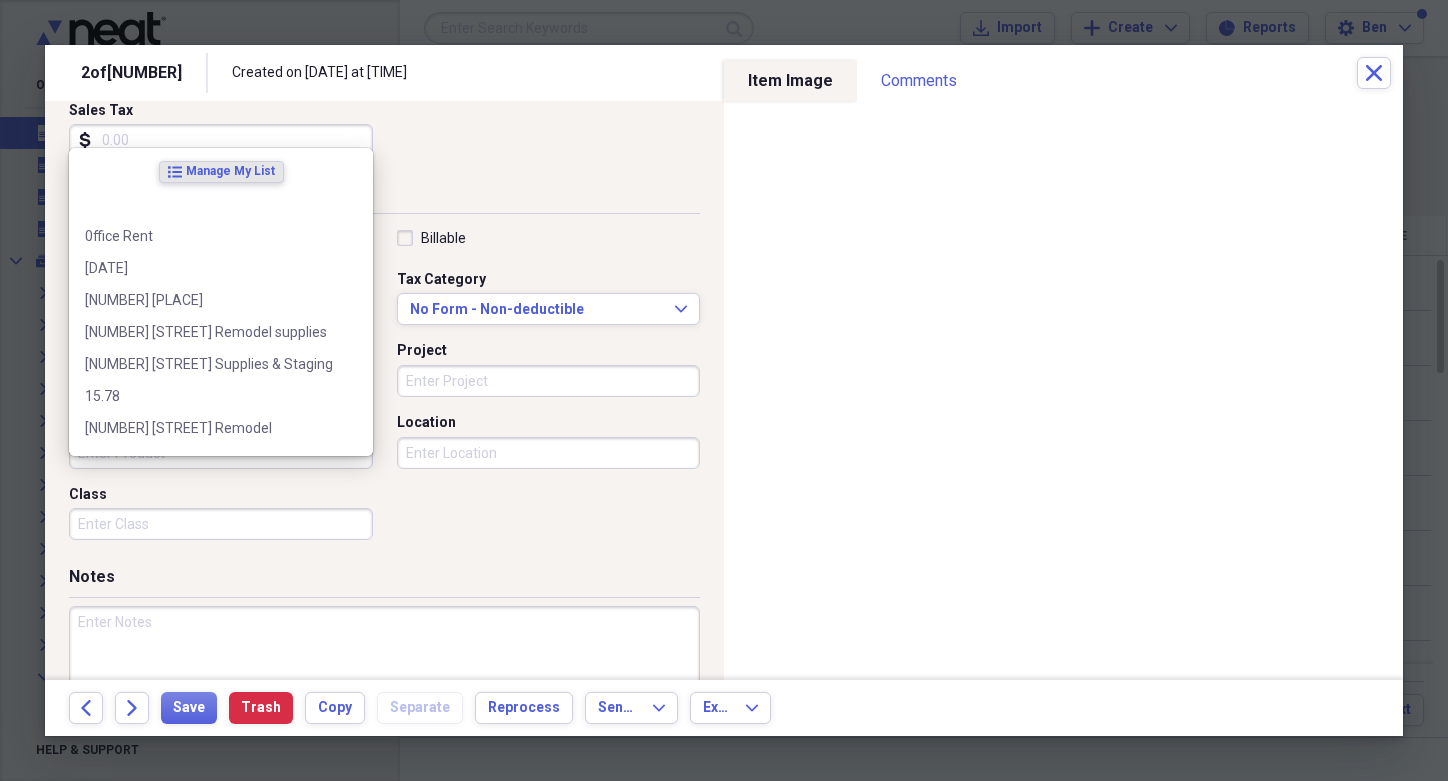 scroll, scrollTop: 441, scrollLeft: 0, axis: vertical 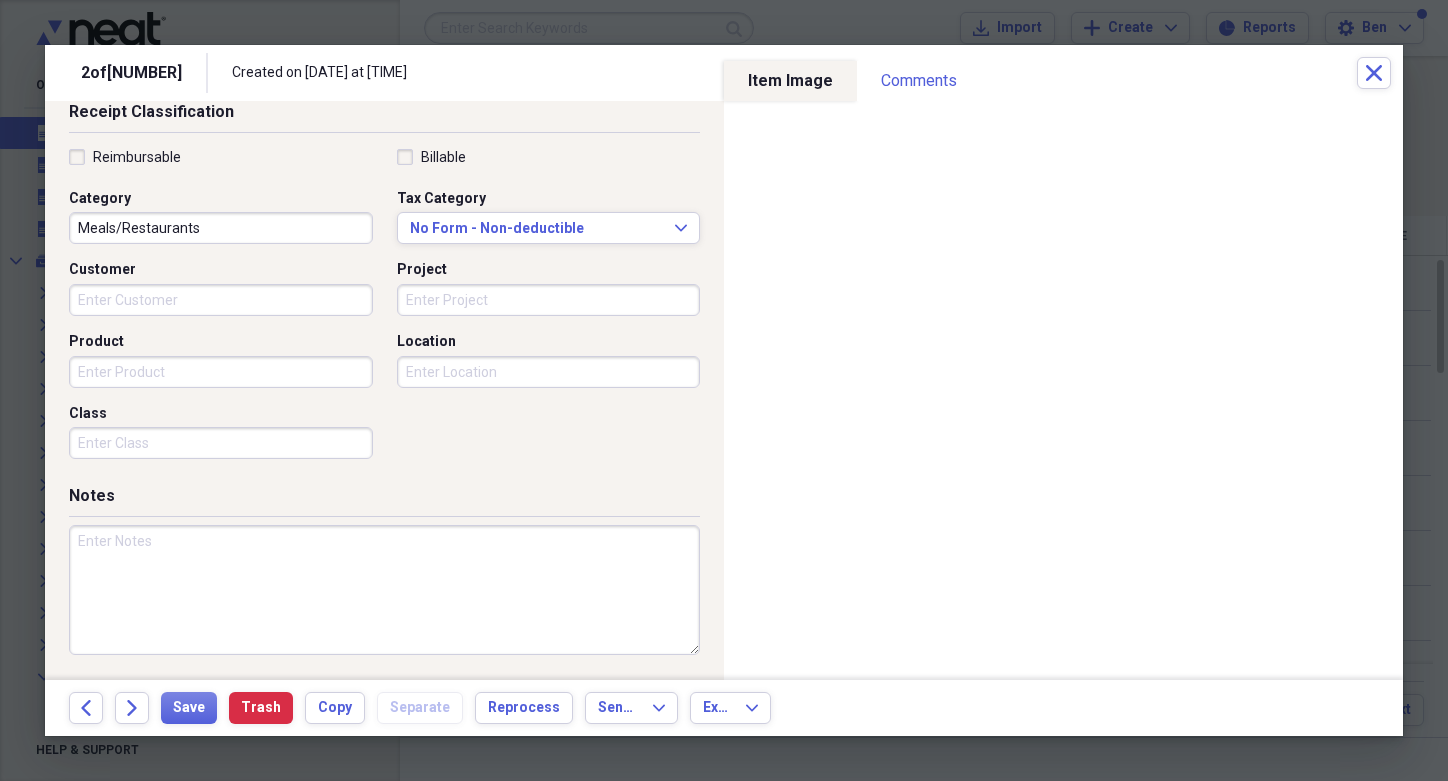click at bounding box center (384, 590) 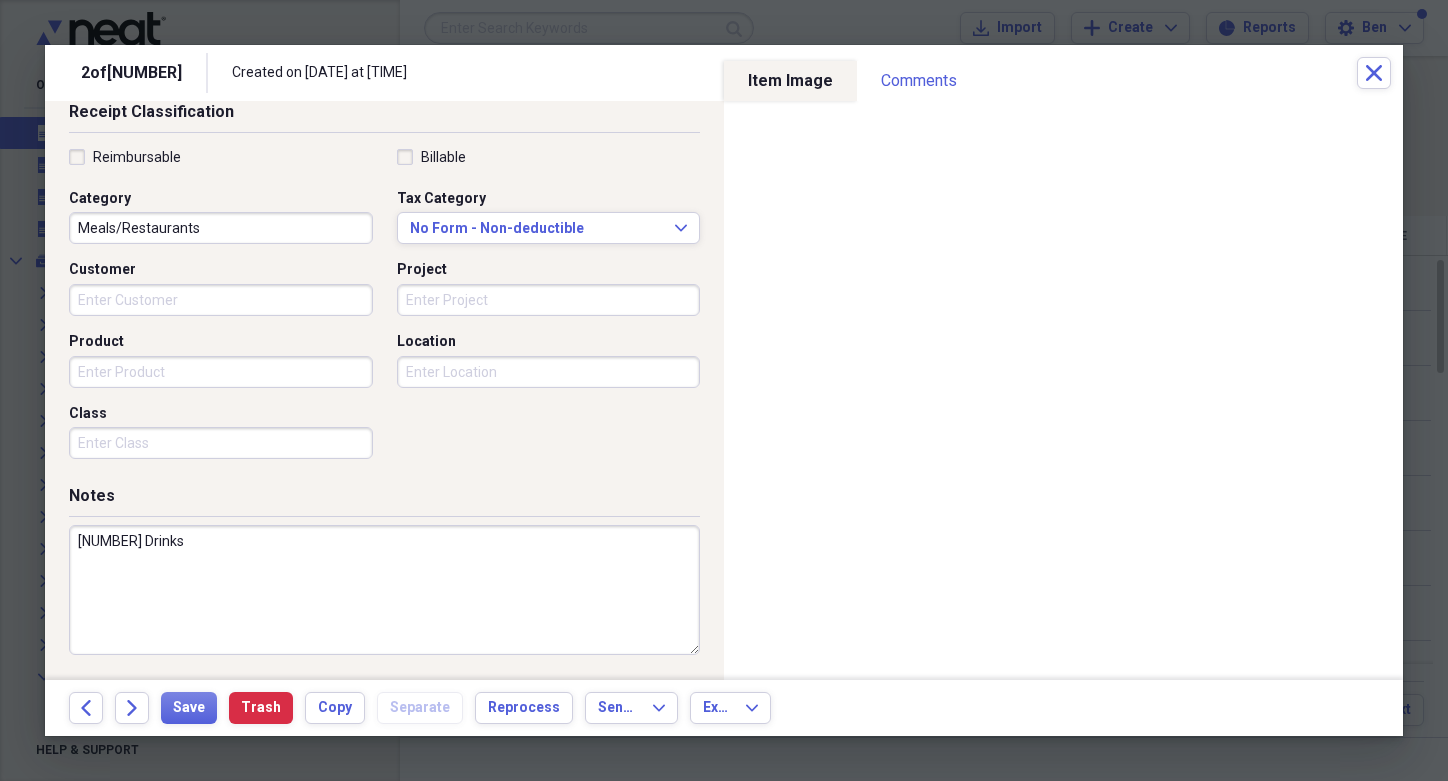 type on "[NUMBER] Drinks" 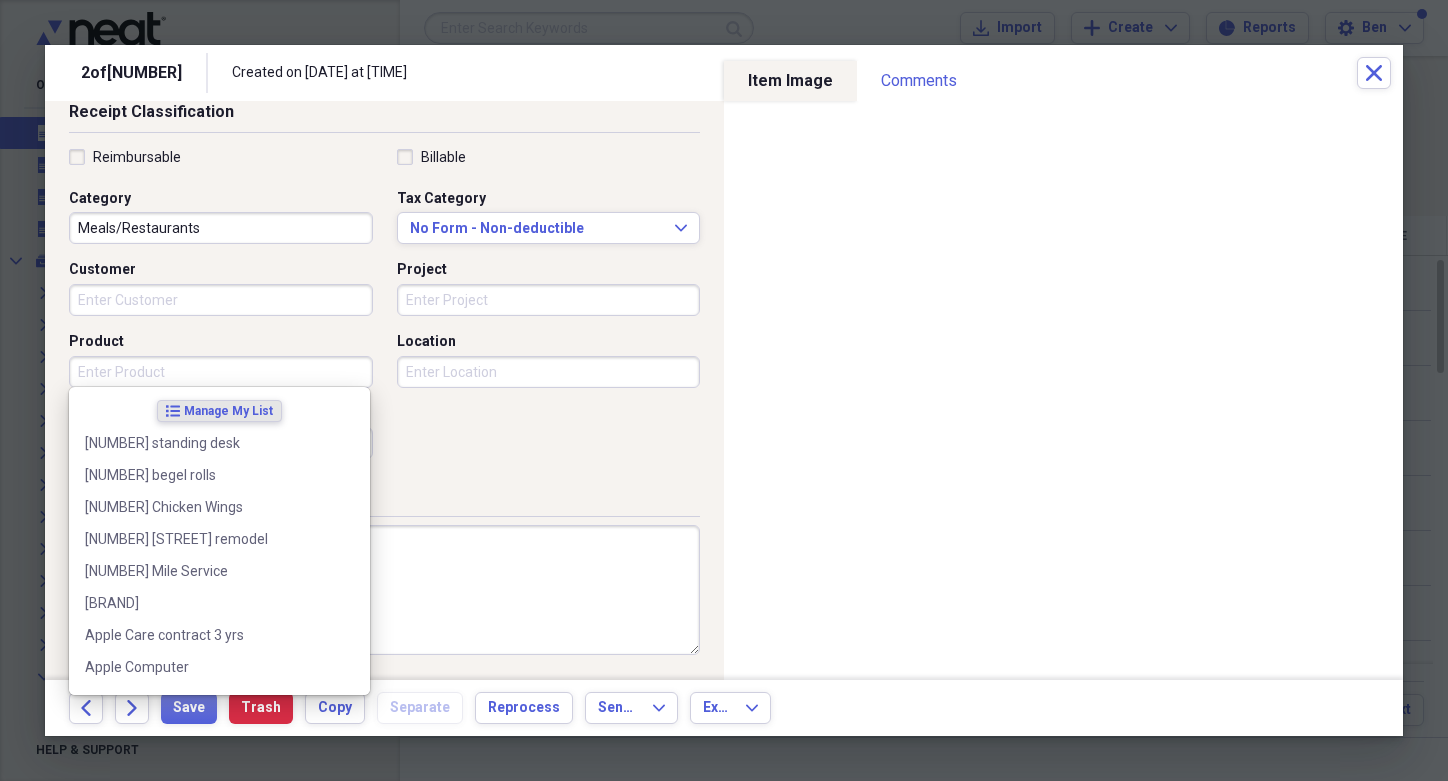 click on "Product" at bounding box center (221, 372) 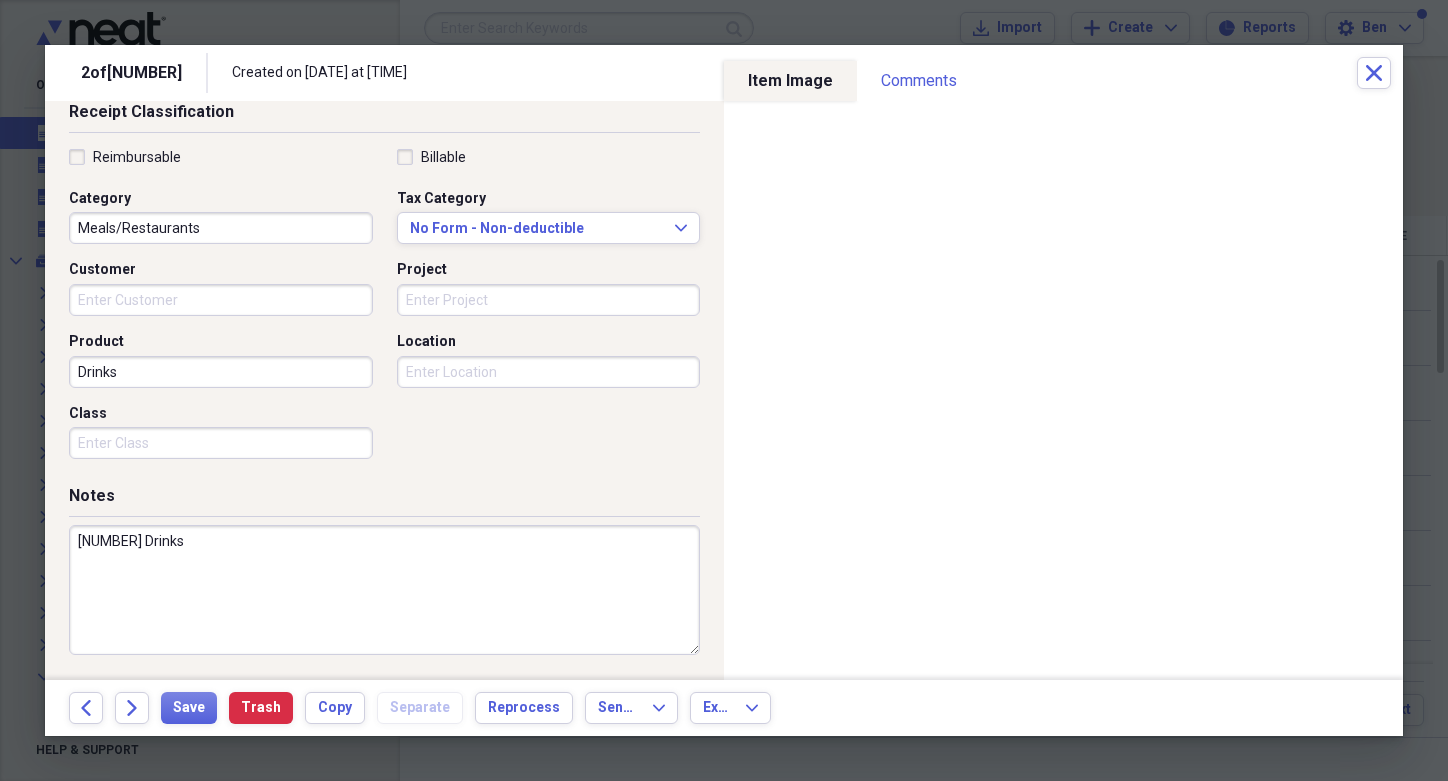 type on "Drinks" 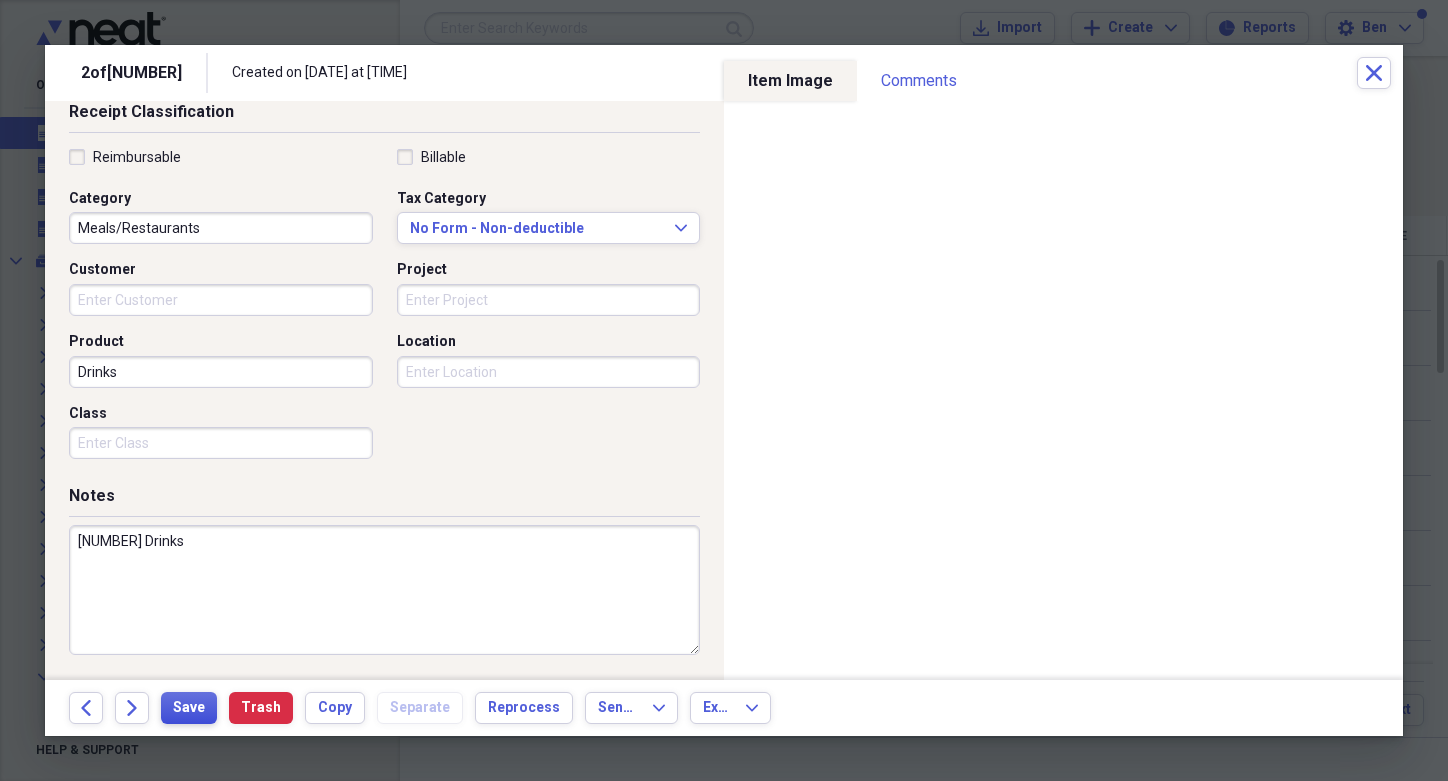 click on "Save" at bounding box center [189, 708] 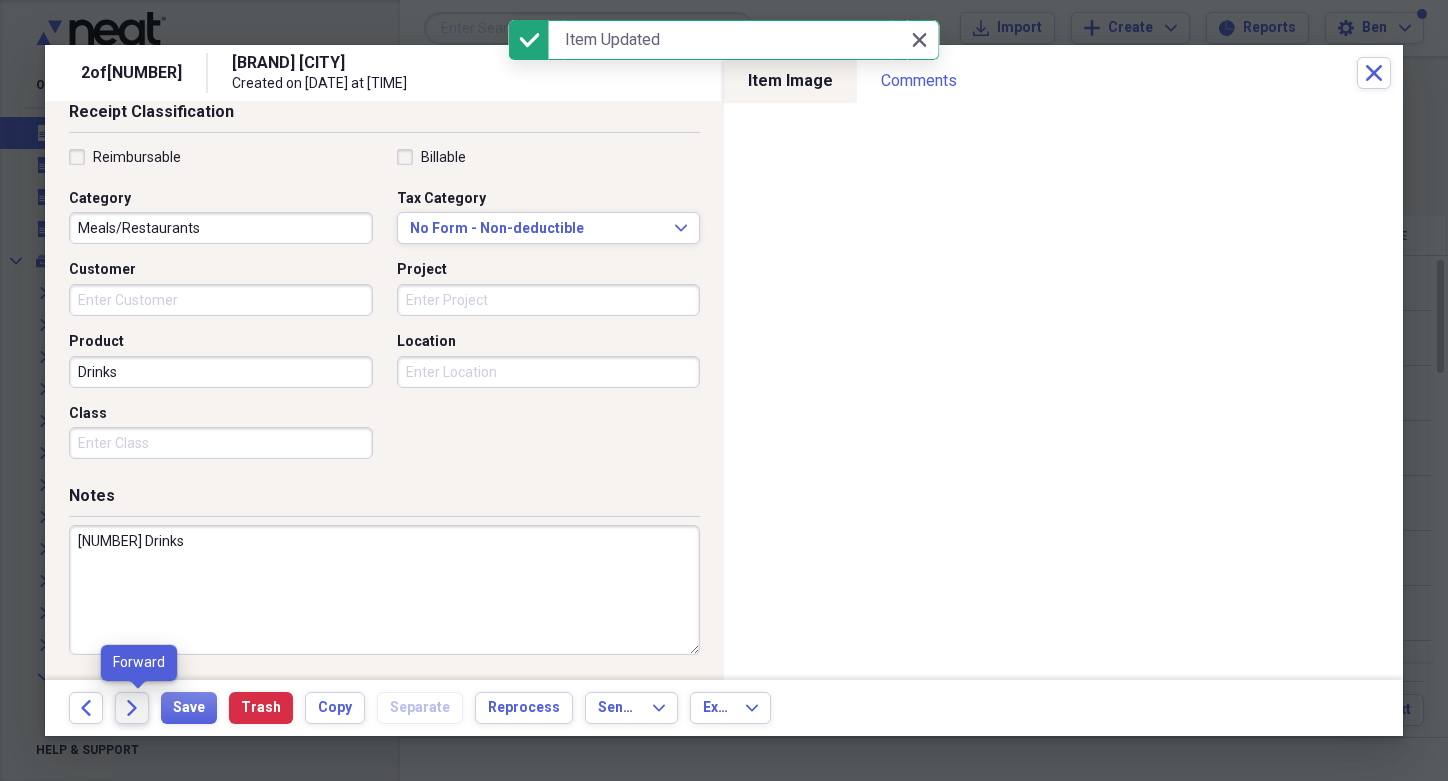 click on "Forward" 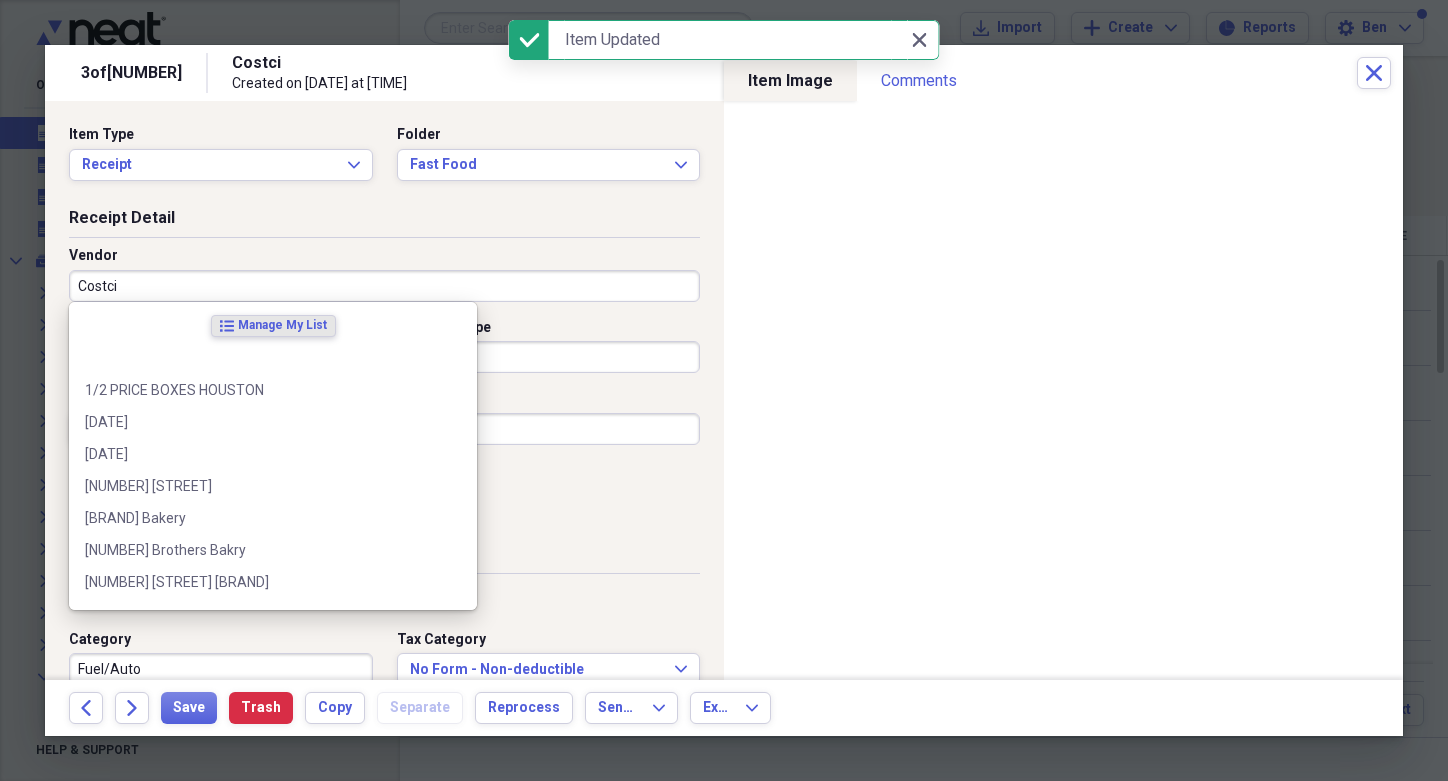 click on "Costci" at bounding box center [384, 286] 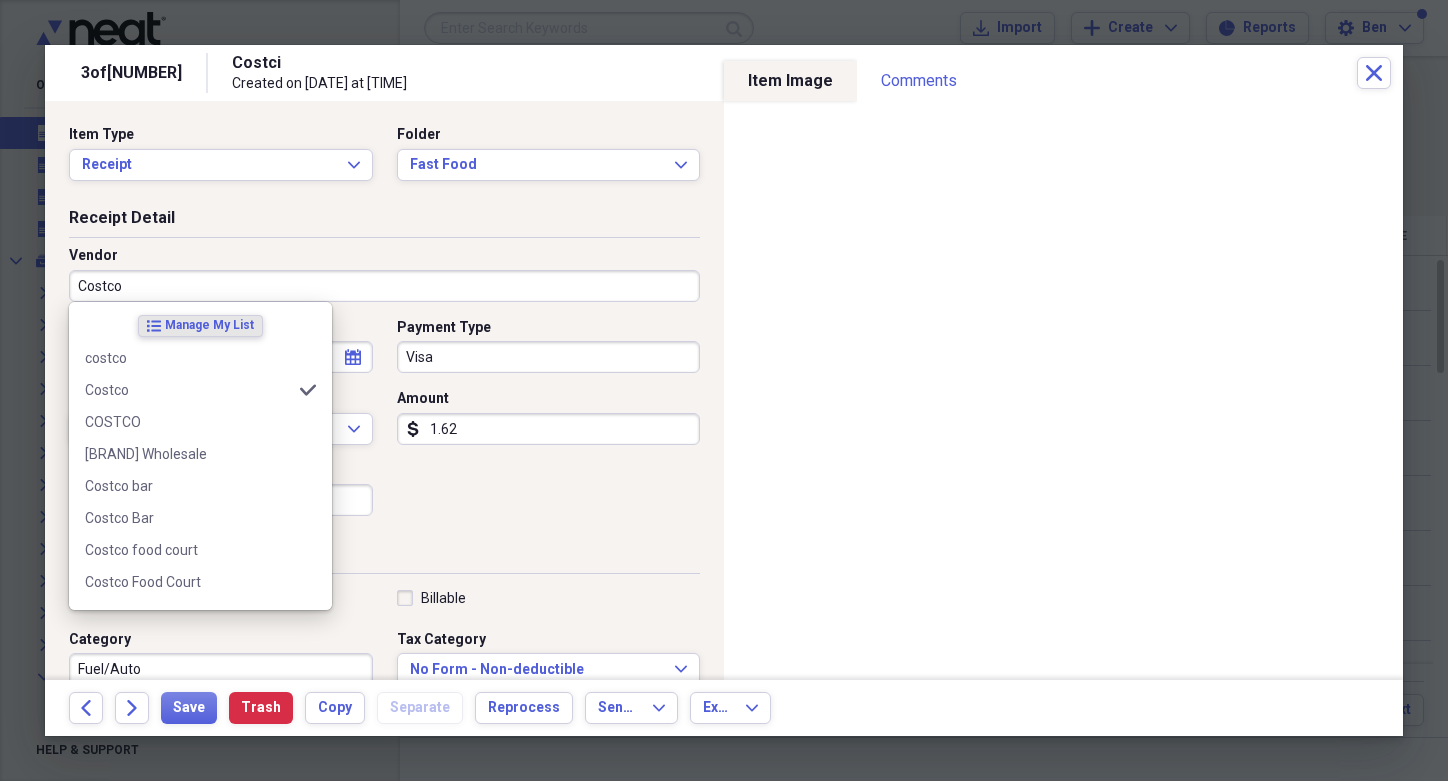 type on "Costco" 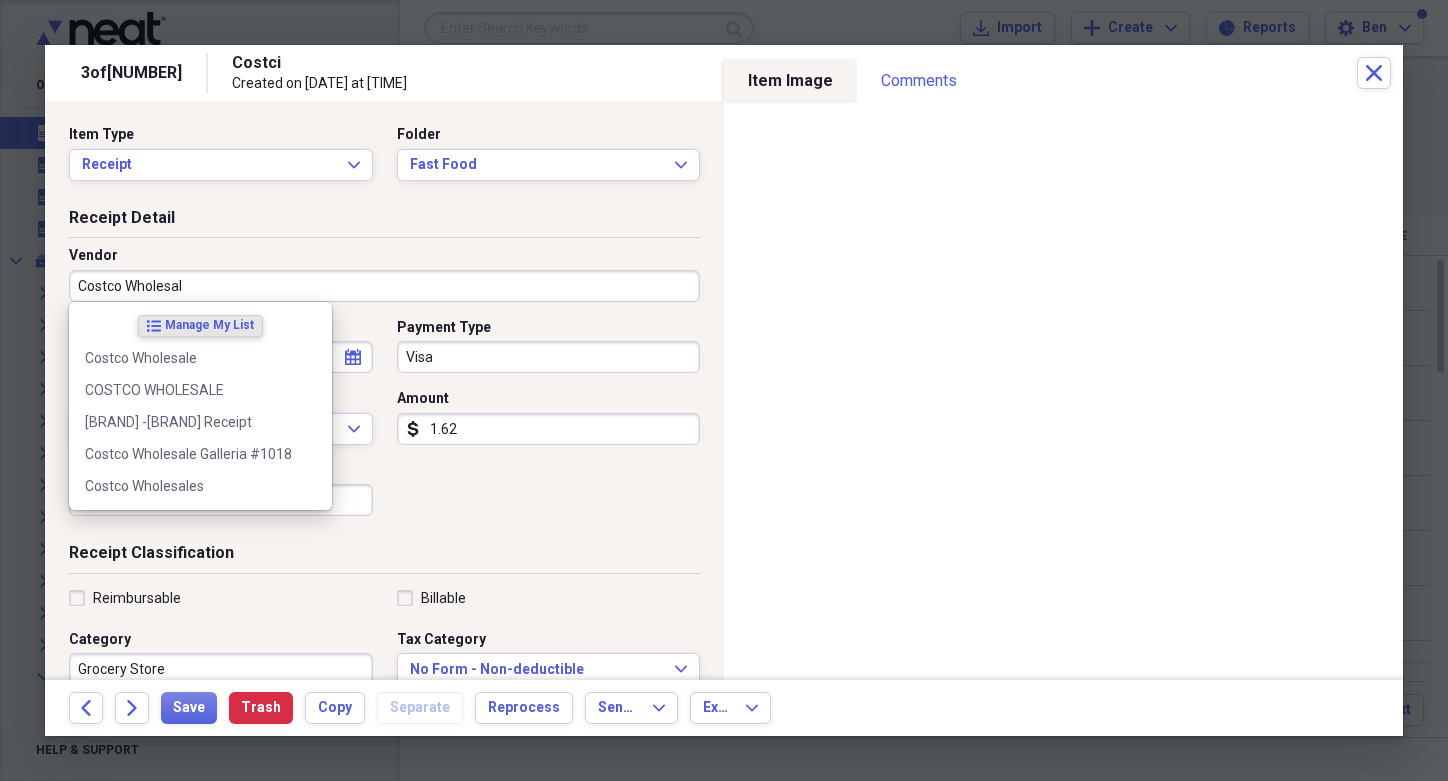 type on "Costco Wholesale" 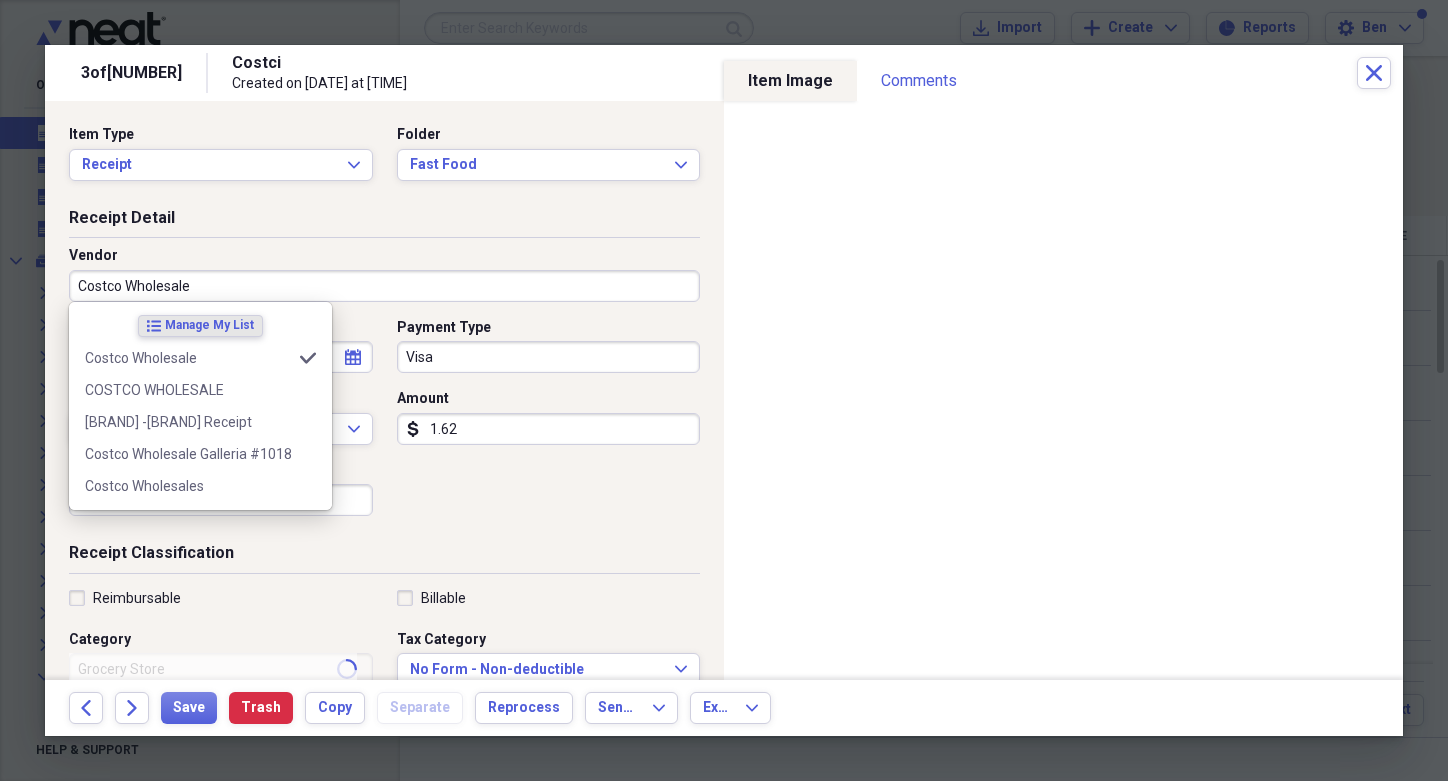 type on "Groceries" 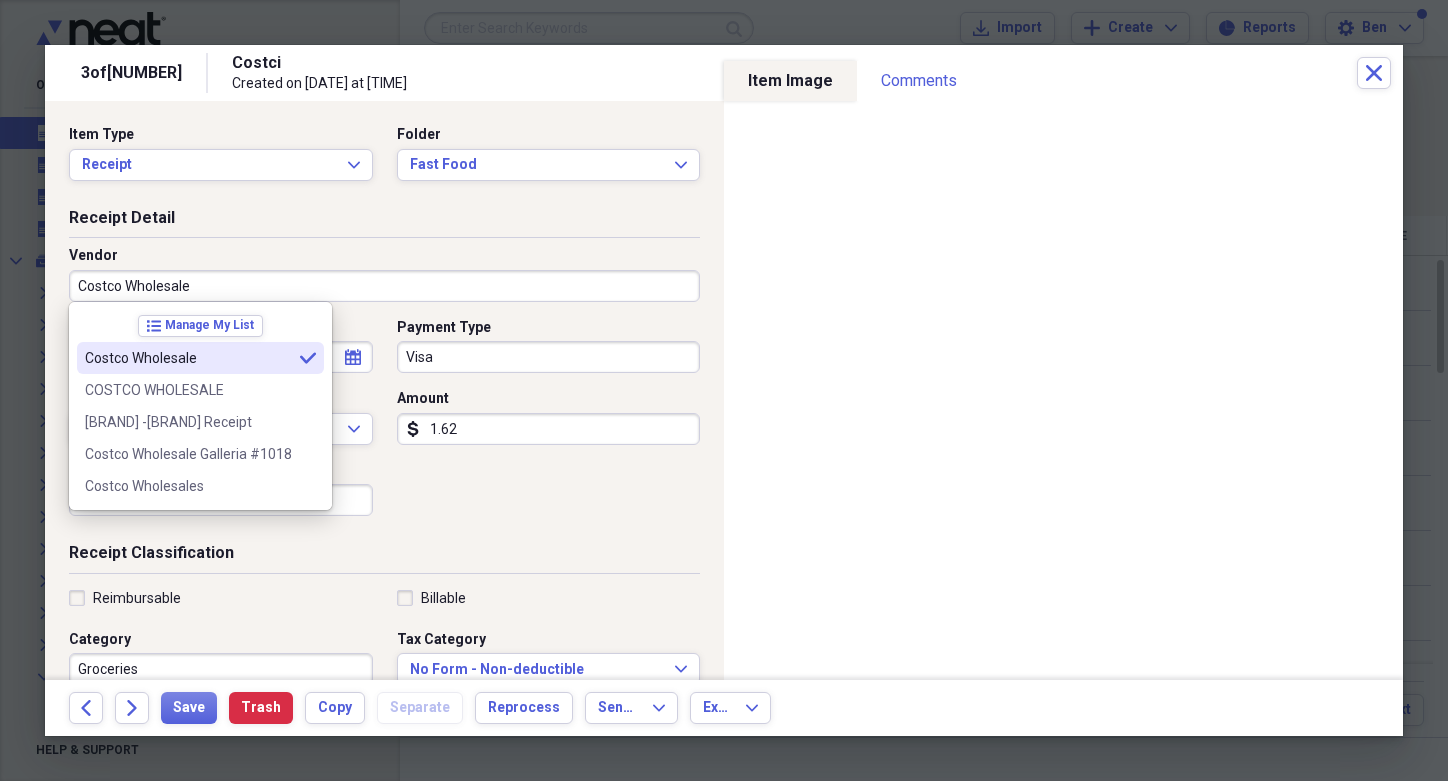 type on "Costco Wholesale" 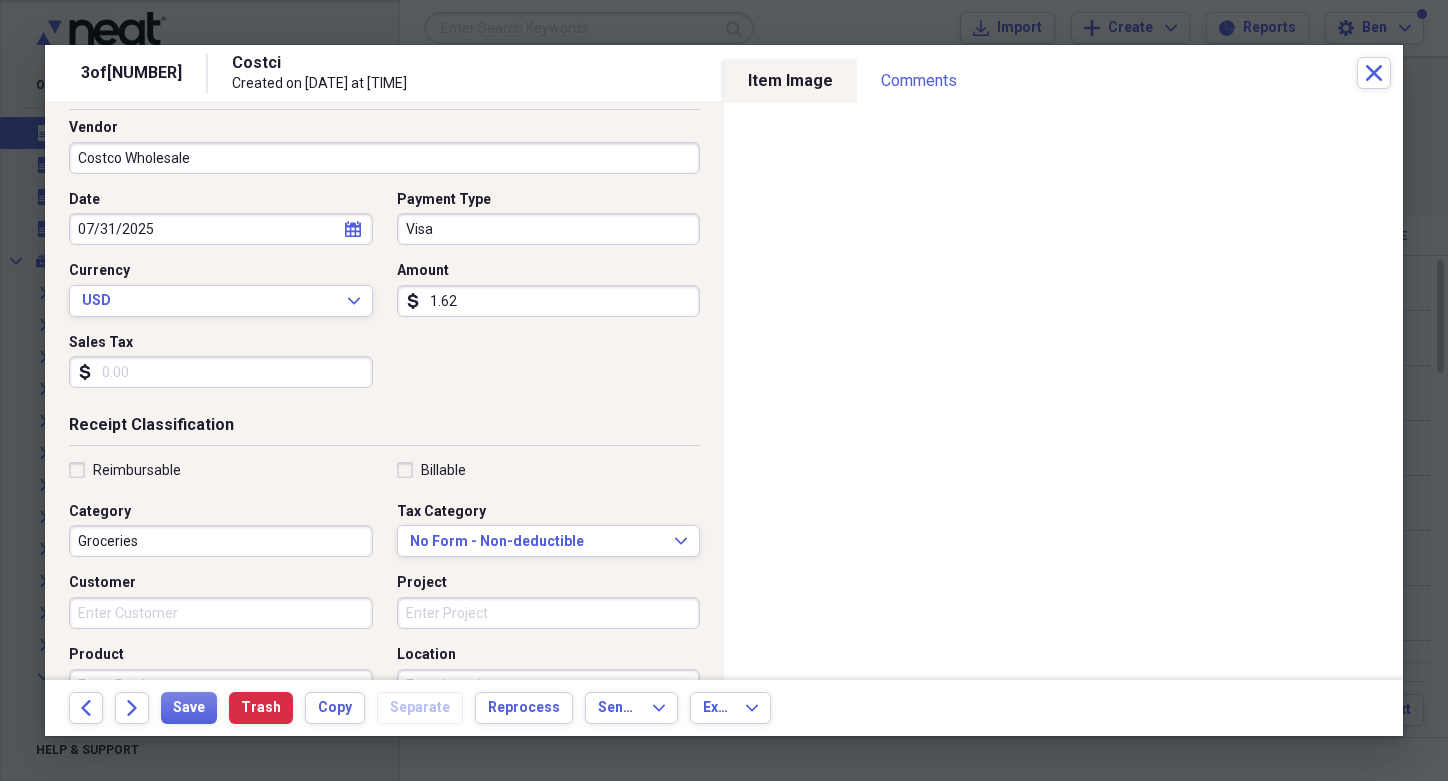 scroll, scrollTop: 141, scrollLeft: 0, axis: vertical 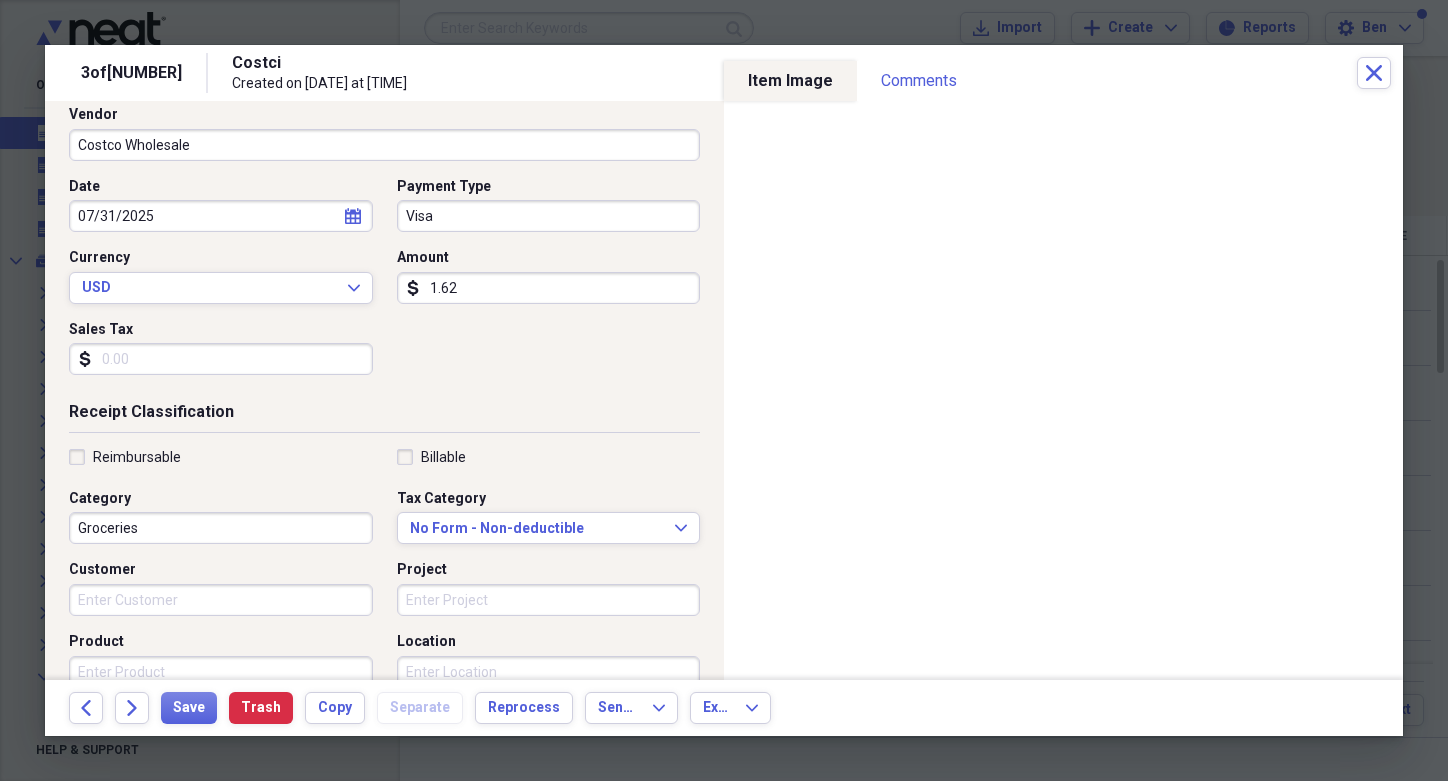 click on "Groceries" at bounding box center (221, 528) 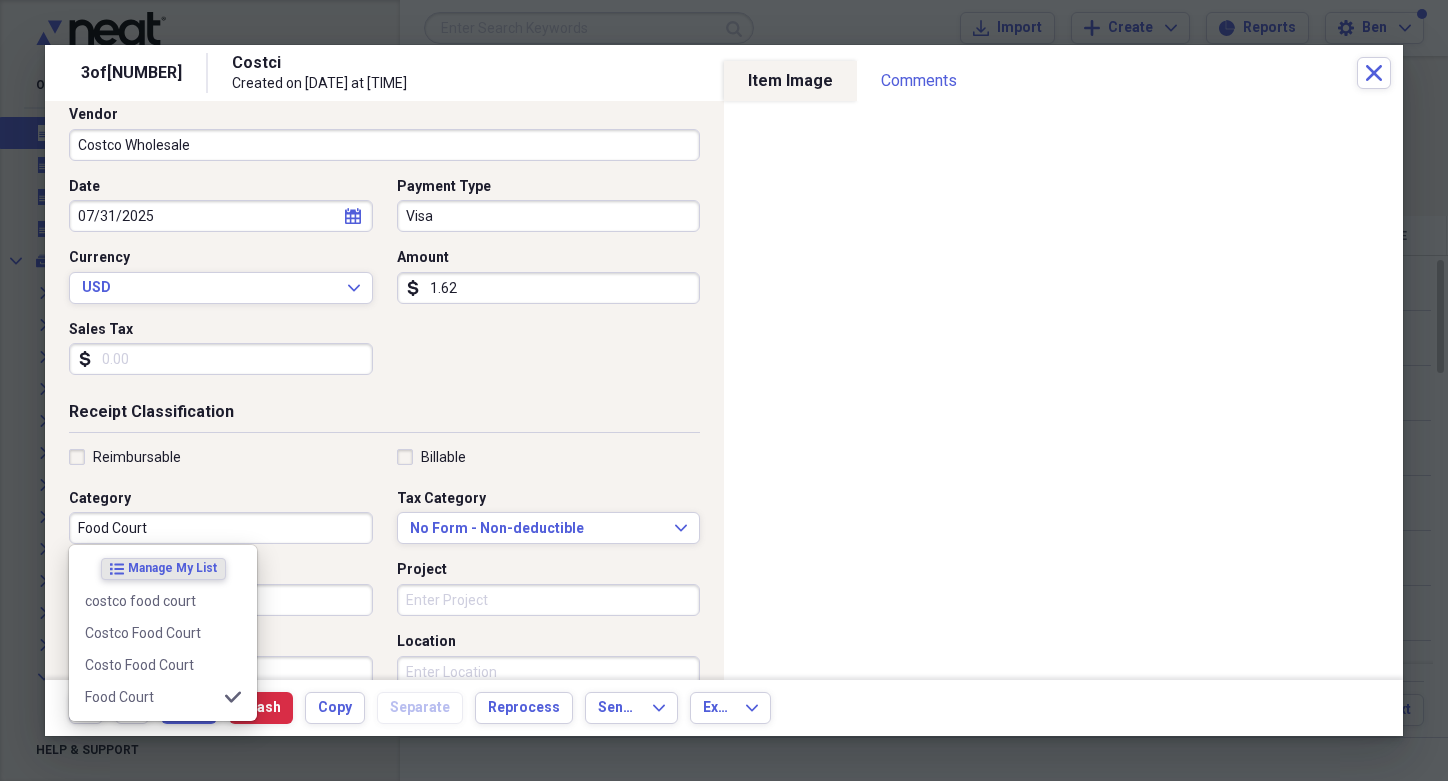 type on "Food Court" 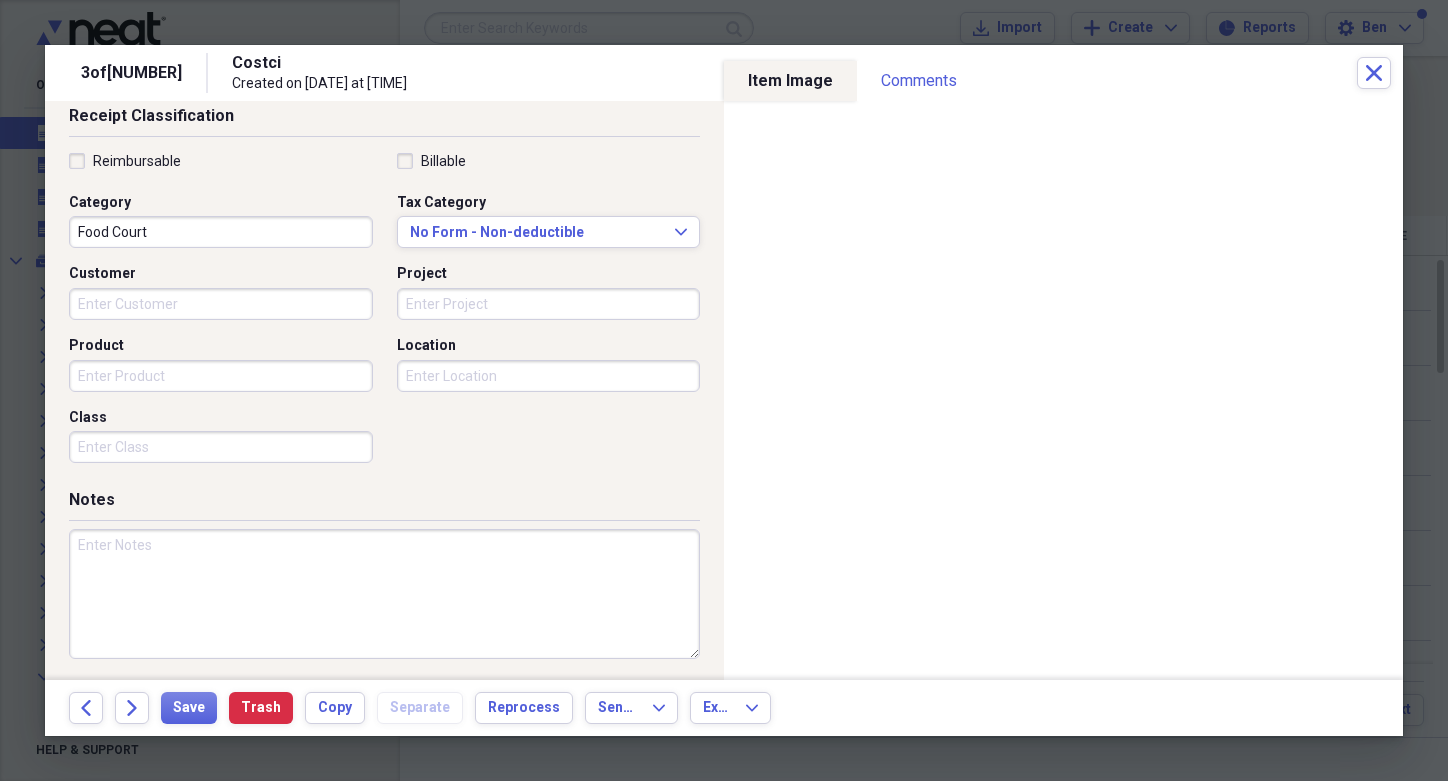 scroll, scrollTop: 441, scrollLeft: 0, axis: vertical 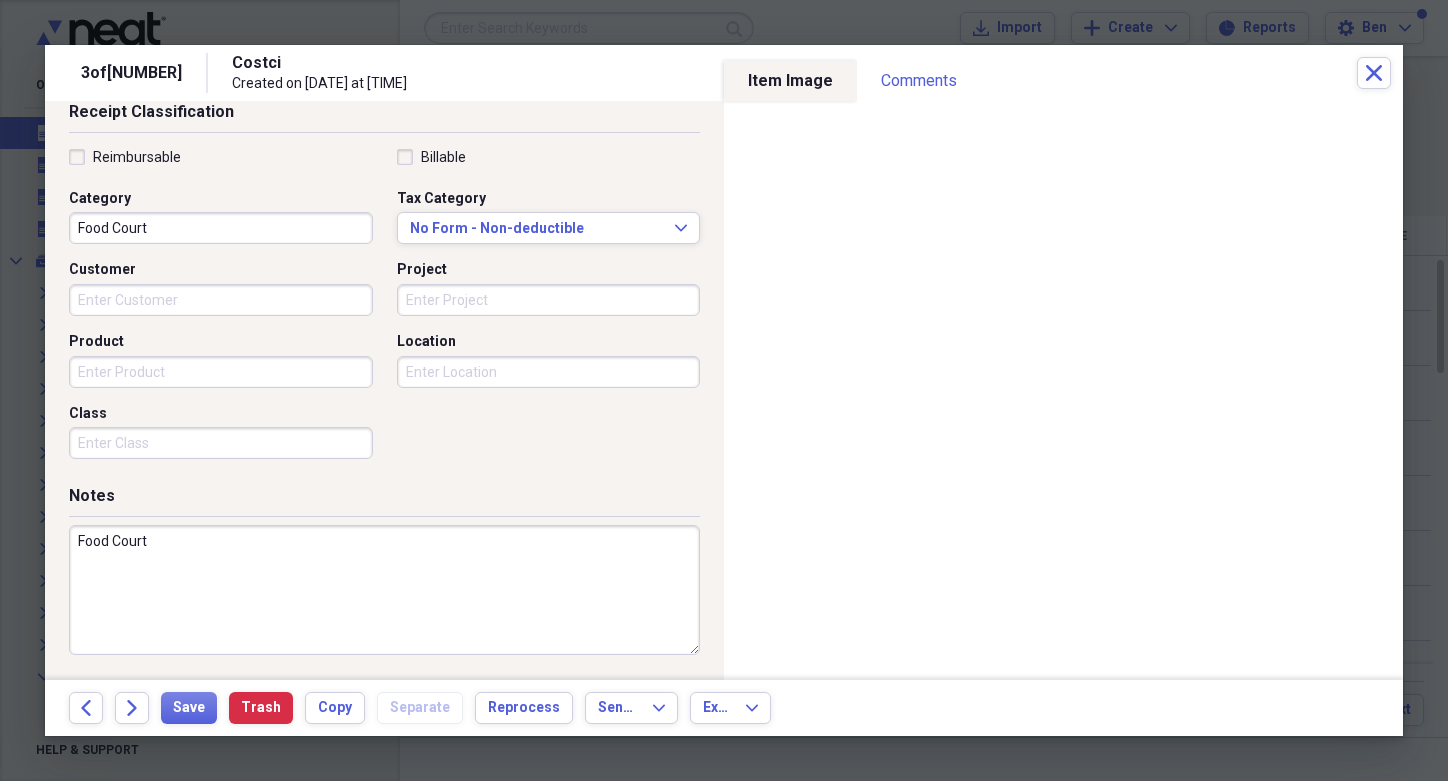 type on "Food Court" 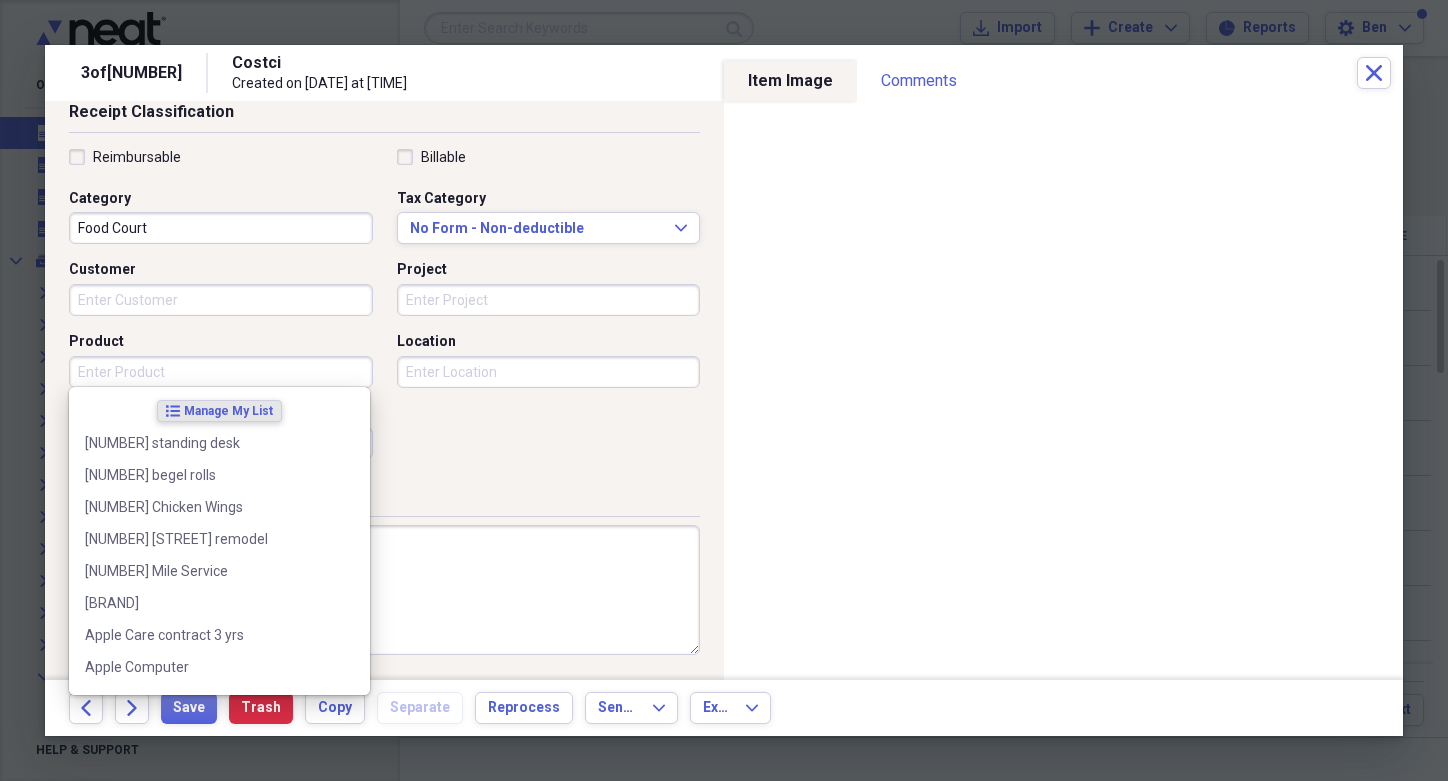 click on "Product" at bounding box center (221, 372) 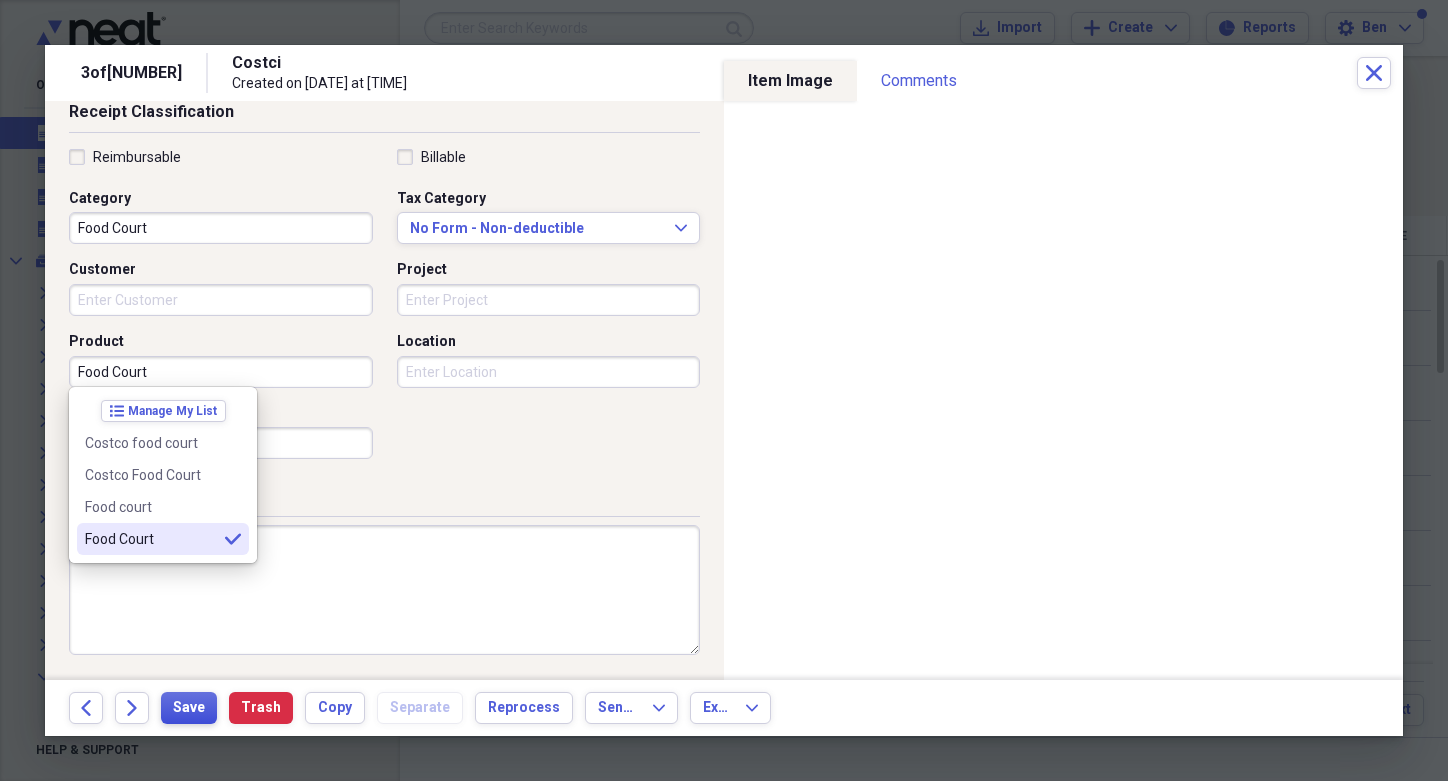 type on "Food Court" 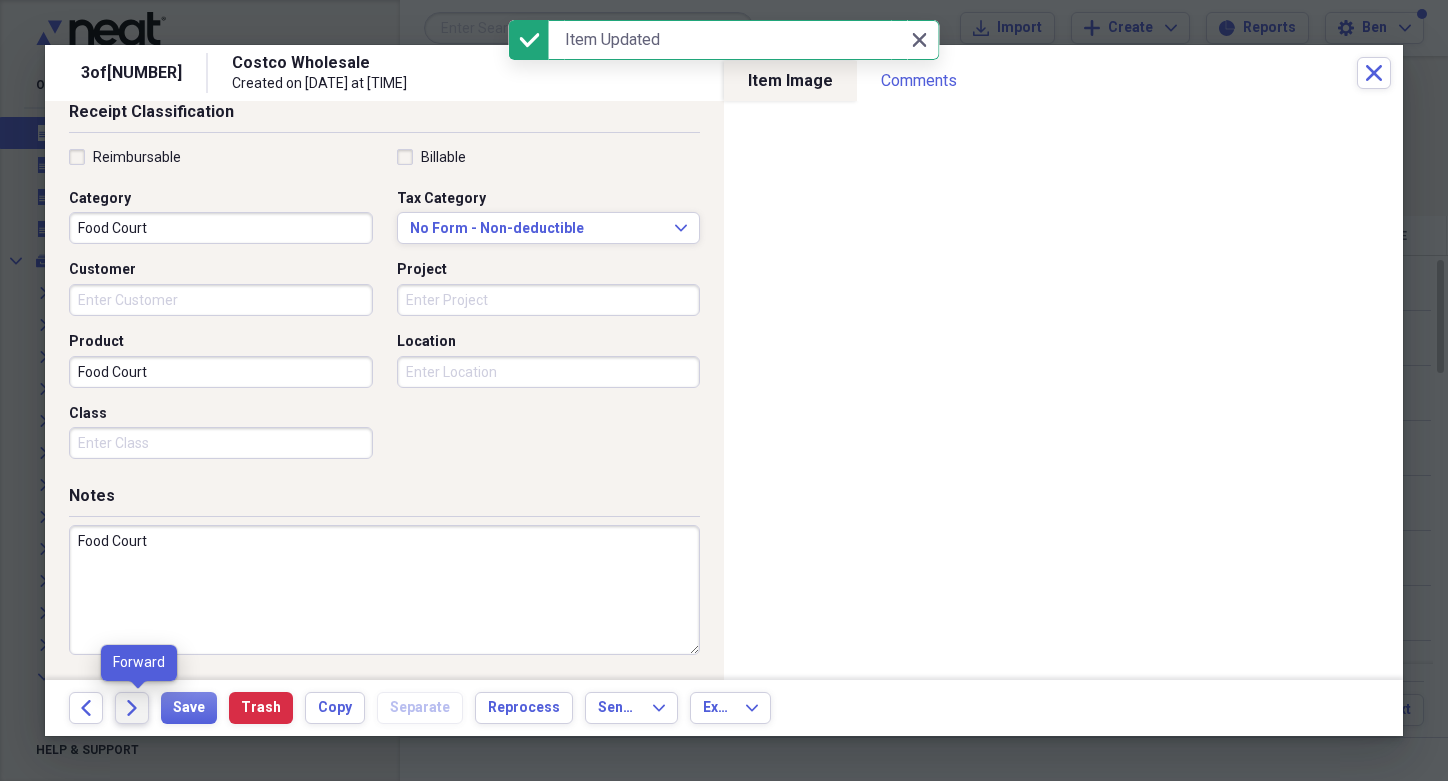 click on "Forward" at bounding box center (132, 708) 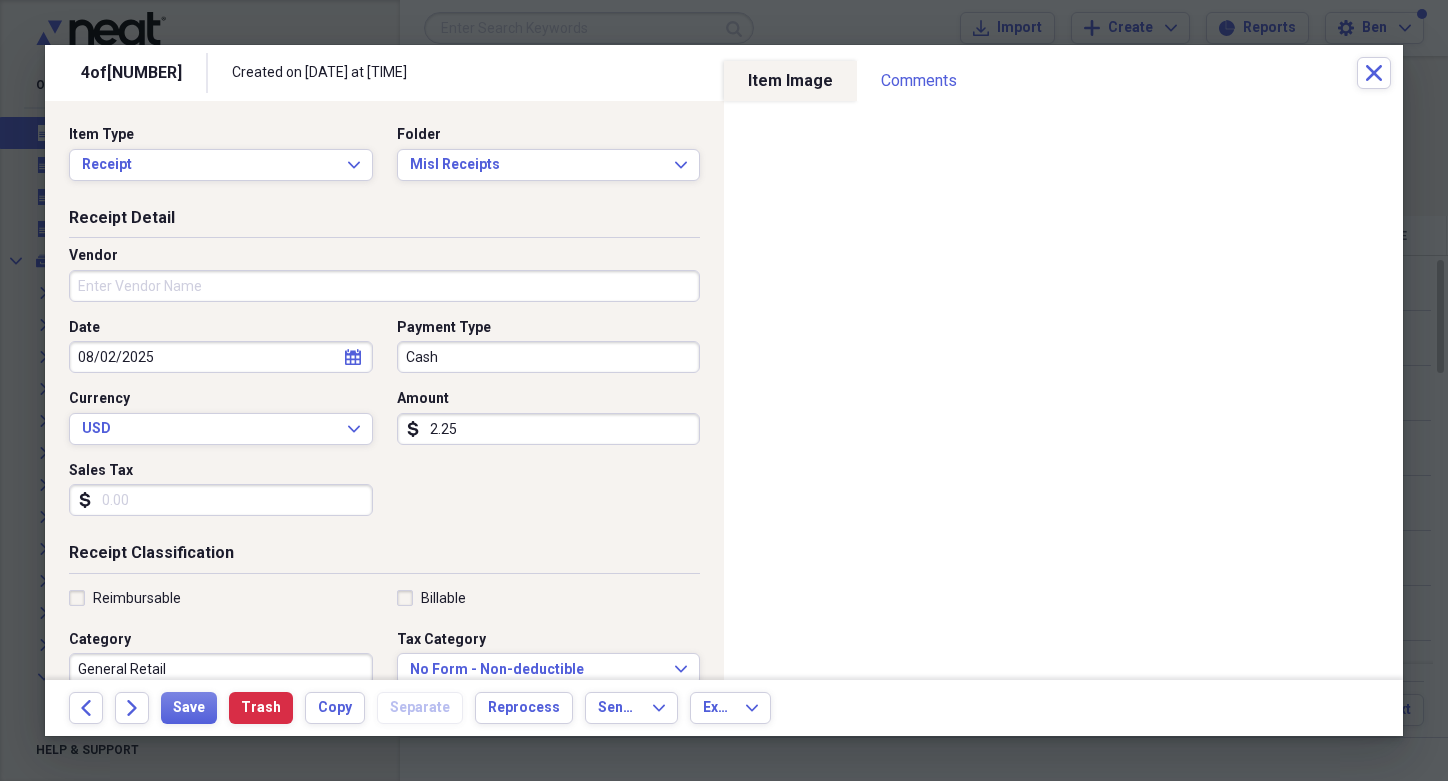 click on "Date [DATE] calendar Calendar Payment Type Cash Currency USD Expand Amount dollar-sign [NUMBER] Sales Tax dollar-sign" at bounding box center [384, 425] 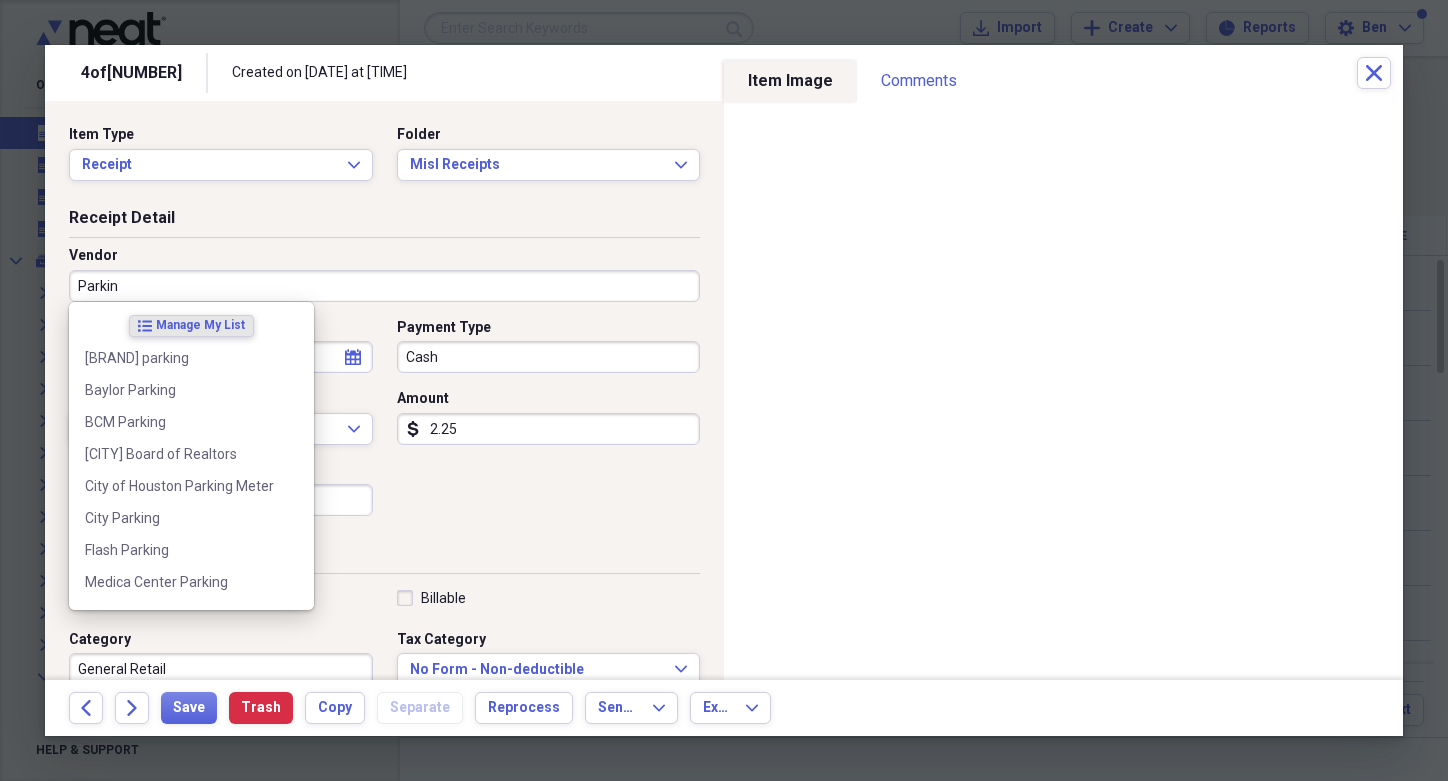 type on "Parking" 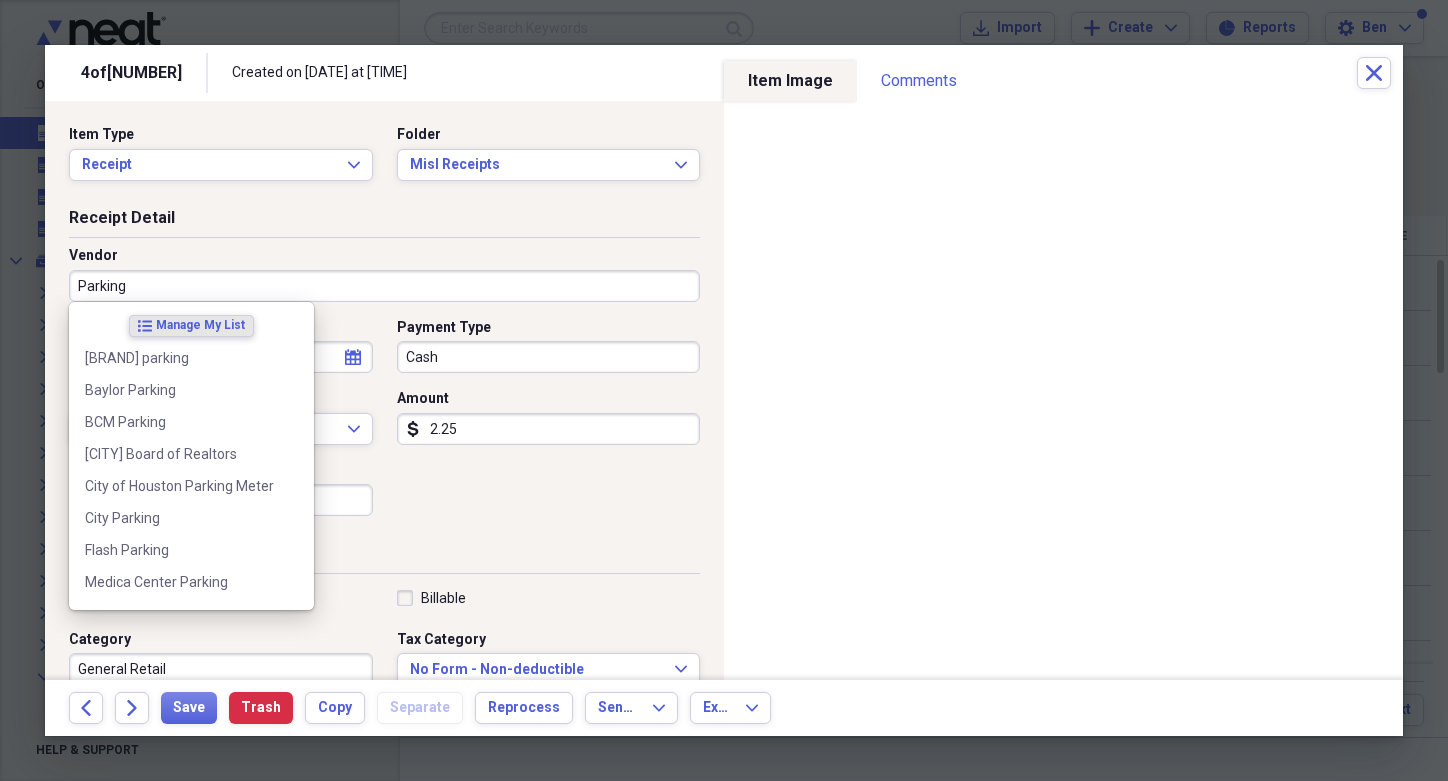 type on "Parking" 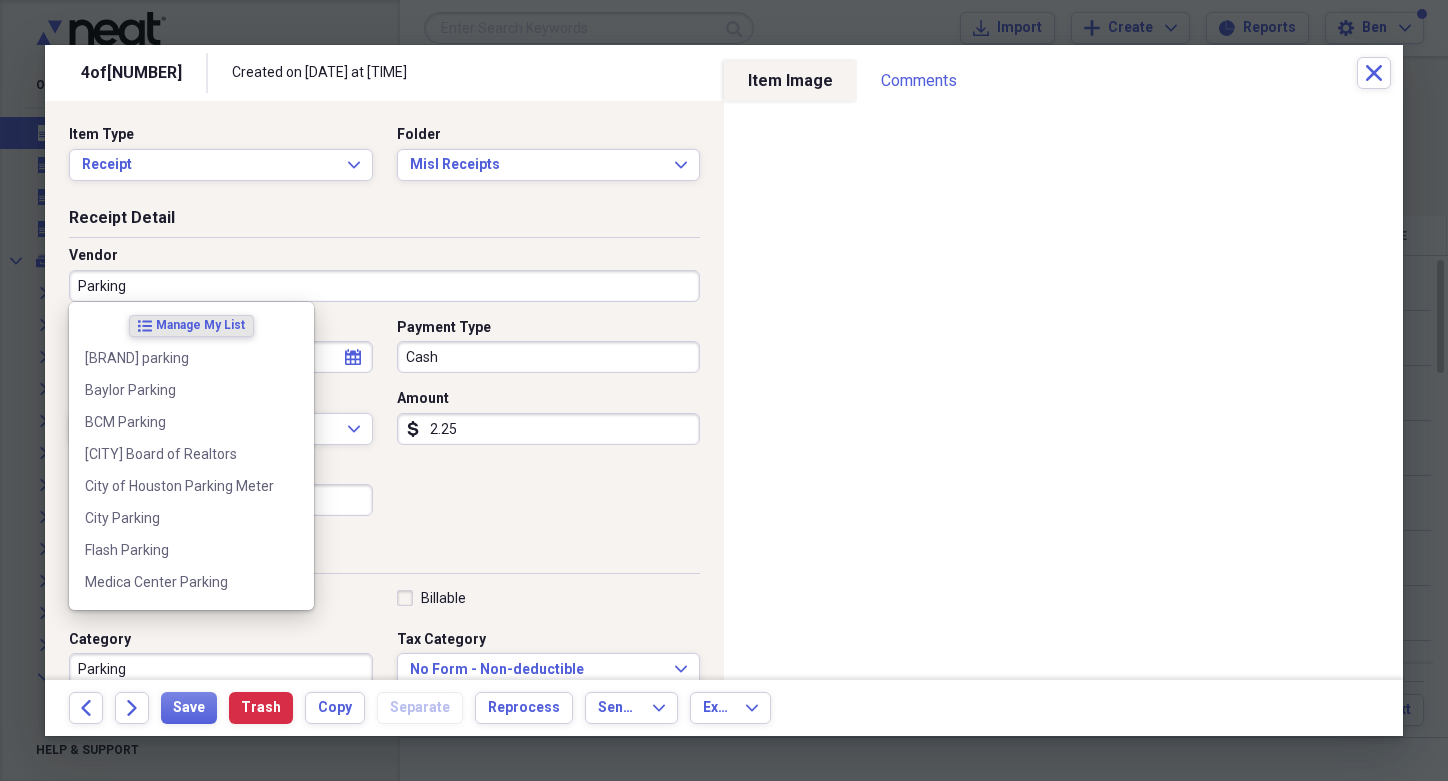 type on "Parking" 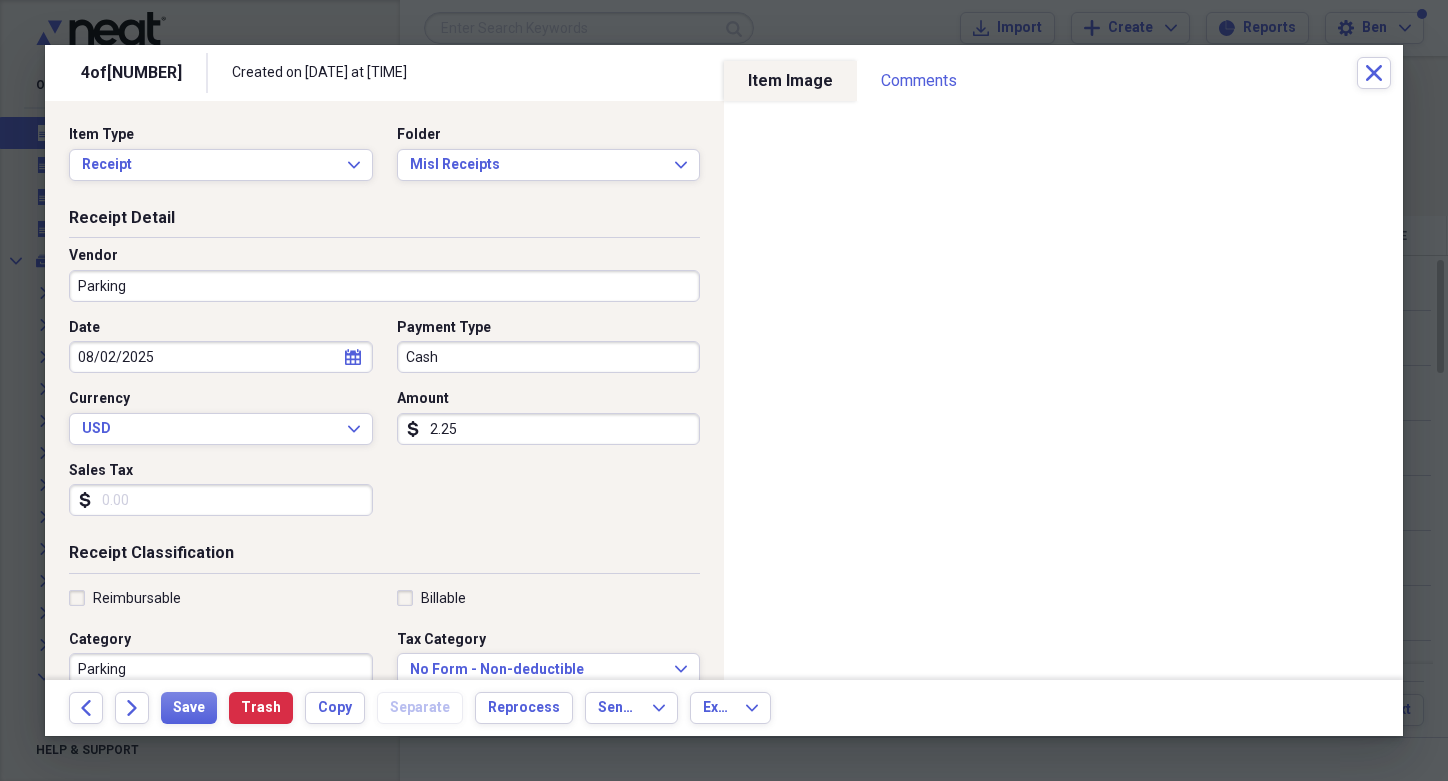 click on "Receipt Detail" at bounding box center [384, 222] 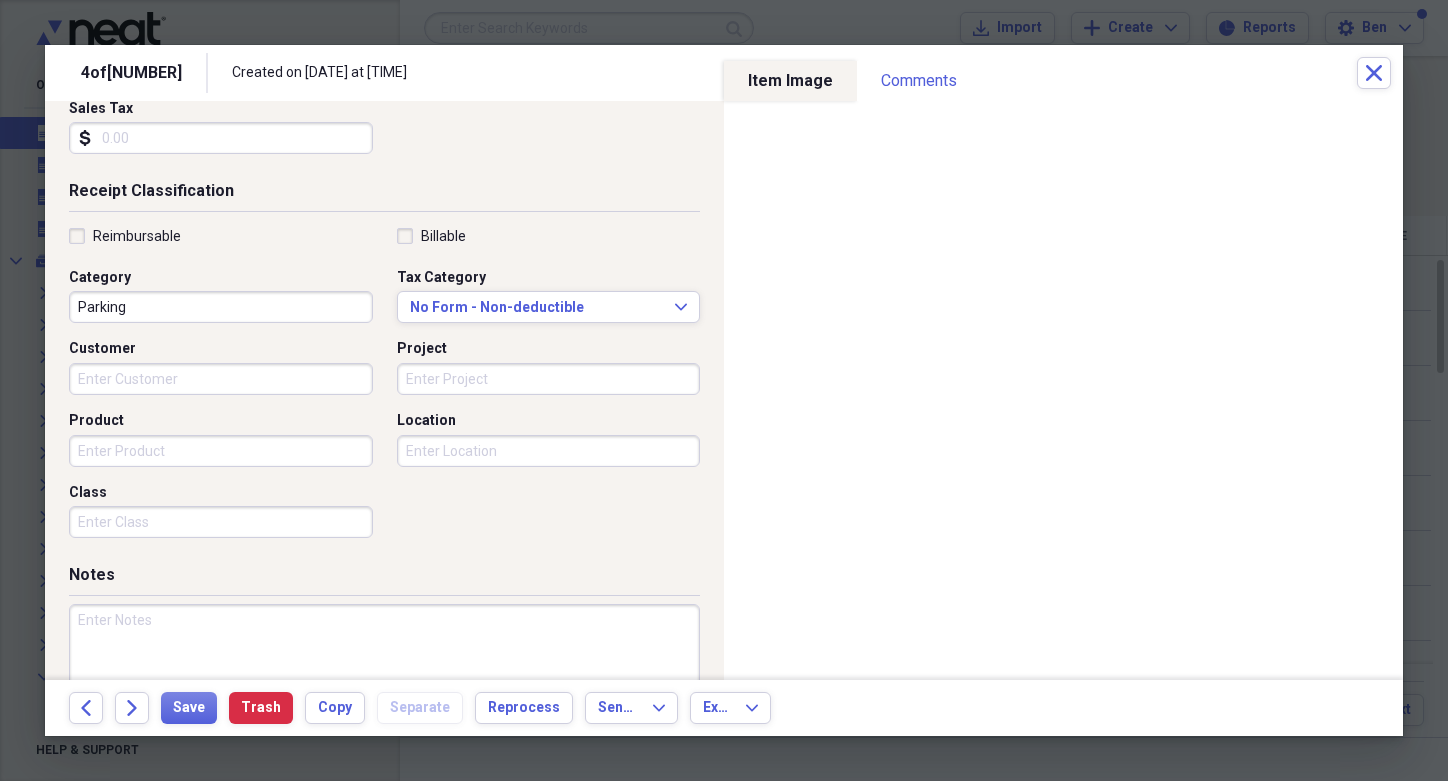 scroll, scrollTop: 441, scrollLeft: 0, axis: vertical 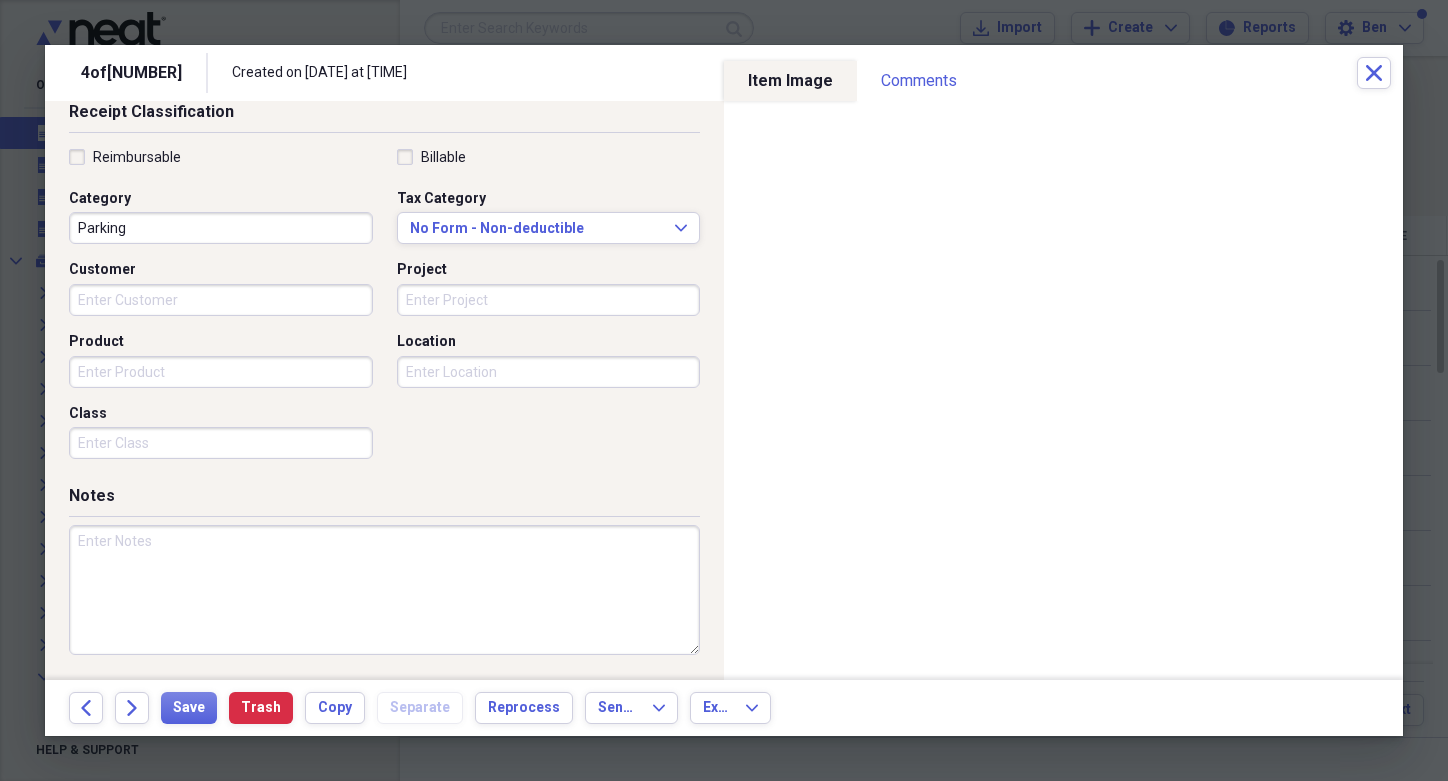 click at bounding box center [384, 590] 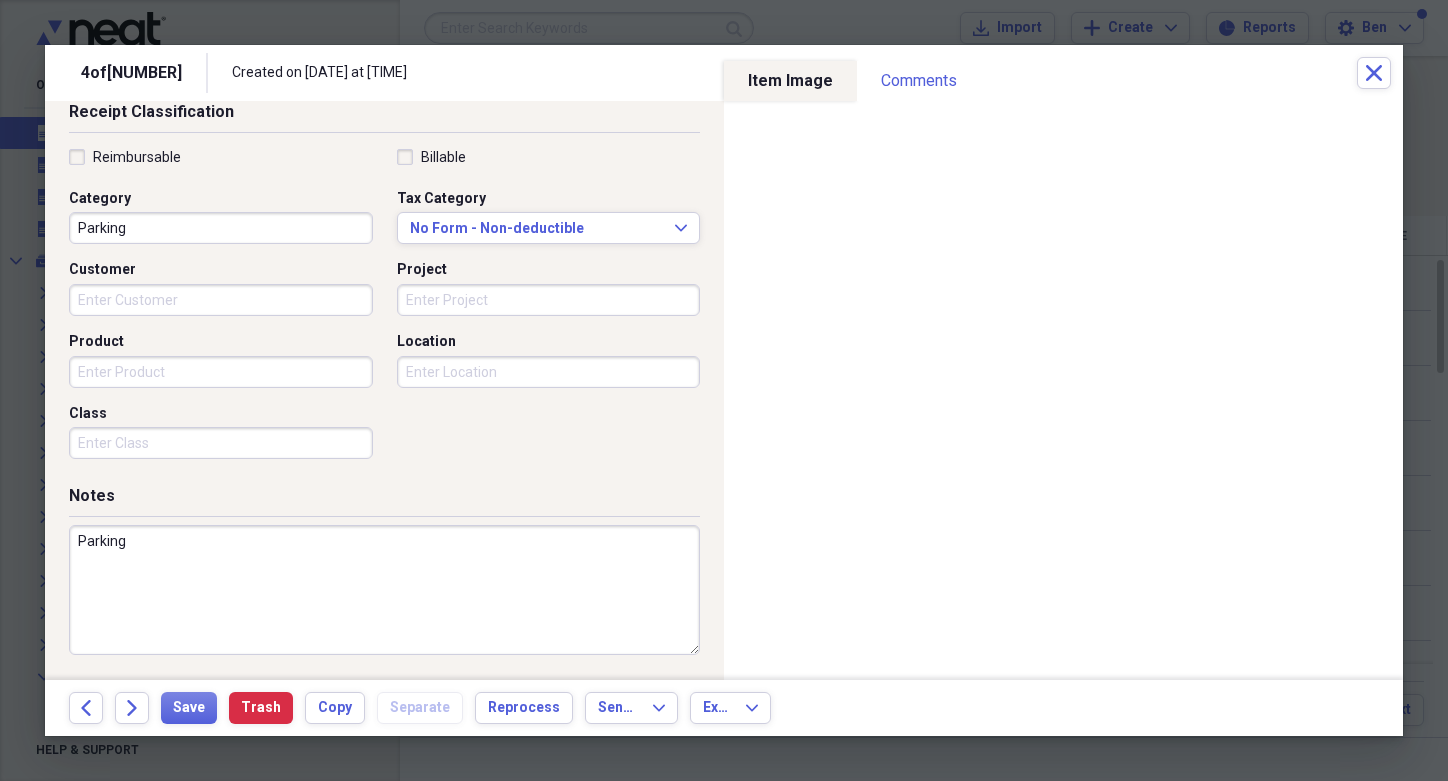 drag, startPoint x: 236, startPoint y: 533, endPoint x: 236, endPoint y: 517, distance: 16 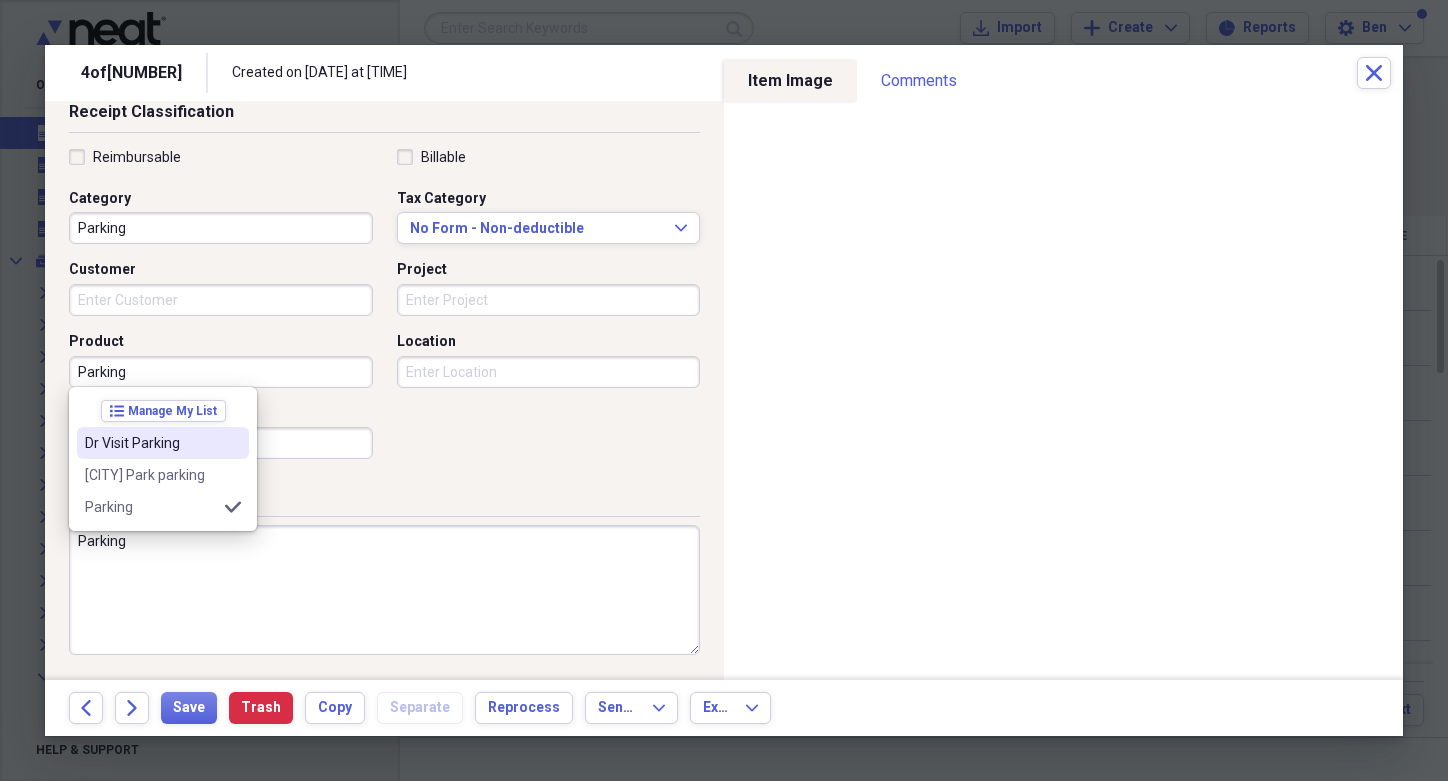 type on "Parking" 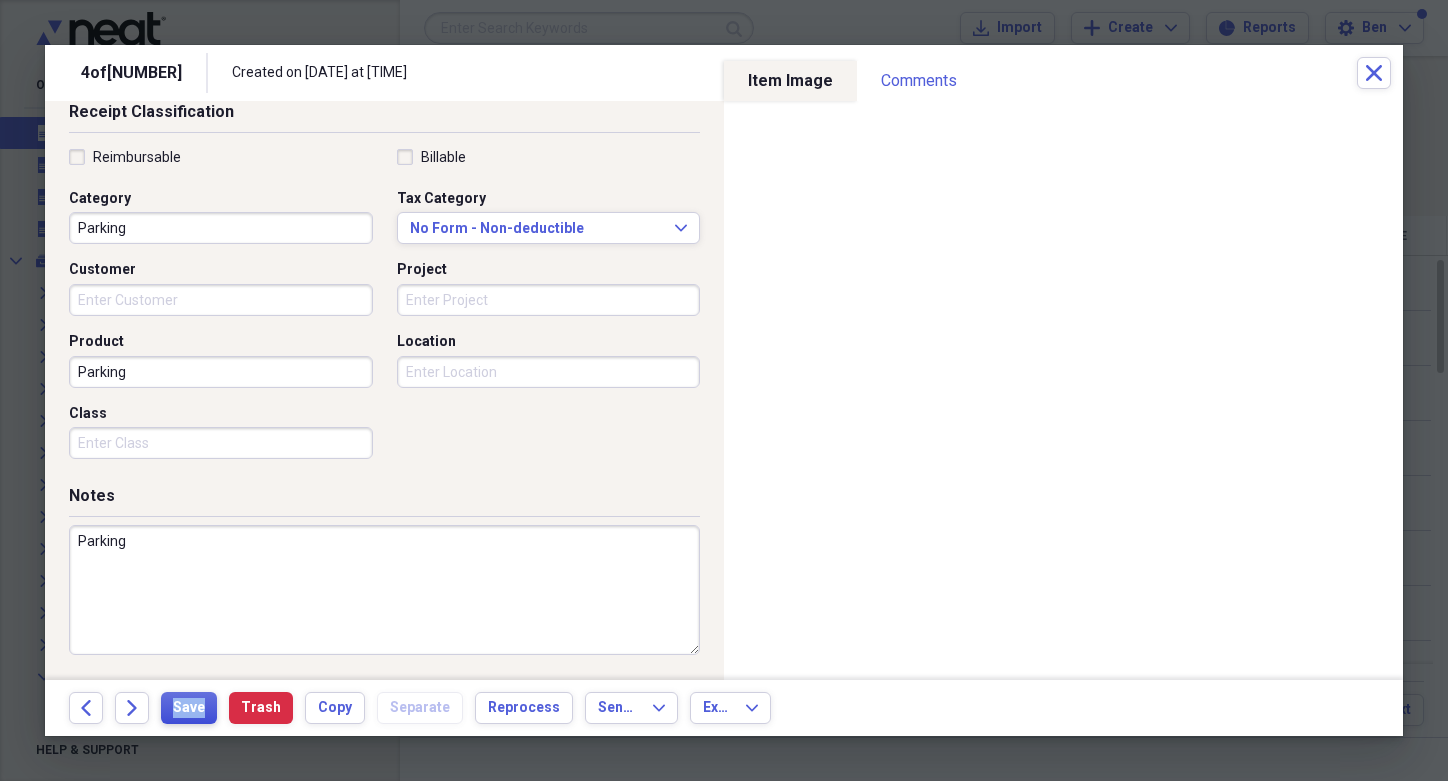 click on "Save" at bounding box center (189, 708) 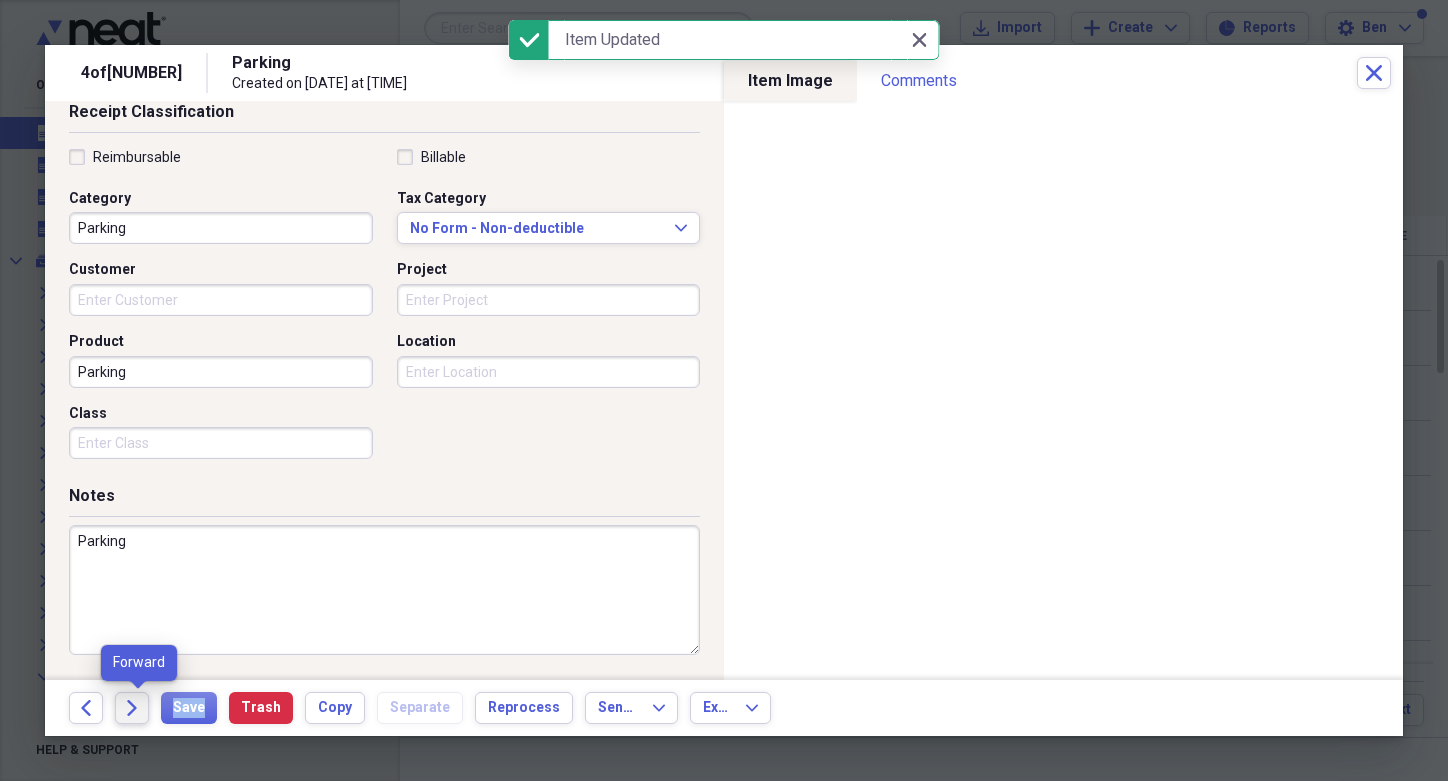 click on "Forward" 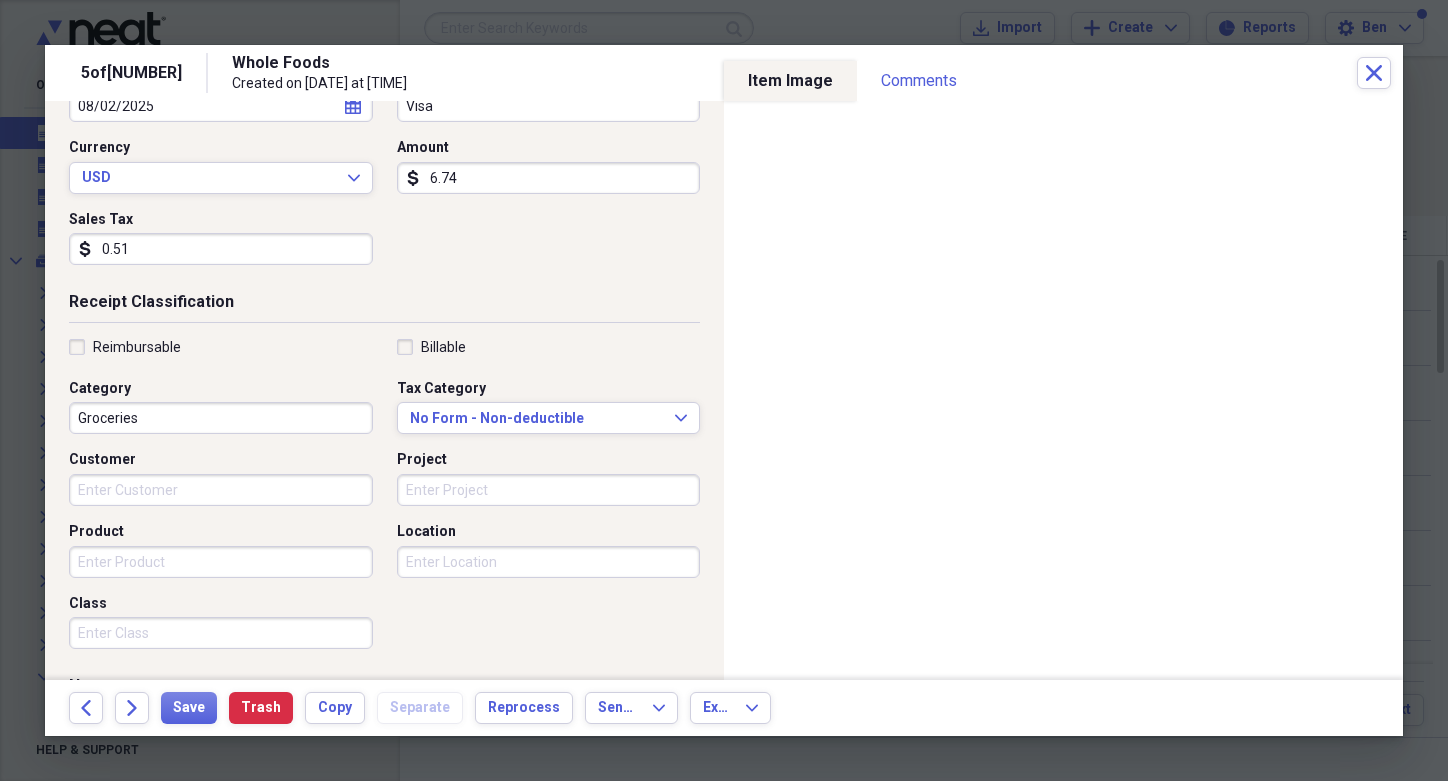 scroll, scrollTop: 253, scrollLeft: 0, axis: vertical 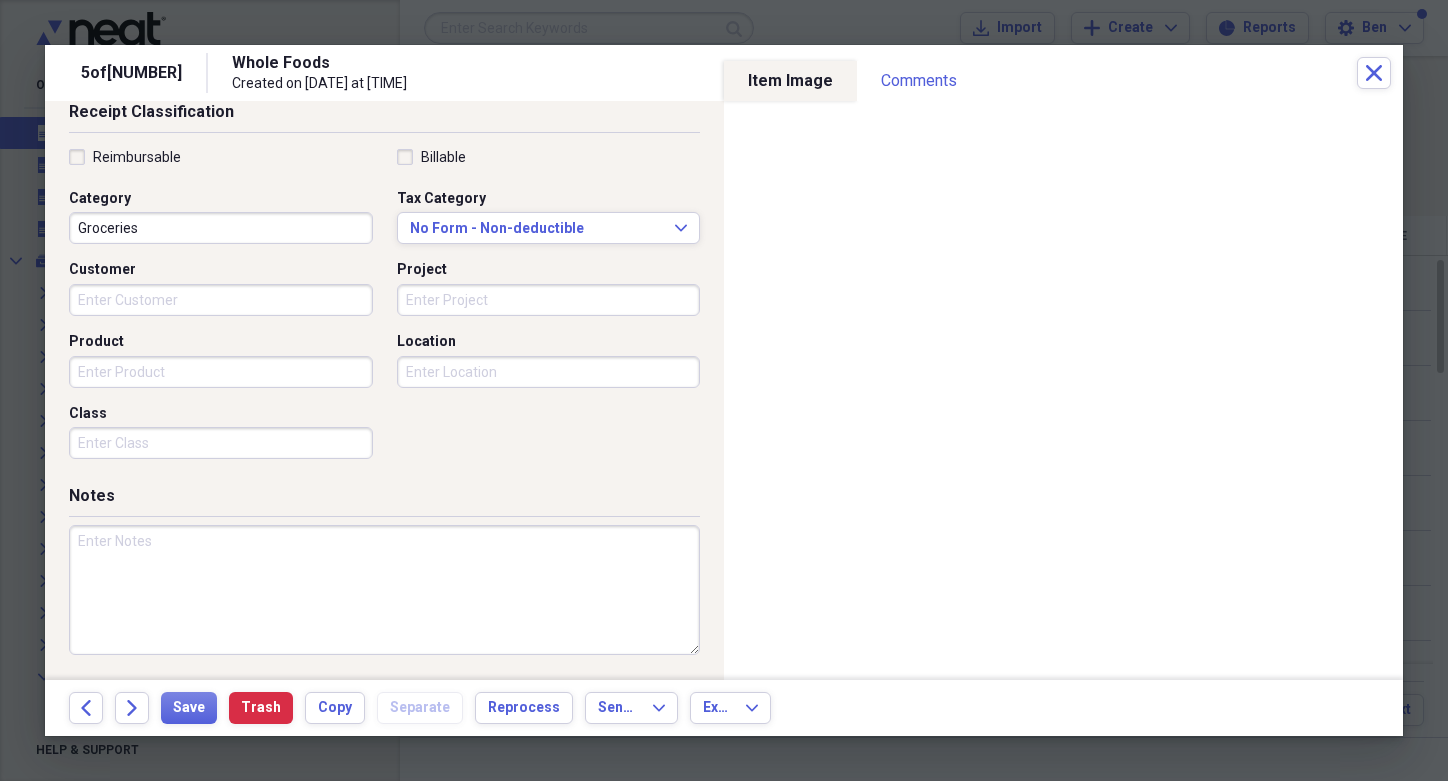 click at bounding box center [384, 590] 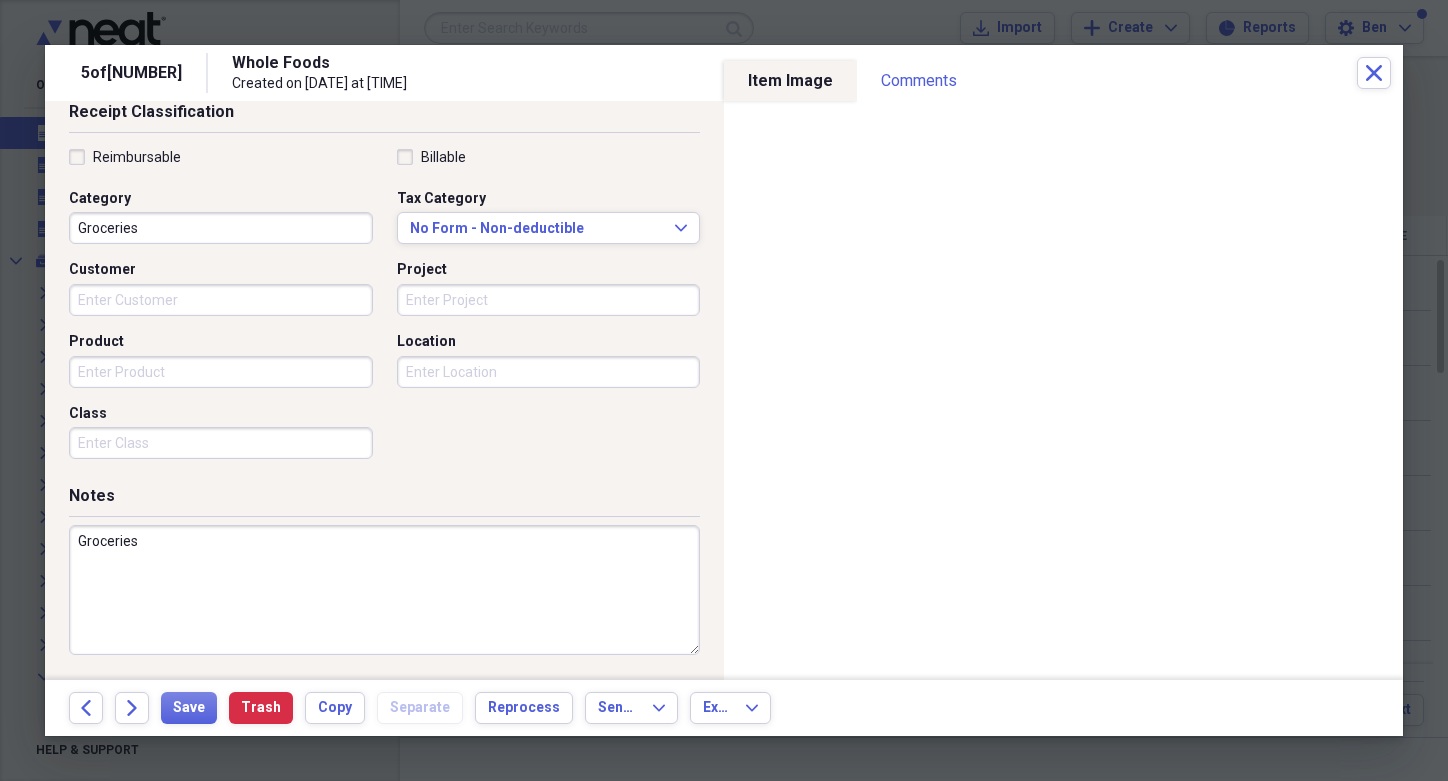 type on "Groceries" 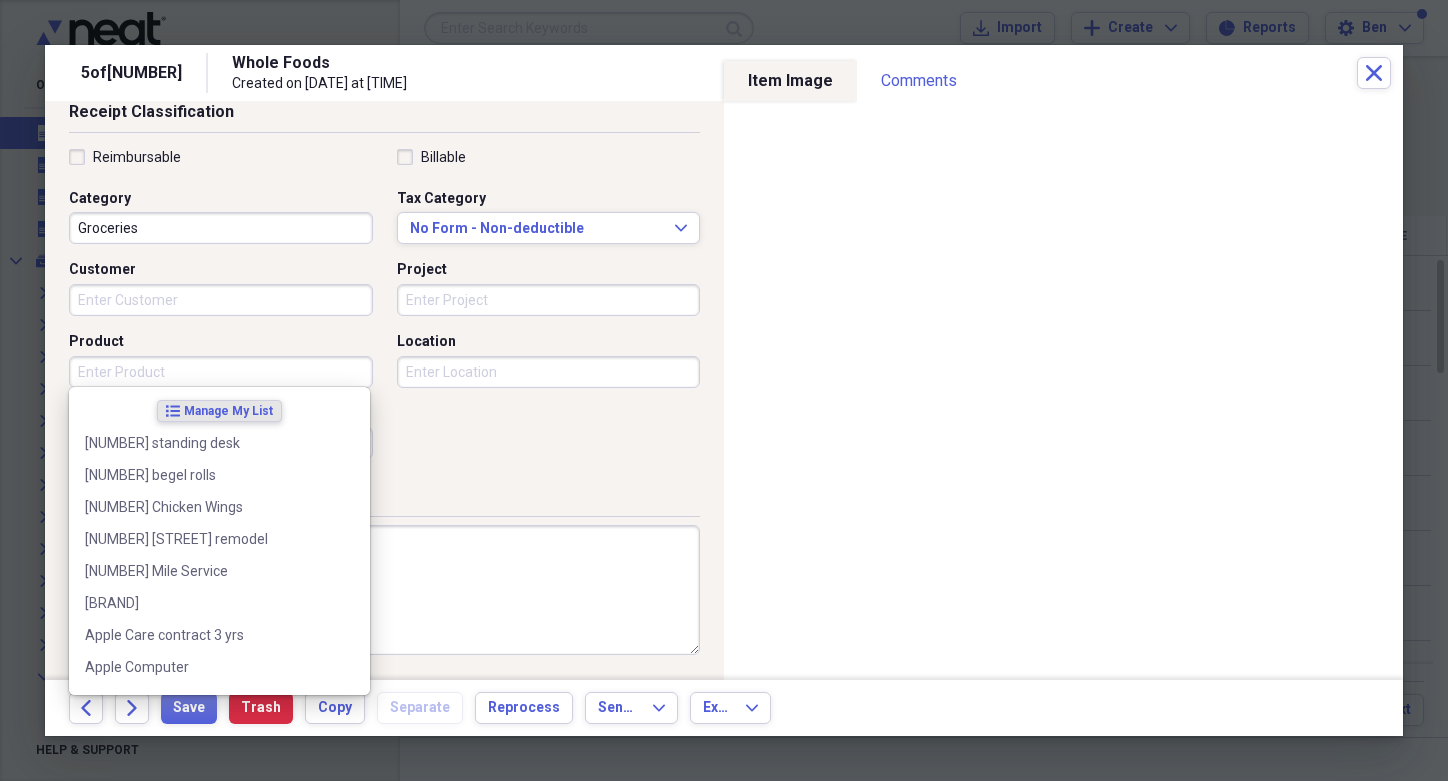 click on "Product" at bounding box center (221, 372) 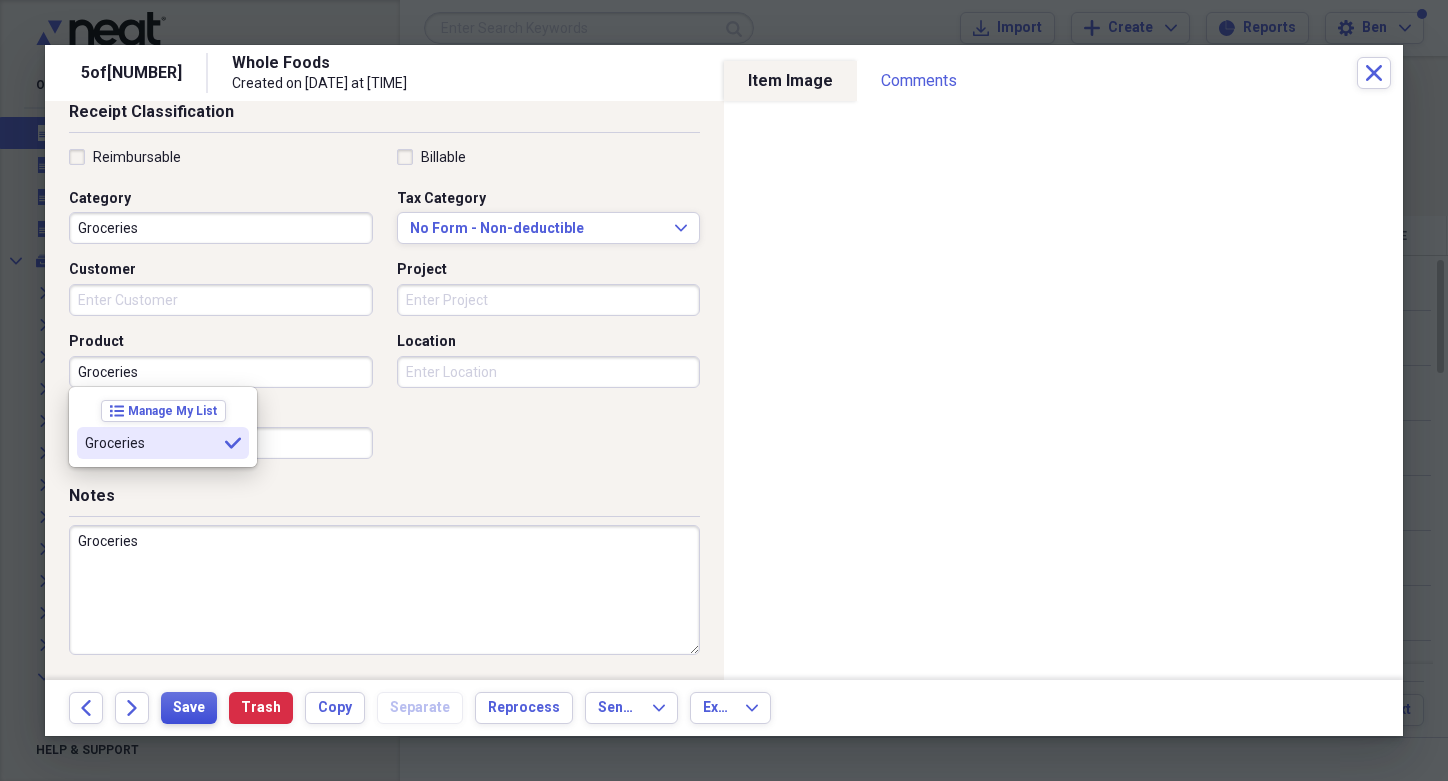 type on "Groceries" 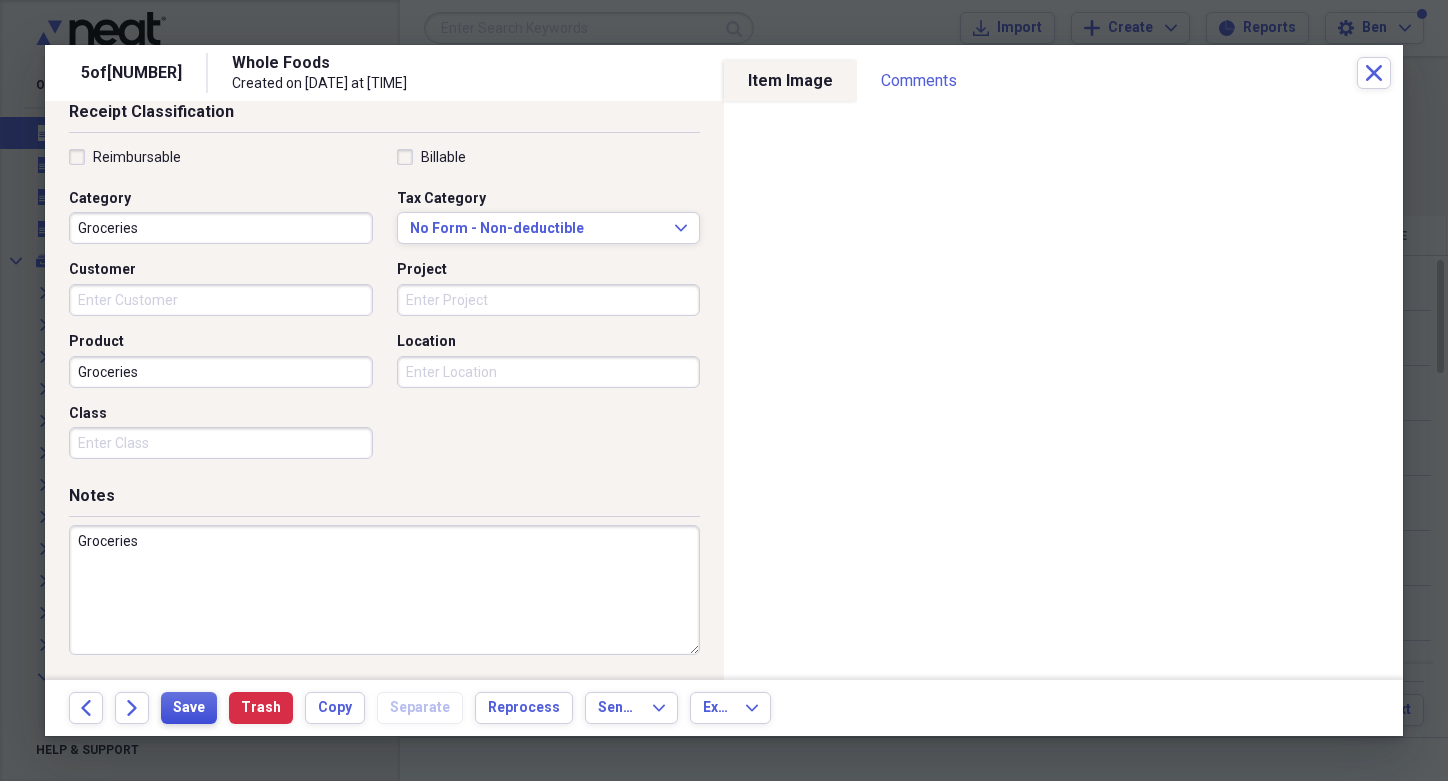 click on "Save" at bounding box center [189, 708] 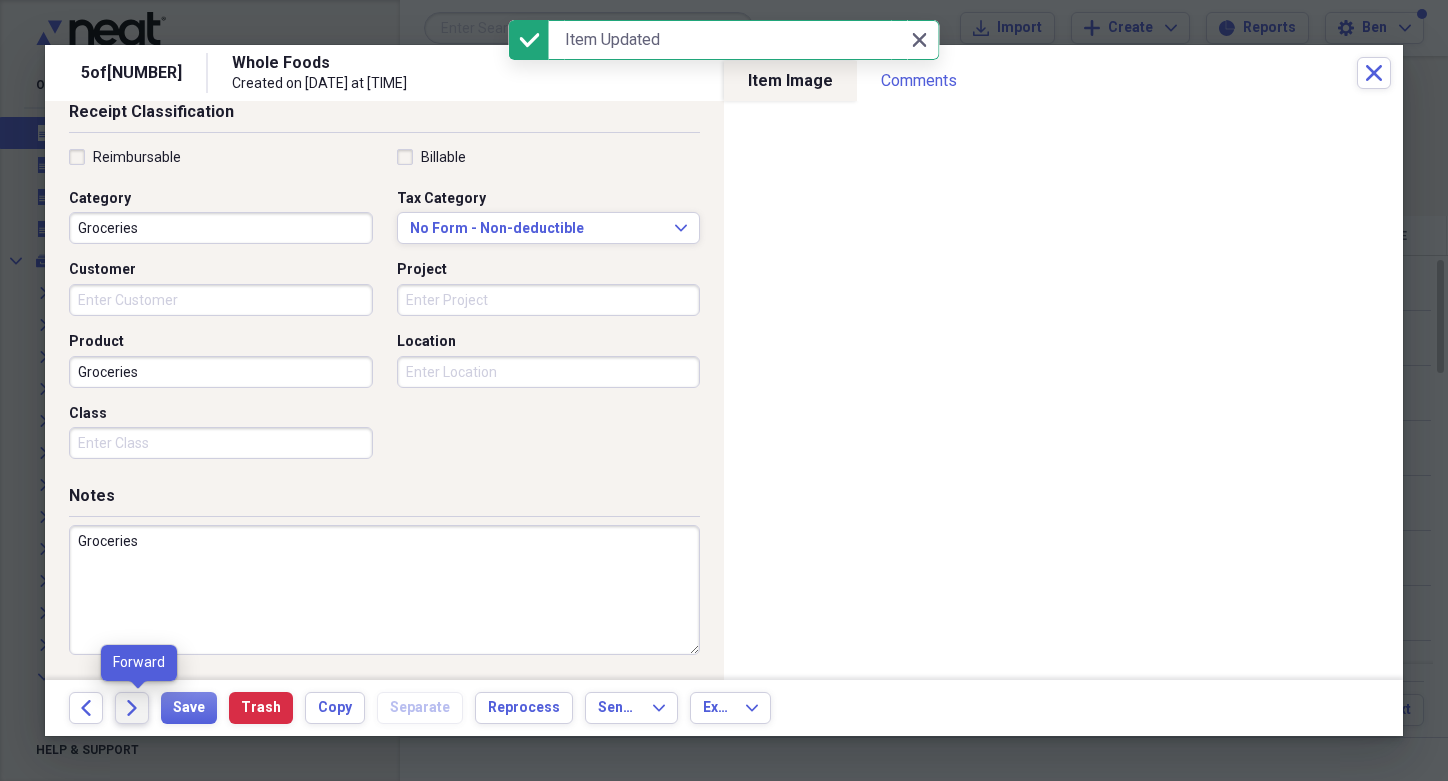 click 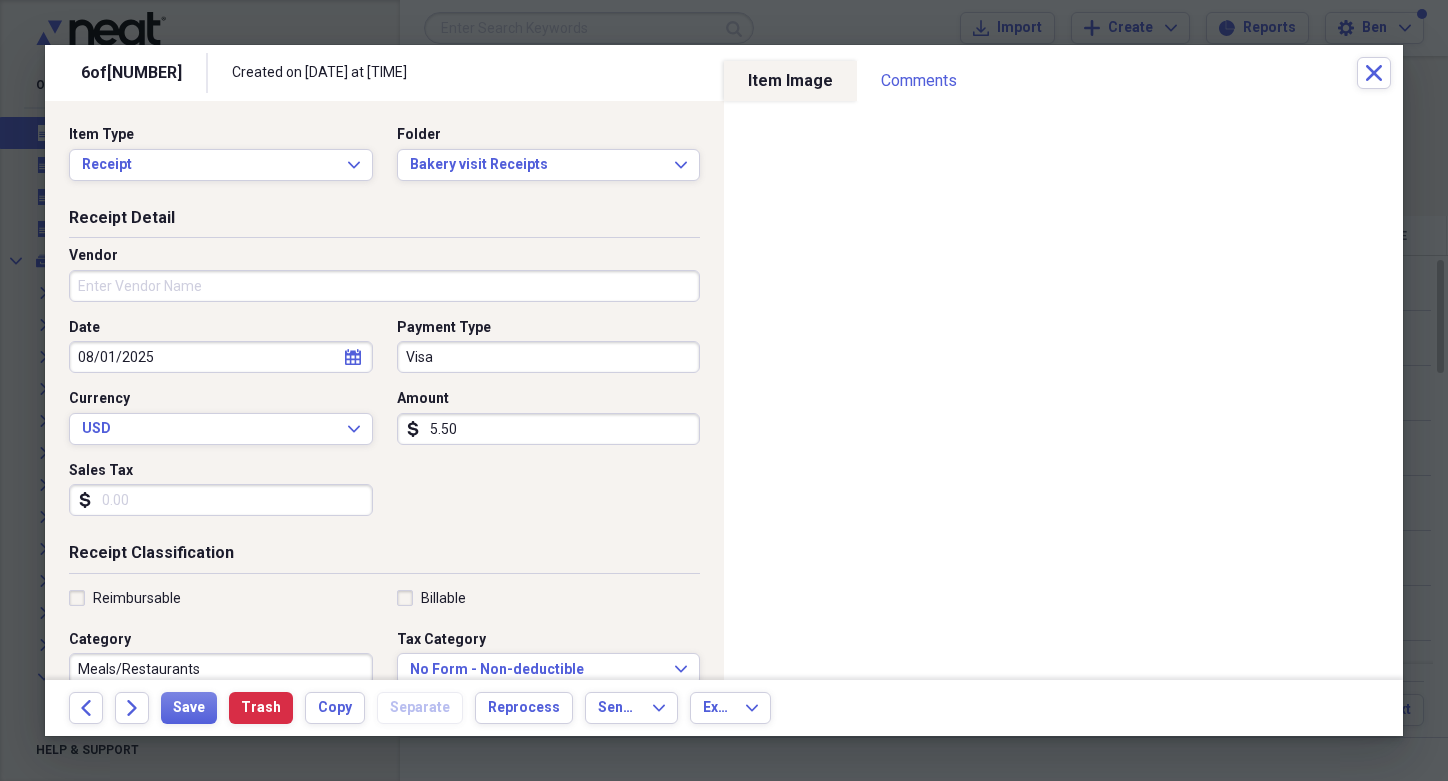 click on "Vendor" at bounding box center [384, 286] 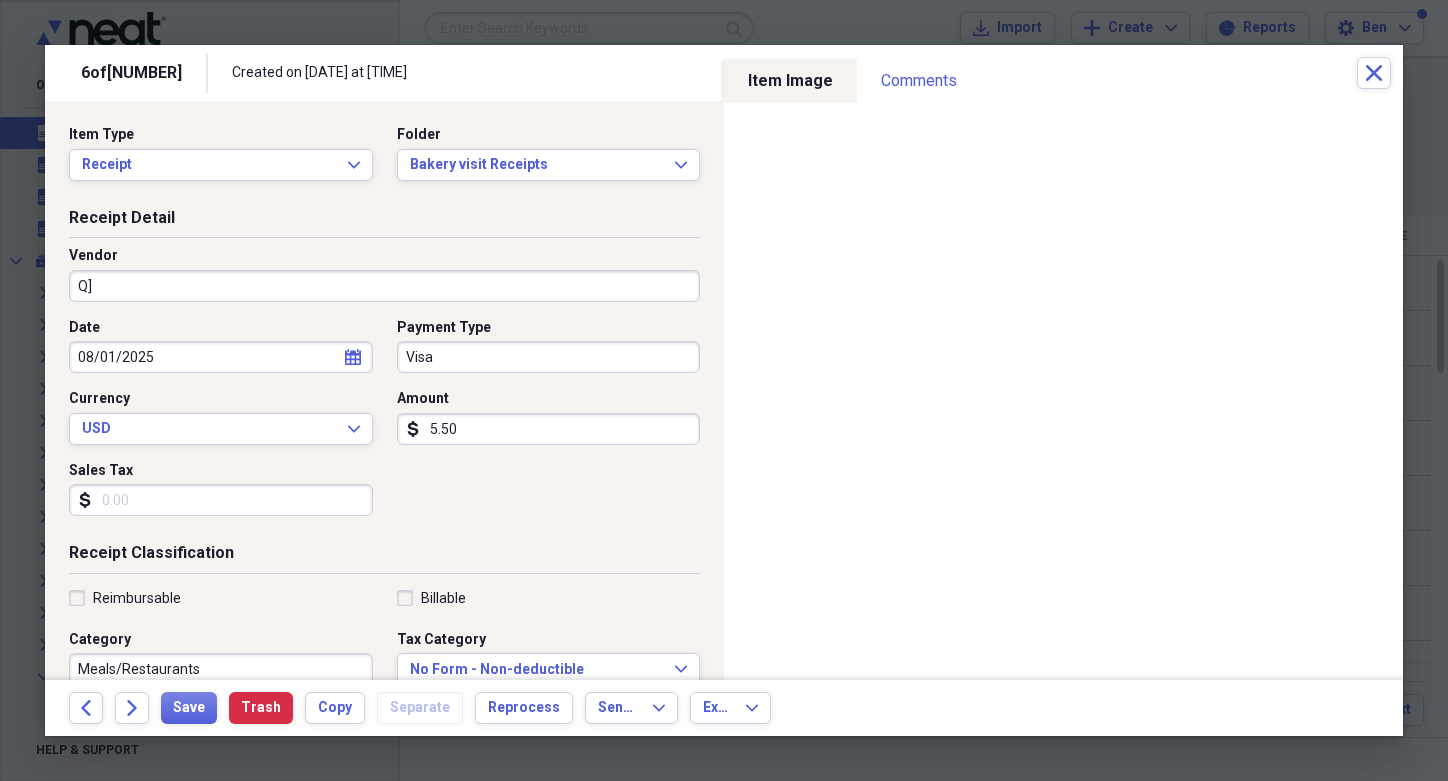 type on "Q" 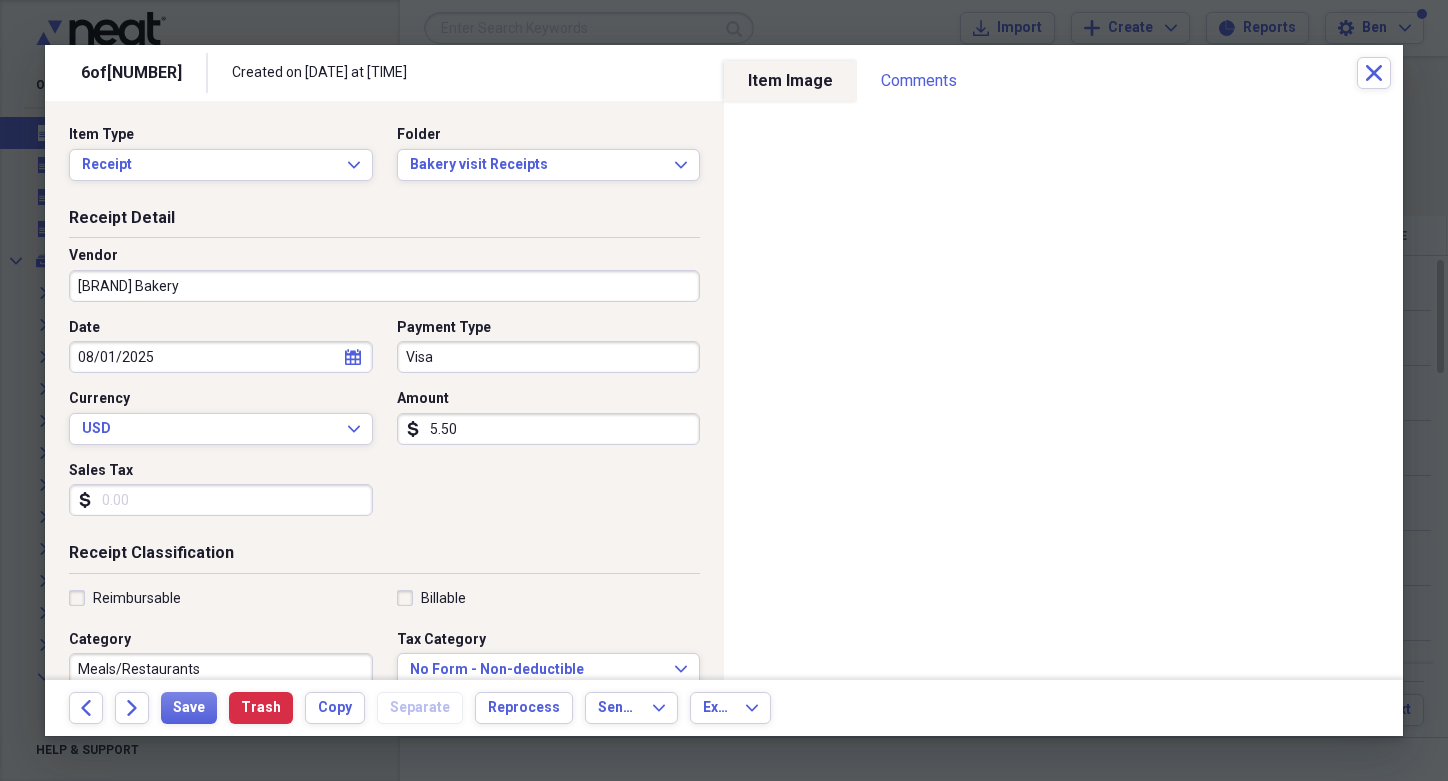 type on "[BRAND] Bakery" 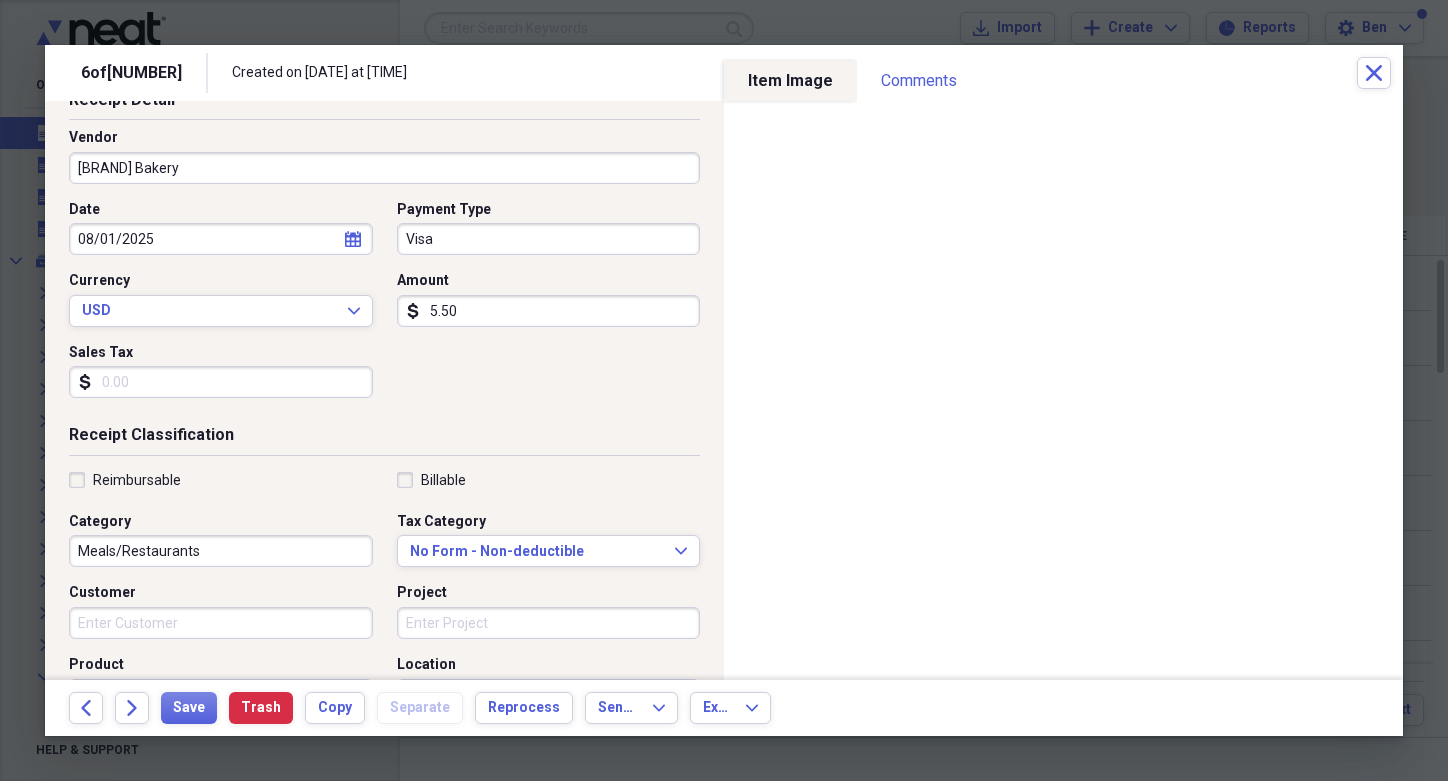 scroll, scrollTop: 187, scrollLeft: 0, axis: vertical 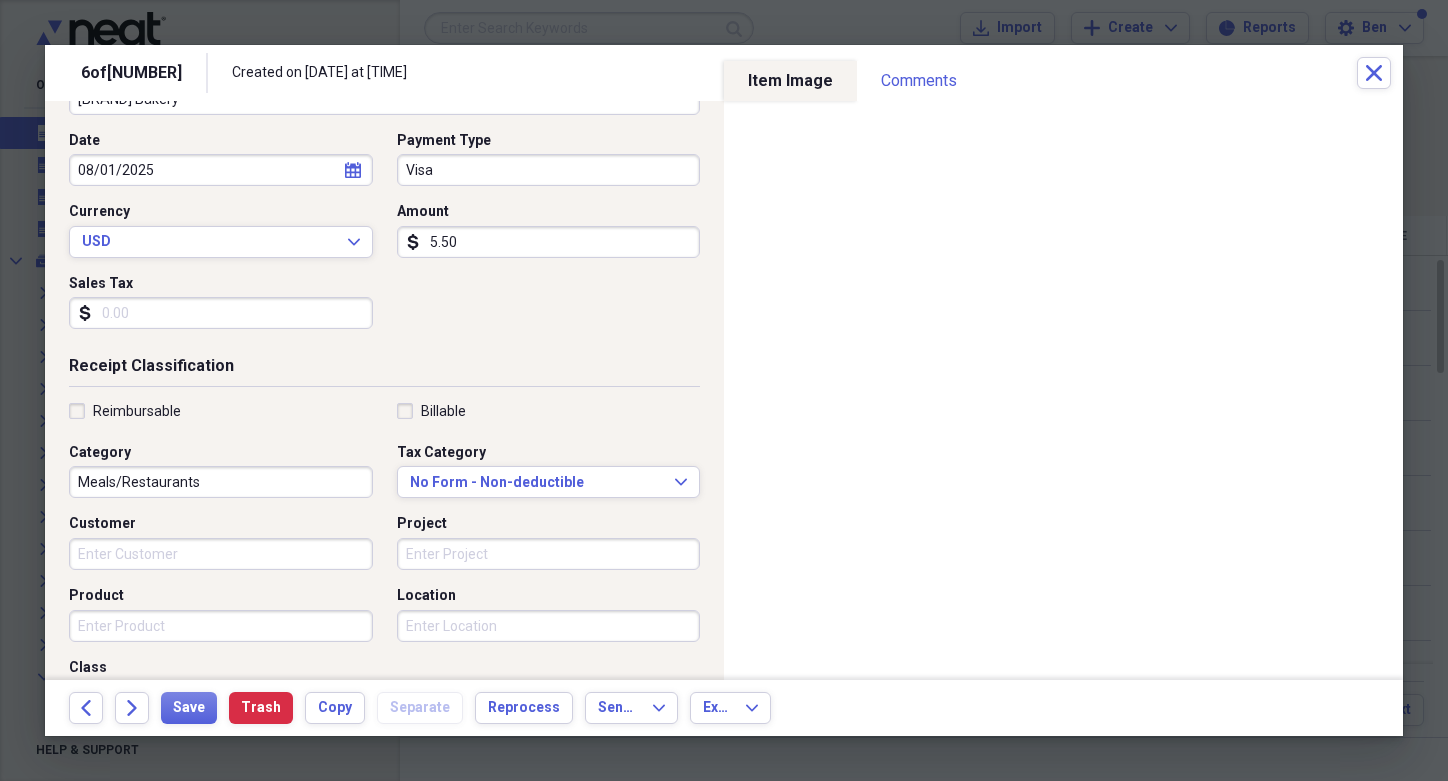 click on "Meals/Restaurants" at bounding box center [221, 482] 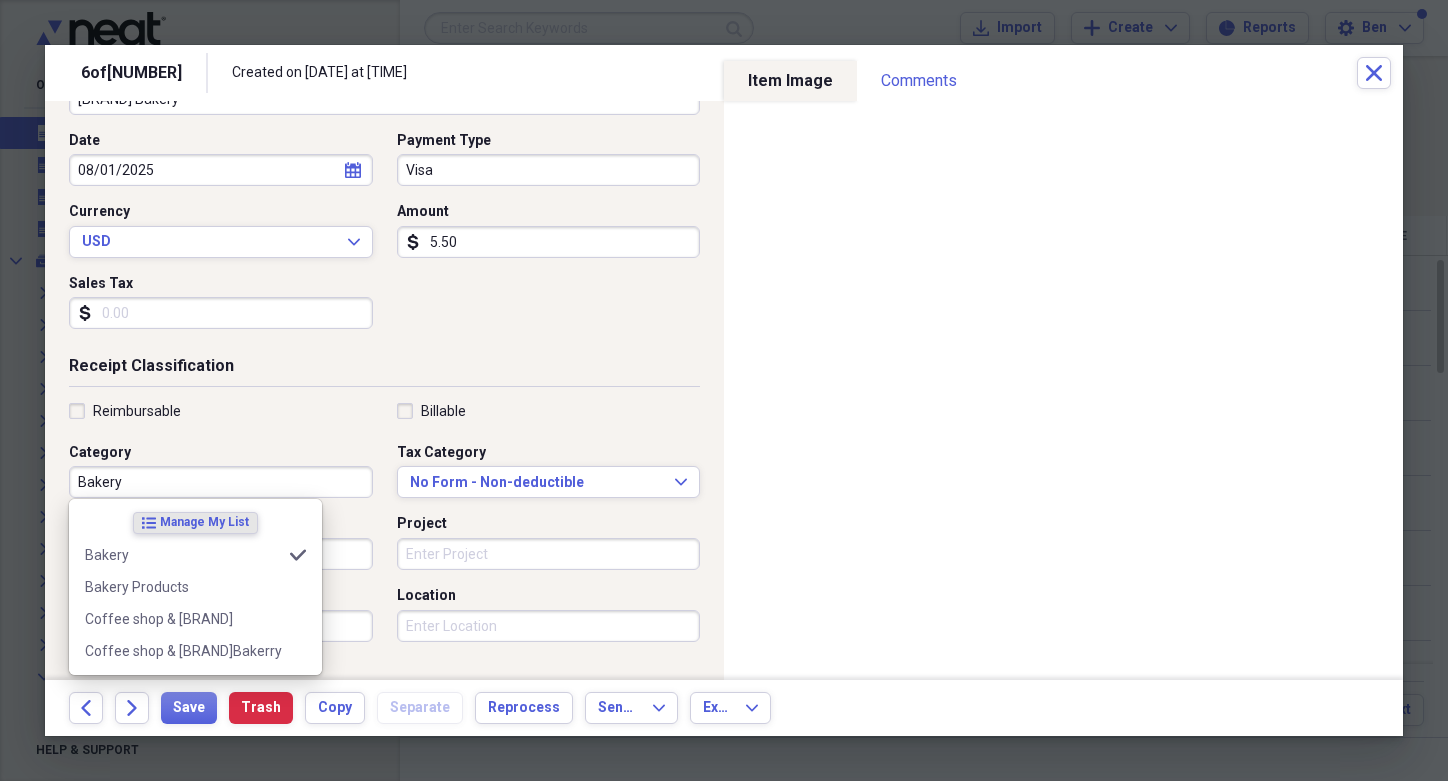 type on "Bakery" 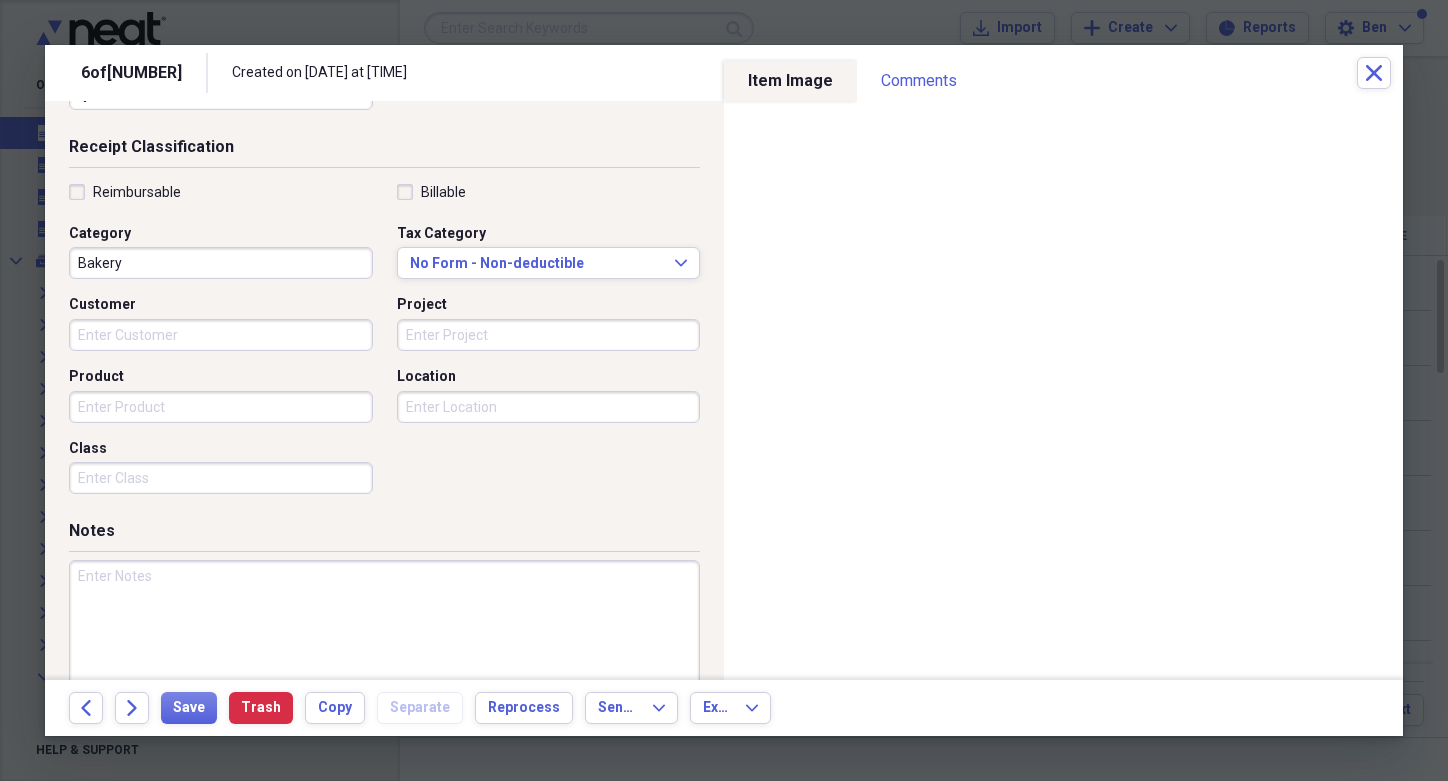 scroll, scrollTop: 441, scrollLeft: 0, axis: vertical 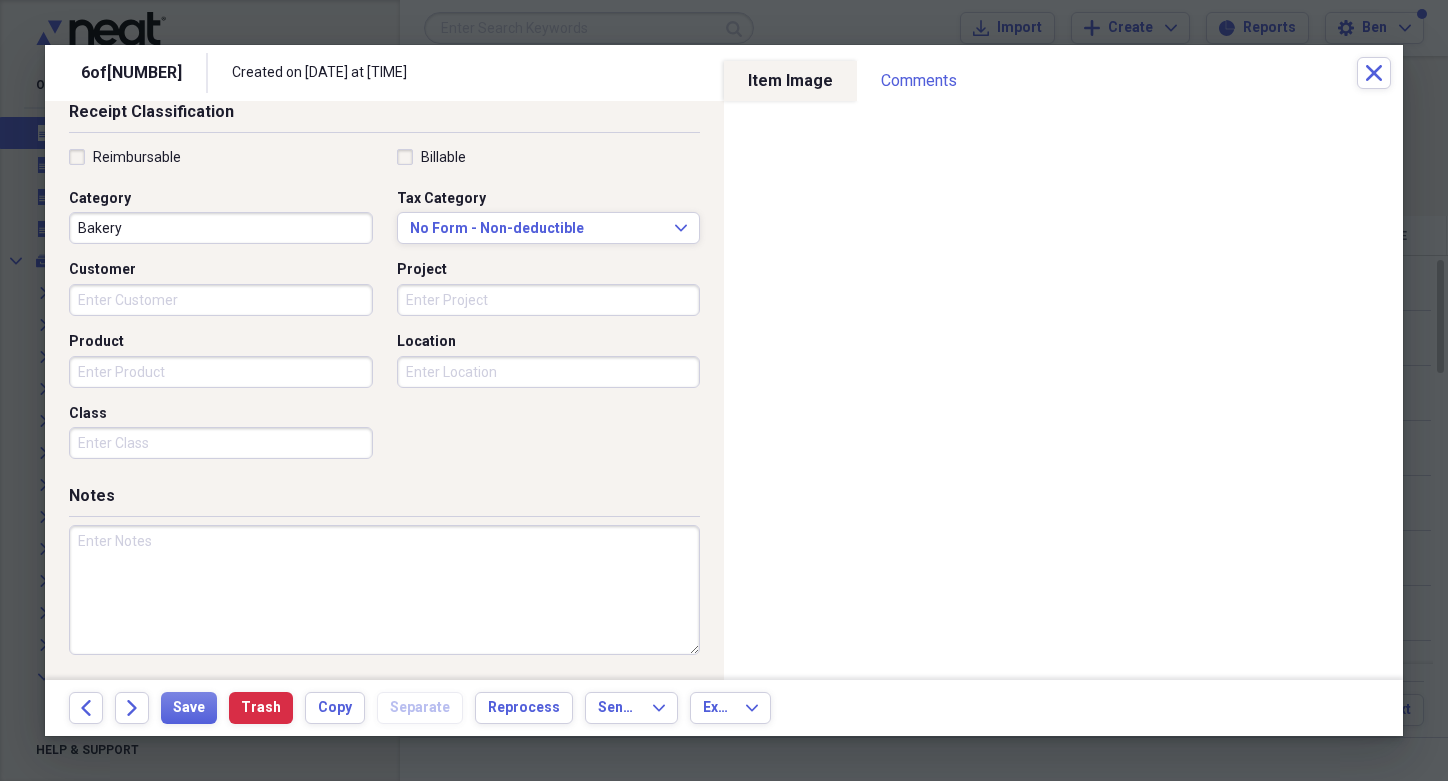 click at bounding box center [384, 590] 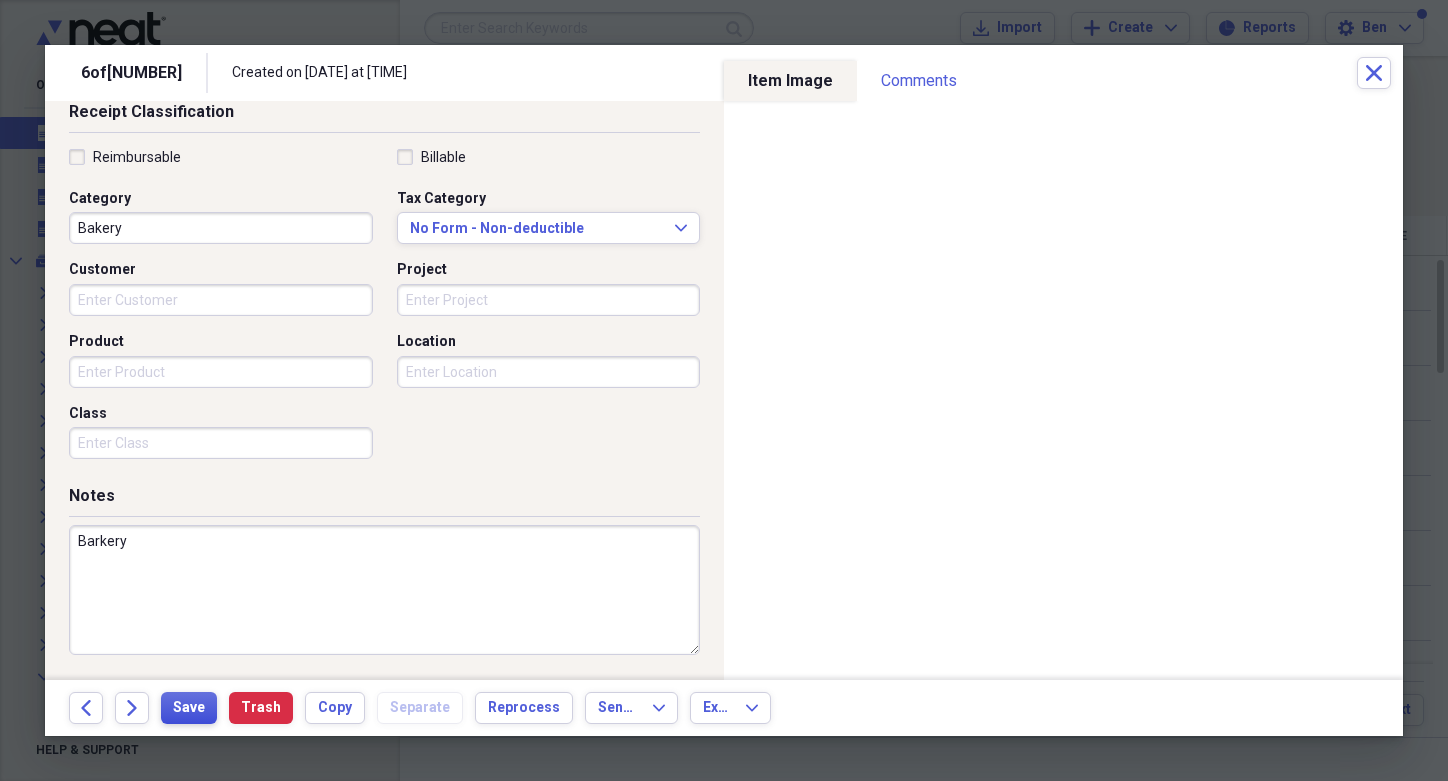 type on "Barkery" 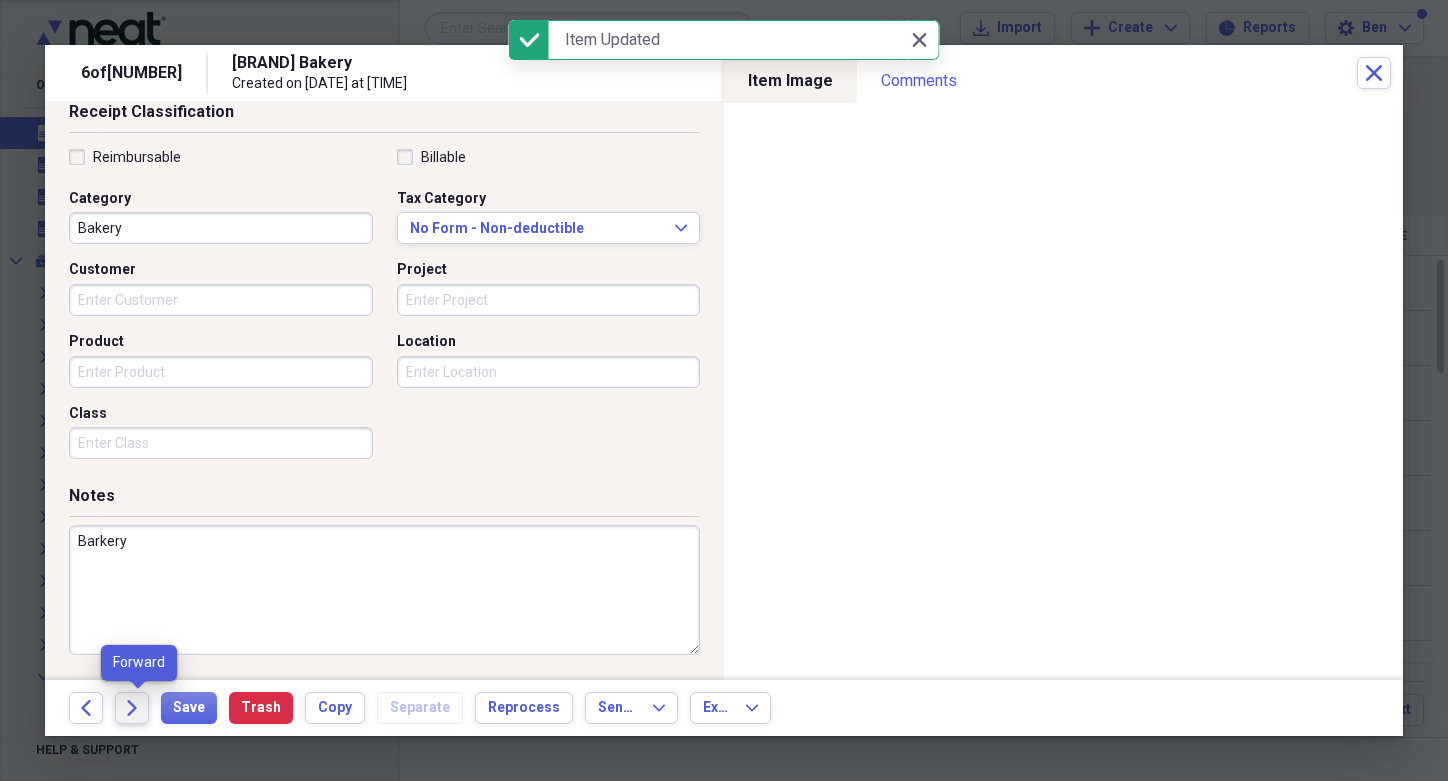 click 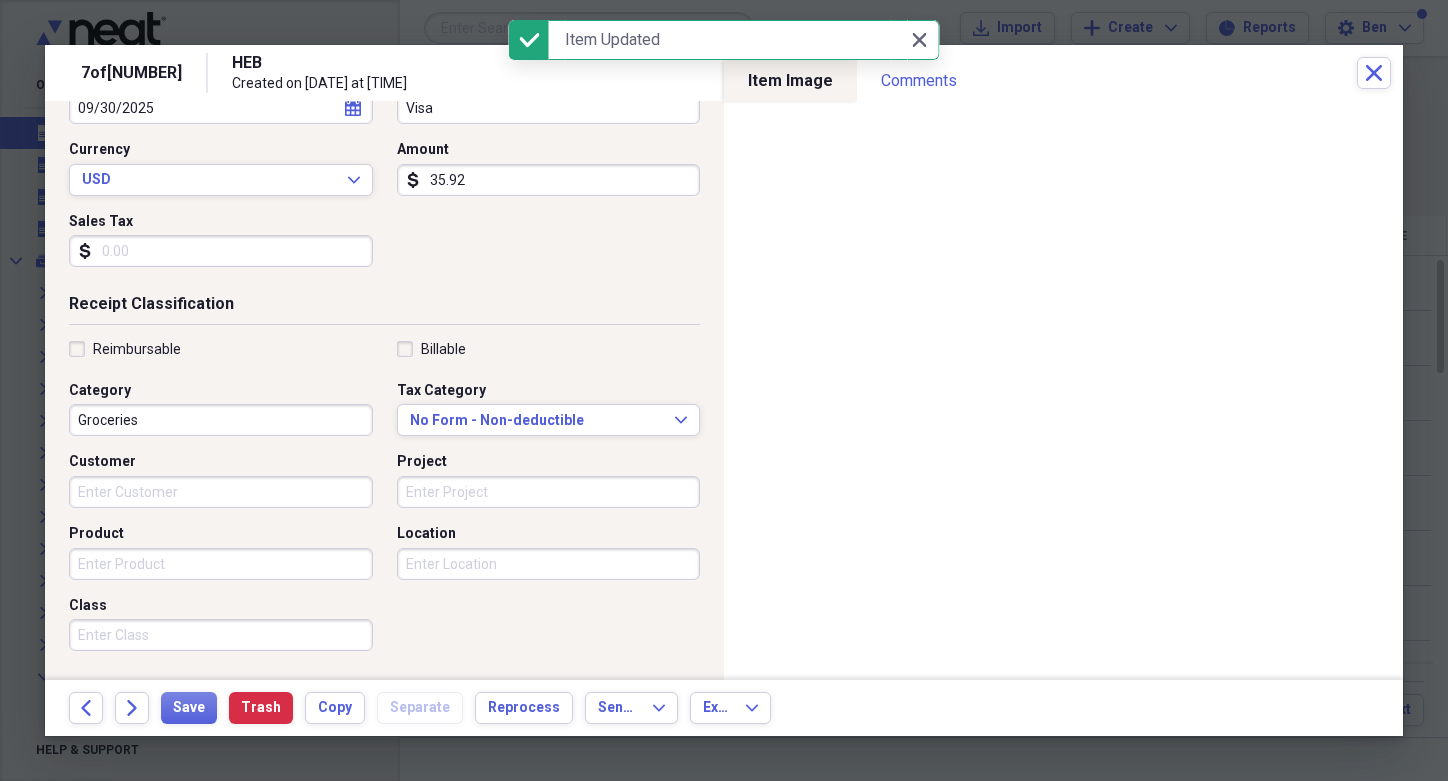 scroll, scrollTop: 441, scrollLeft: 0, axis: vertical 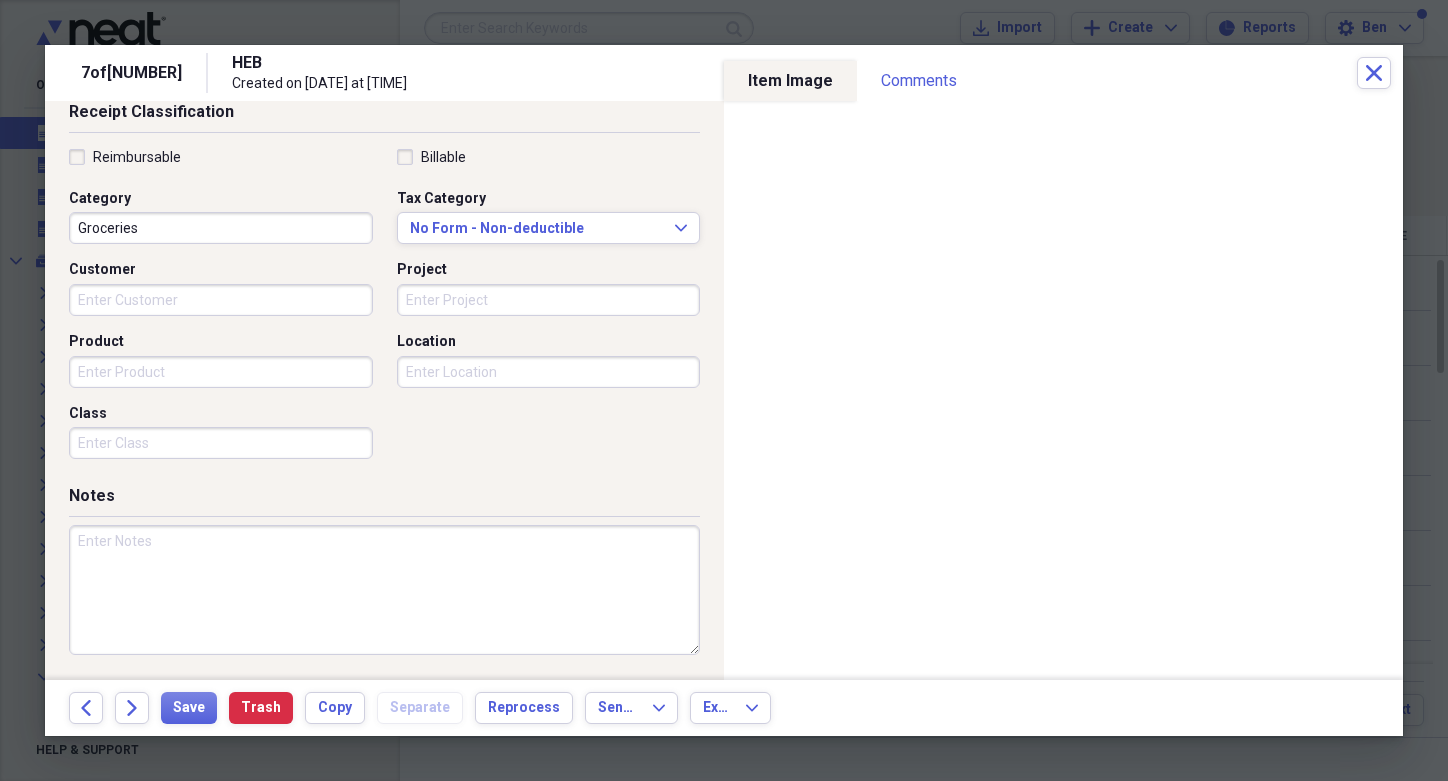 click at bounding box center [384, 590] 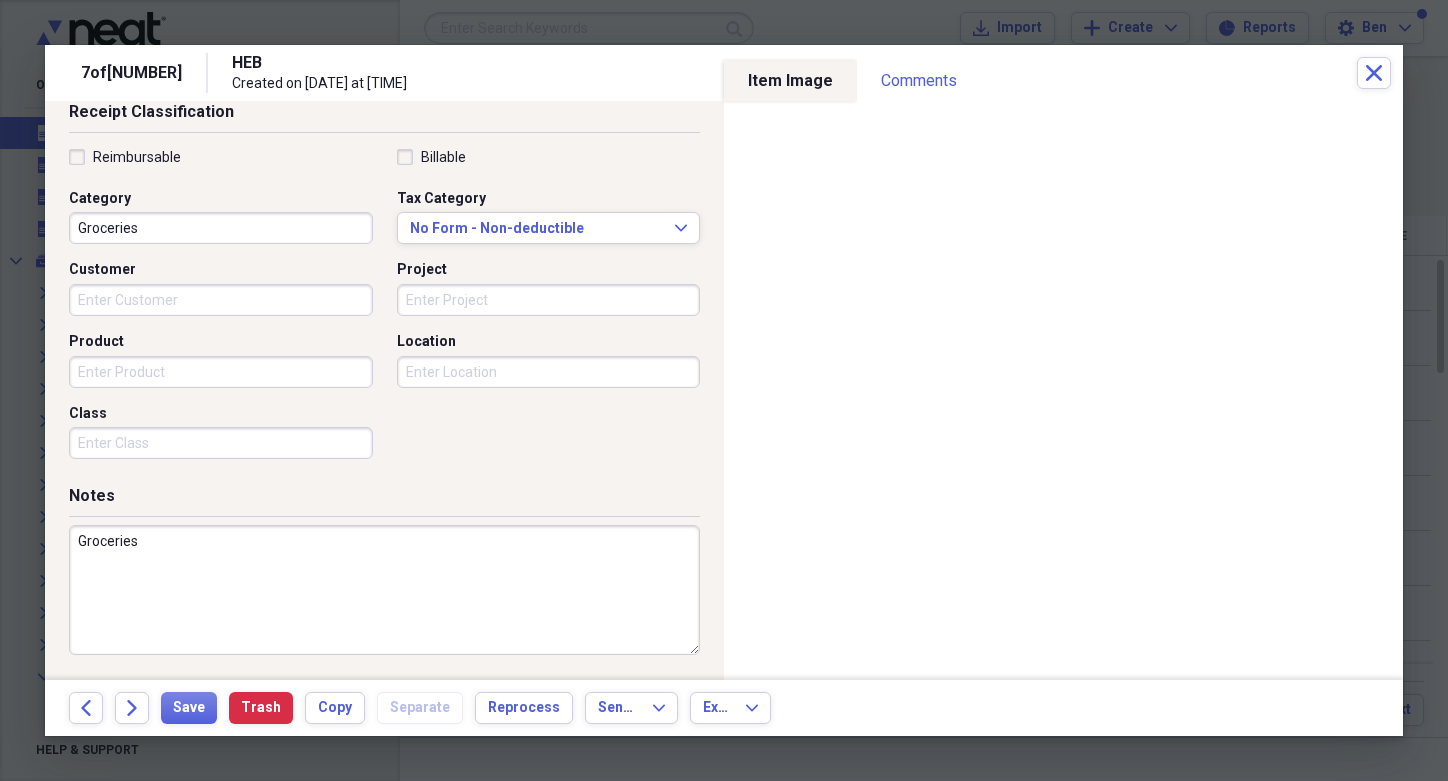 type on "Groceries" 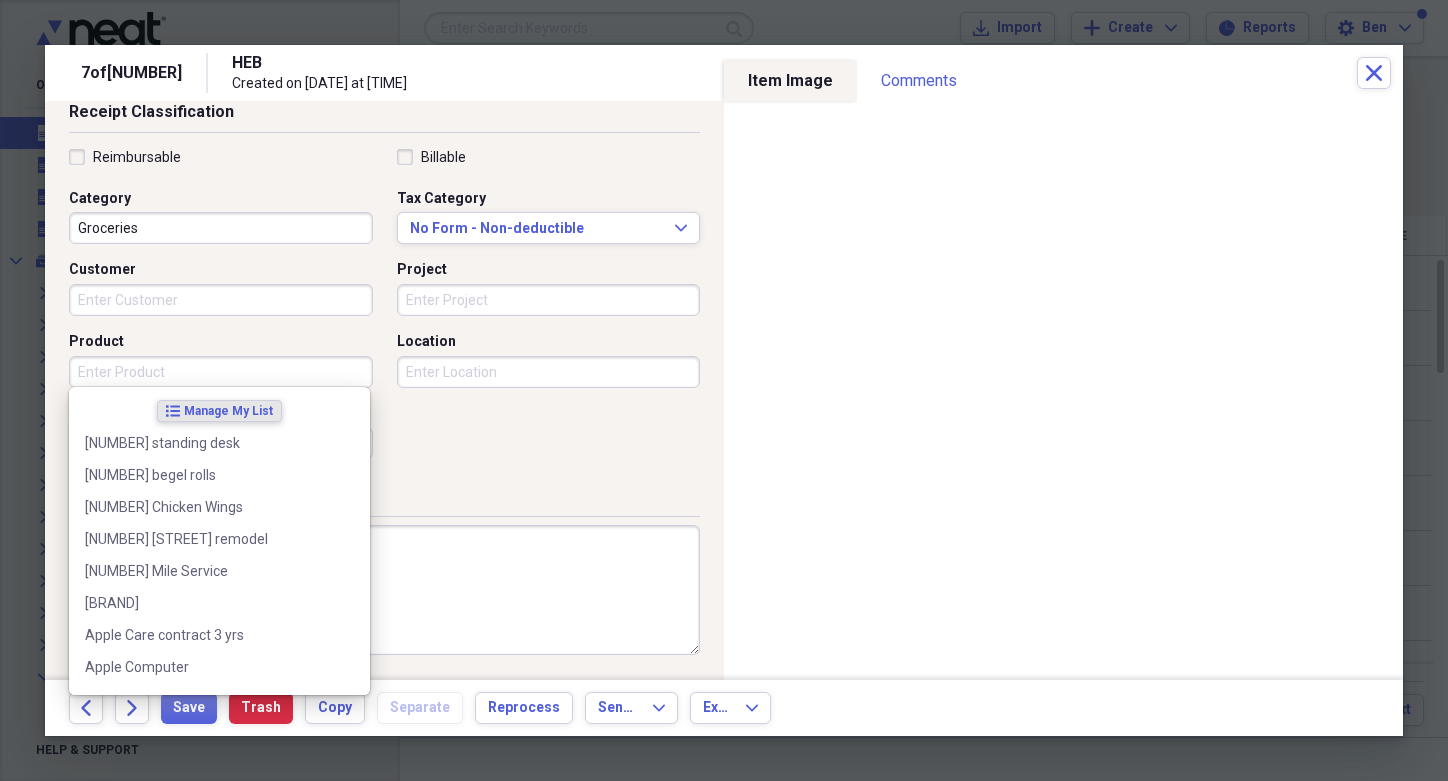 click on "Product" at bounding box center (221, 372) 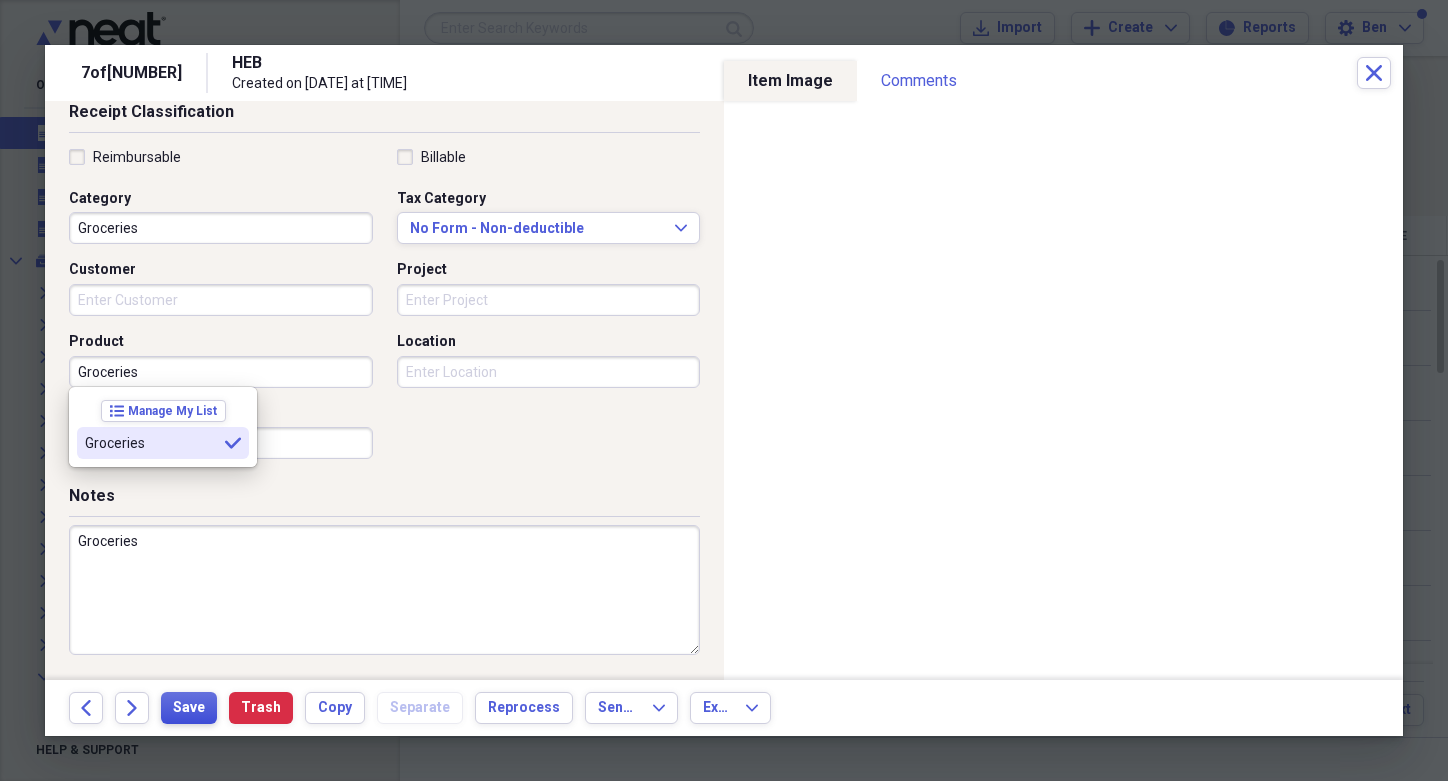 type on "Groceries" 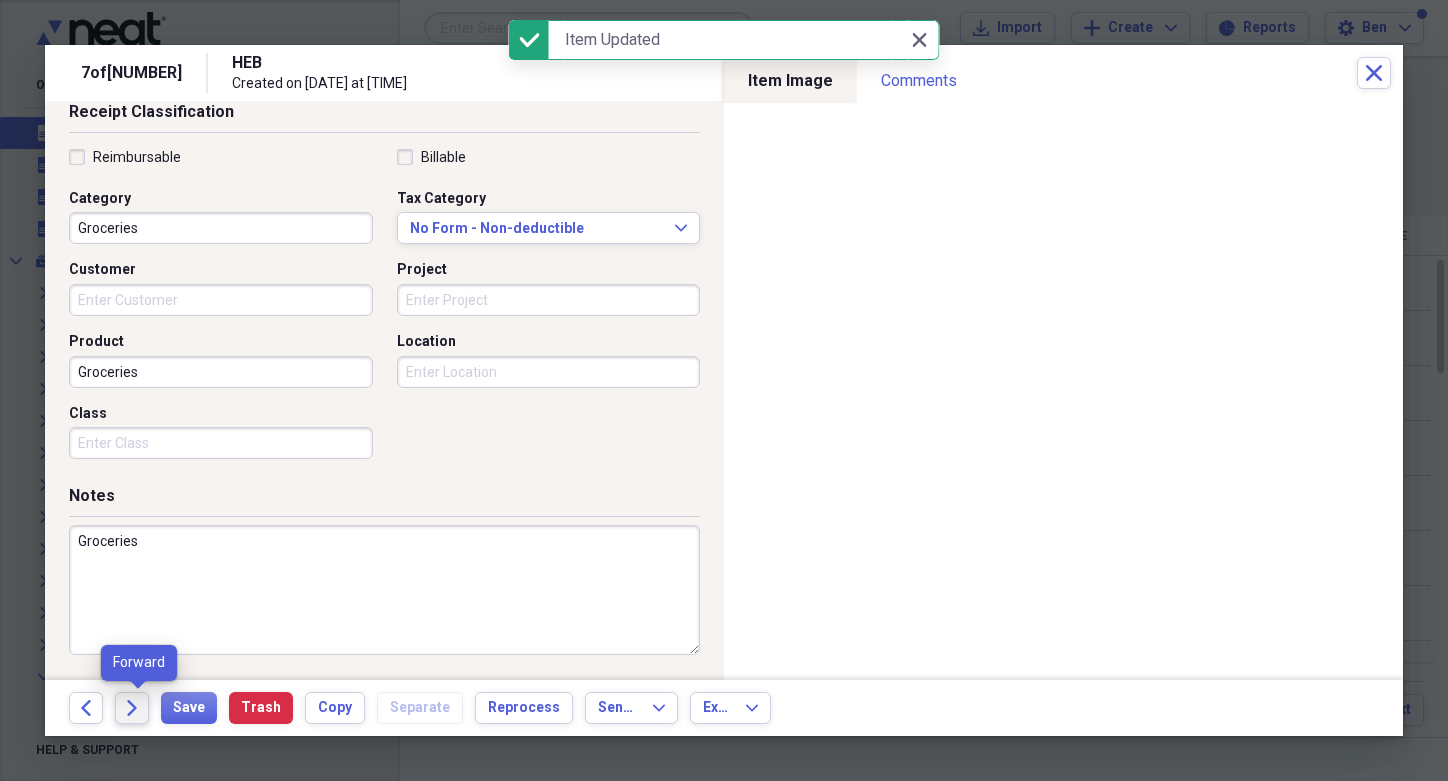 click on "Forward" 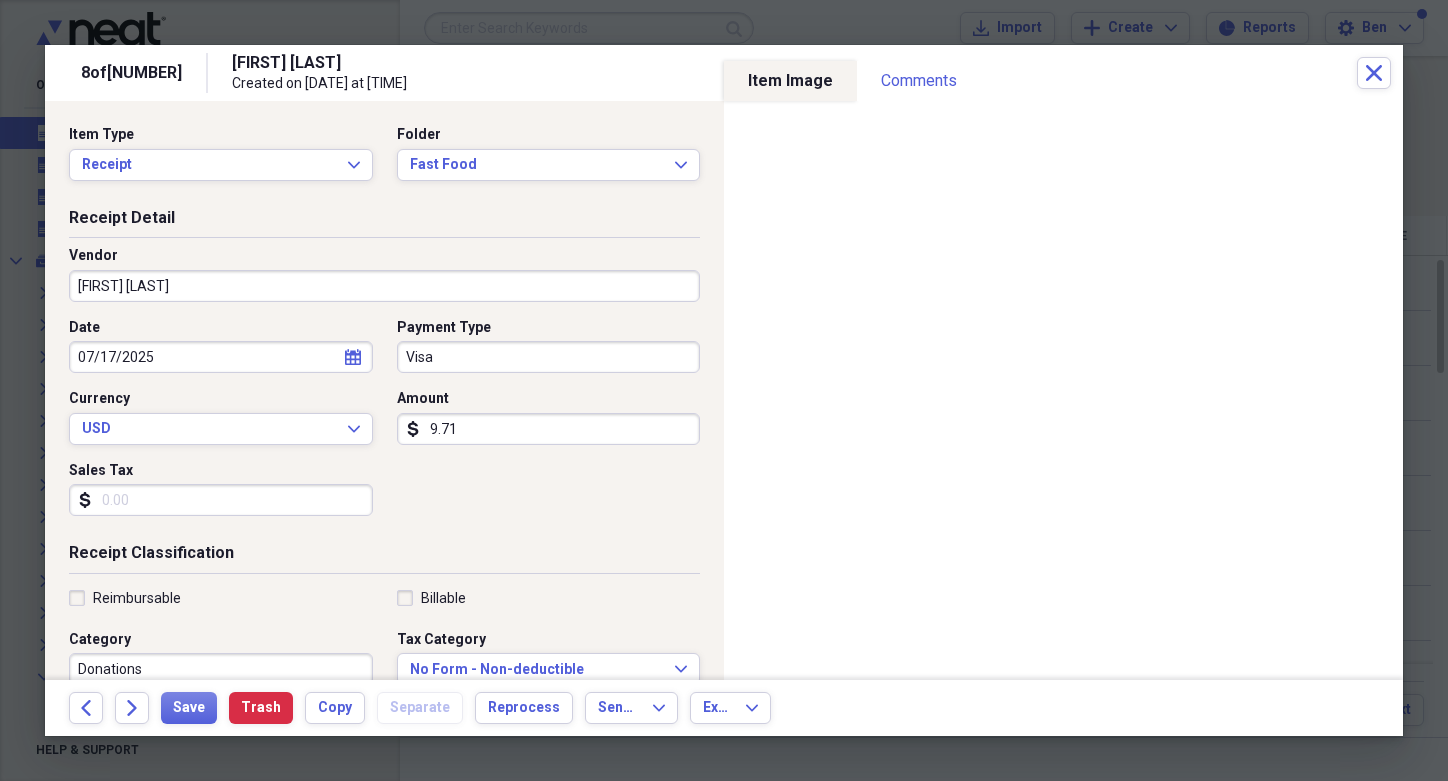 click on "[FIRST] [LAST]" at bounding box center (384, 286) 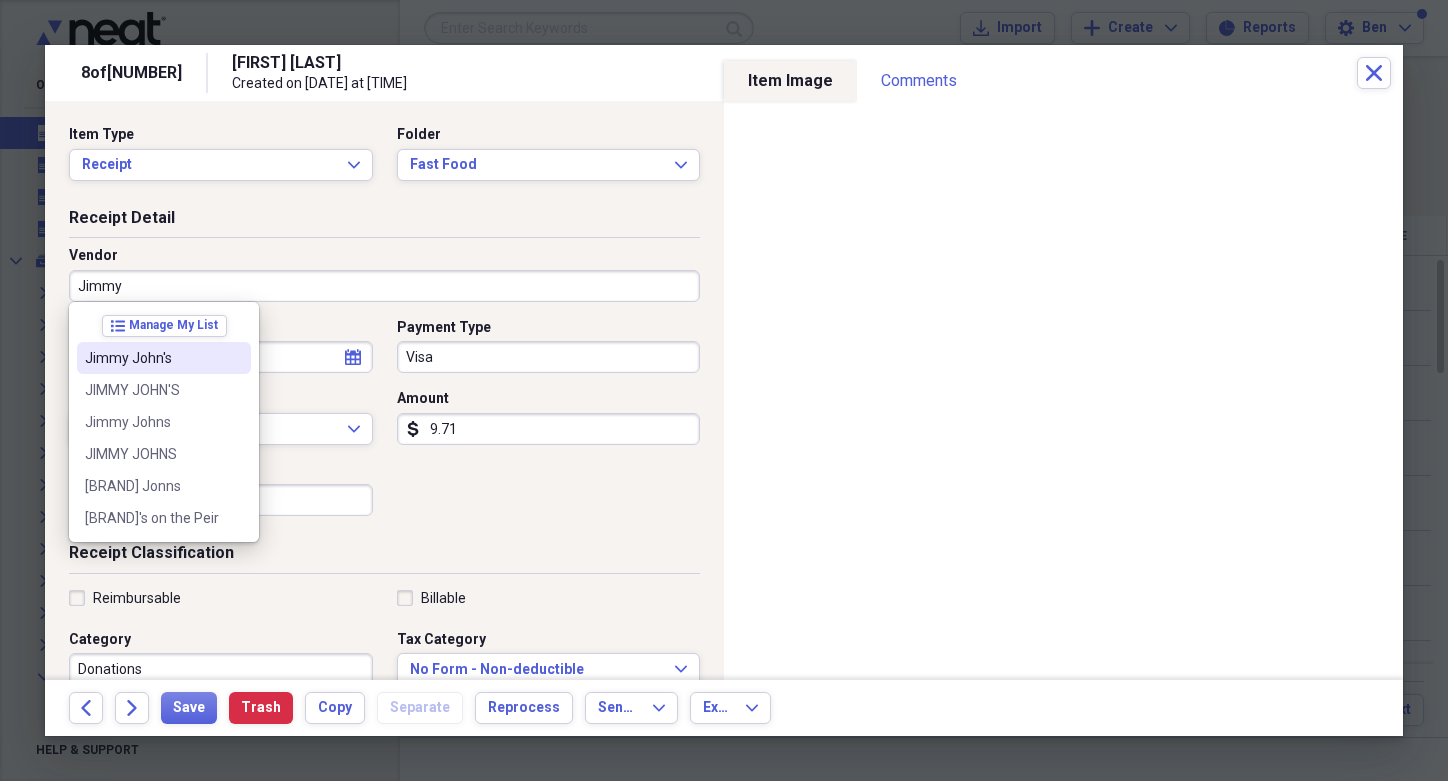 click on "Jimmy John's" at bounding box center (164, 358) 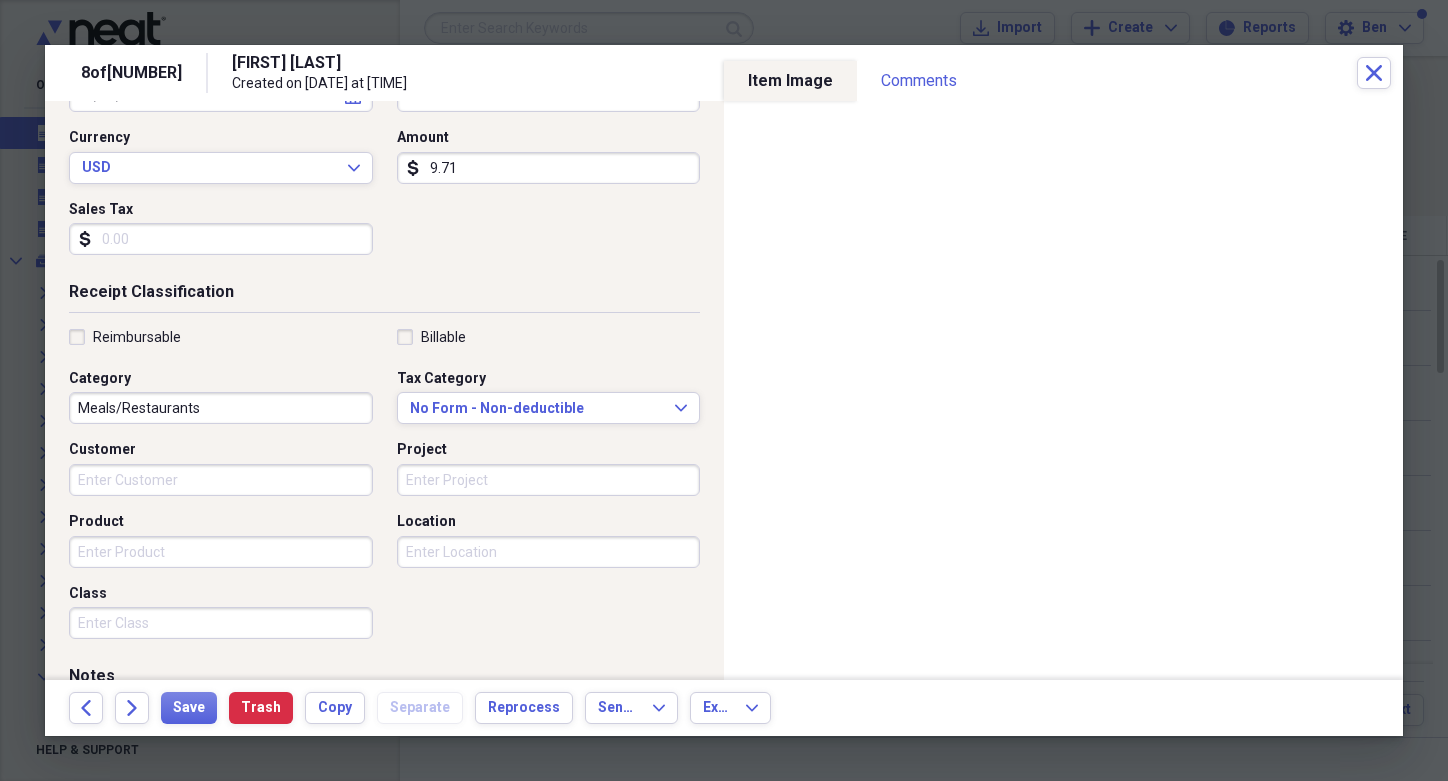 scroll, scrollTop: 278, scrollLeft: 0, axis: vertical 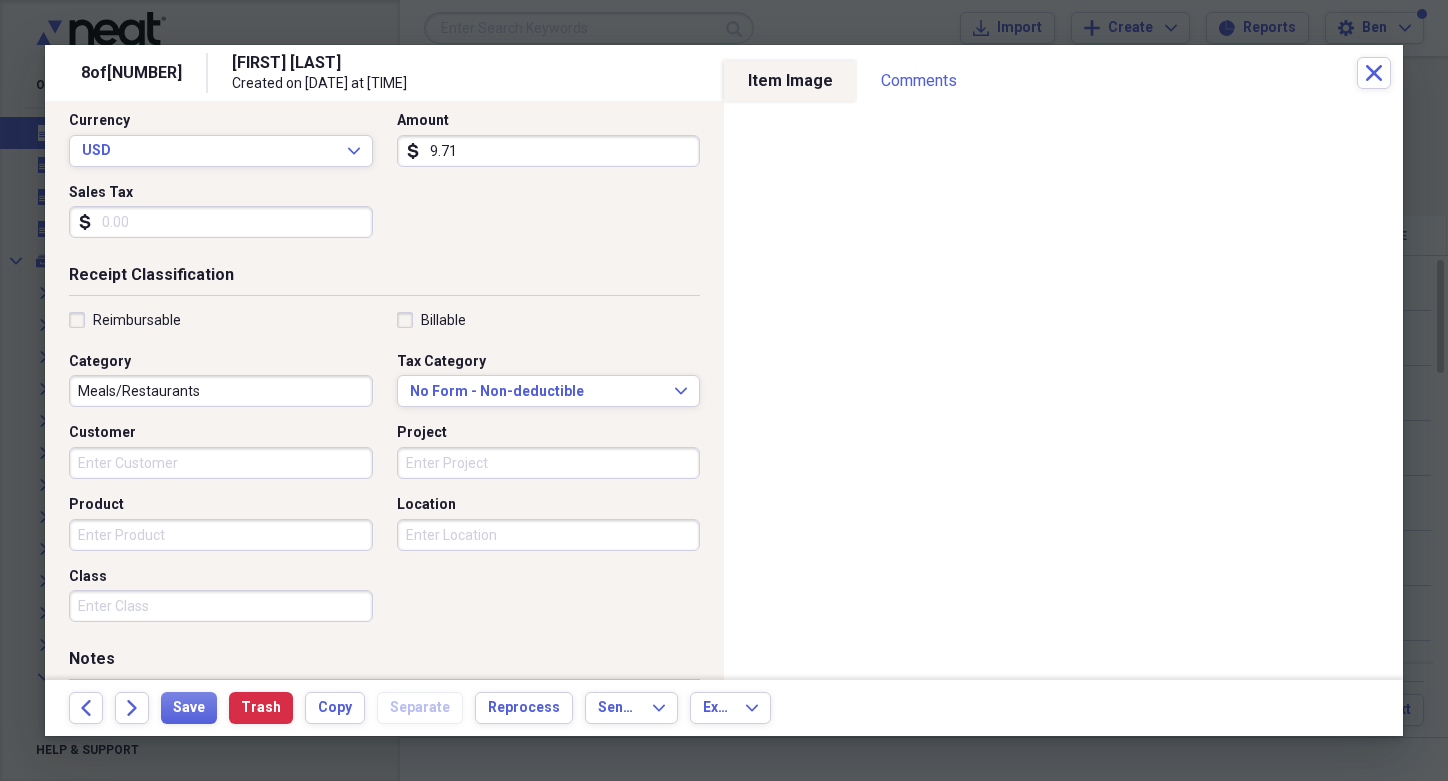 click on "Meals/Restaurants" at bounding box center [221, 391] 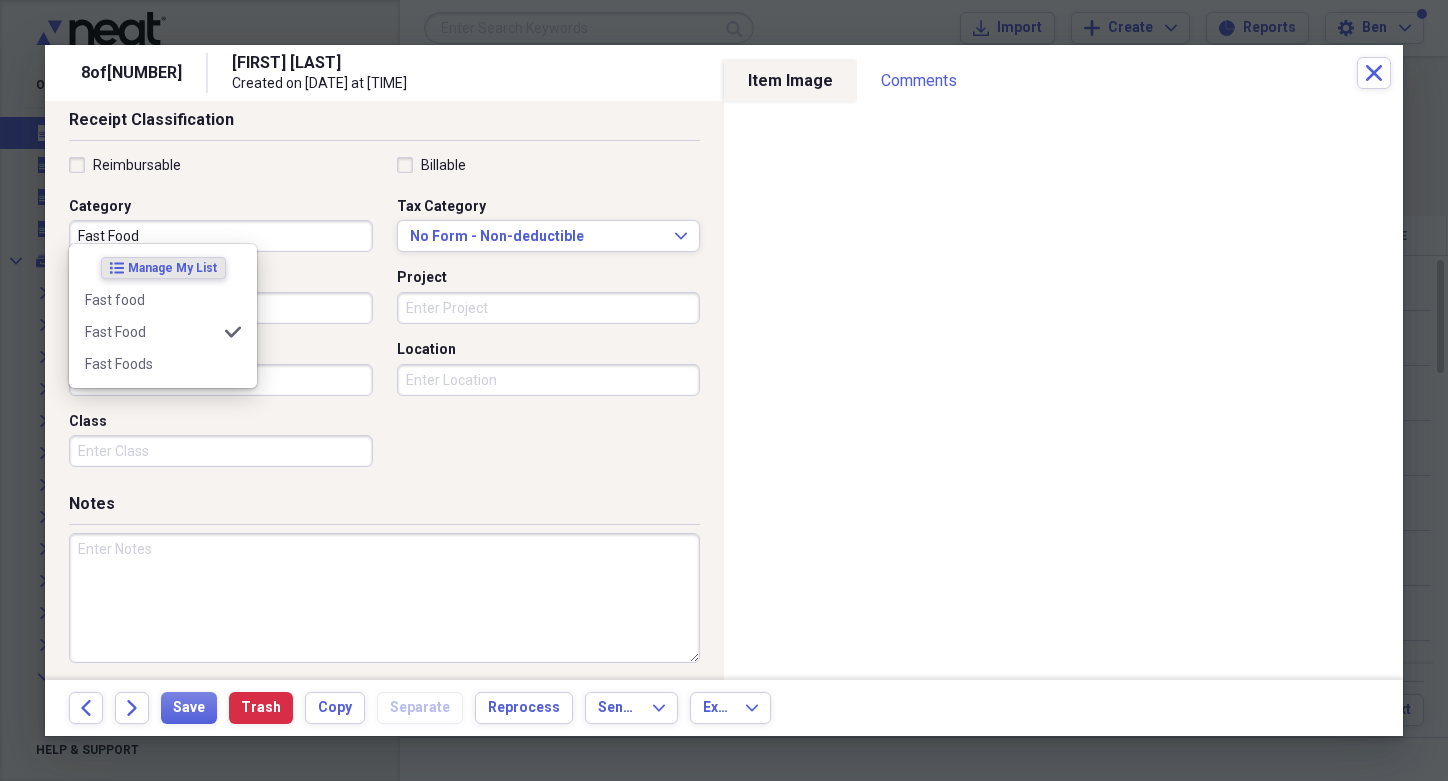 scroll, scrollTop: 441, scrollLeft: 0, axis: vertical 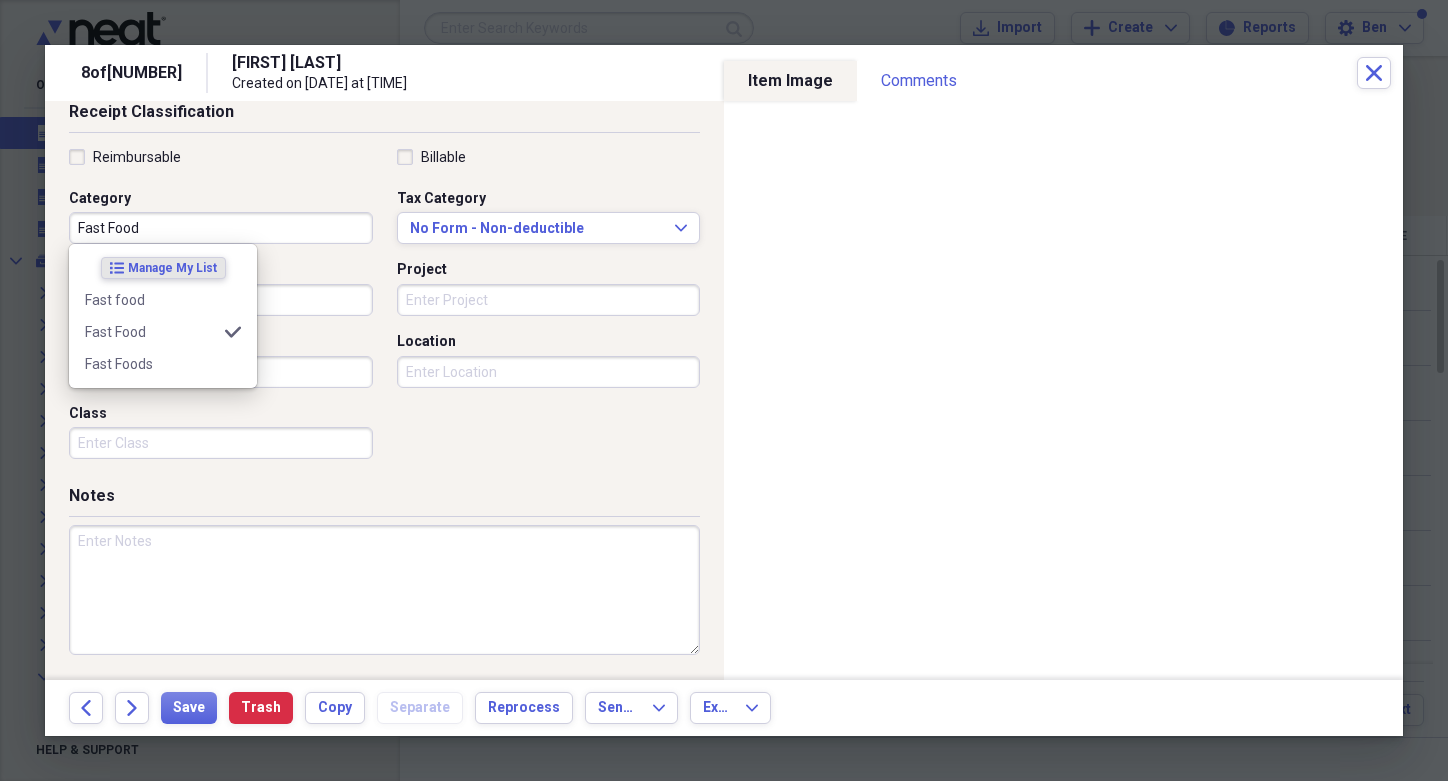 type on "Fast Food" 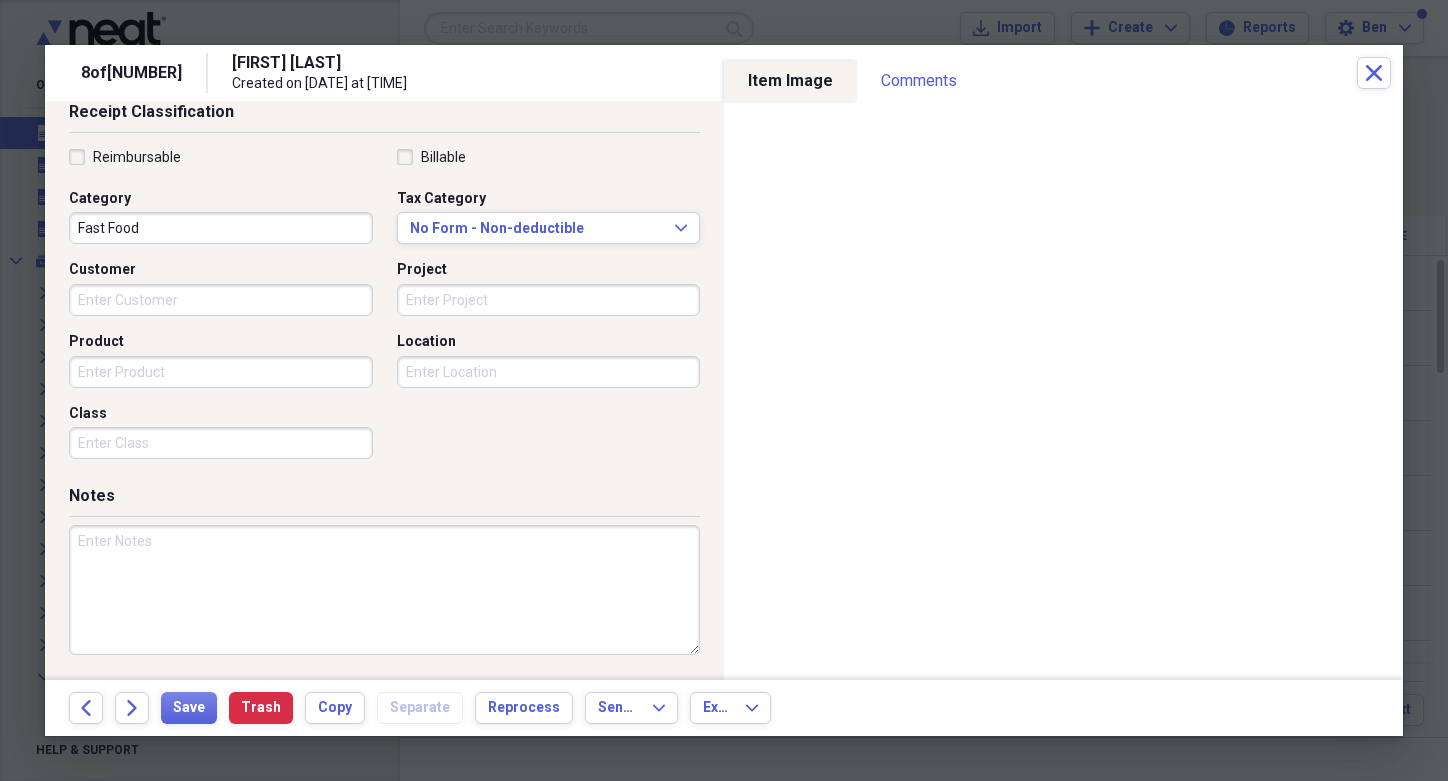 click at bounding box center (384, 590) 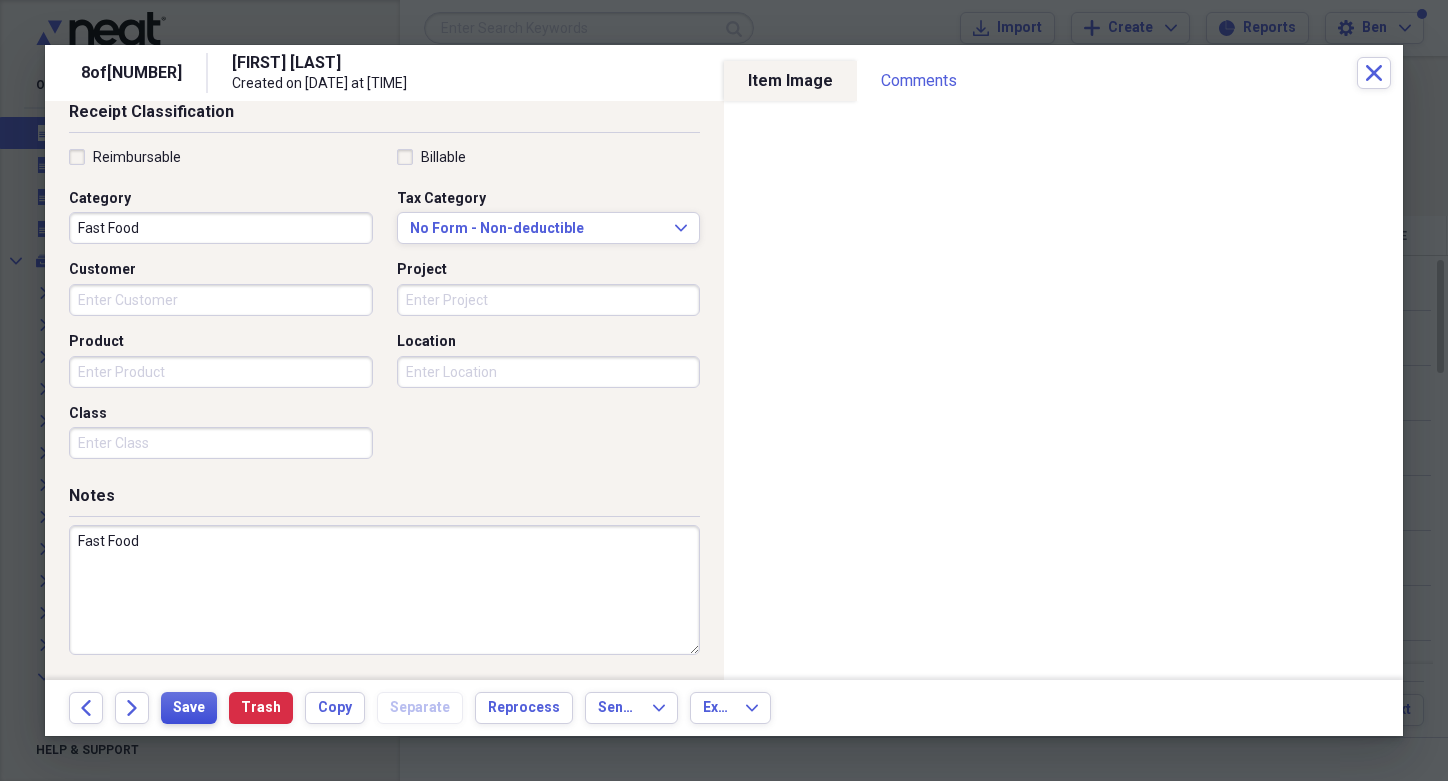 type on "Fast Food" 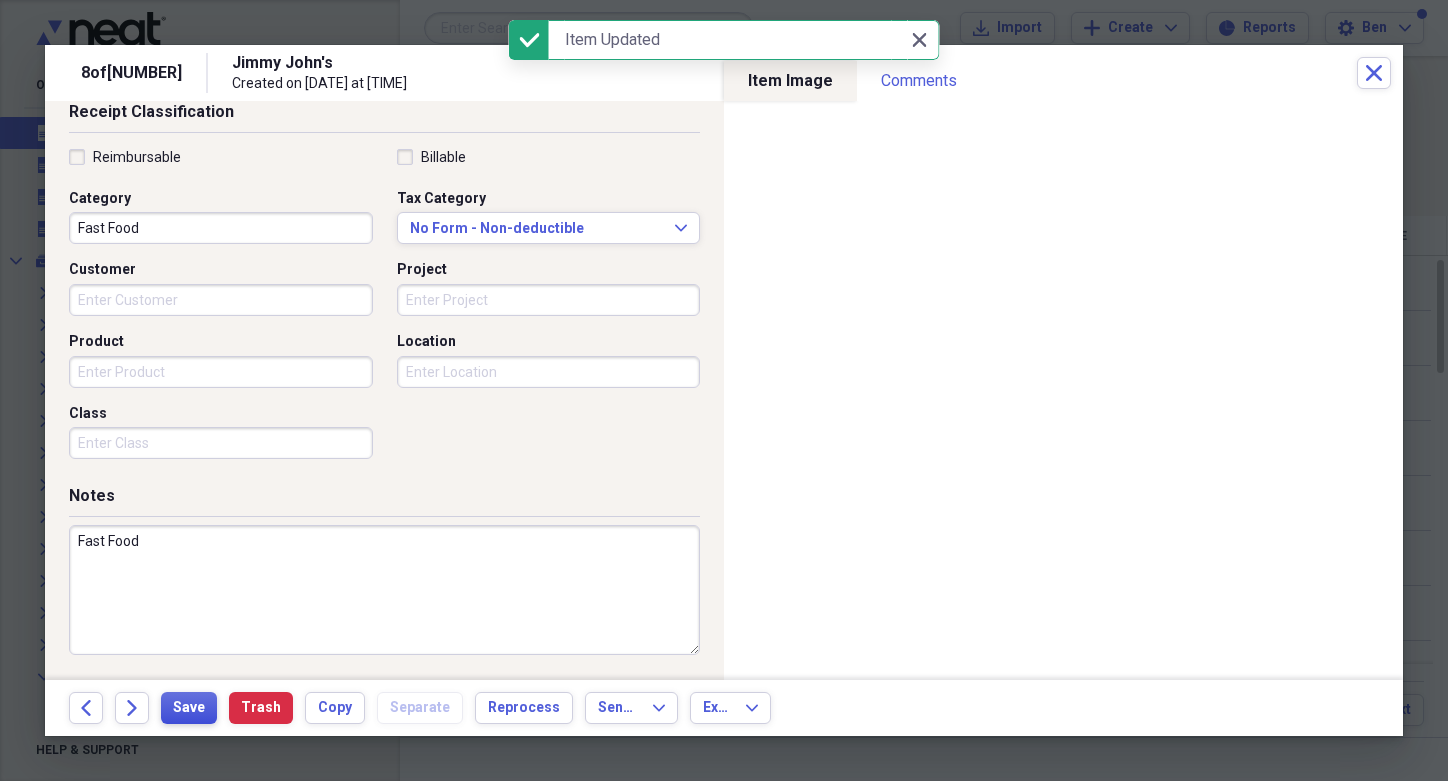 click on "Save" at bounding box center [189, 708] 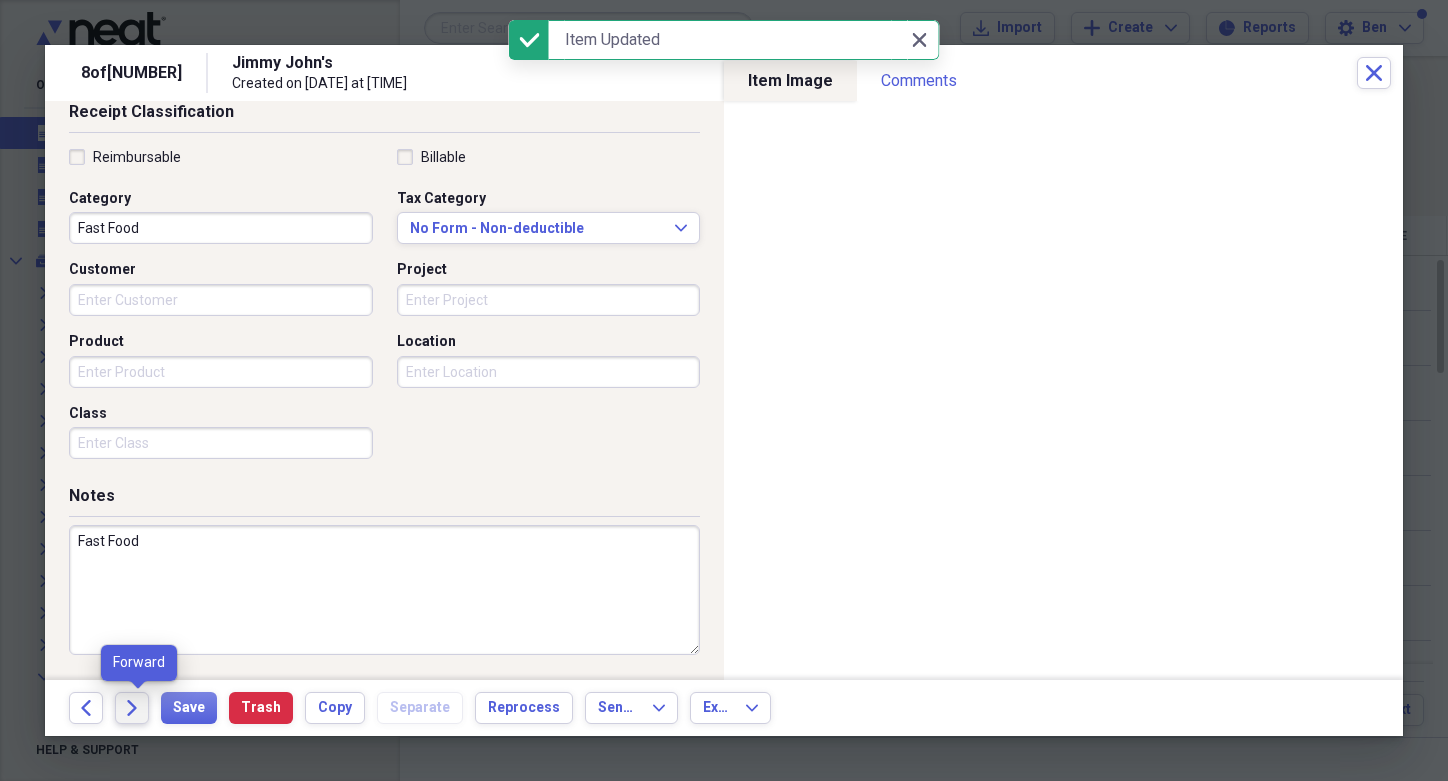 click on "Forward" 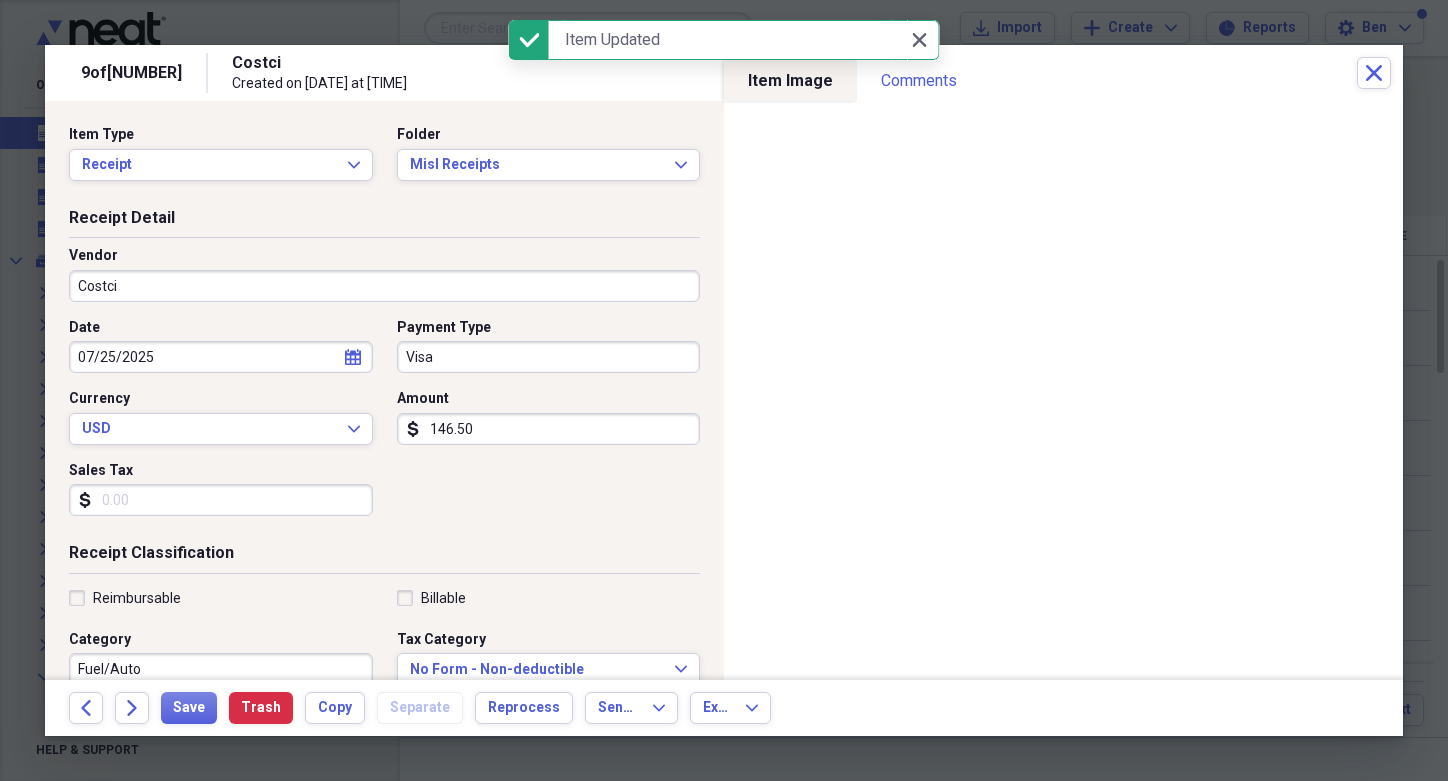 click on "Costci" at bounding box center (384, 286) 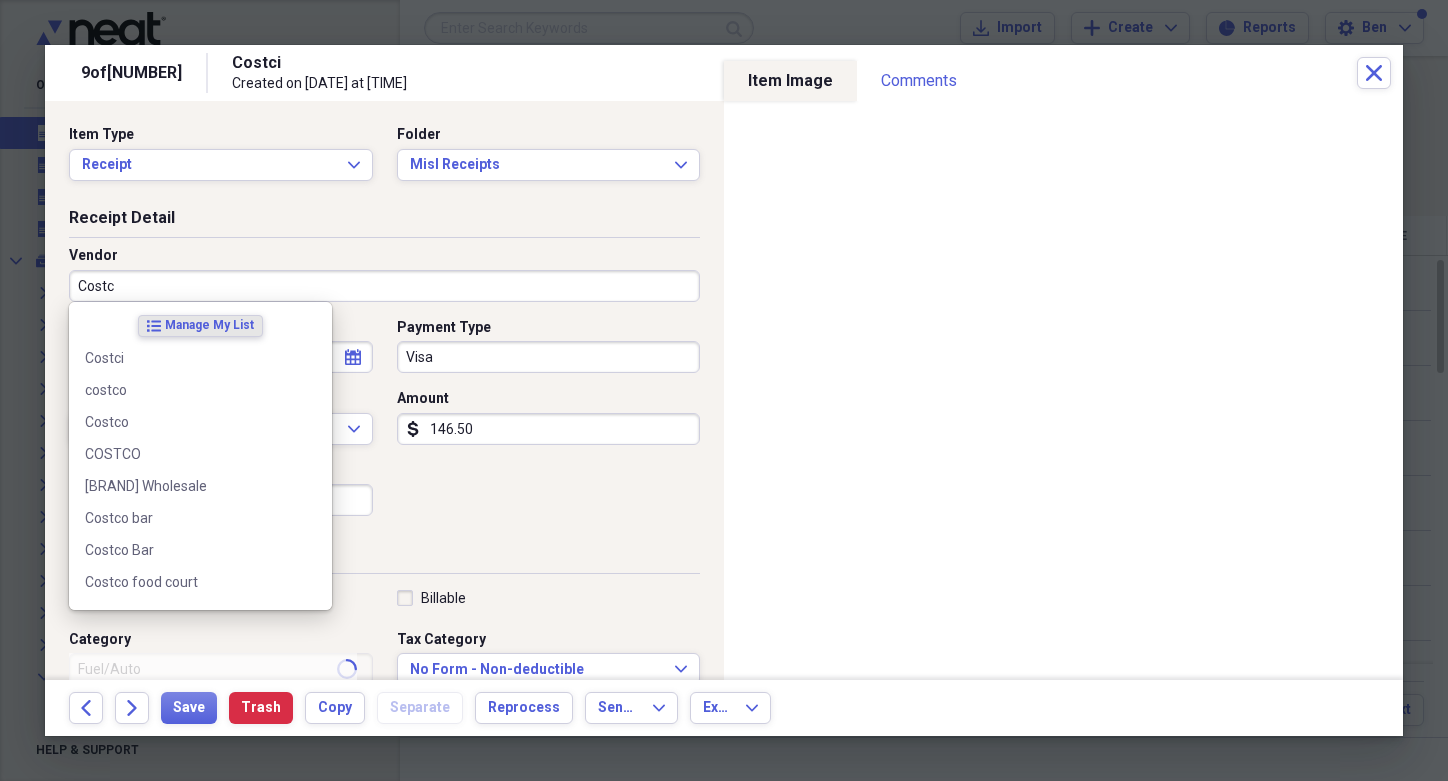 type on "Costco" 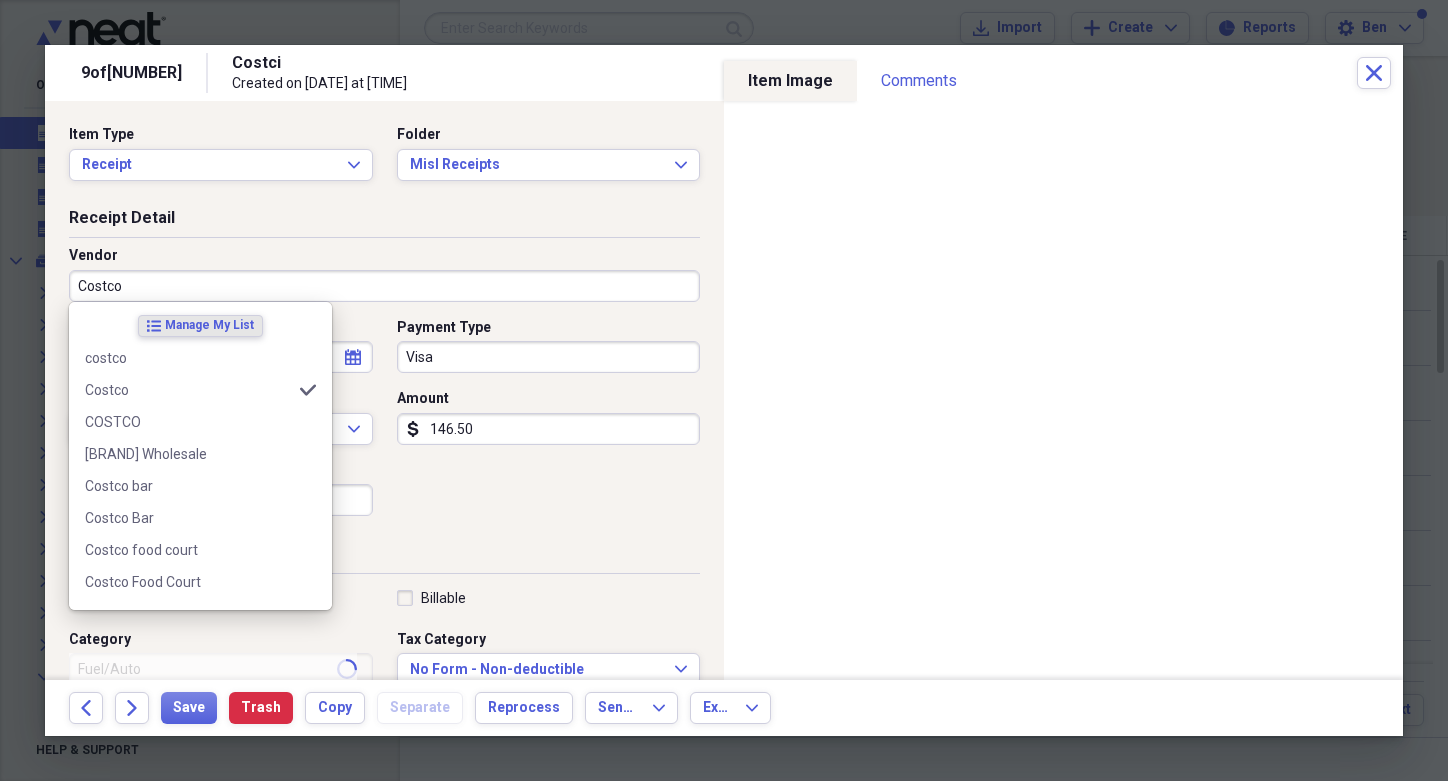 type on "Grocery Store" 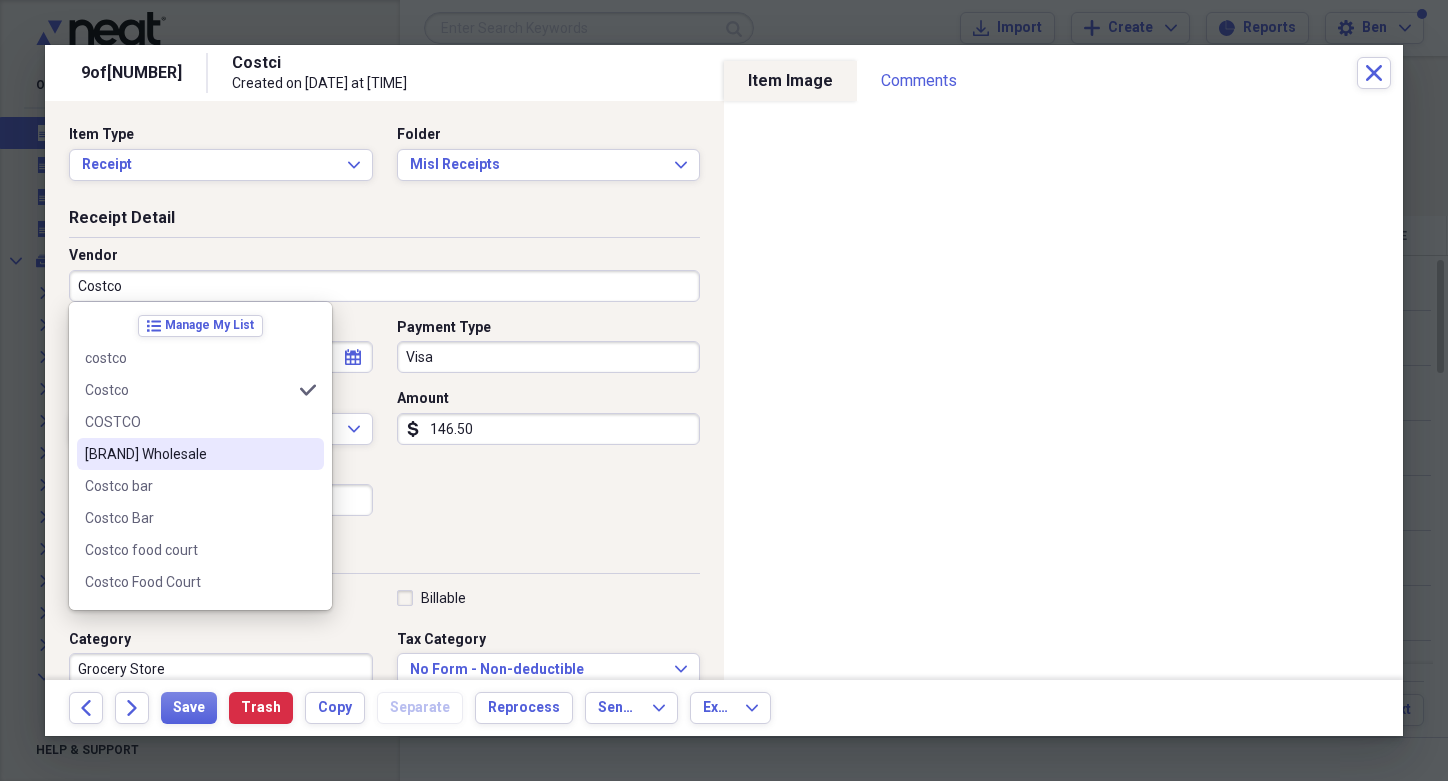 click on "[BRAND] Wholesale" at bounding box center [188, 454] 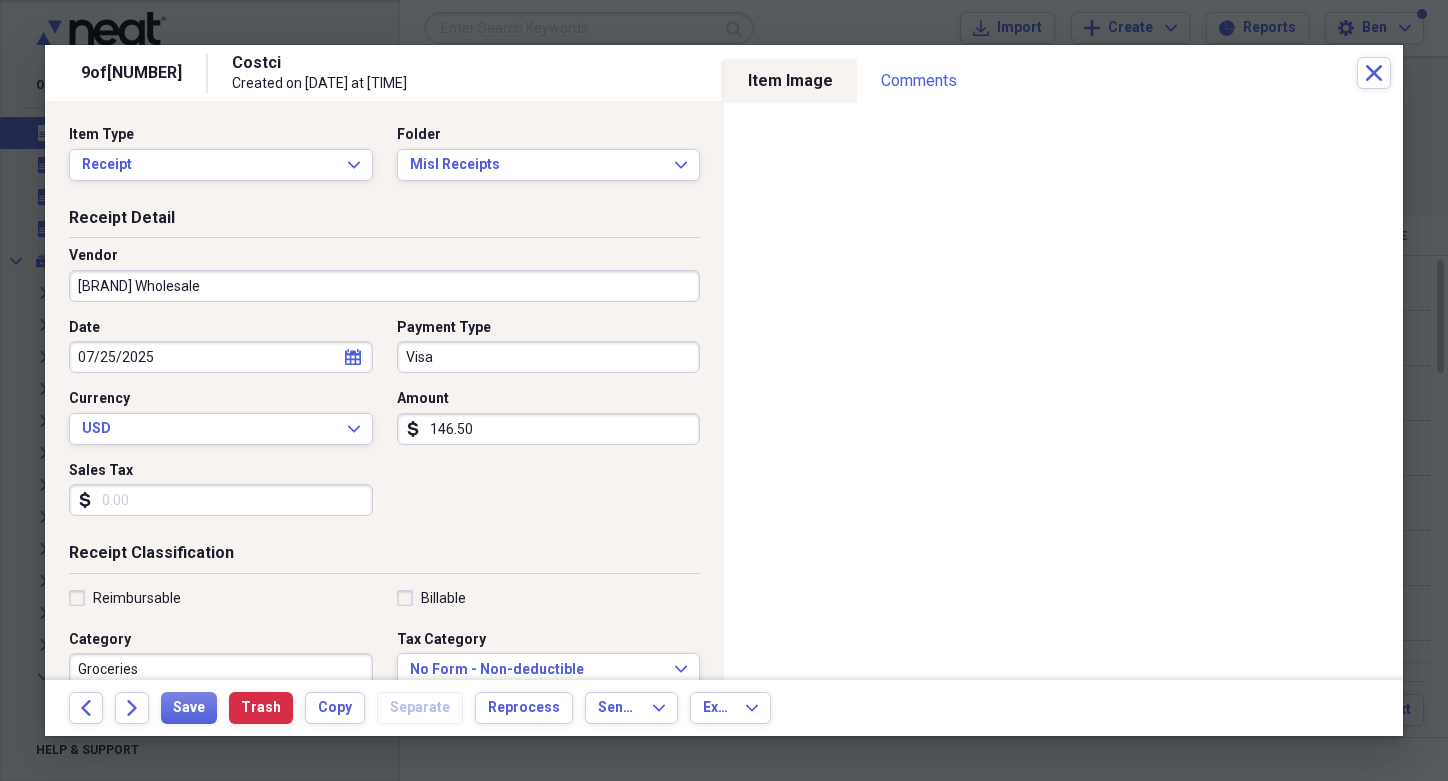 click on "Date [DATE] calendar Calendar Payment Type Visa Currency USD Expand Amount dollar-sign [NUMBER] Sales Tax dollar-sign" at bounding box center (384, 425) 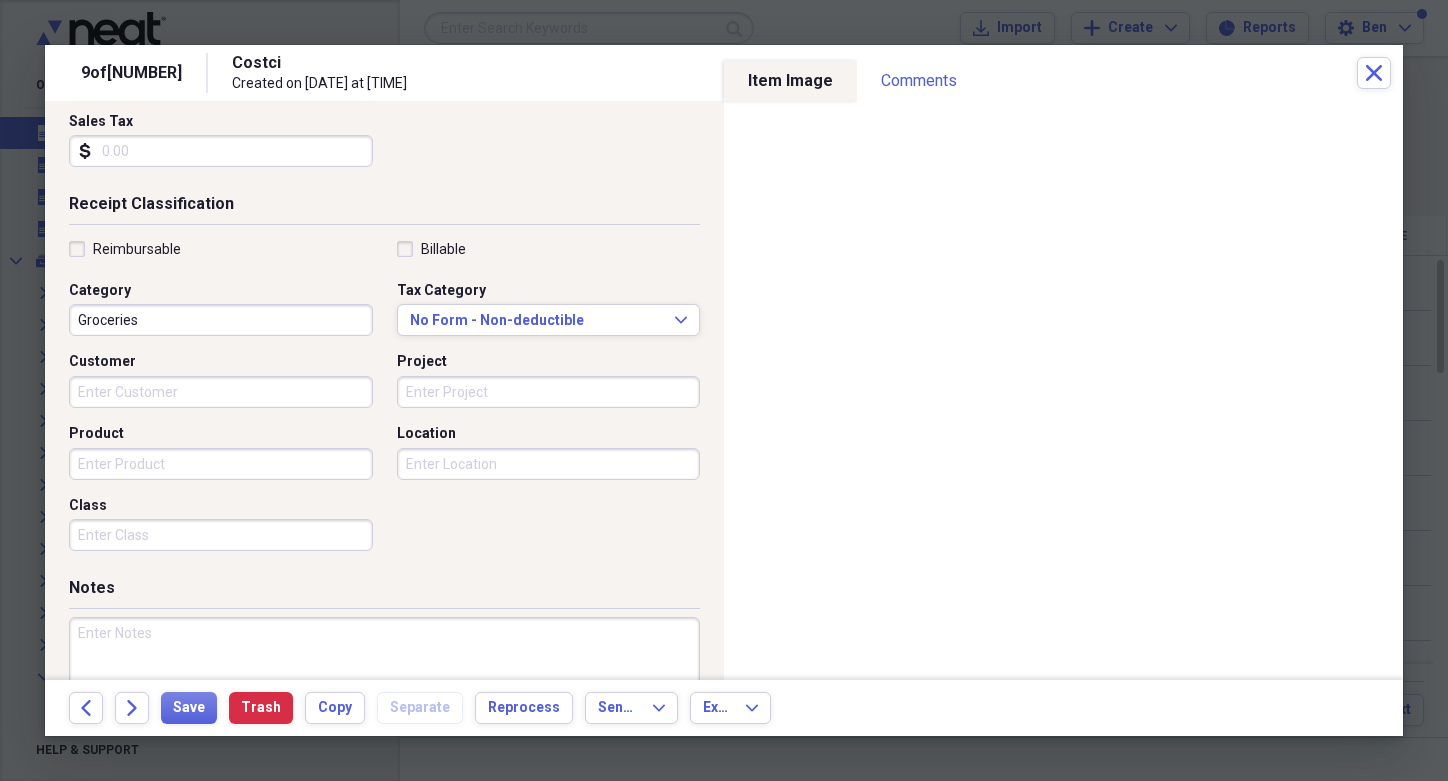 scroll, scrollTop: 370, scrollLeft: 0, axis: vertical 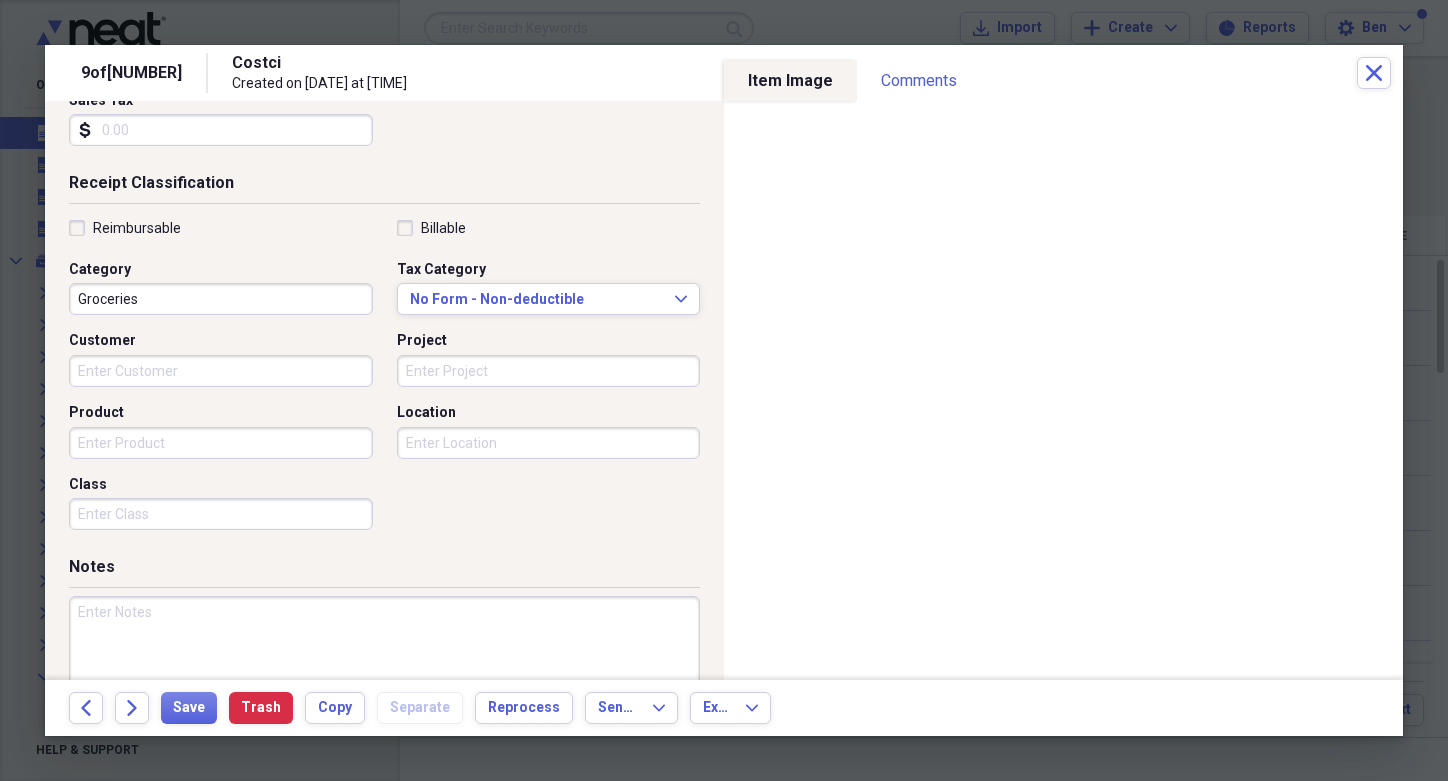 click on "Groceries" at bounding box center [221, 299] 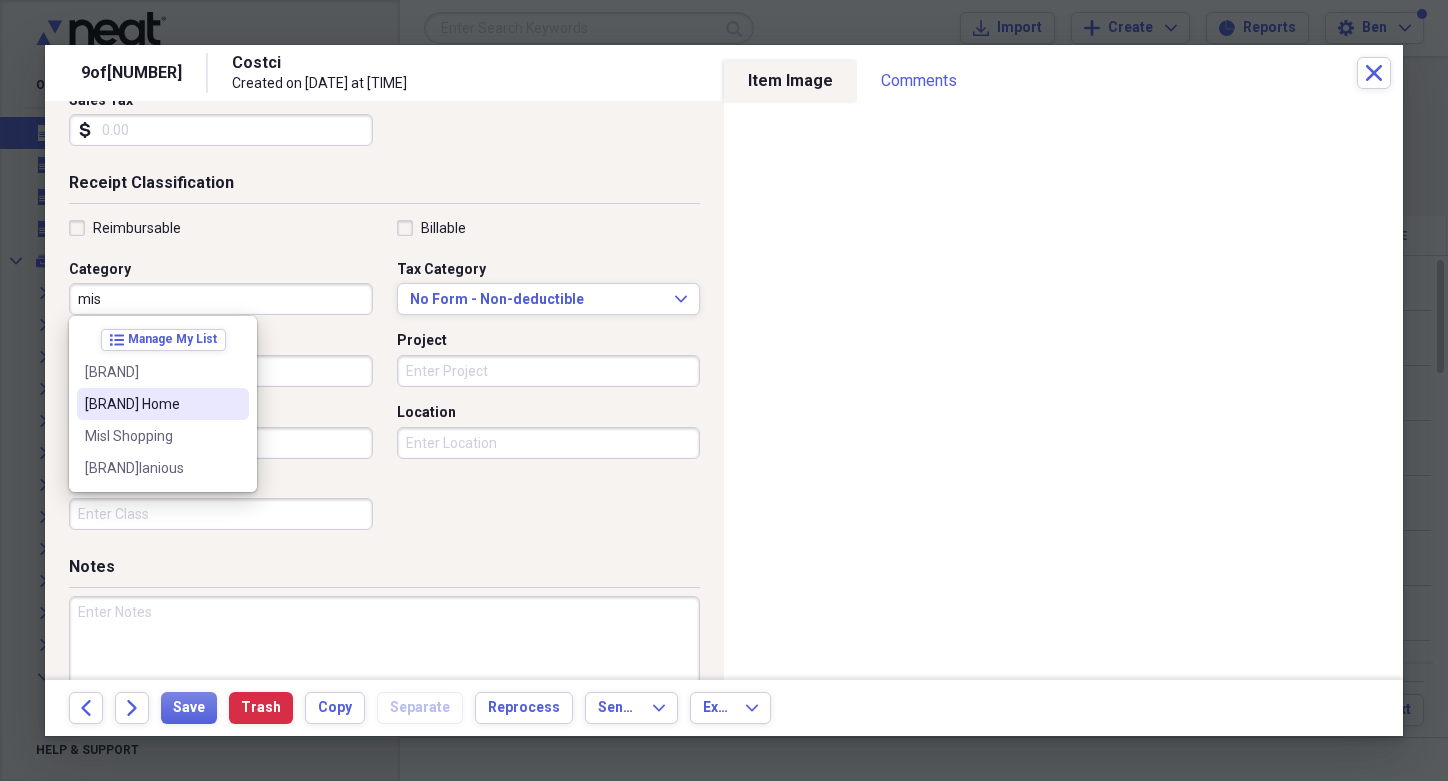 click on "[BRAND] Home" at bounding box center [151, 404] 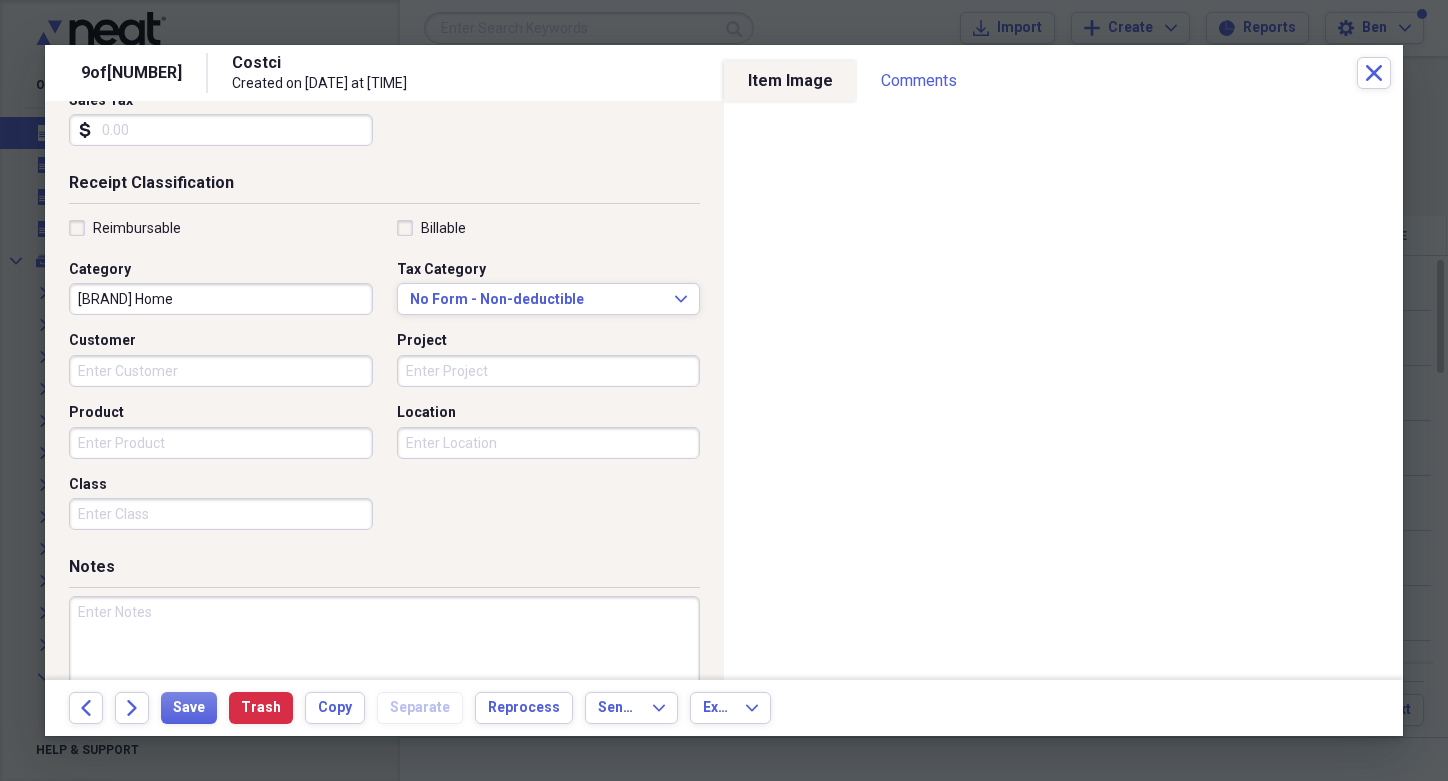click at bounding box center (384, 661) 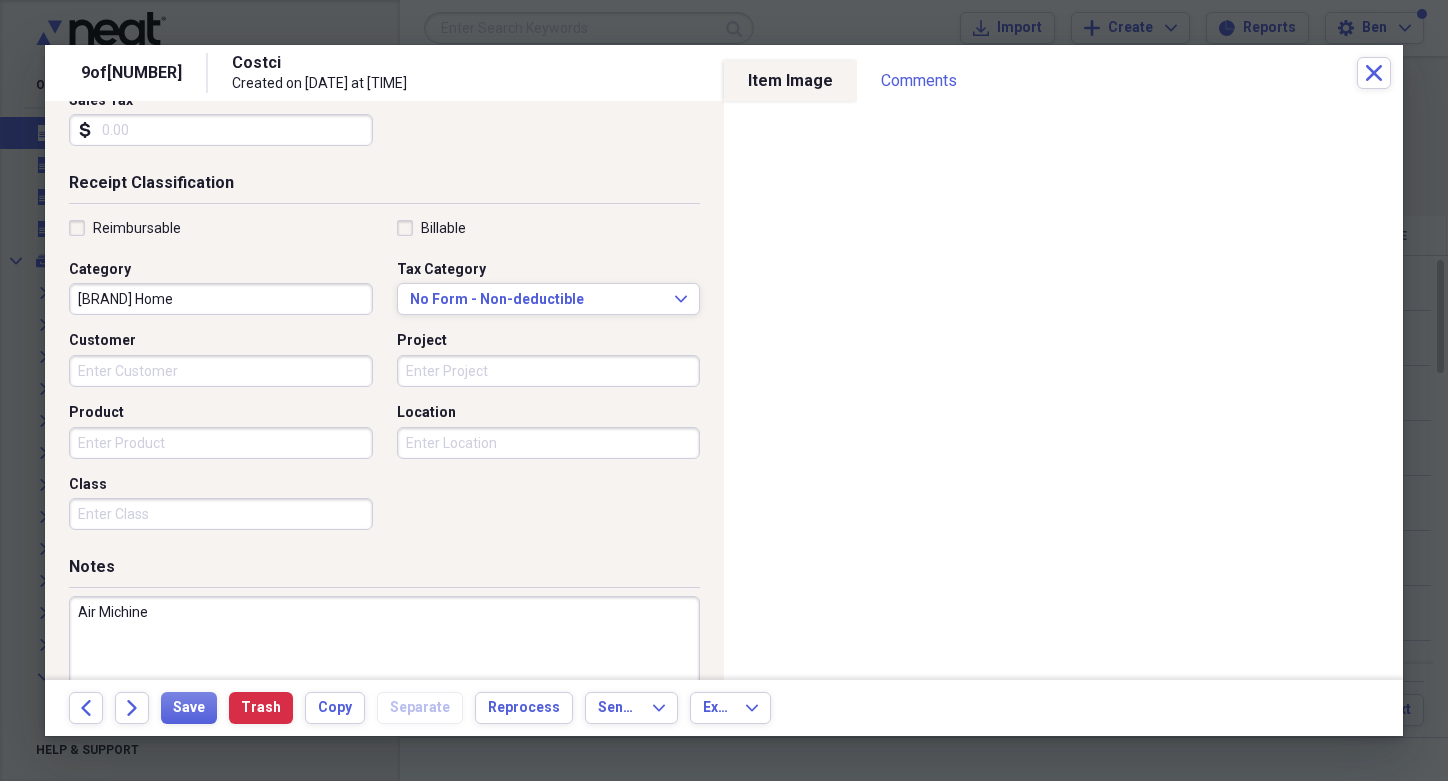 click on "Air Michine" at bounding box center [384, 661] 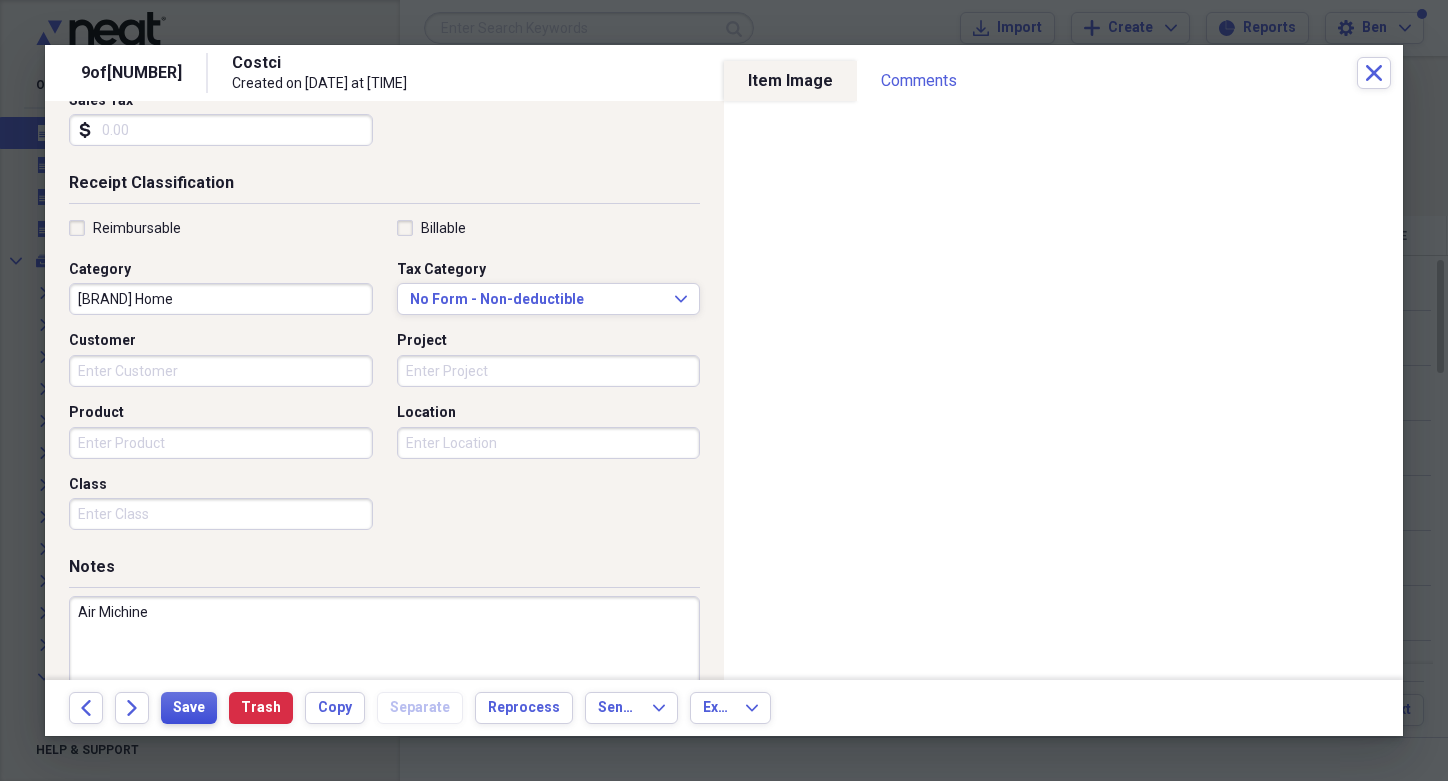 type on "Air Michine" 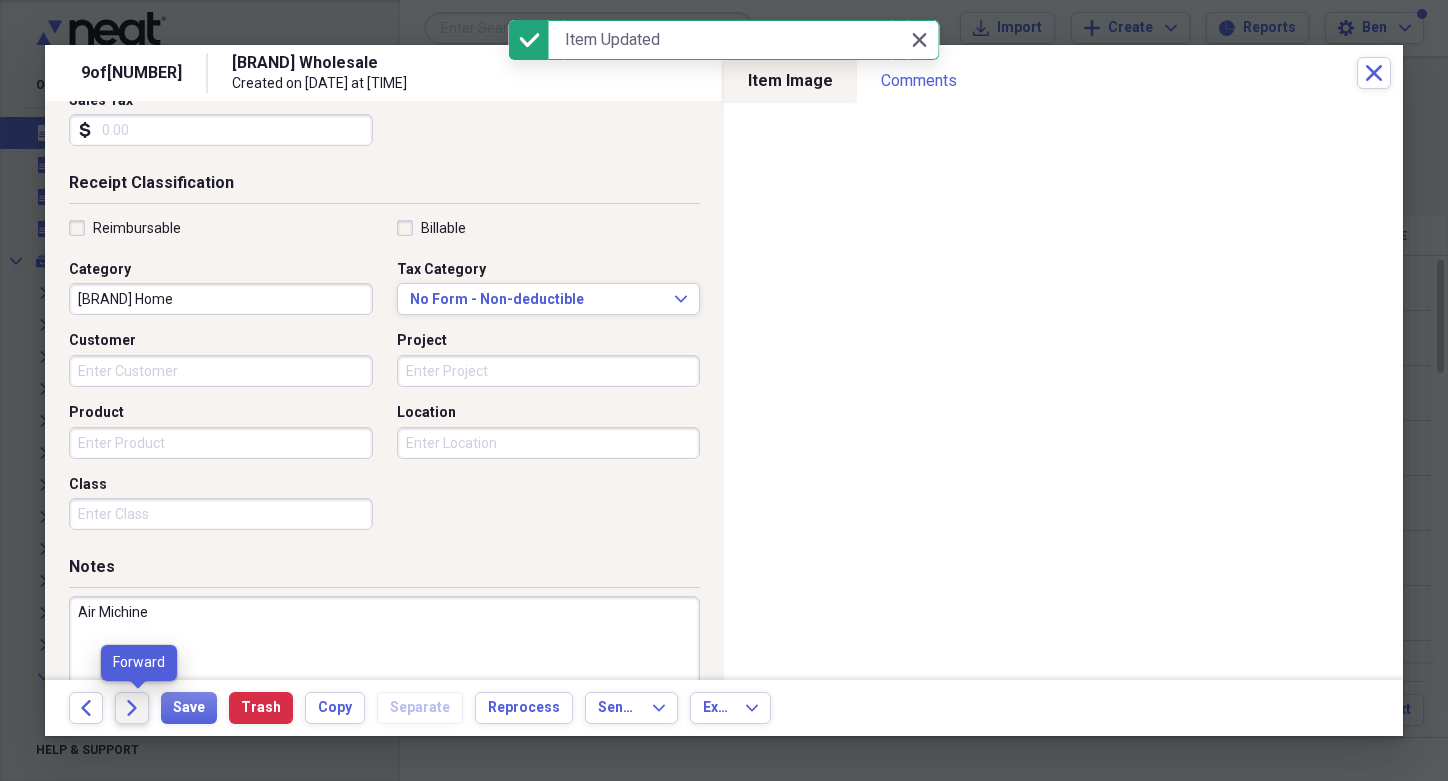 click on "Forward" 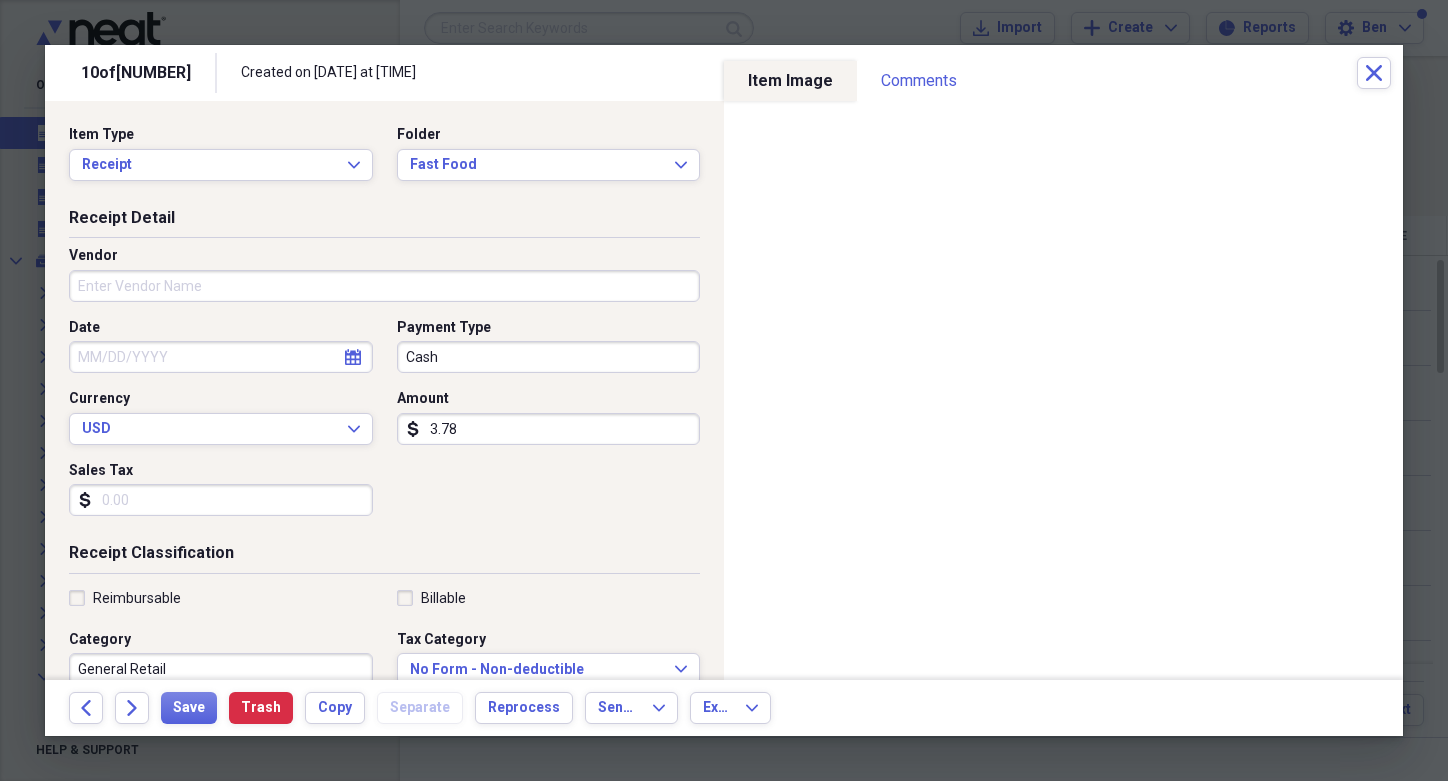 click on "Cash" at bounding box center [549, 357] 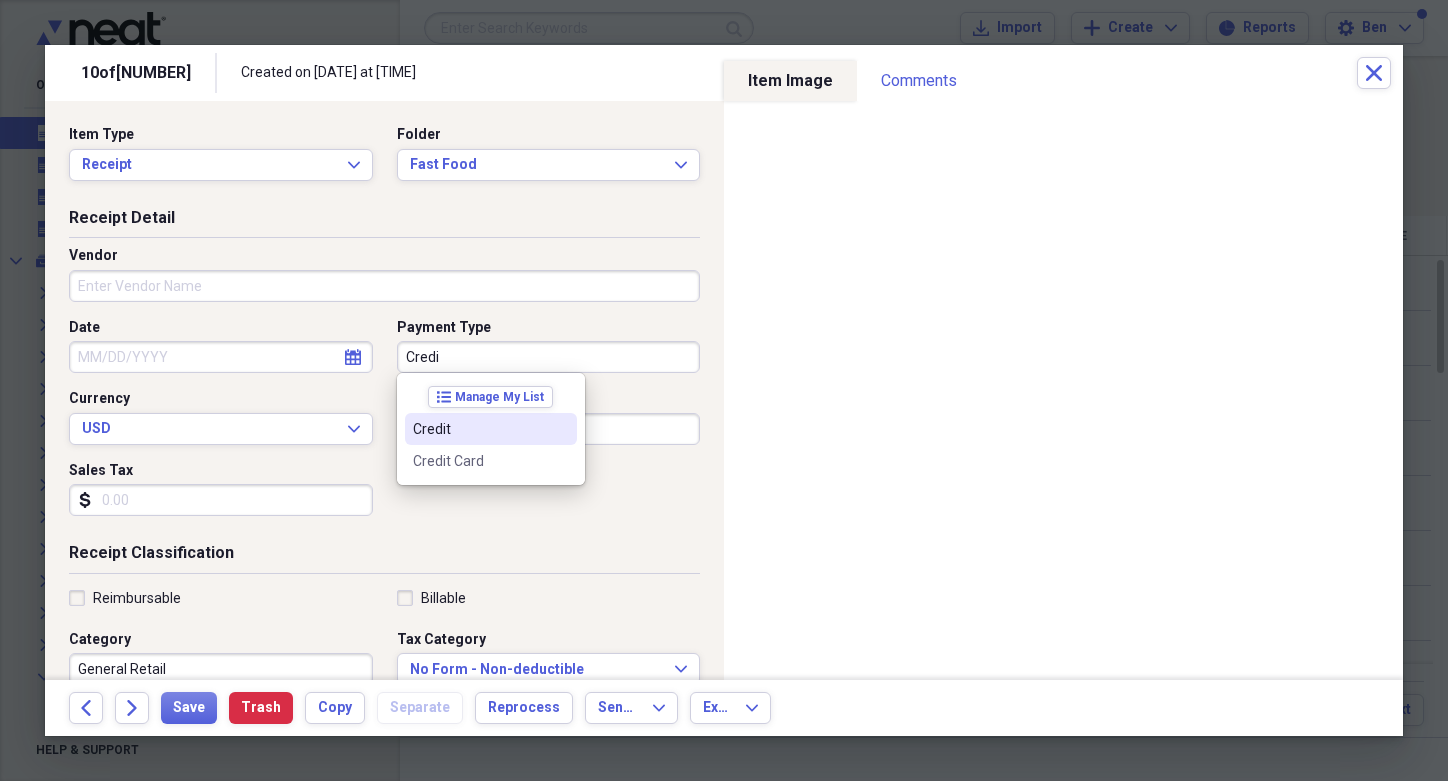click on "Credit" at bounding box center [491, 429] 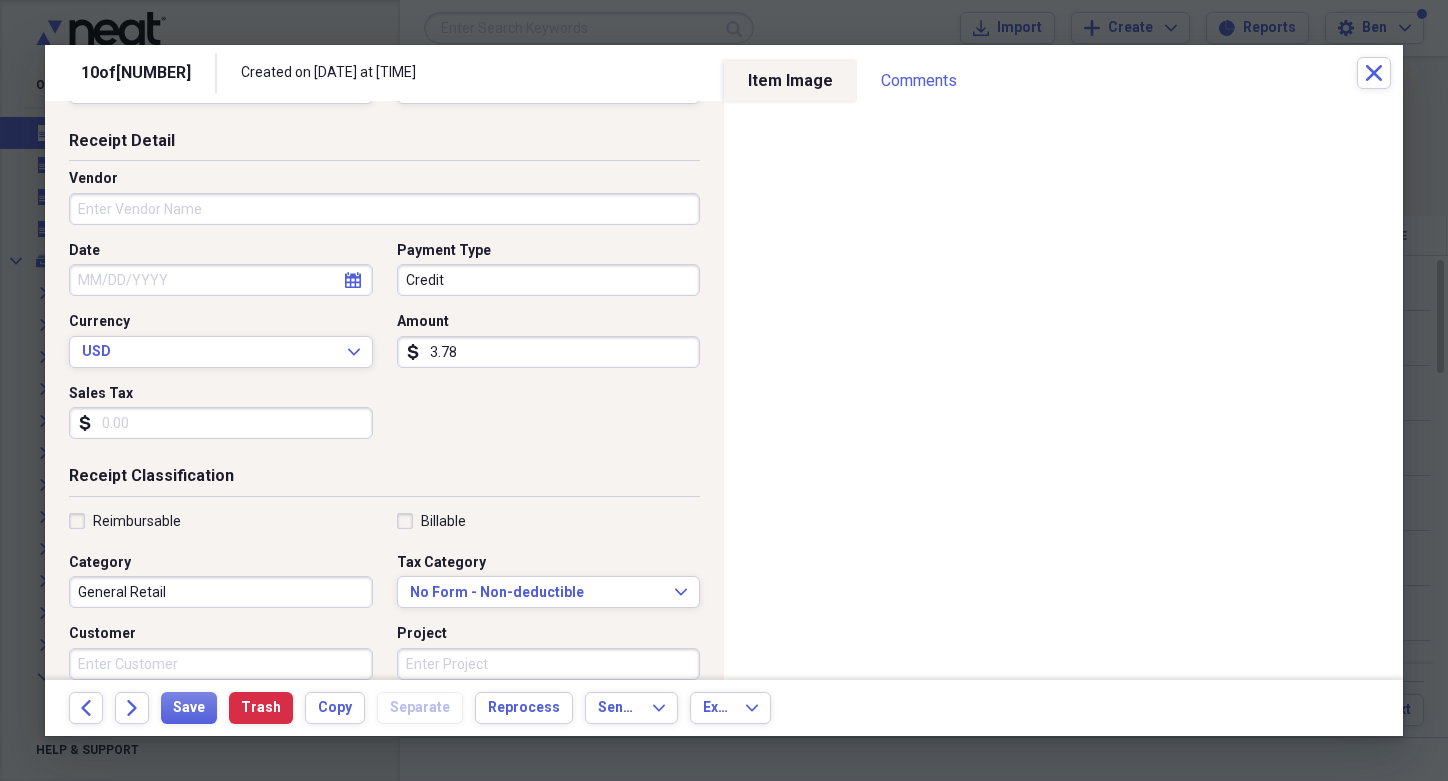 scroll, scrollTop: 86, scrollLeft: 0, axis: vertical 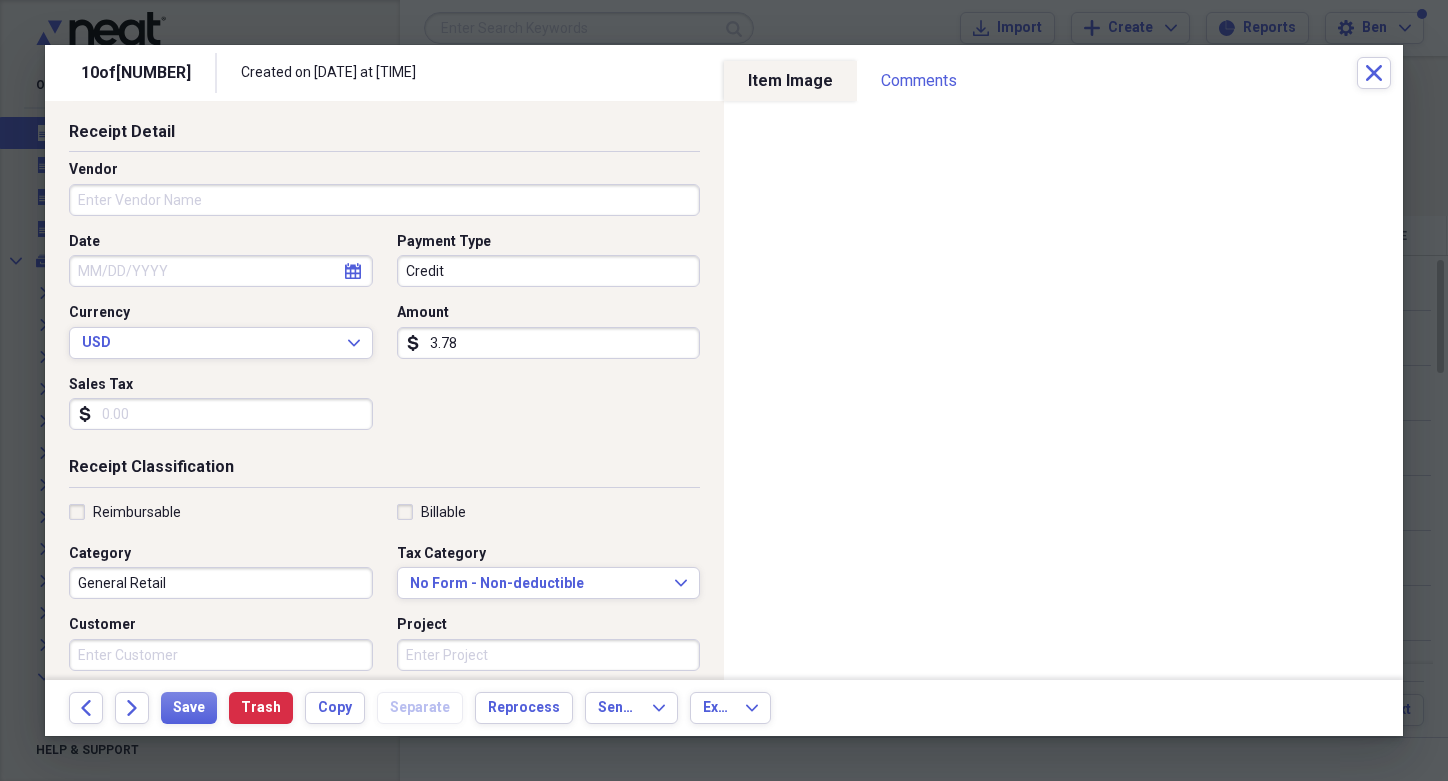 click on "General Retail" at bounding box center (221, 583) 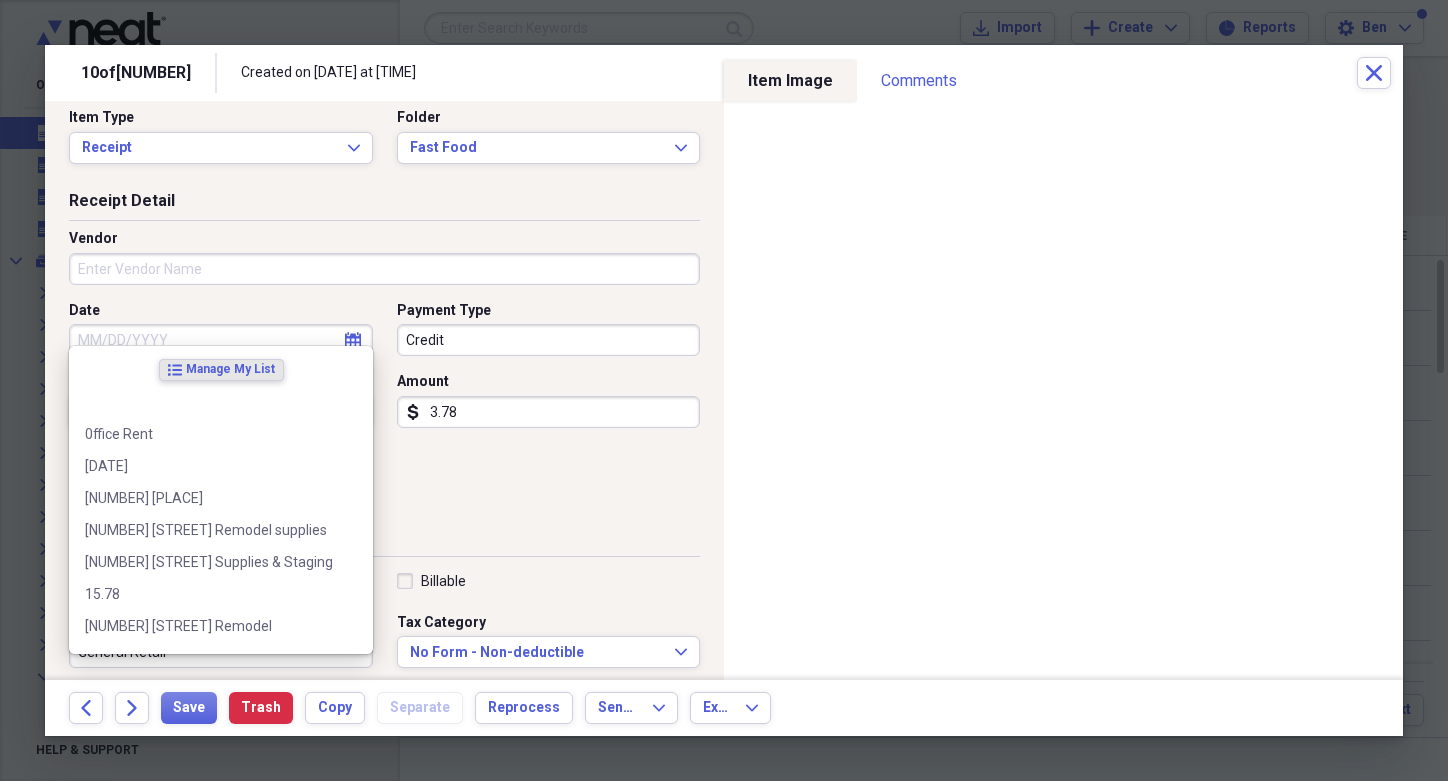 scroll, scrollTop: 0, scrollLeft: 0, axis: both 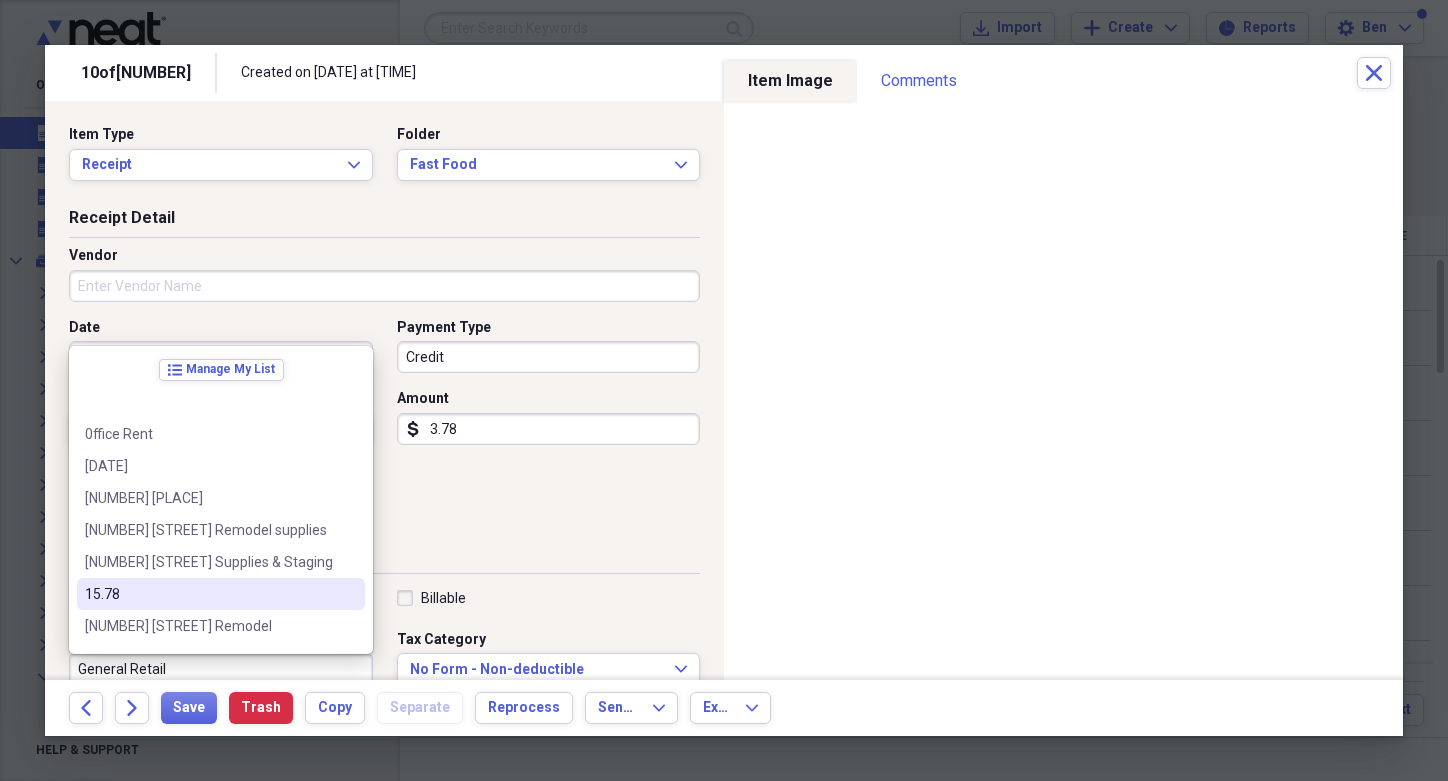 click on "Date calendar Calendar Payment Type Credit Currency USD Expand Amount dollar-sign [NUMBER] Sales Tax dollar-sign" at bounding box center (384, 425) 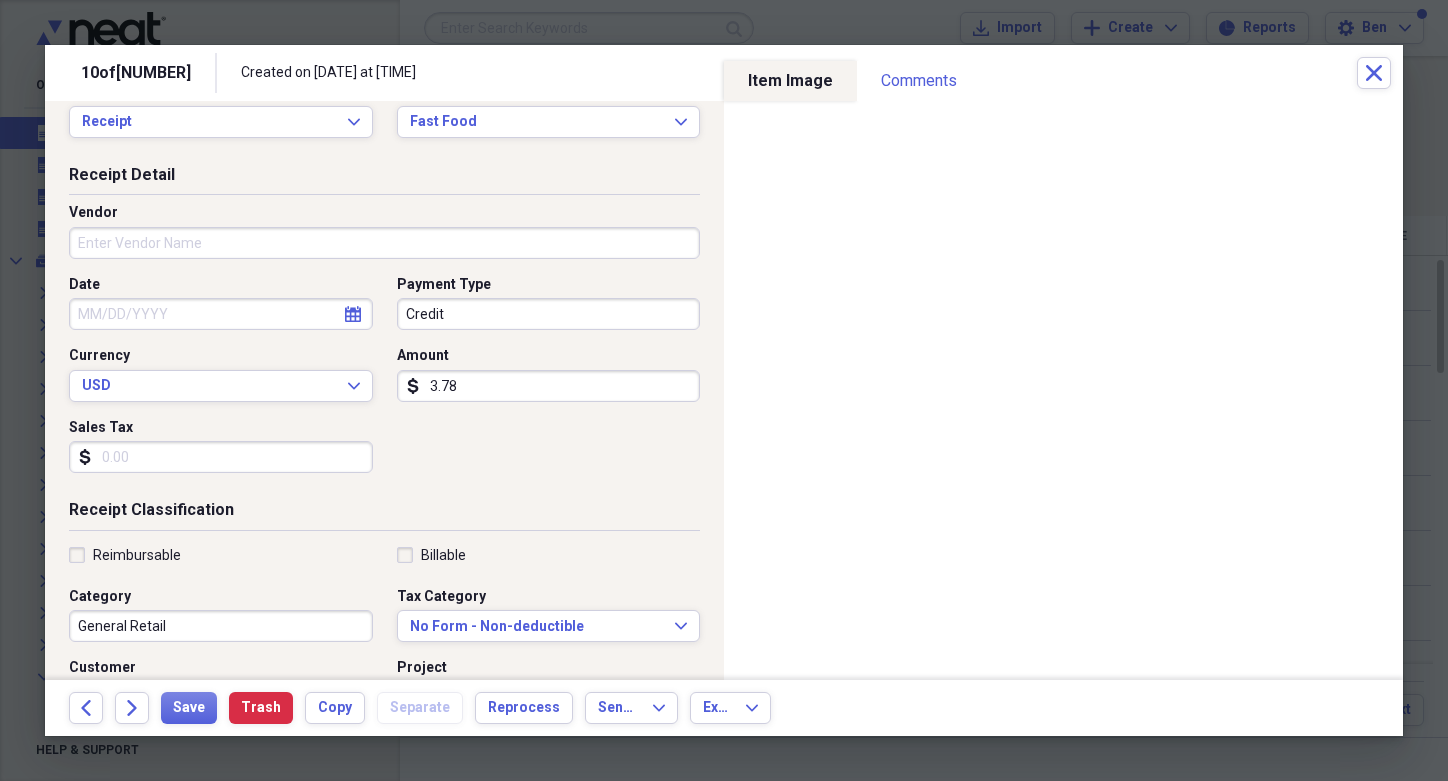 scroll, scrollTop: 53, scrollLeft: 0, axis: vertical 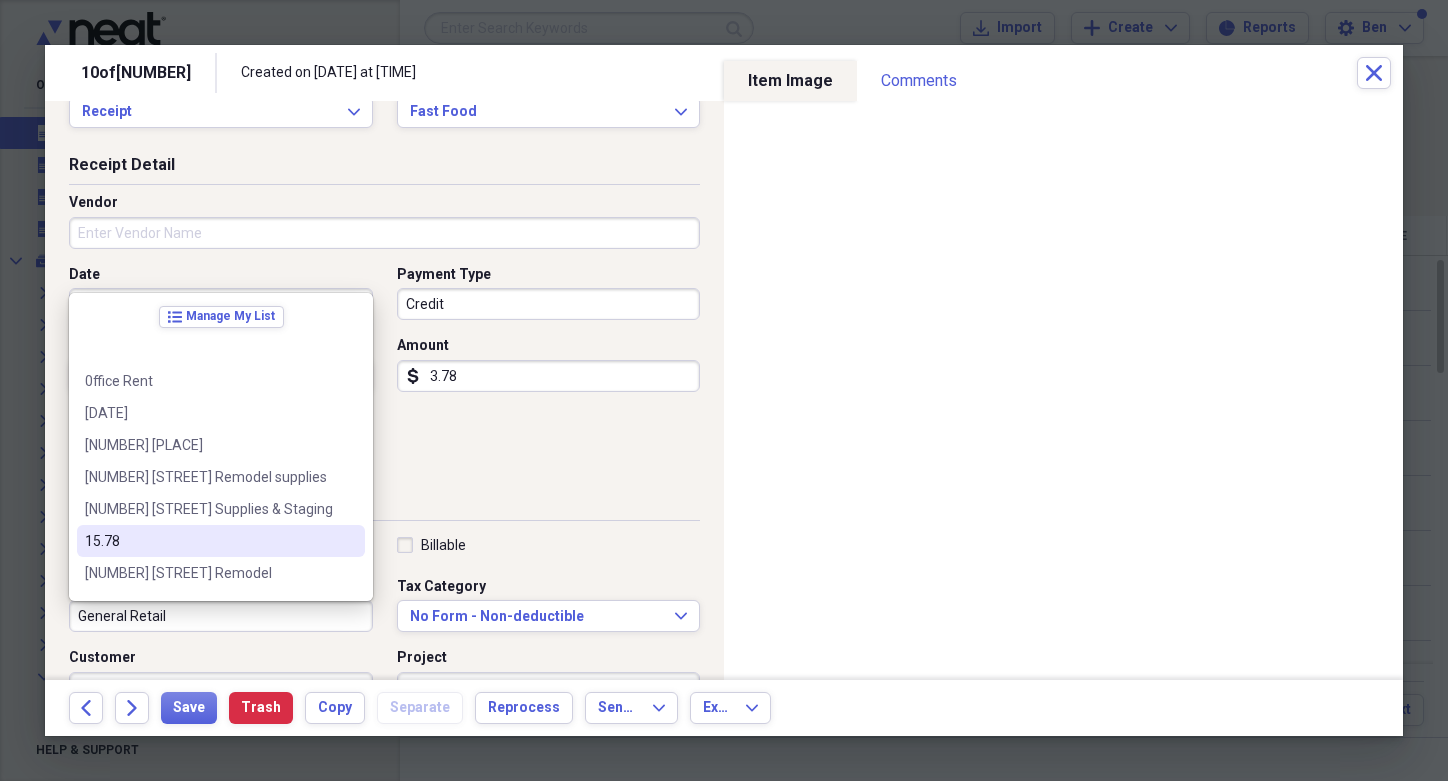 click on "General Retail" at bounding box center [221, 616] 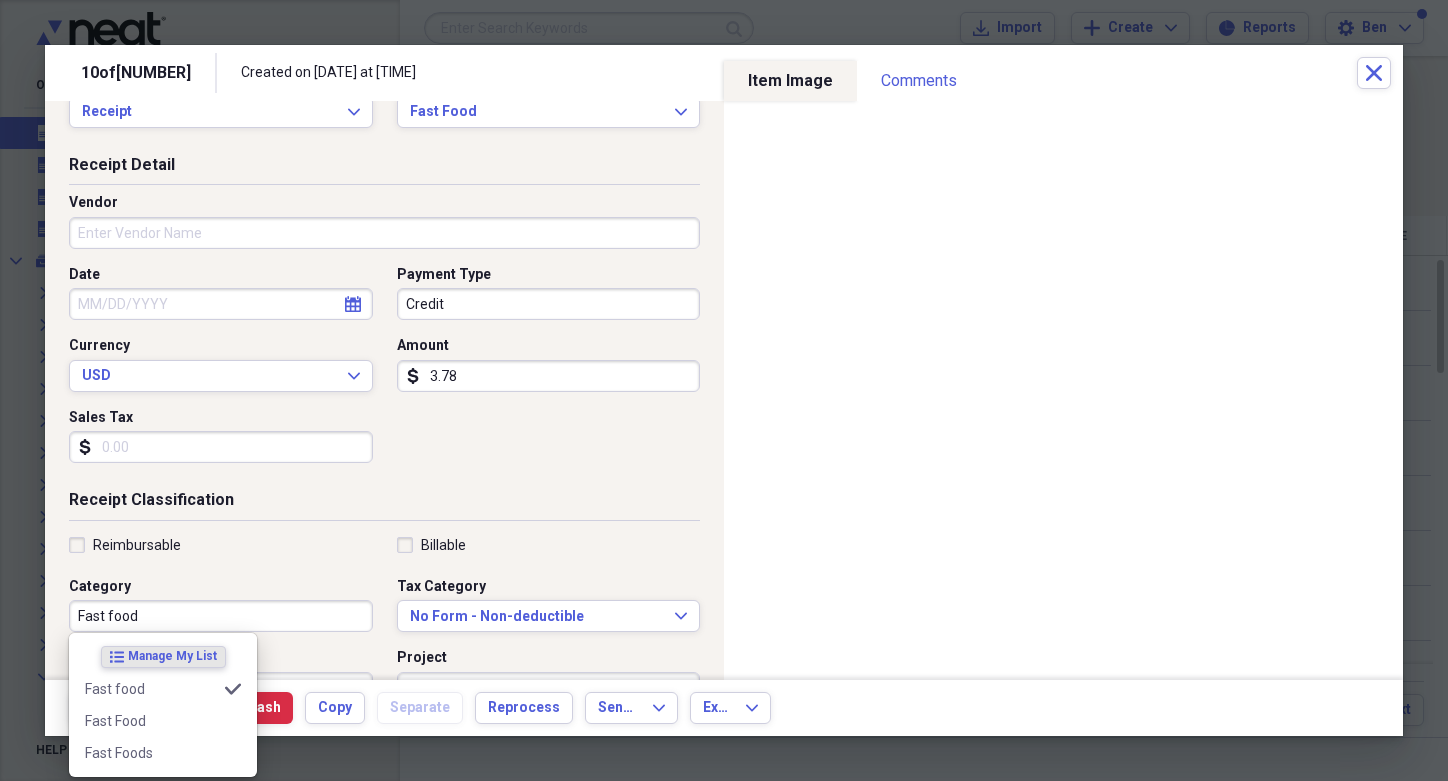 type on "Fast food" 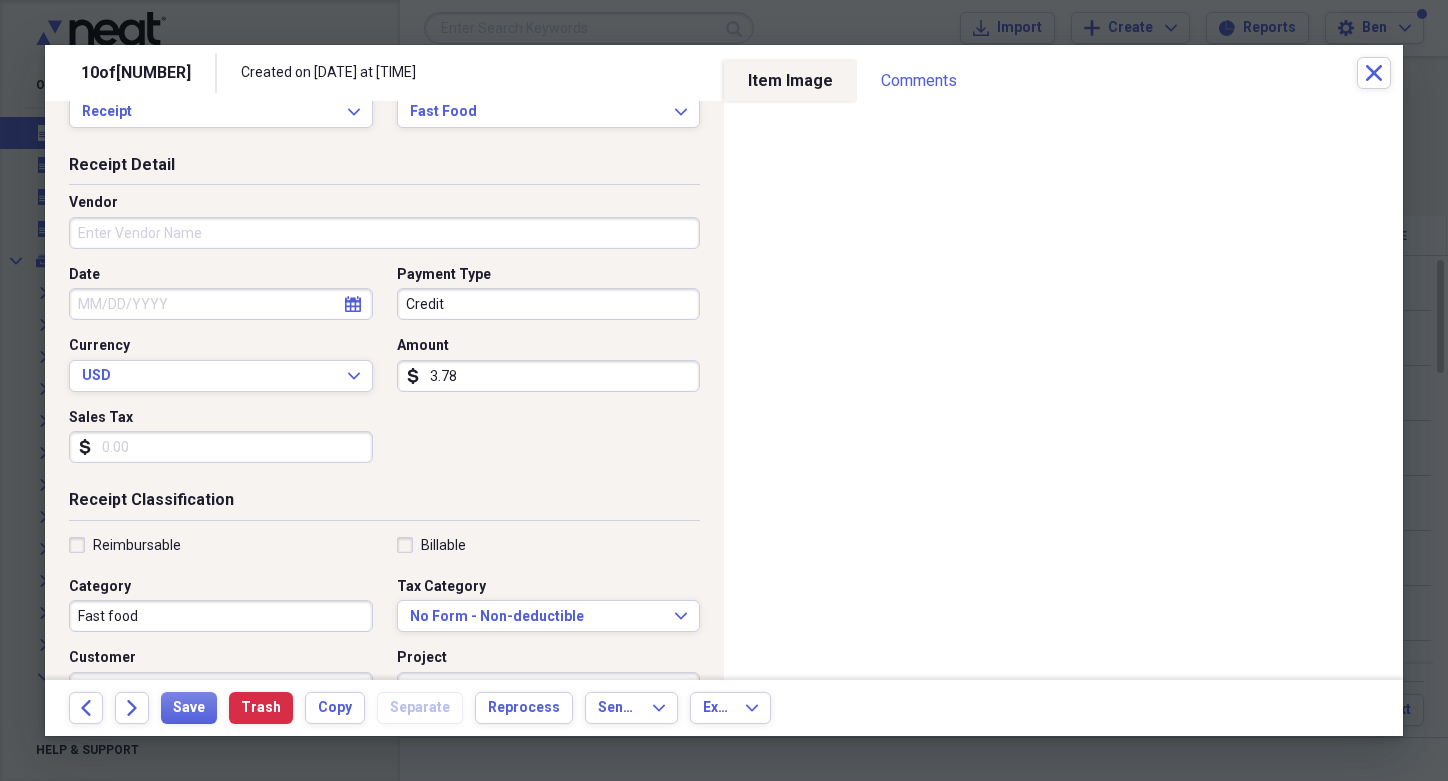 click on "Date calendar Calendar Payment Type Credit Currency USD Expand Amount dollar-sign [NUMBER] Sales Tax dollar-sign" at bounding box center (384, 372) 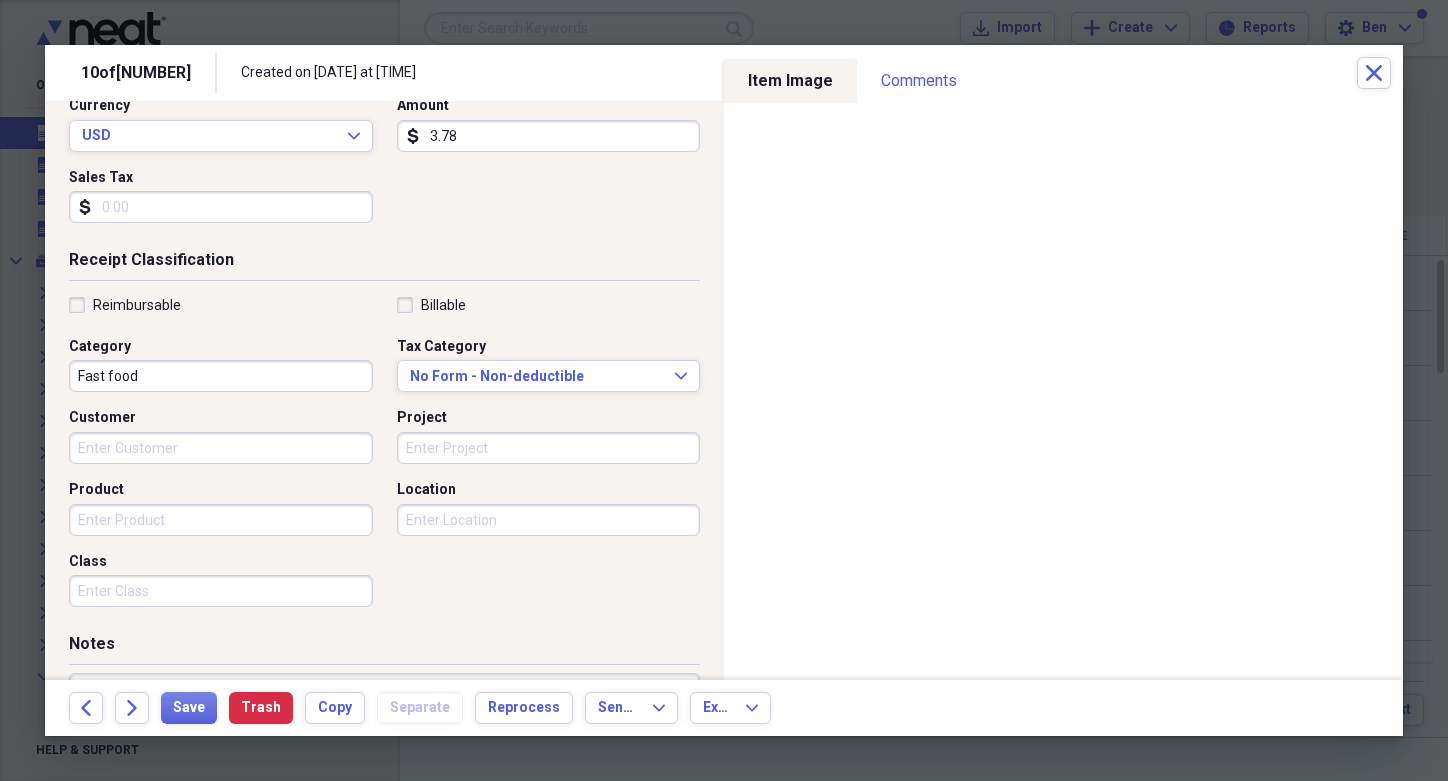 scroll, scrollTop: 441, scrollLeft: 0, axis: vertical 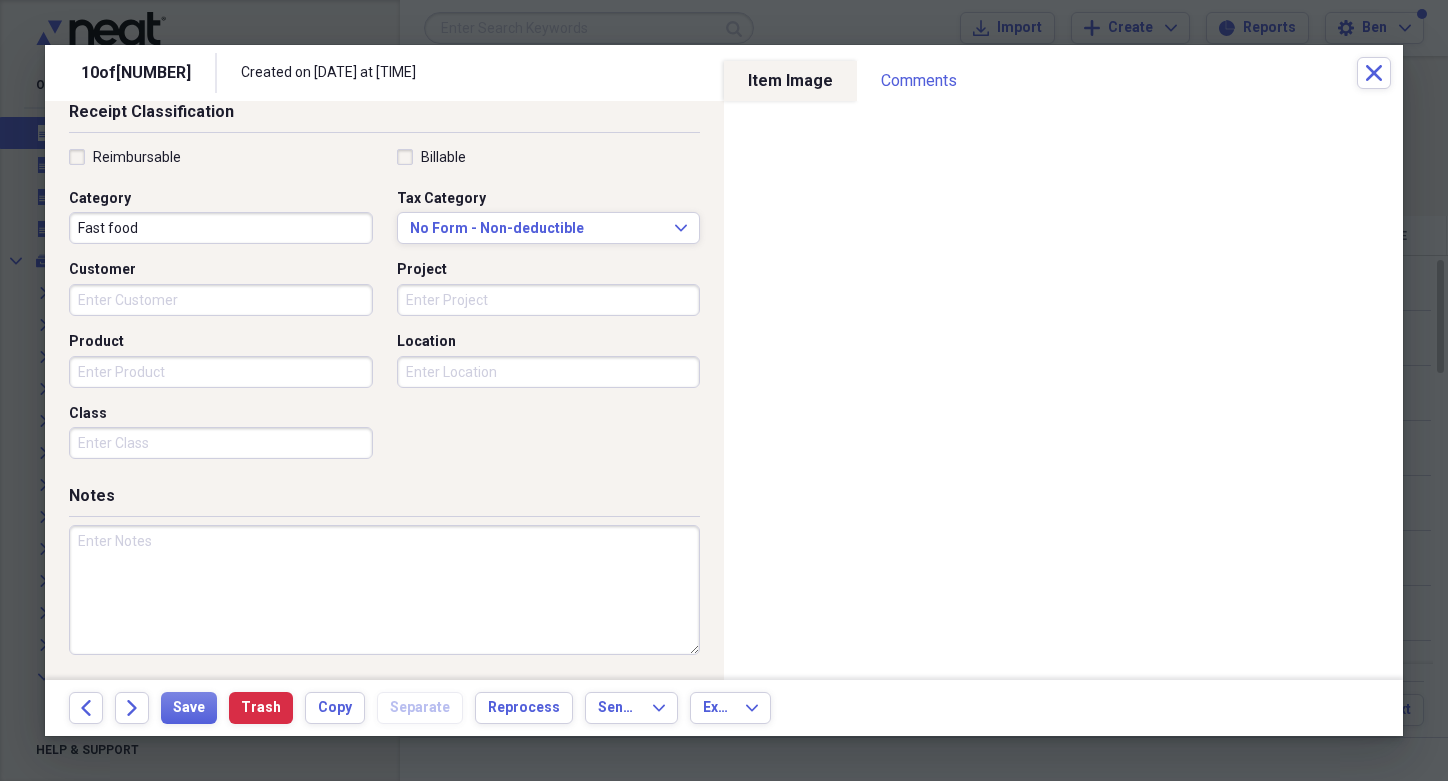 click at bounding box center [384, 590] 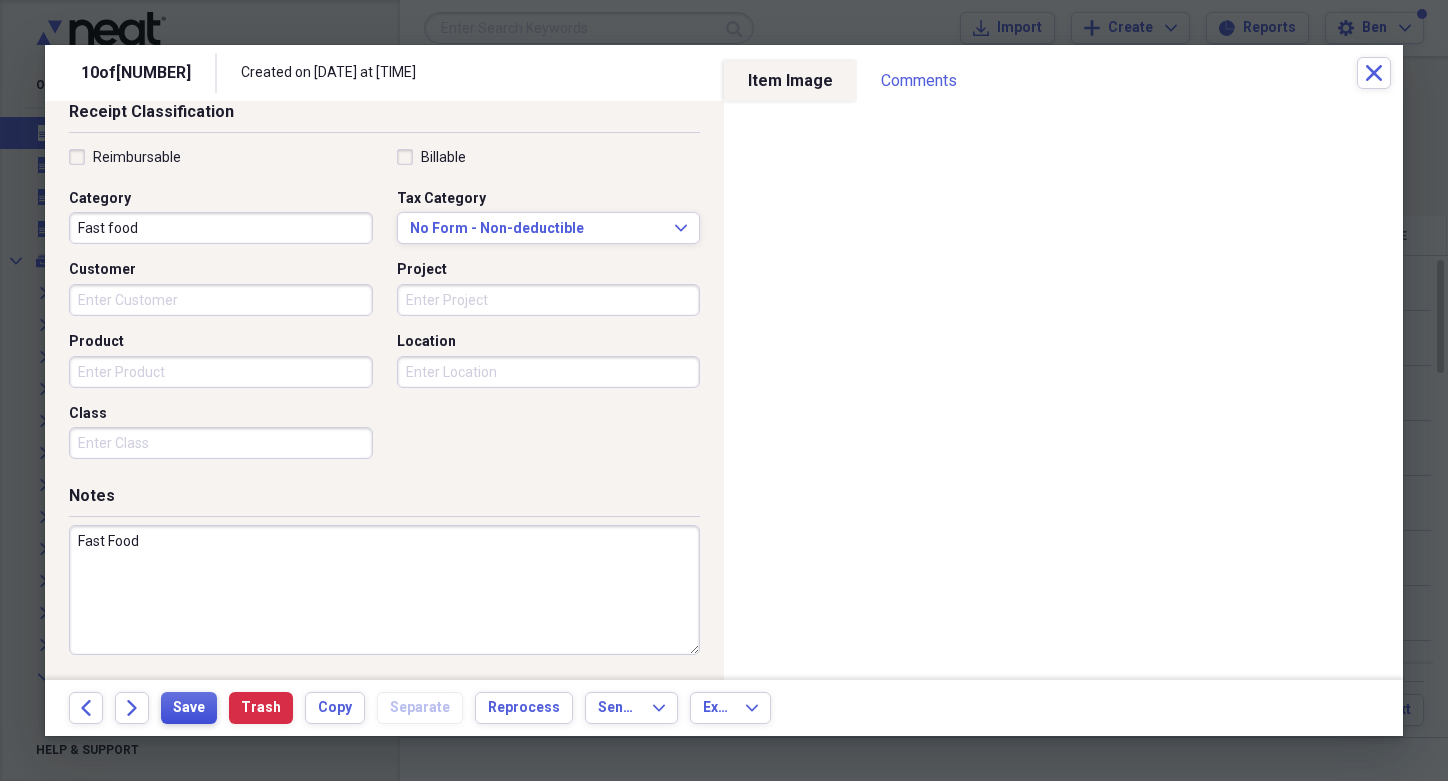 type on "Fast Food" 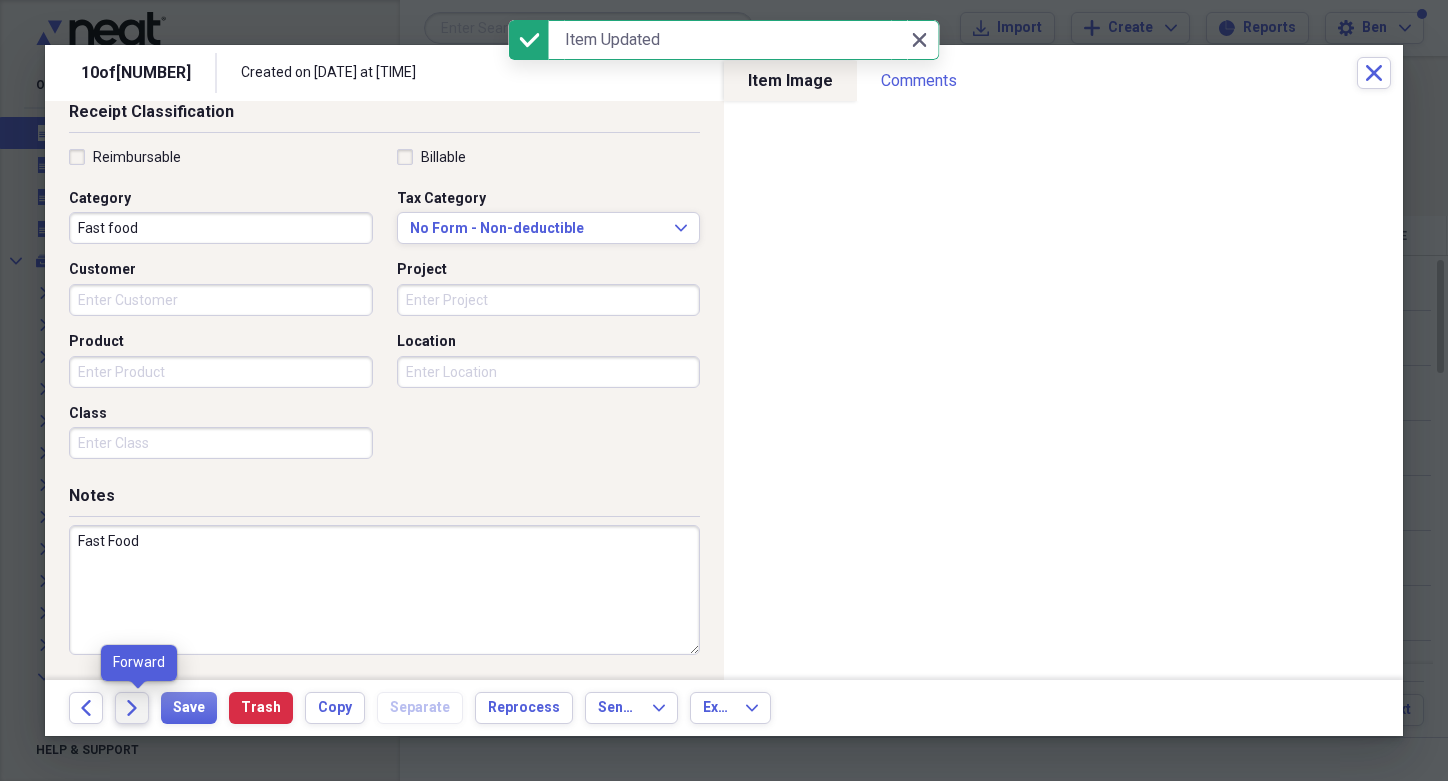 click on "Forward" 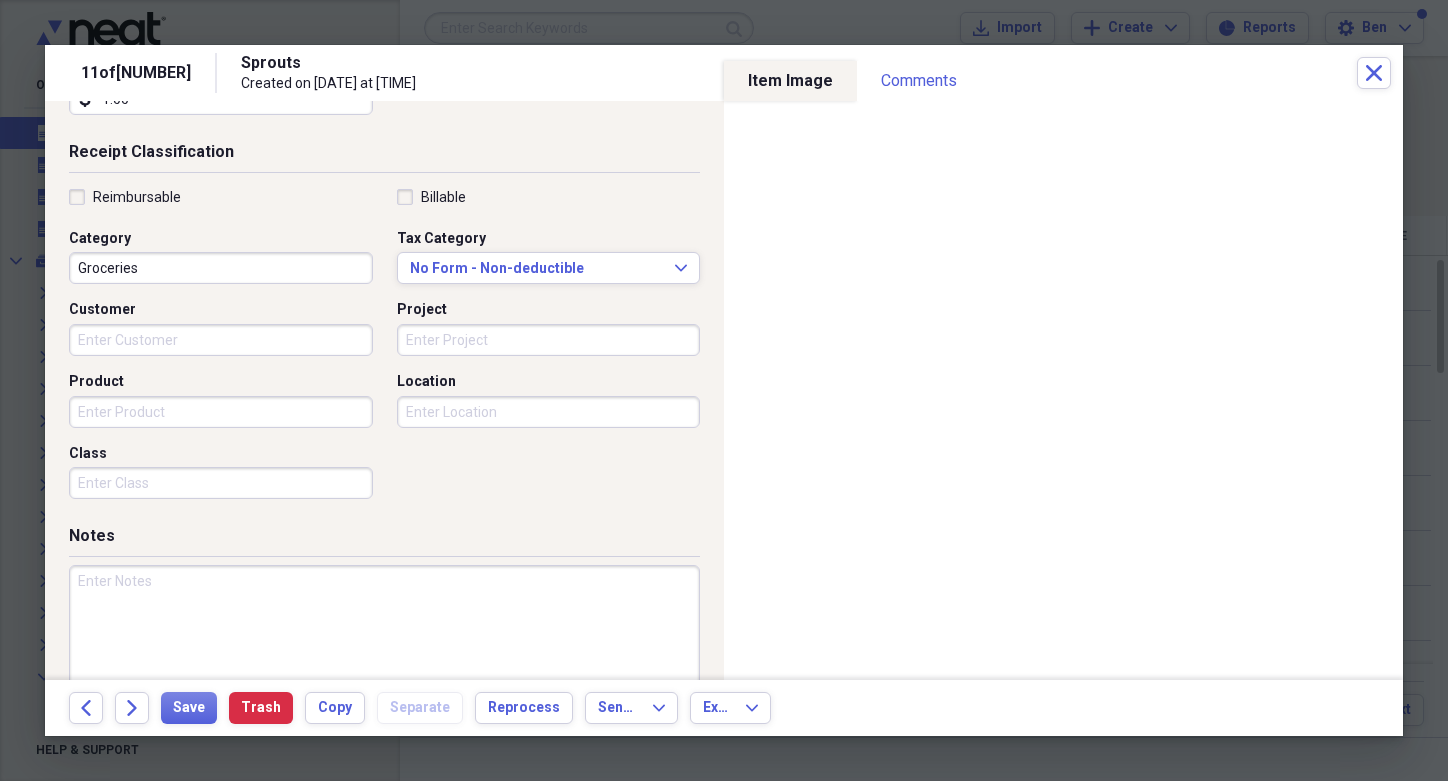 scroll, scrollTop: 417, scrollLeft: 0, axis: vertical 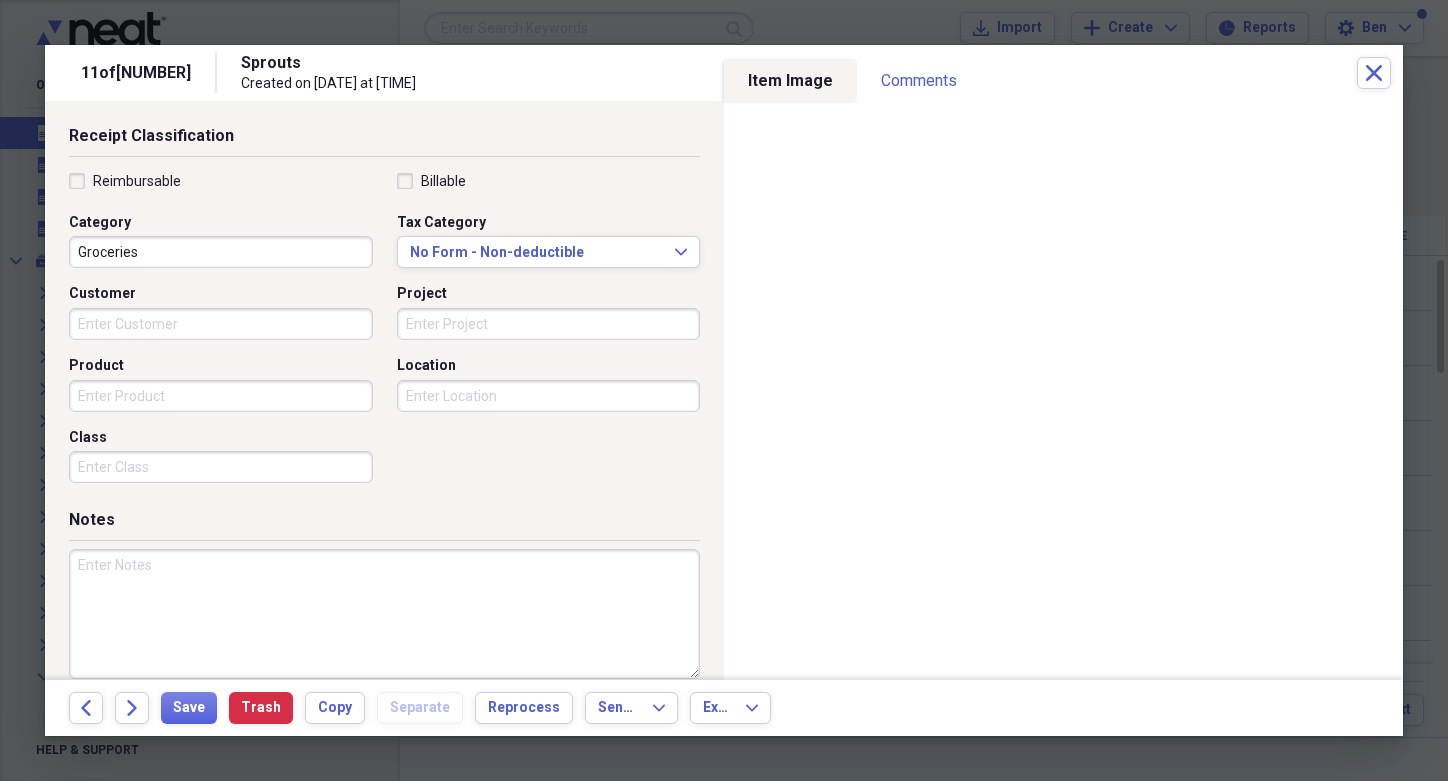 click at bounding box center [384, 614] 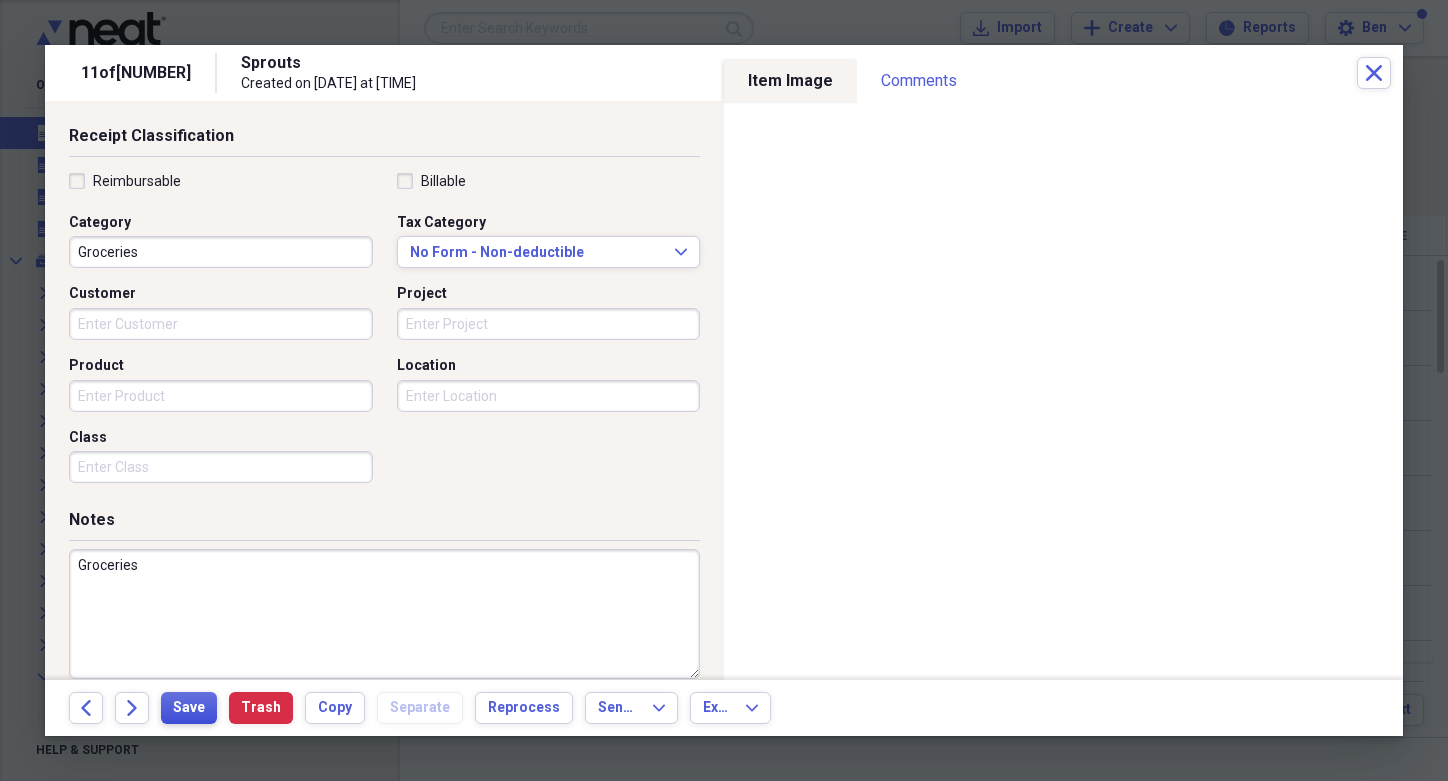 type on "Groceries" 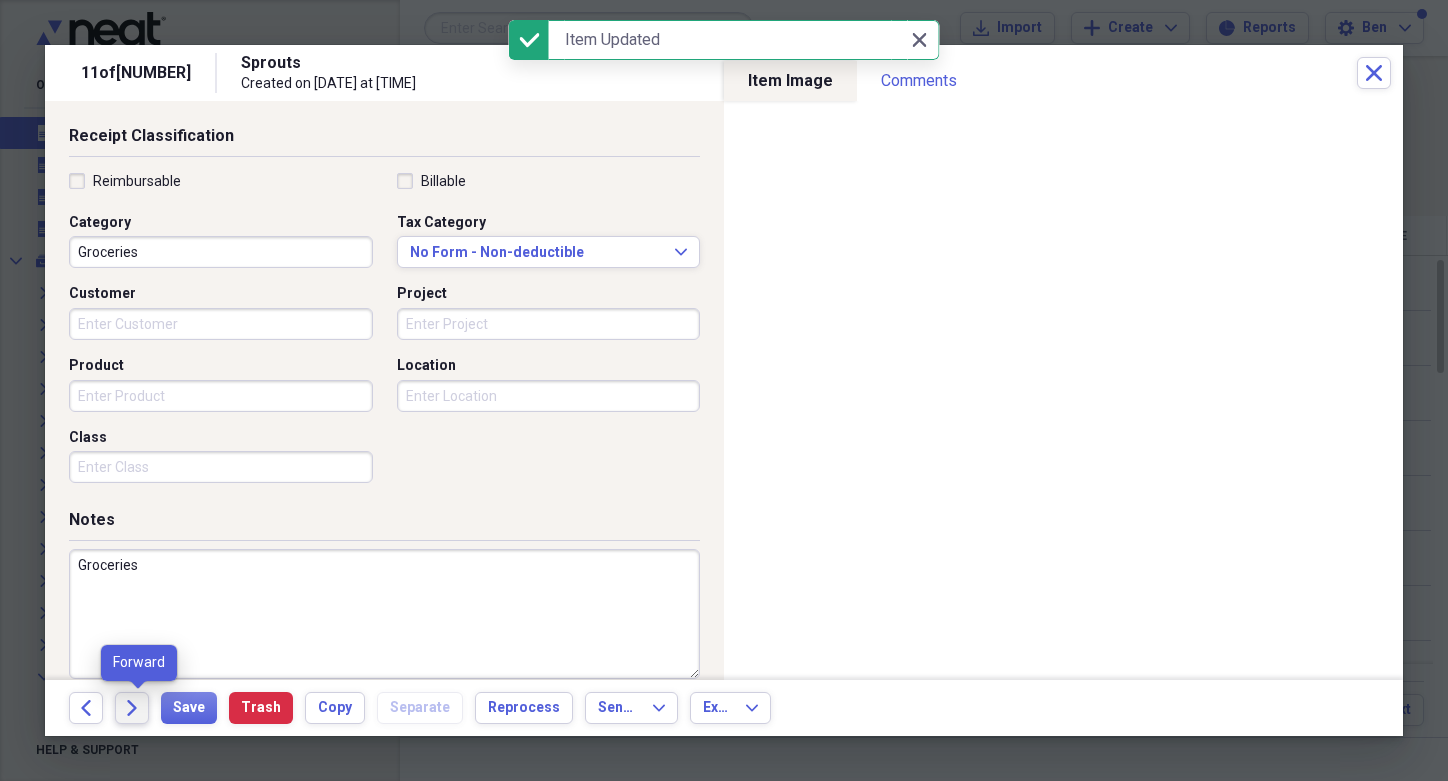 click 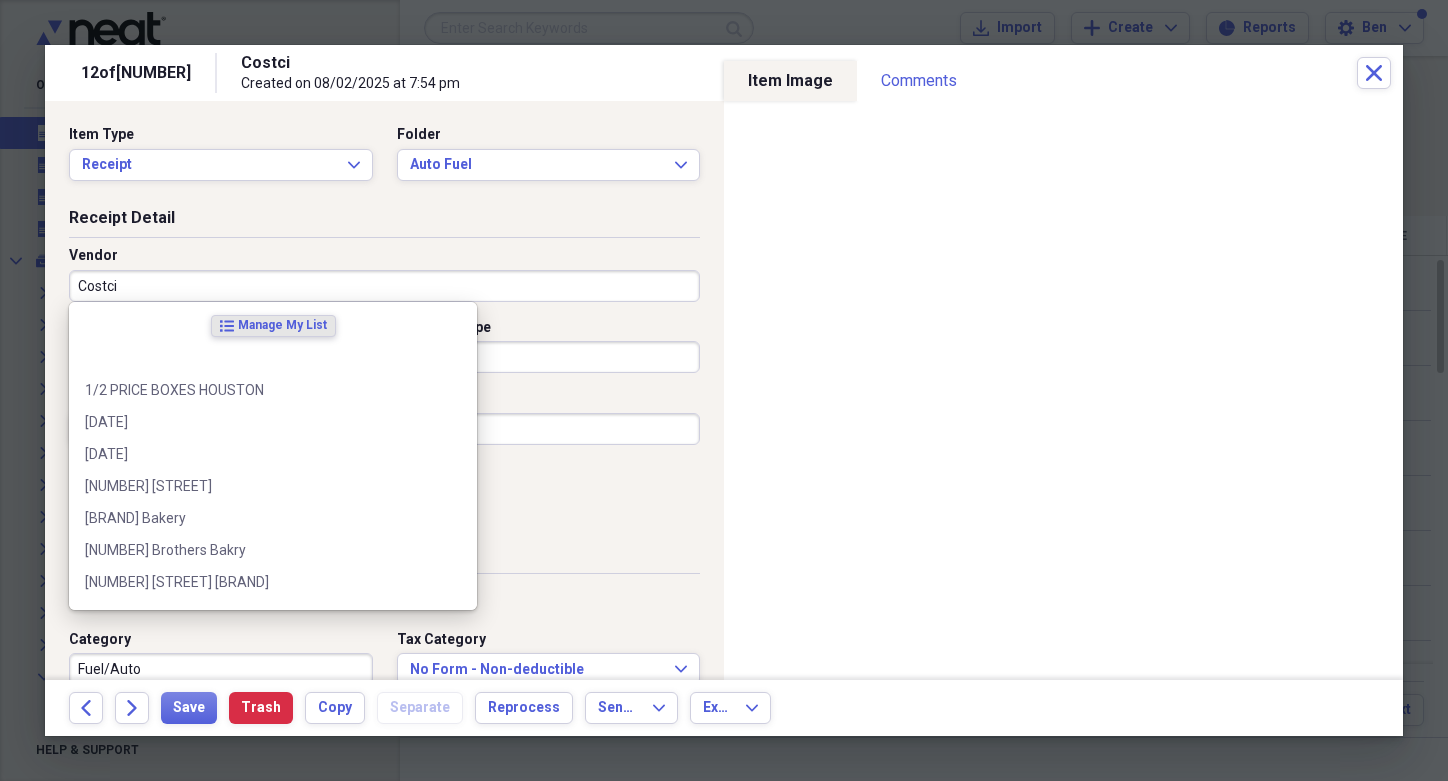 click on "Costci" at bounding box center [384, 286] 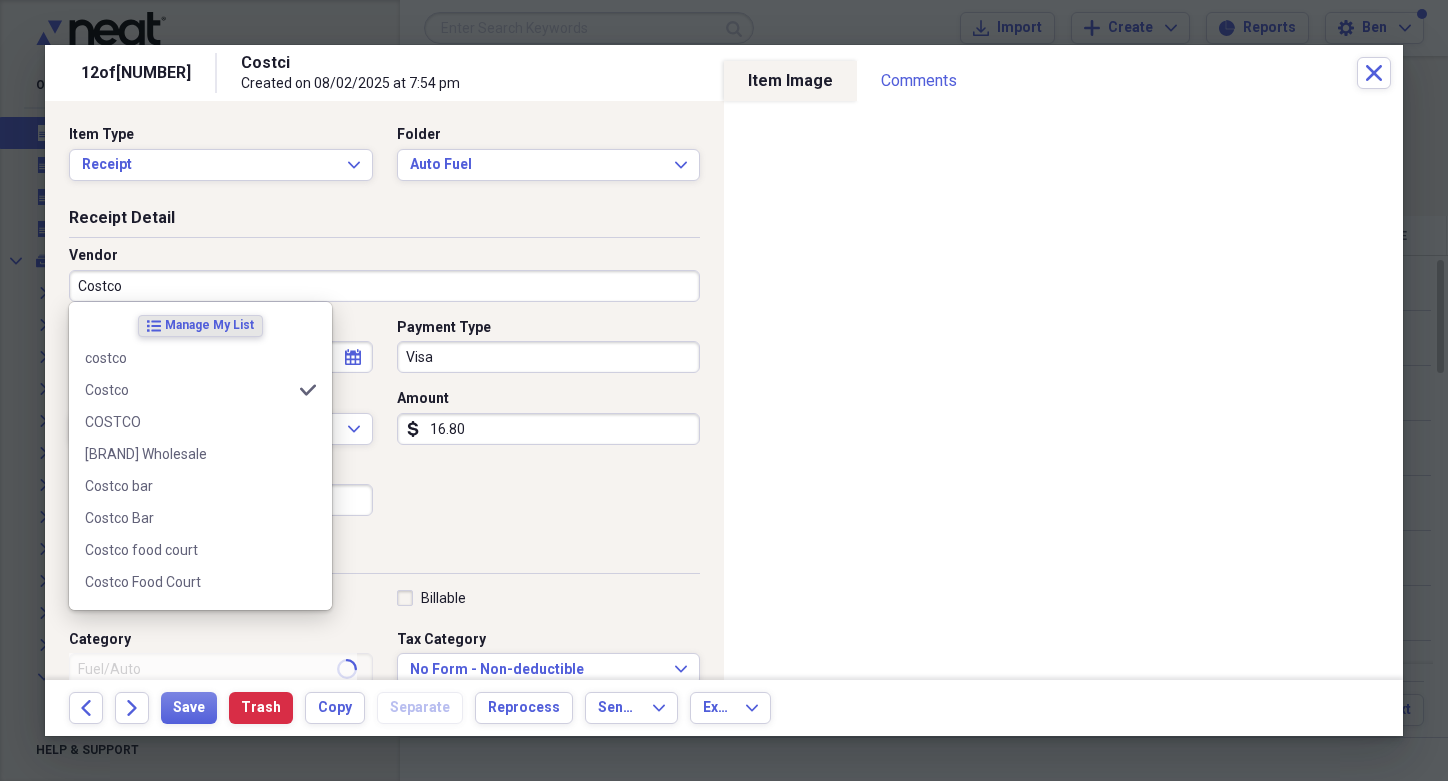 type on "Costco" 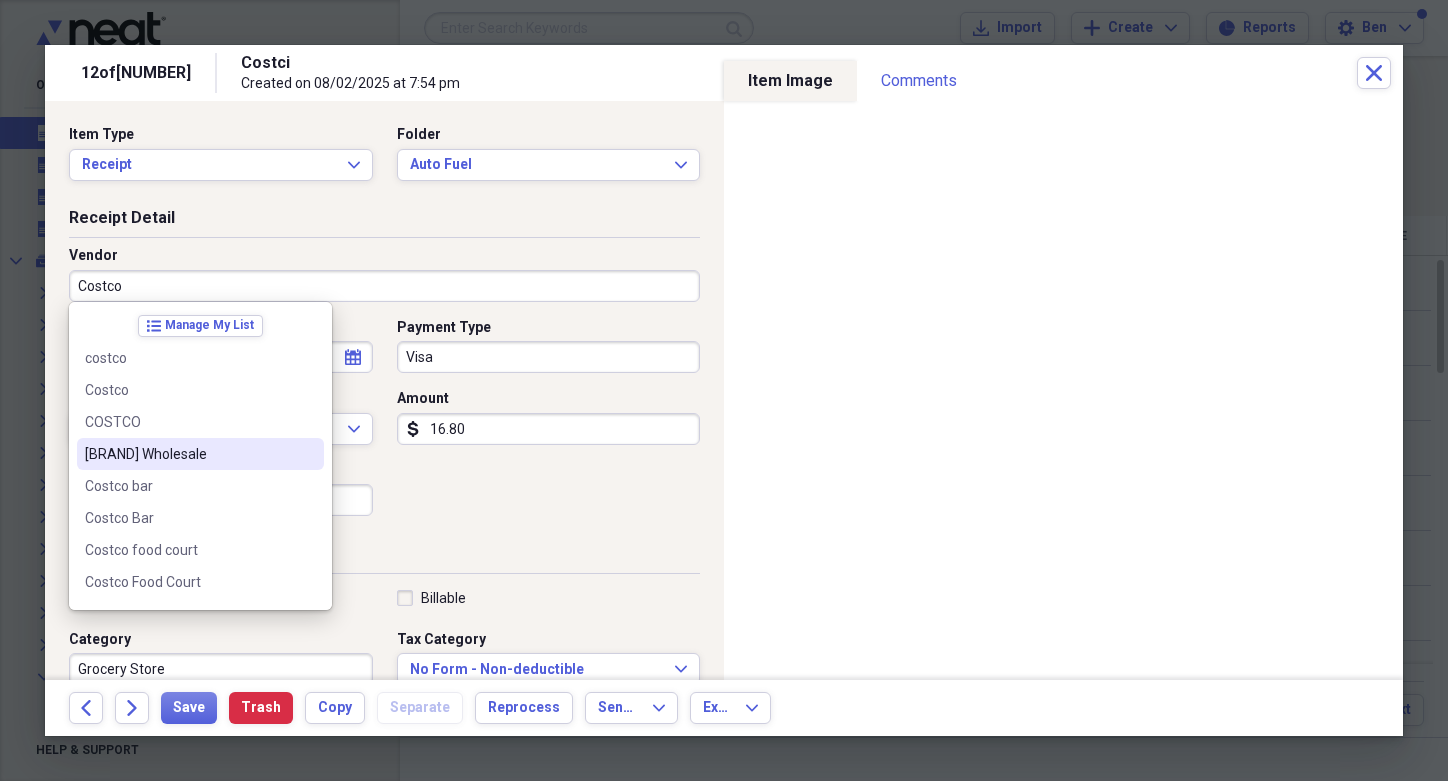 click on "[BRAND] Wholesale" at bounding box center (188, 454) 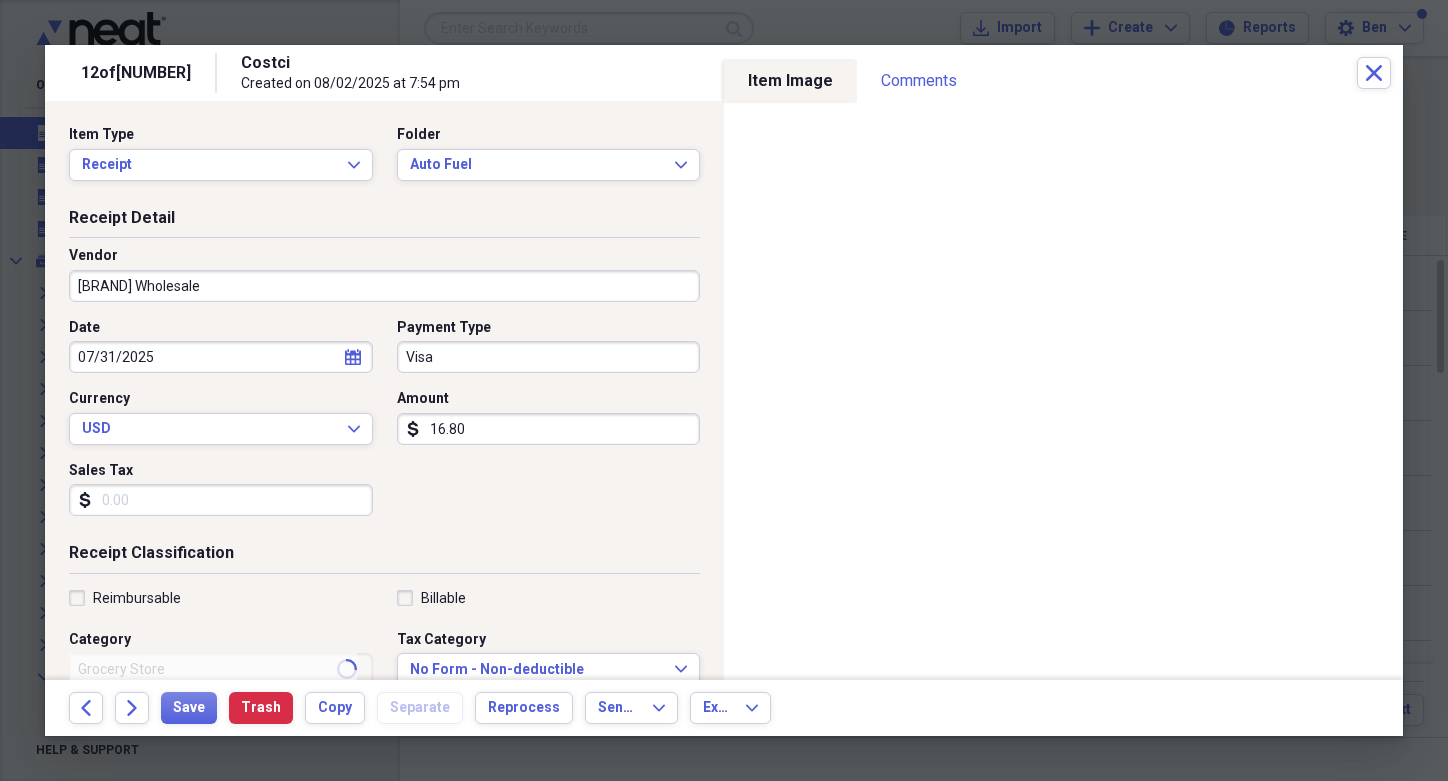 type on "Groceries" 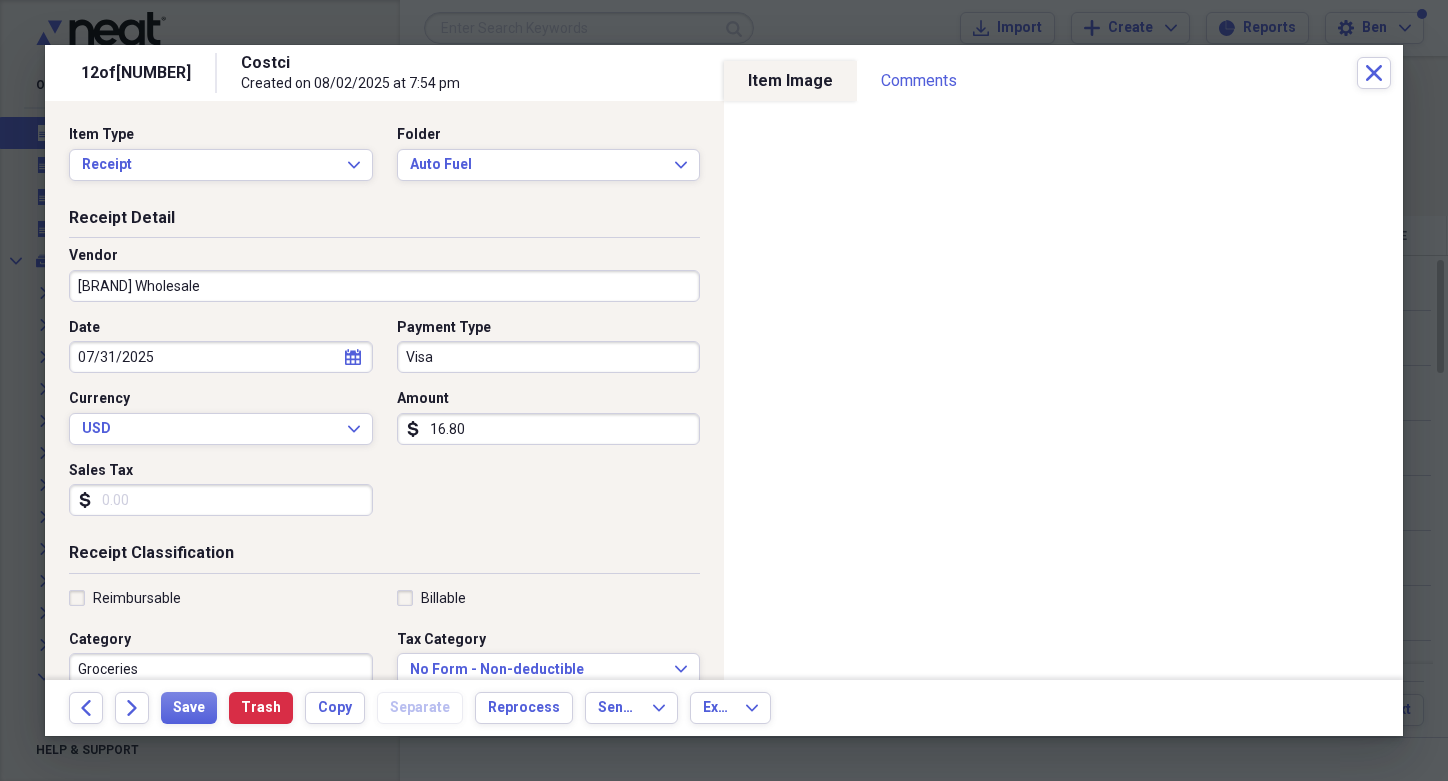 click on "Date 07/31/2025 calendar Calendar Payment Type Visa Currency USD Expand Amount dollar-sign 16.80 Sales Tax dollar-sign" at bounding box center [384, 425] 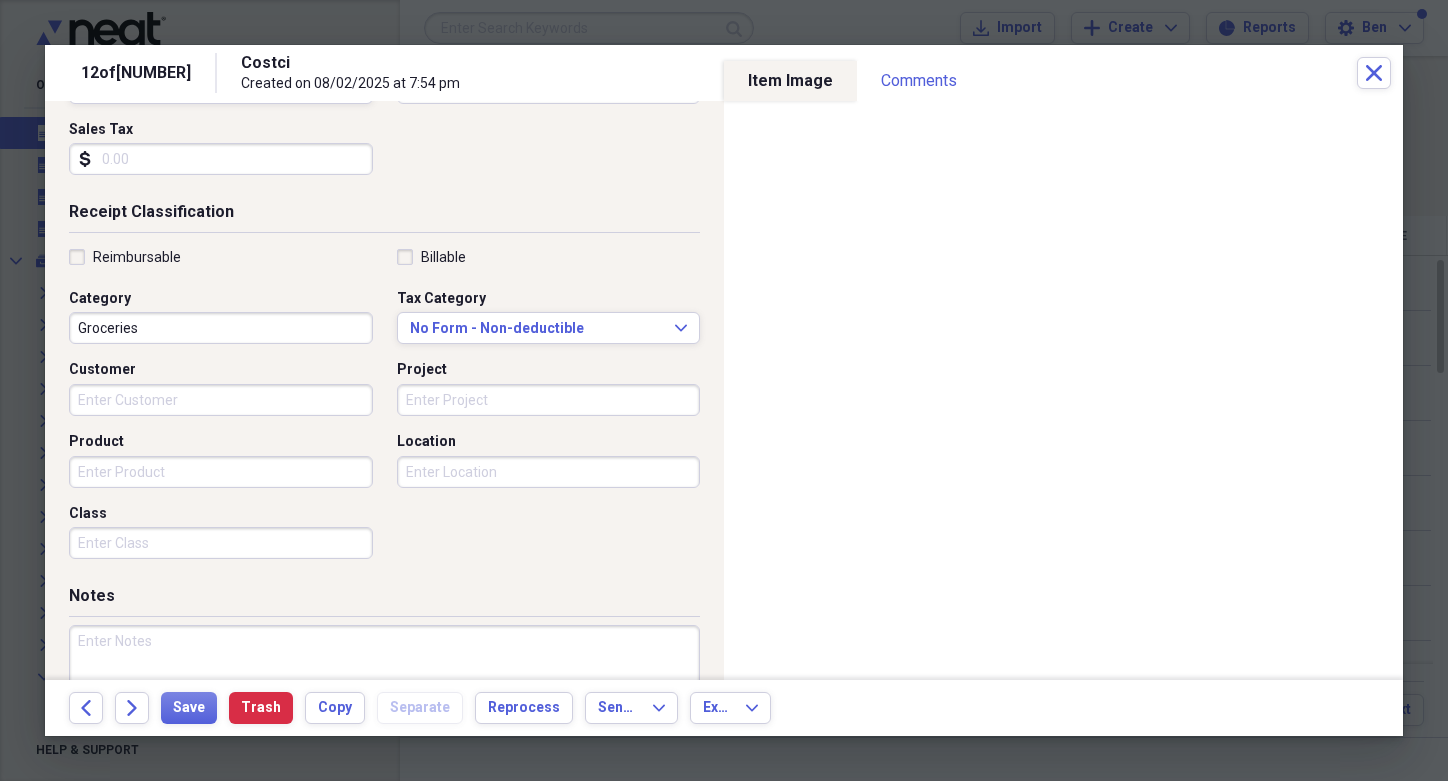 scroll, scrollTop: 357, scrollLeft: 0, axis: vertical 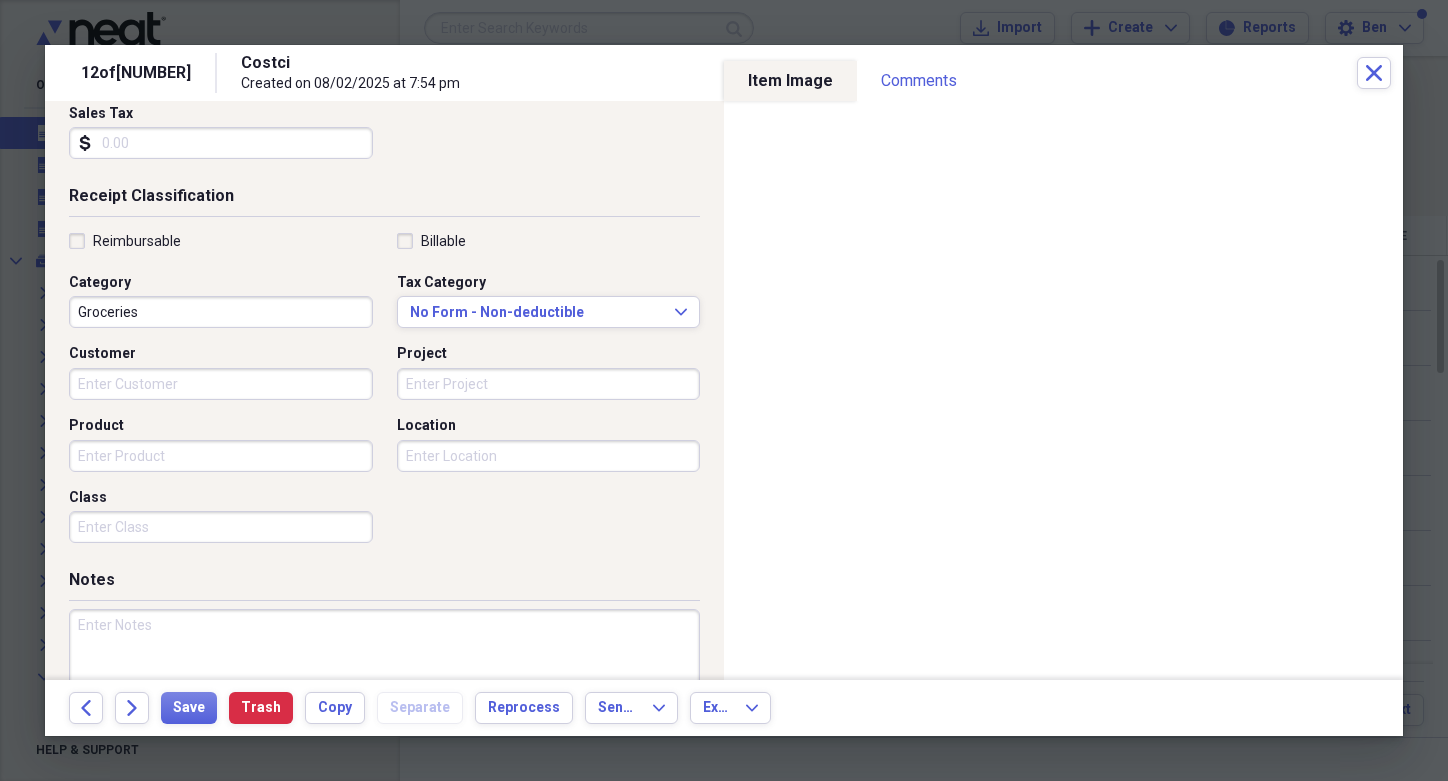 click at bounding box center (384, 674) 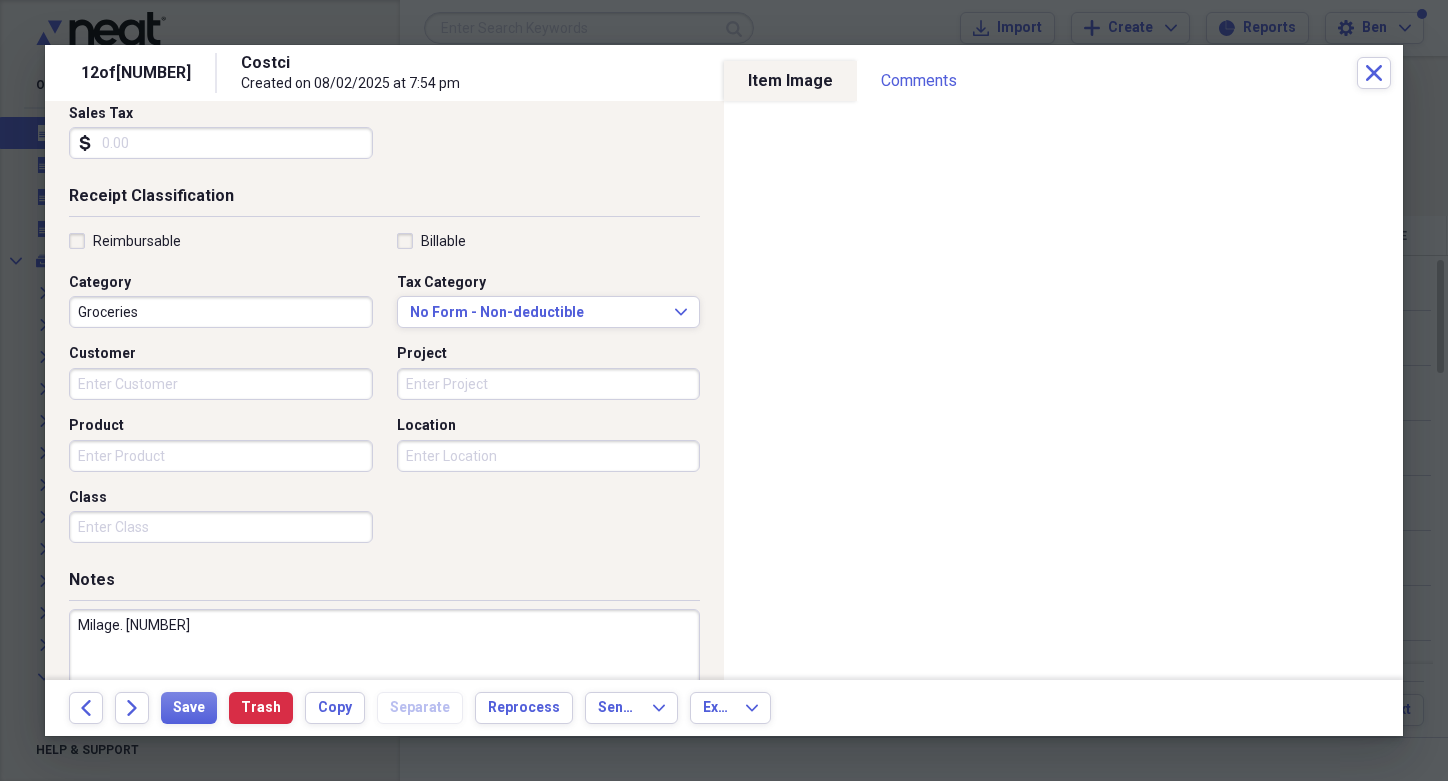 type on "Milage. [NUMBER]" 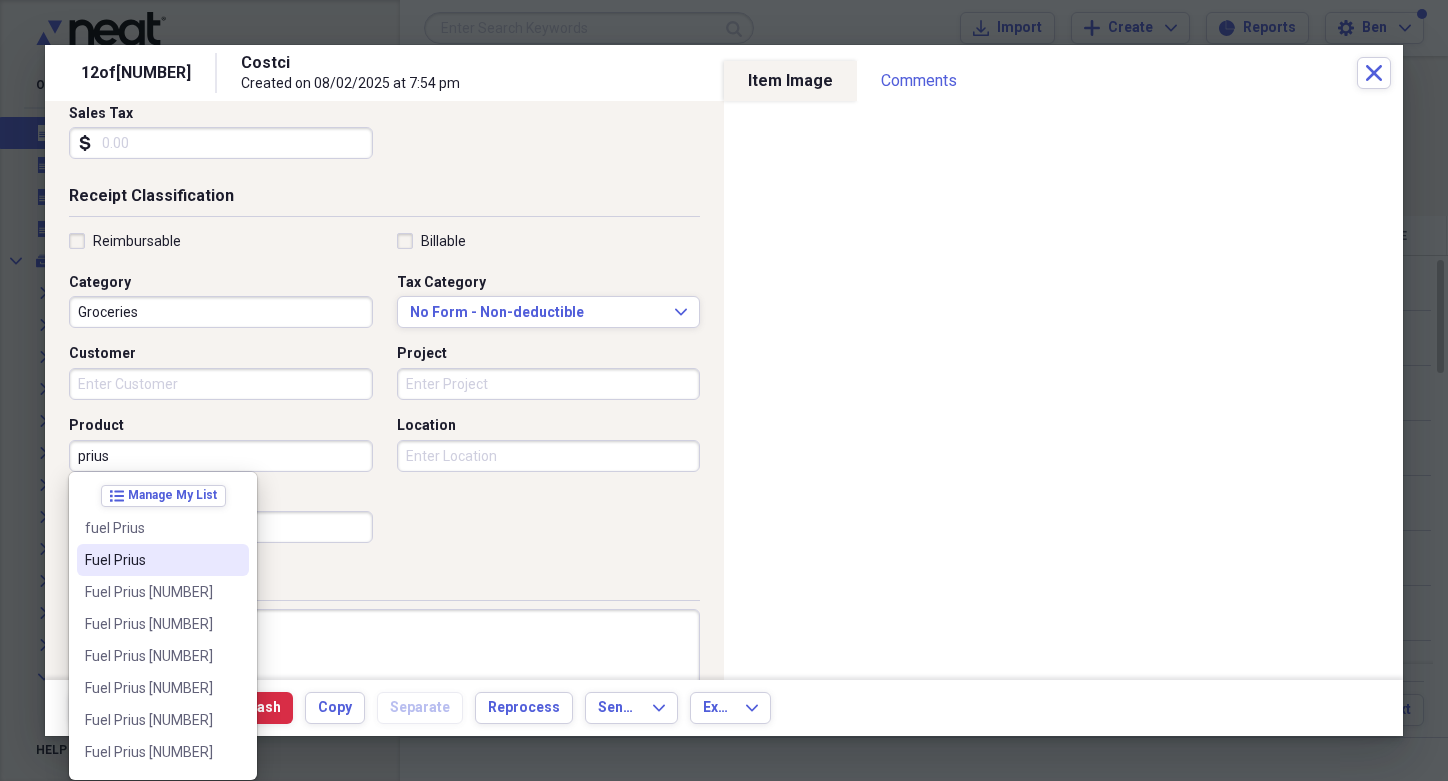 click on "Fuel Prius" at bounding box center (151, 560) 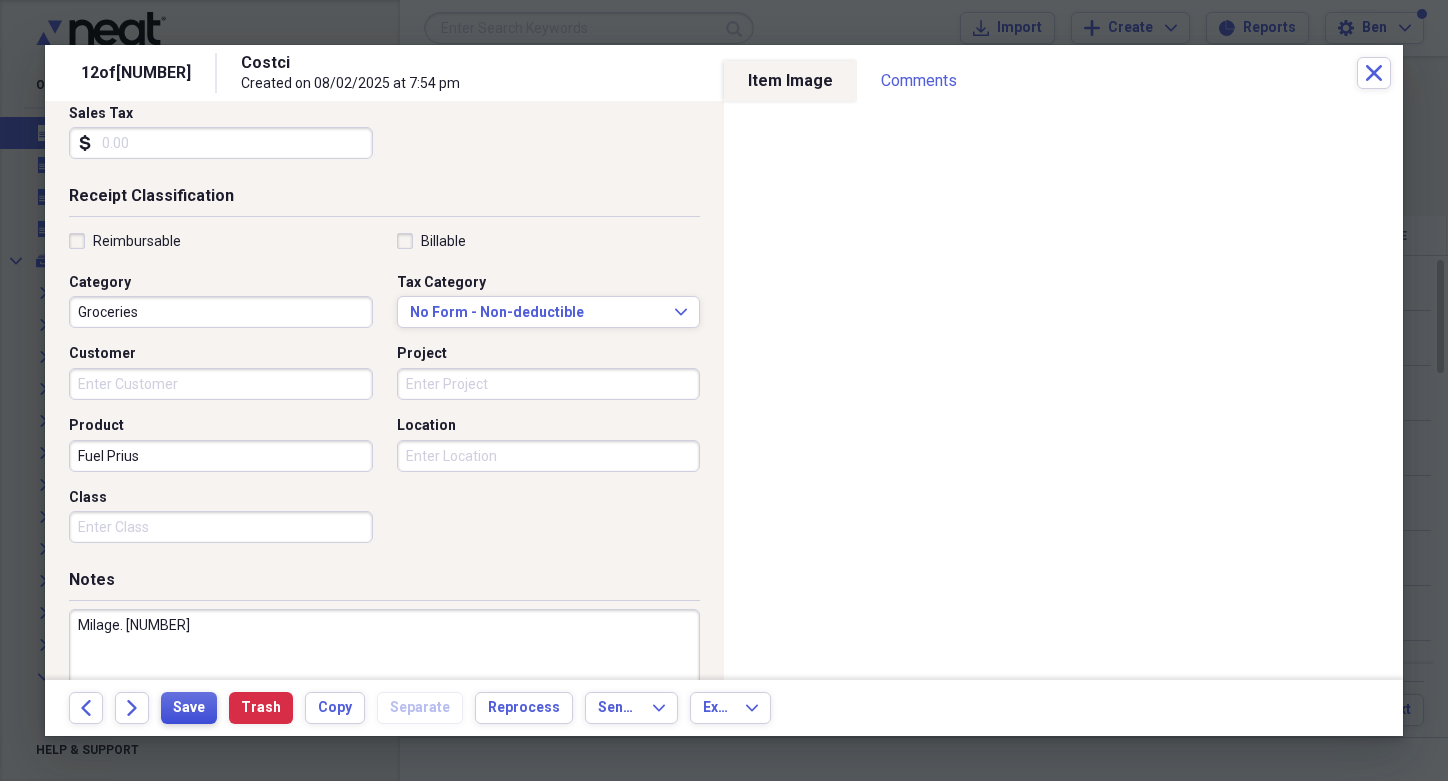 click on "[NUMBER] of [NUMBER] Costci Created on [DATE] at [TIME] Close Item Type Receipt Expand Folder Auto Fuel Expand Receipt Detail Vendor Costco Wholesale Date [DATE] calendar Calendar Payment Type Visa Currency USD Expand Amount dollar-sign [NUMBER] Sales Tax dollar-sign Receipt Classification Reimbursable Billable Category Groceries Tax Category No Form - Non-deductible Expand Customer Project Product Fuel Prius Location Class Notes Milage. [NUMBER] Item Image Comments There are no comments for this item yet Share your comments Back Forward Save Trash Copy Separate Reprocess Send To Expand Export Expand" at bounding box center (724, 0) 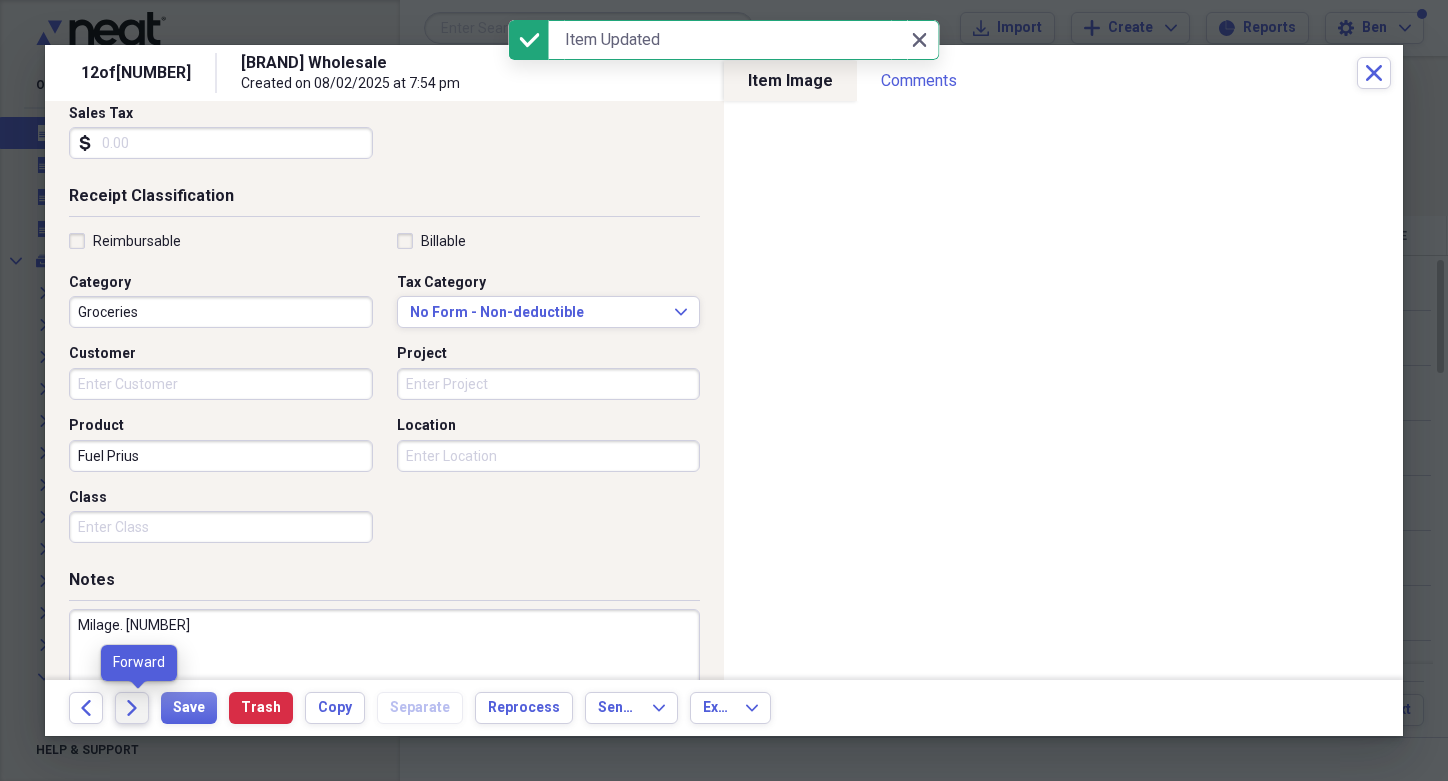 click 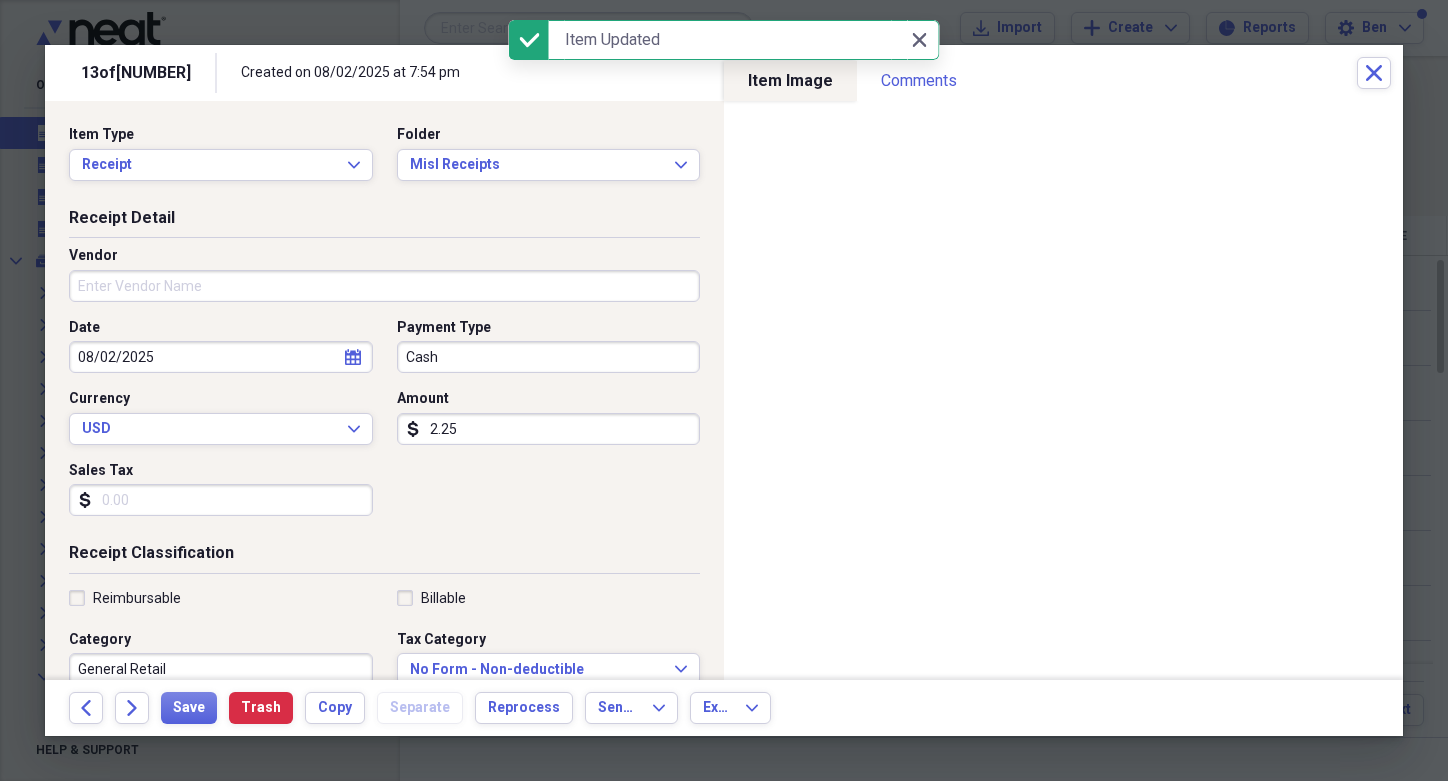 click on "Vendor" at bounding box center (384, 286) 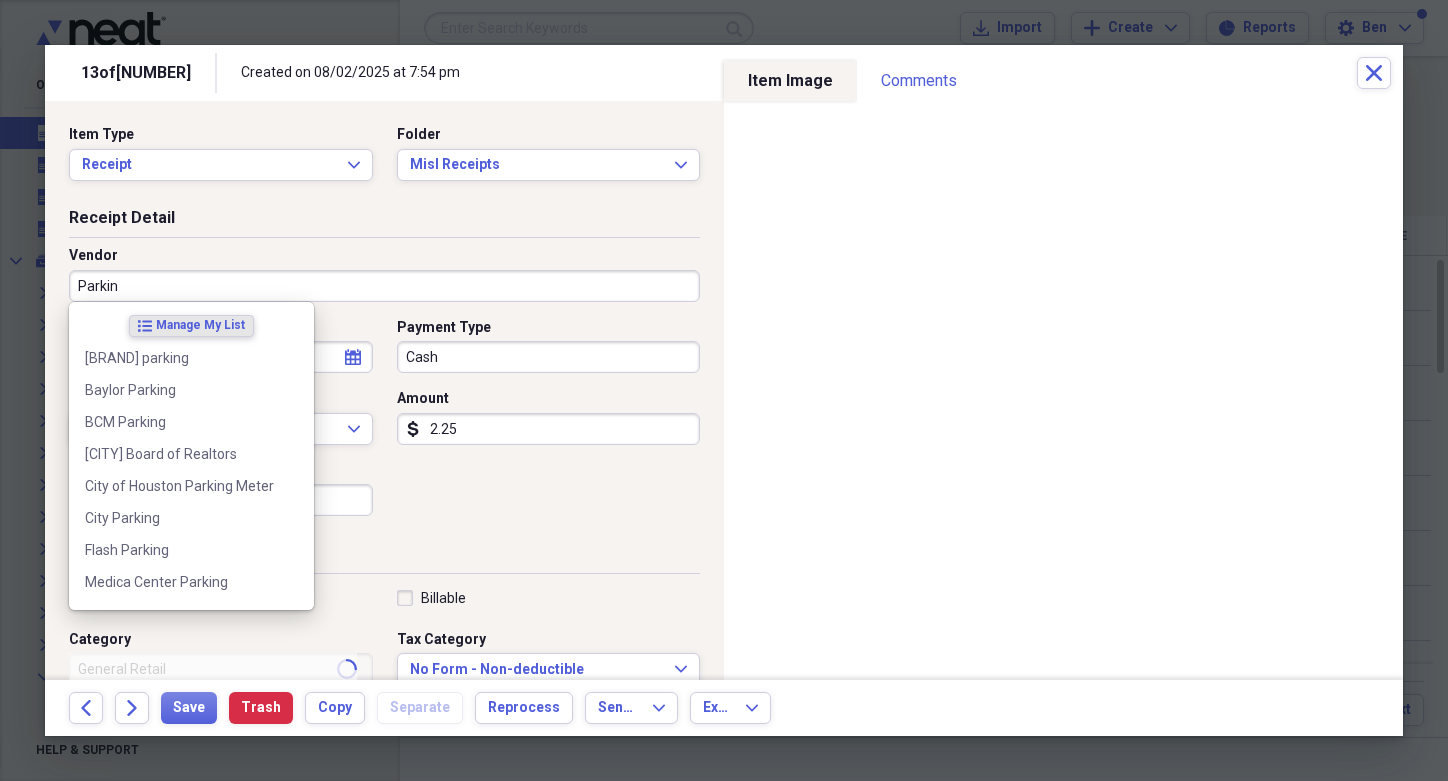 type on "Parking" 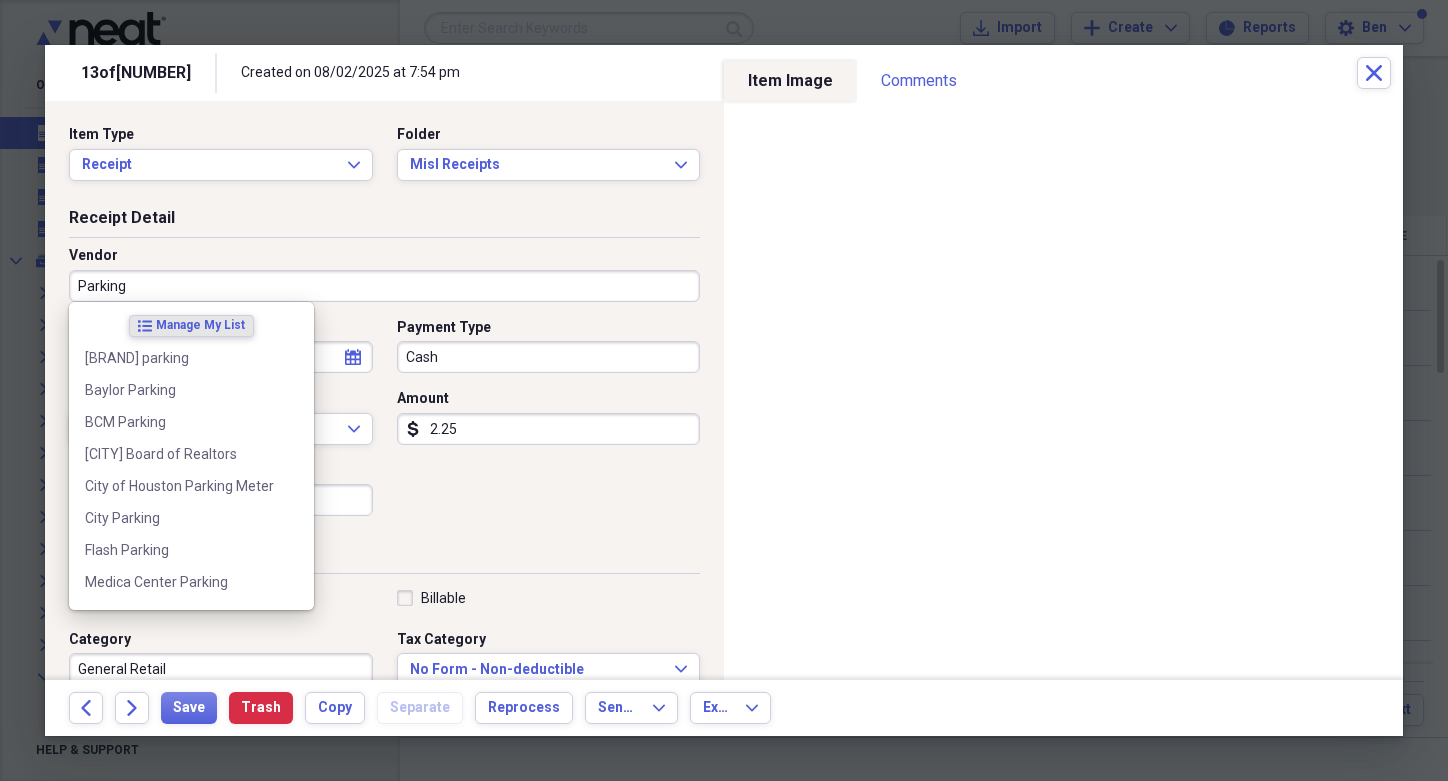 type on "Parking" 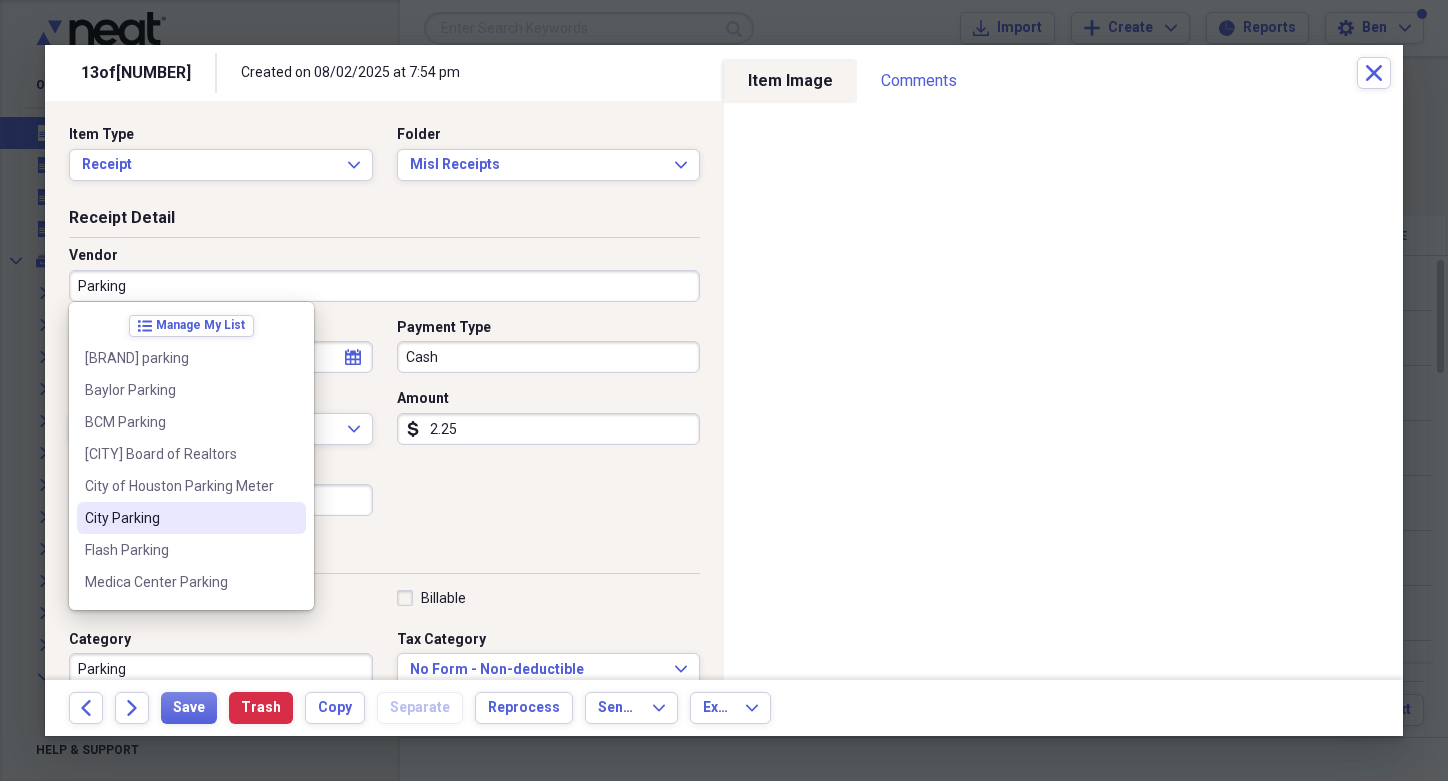 click on "City Parking" at bounding box center [179, 518] 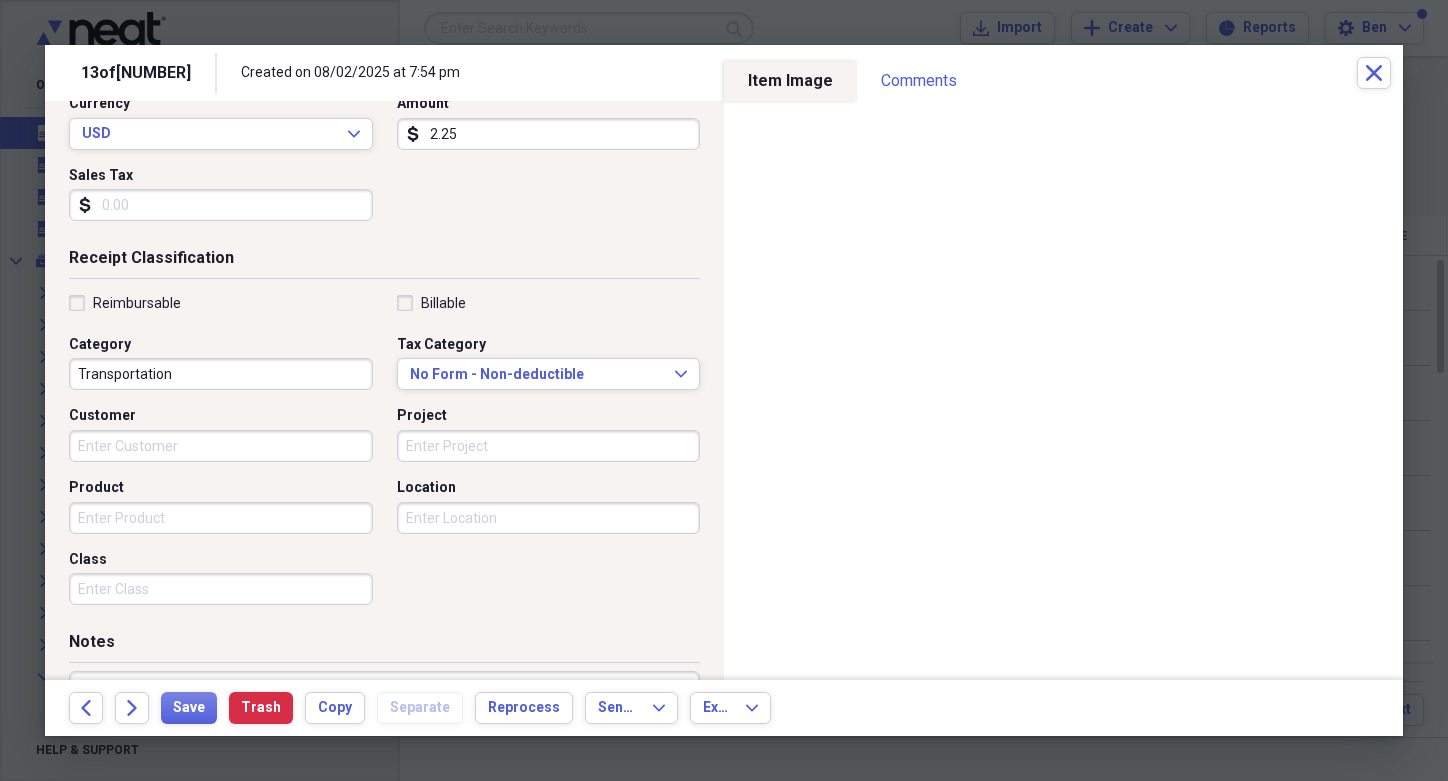 scroll, scrollTop: 304, scrollLeft: 0, axis: vertical 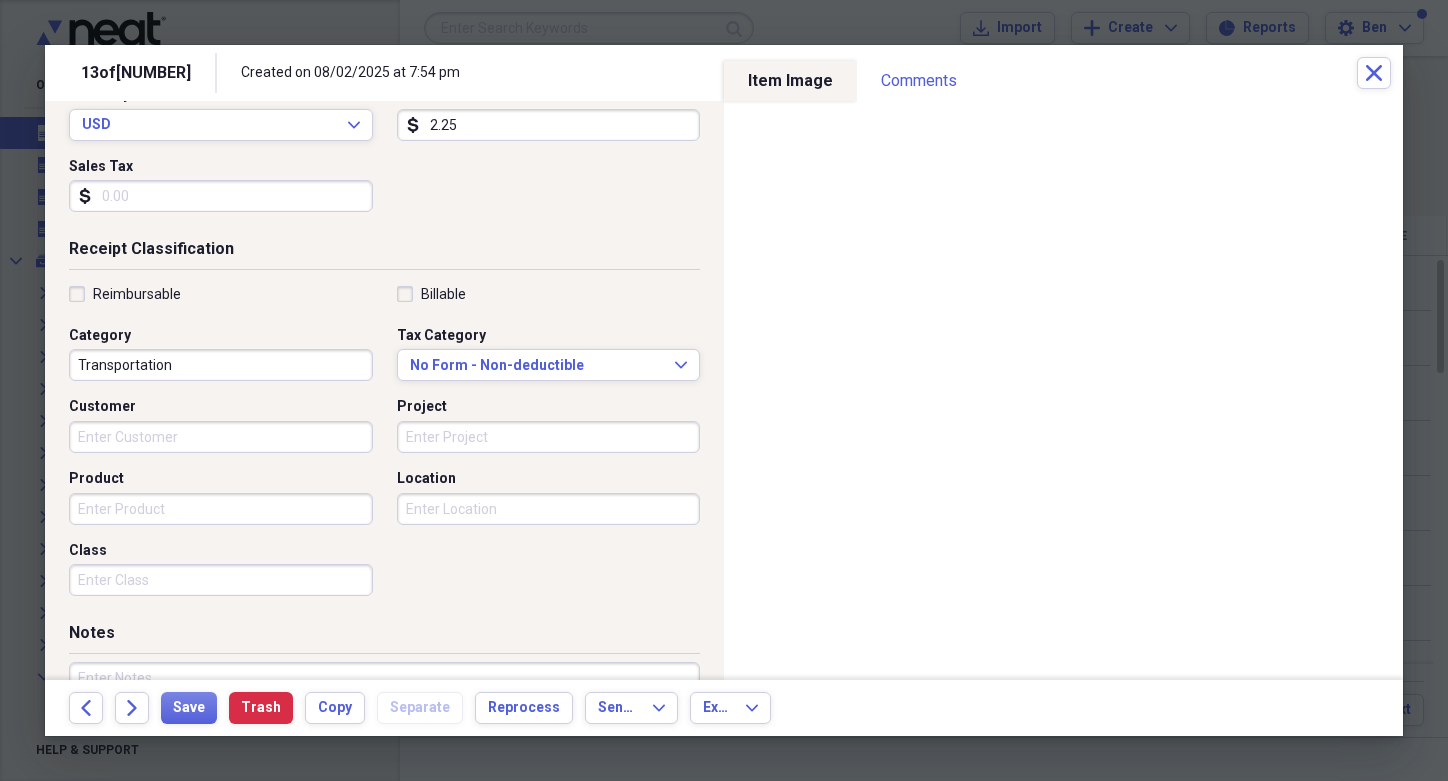 click on "Transportation" at bounding box center [221, 365] 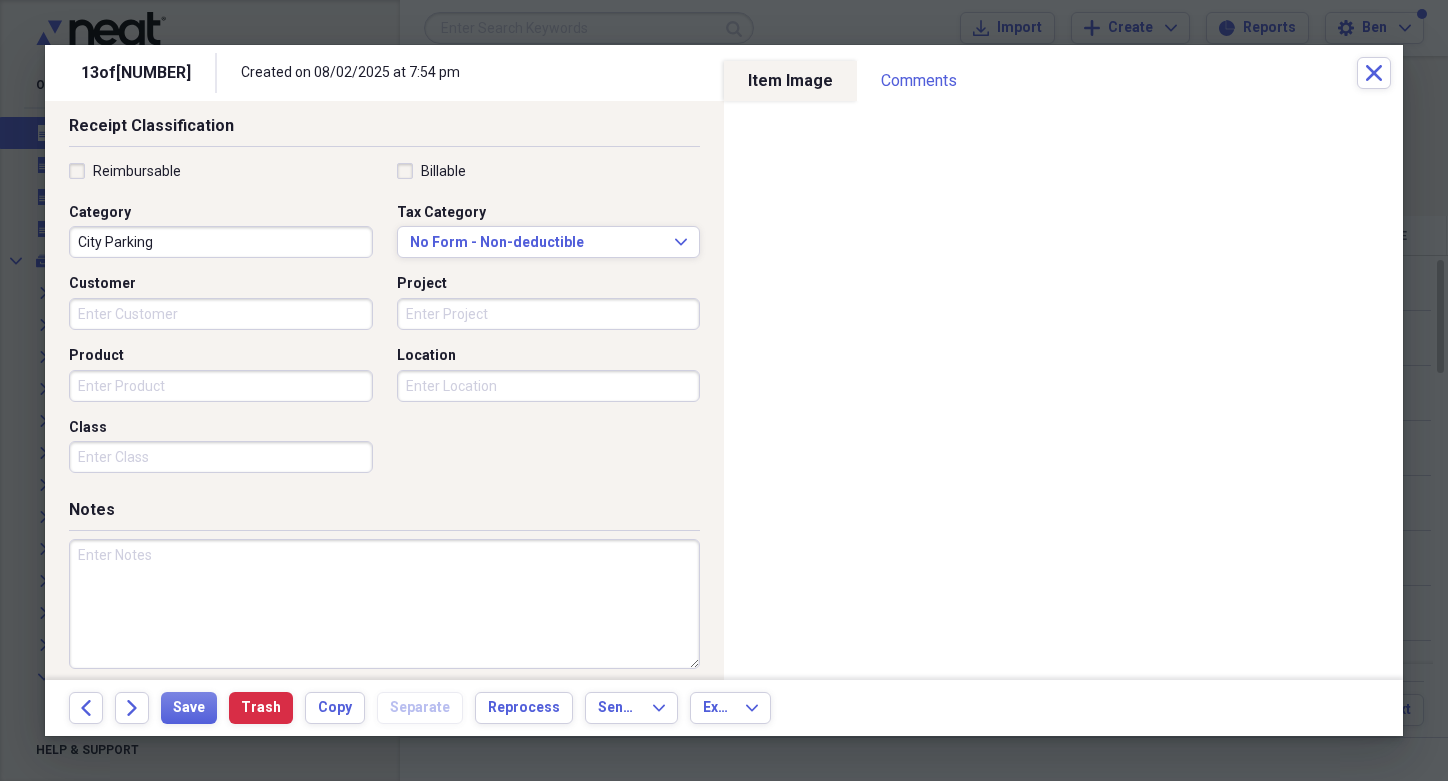 scroll, scrollTop: 441, scrollLeft: 0, axis: vertical 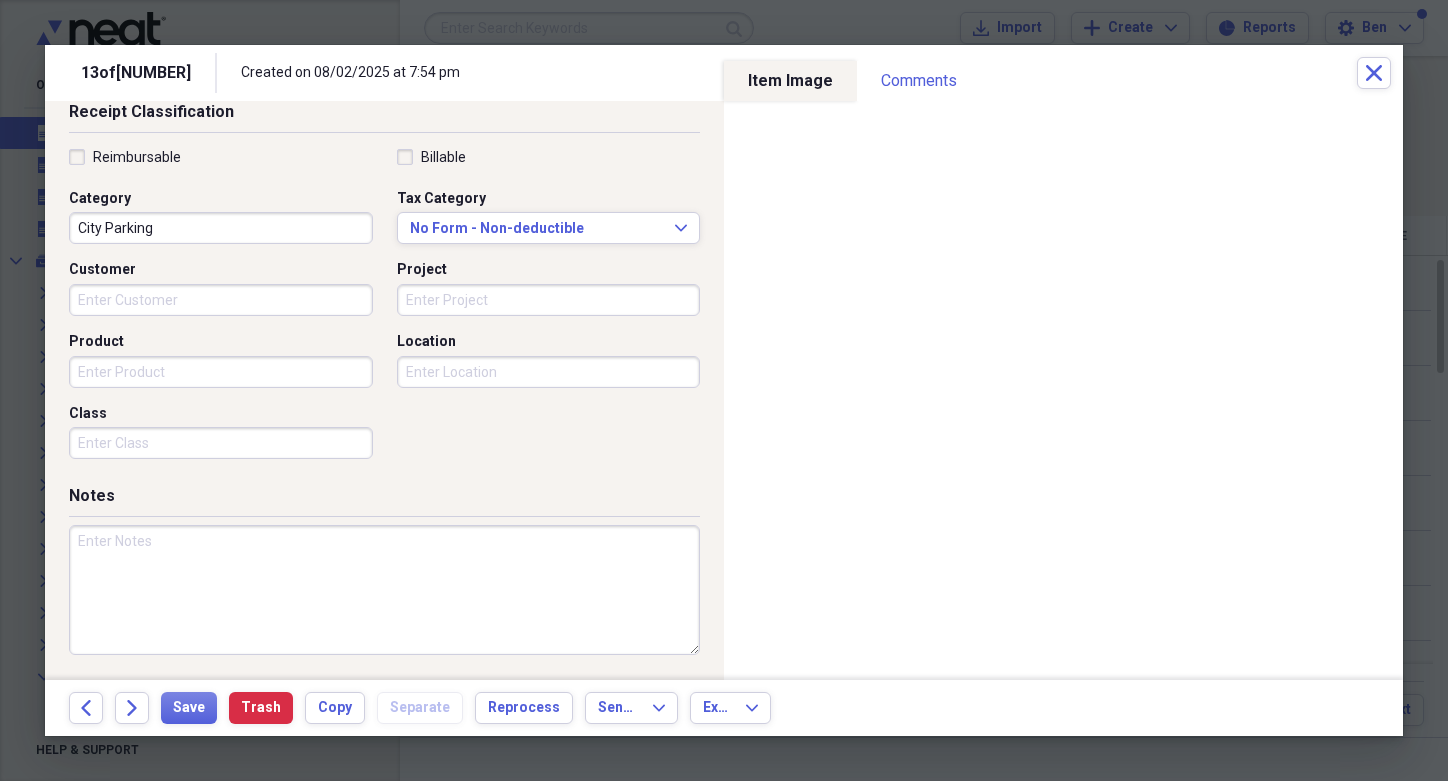 type on "City Parking" 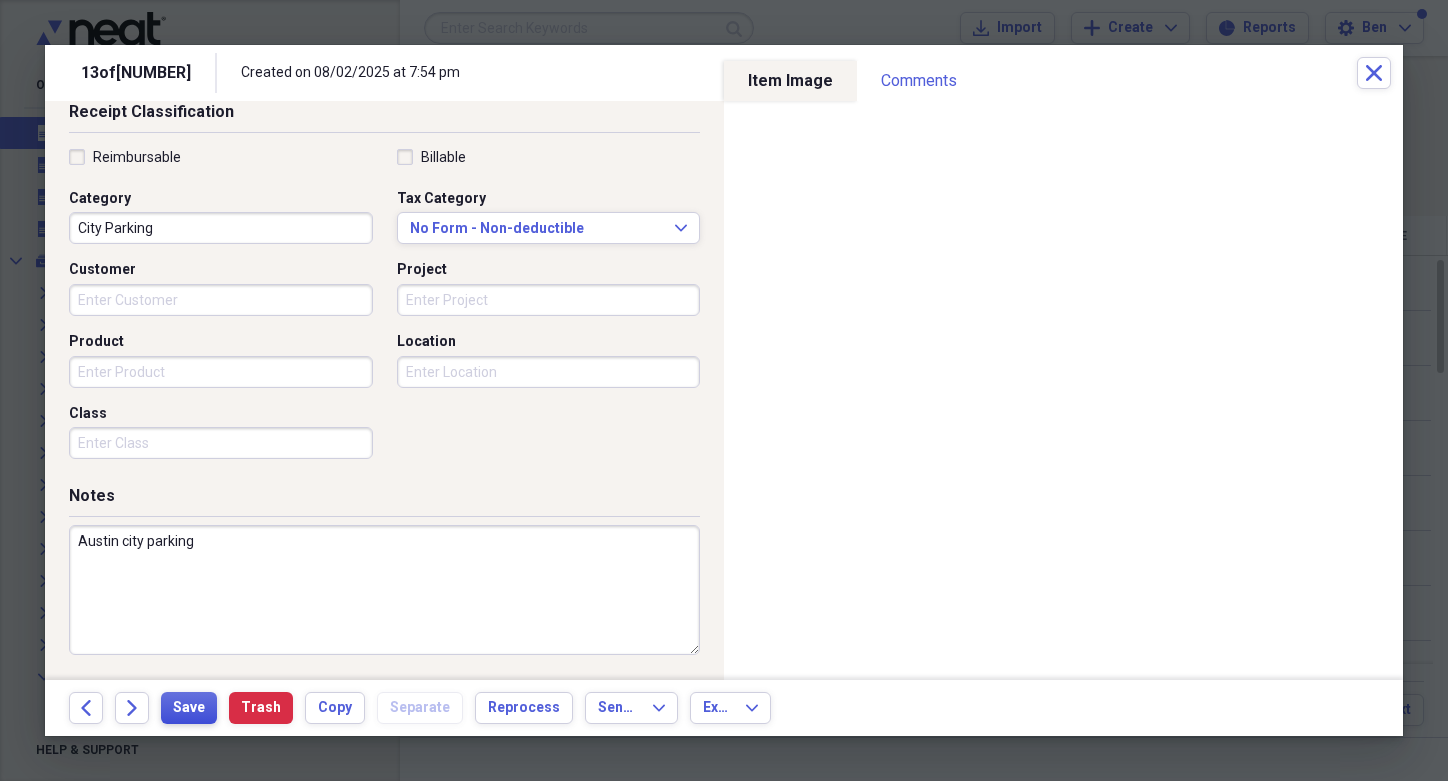 type on "Austin city parking" 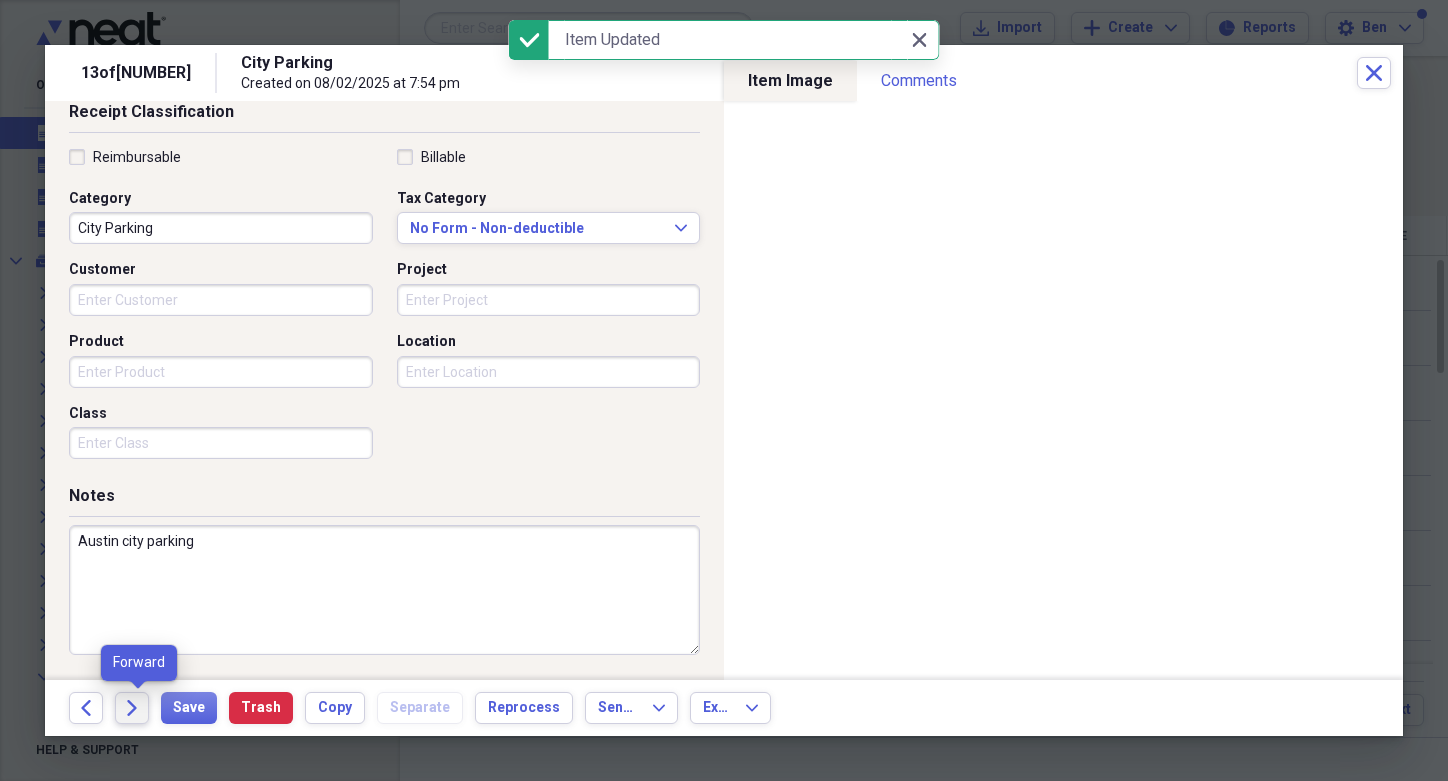 click on "Forward" 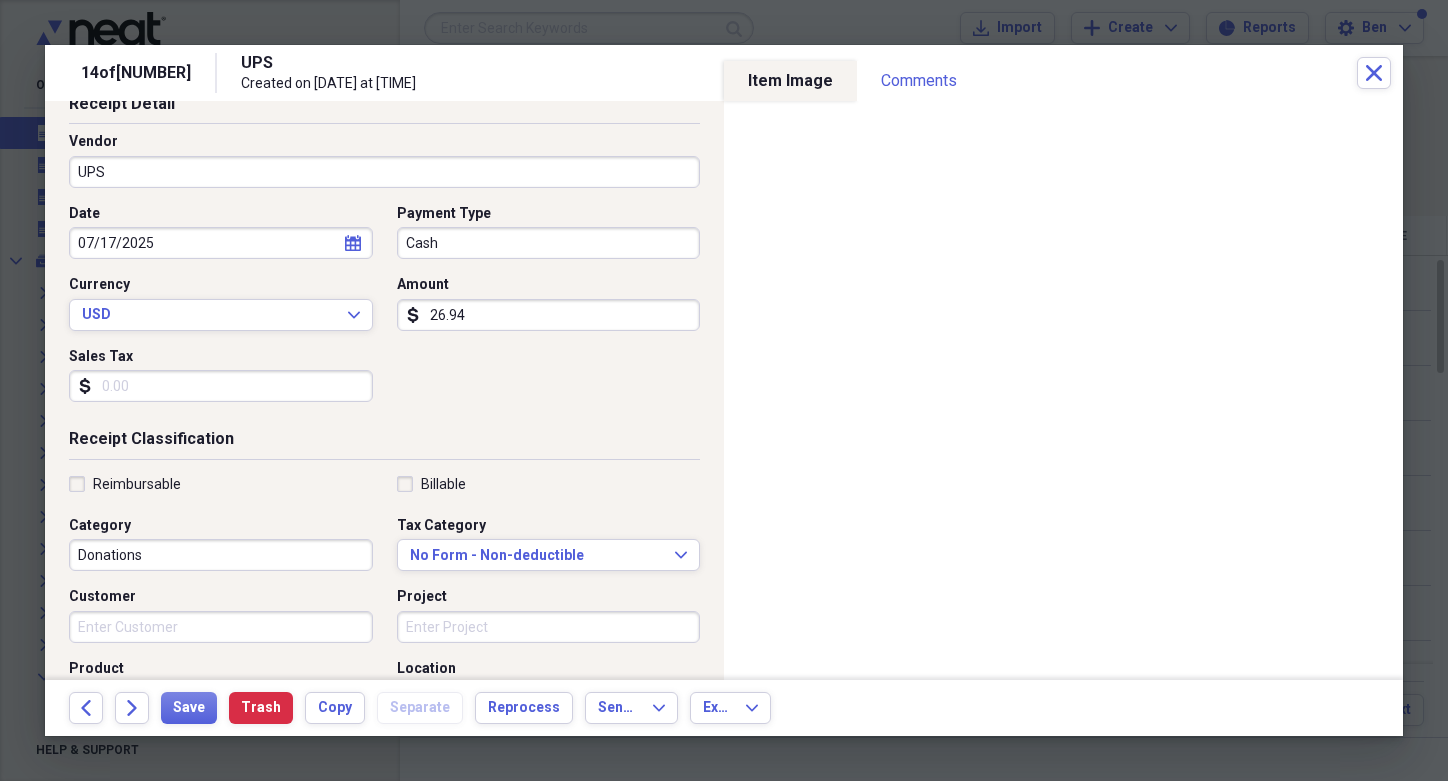 scroll, scrollTop: 196, scrollLeft: 0, axis: vertical 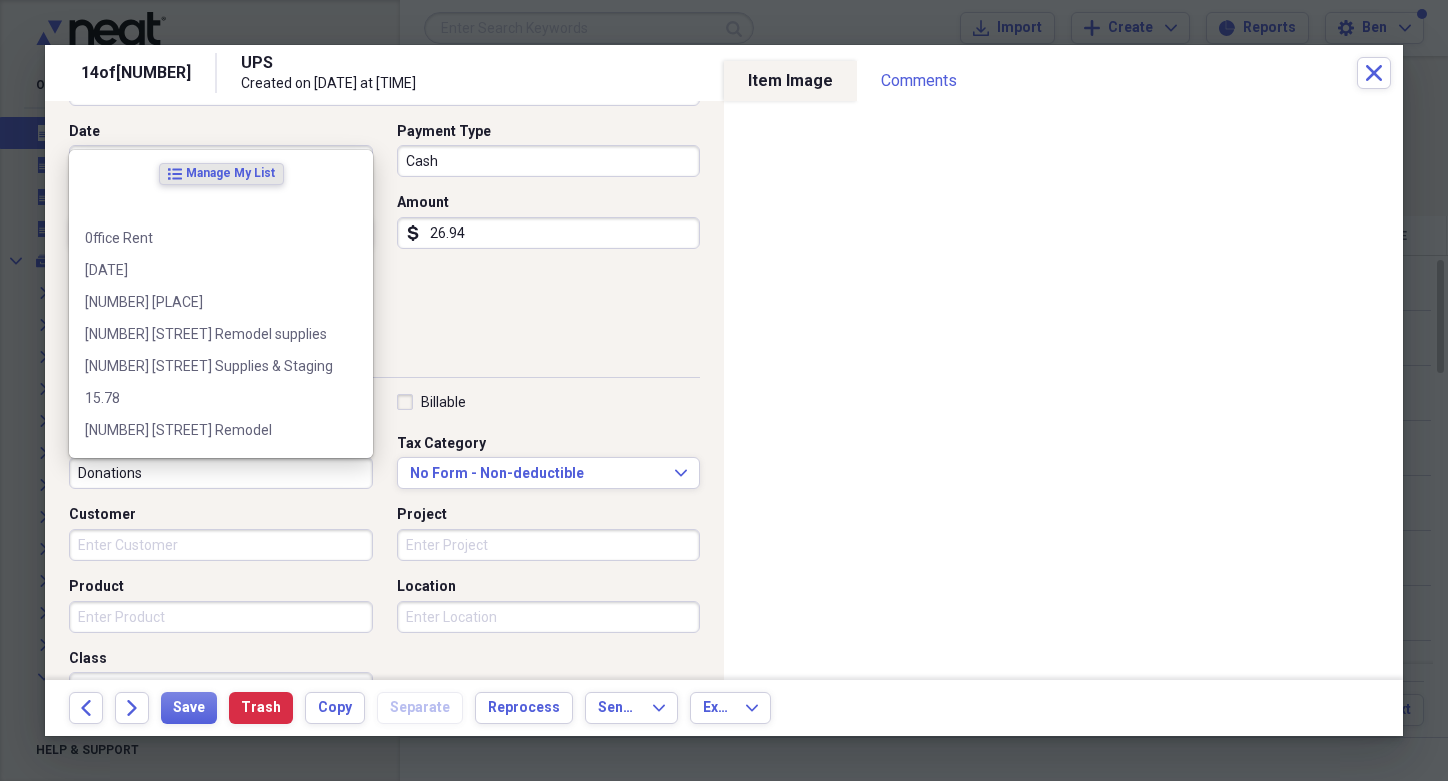 click on "Donations" at bounding box center [221, 473] 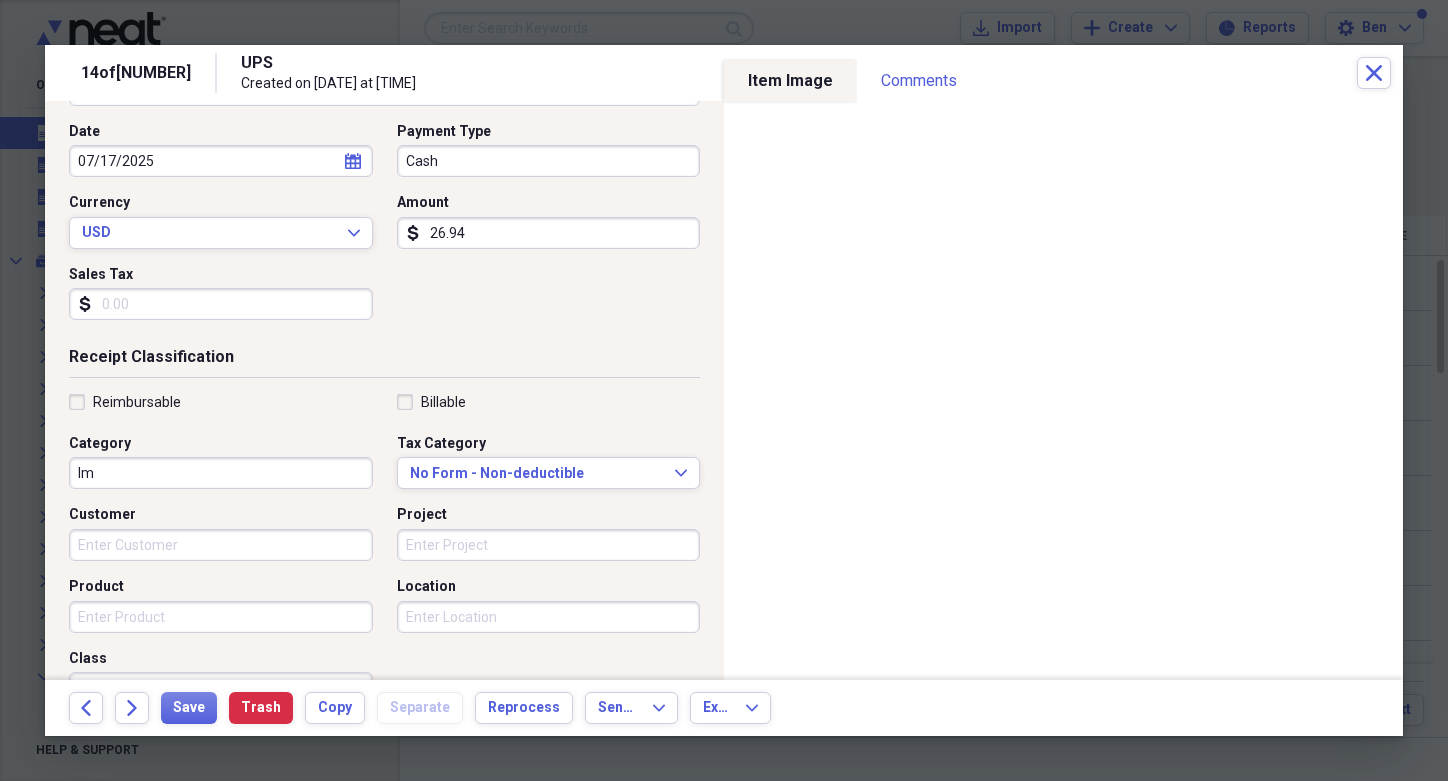 type on "l" 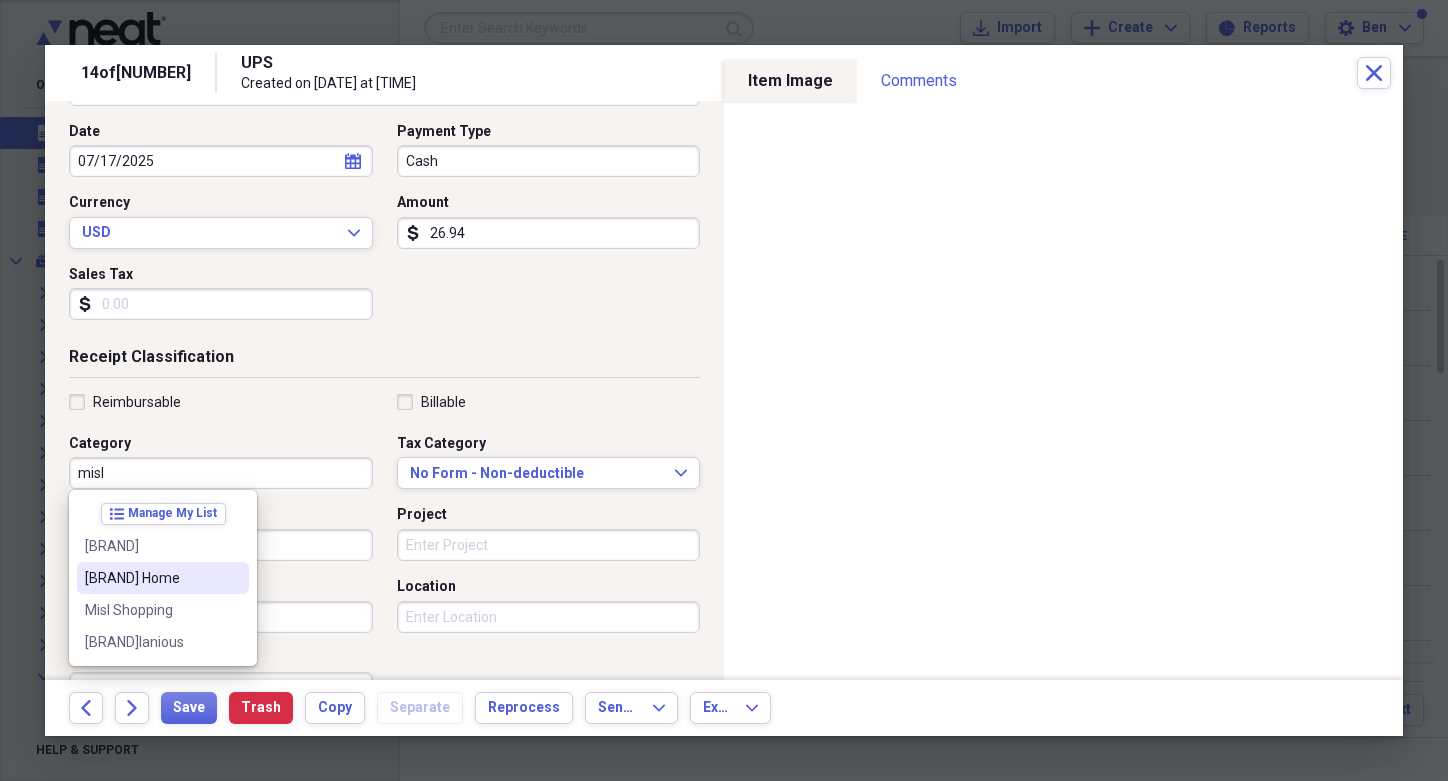 click on "[BRAND] Home" at bounding box center [151, 578] 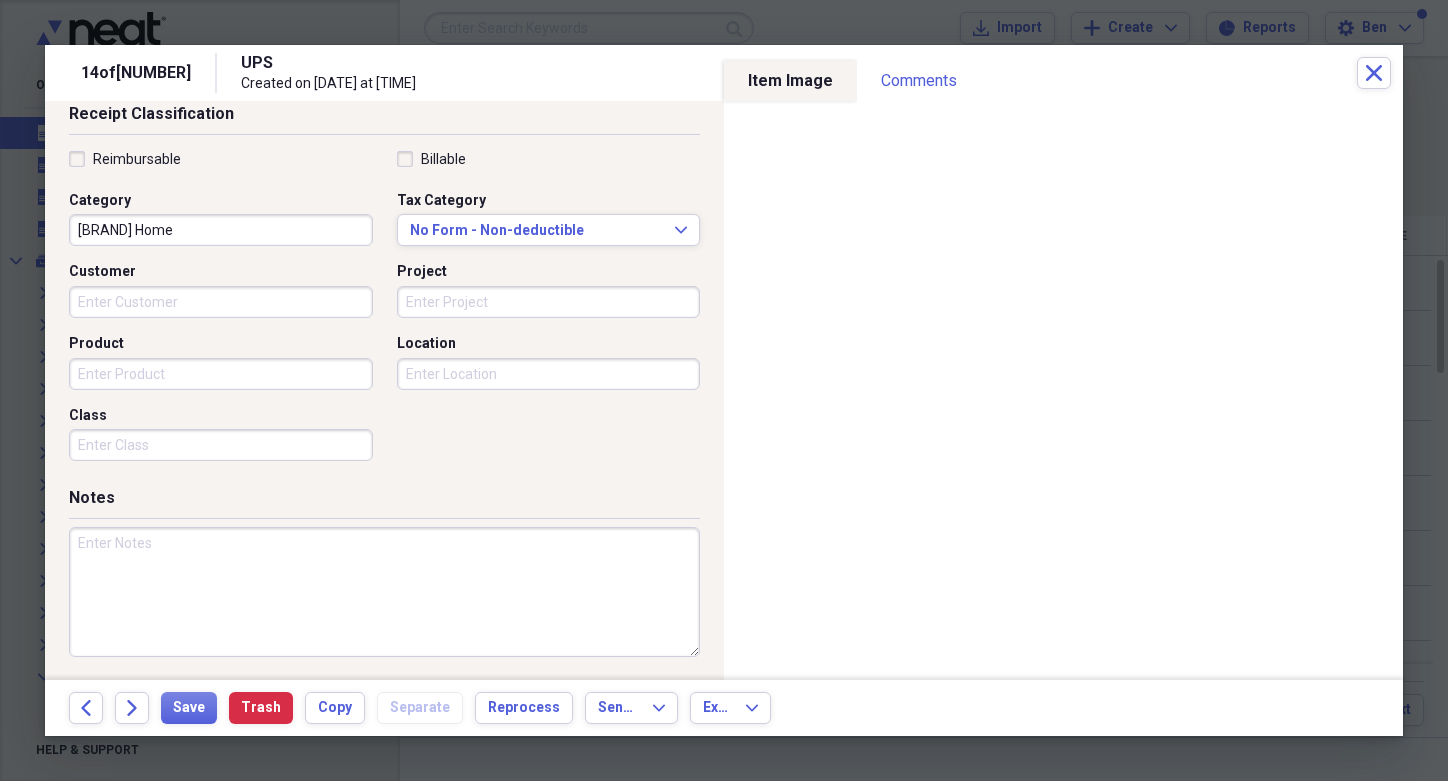 scroll, scrollTop: 441, scrollLeft: 0, axis: vertical 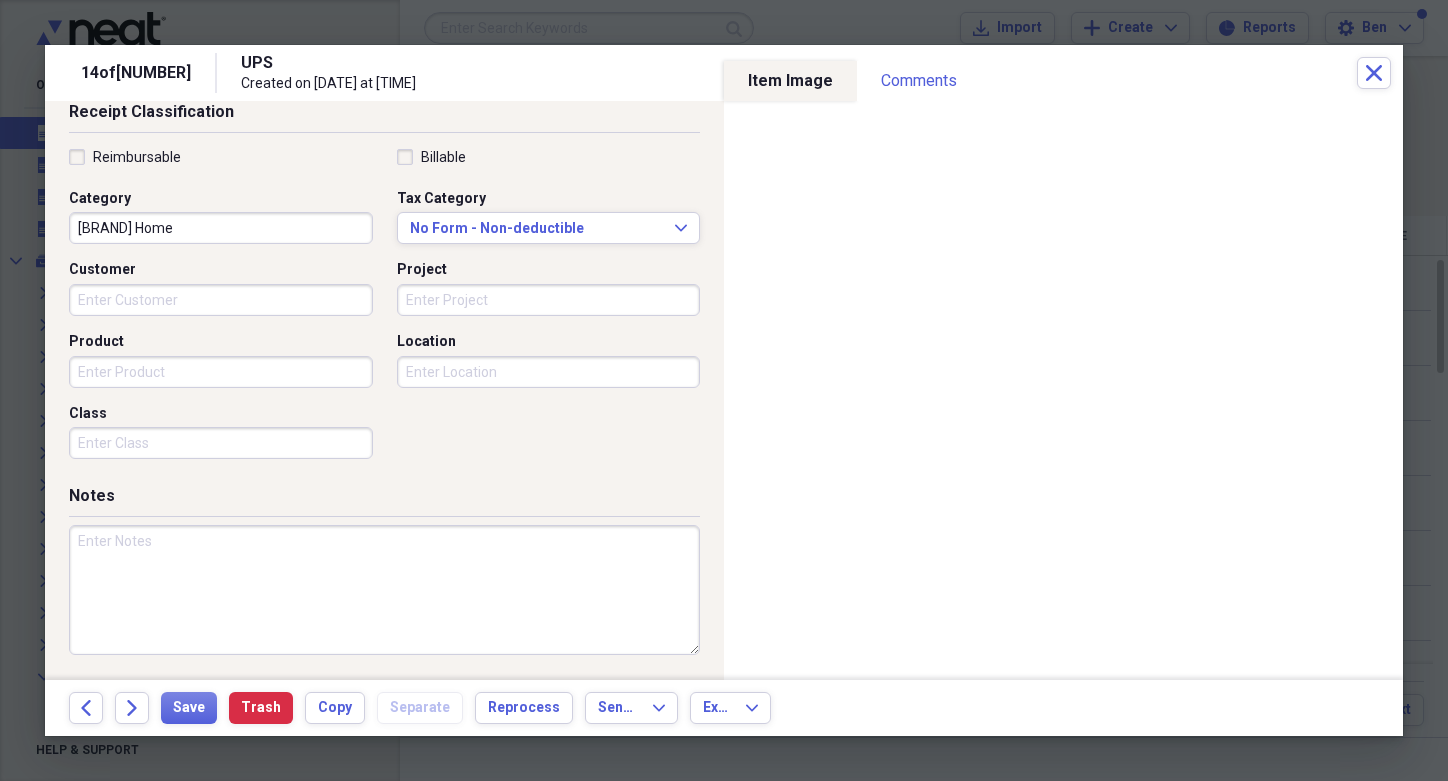 click at bounding box center (384, 590) 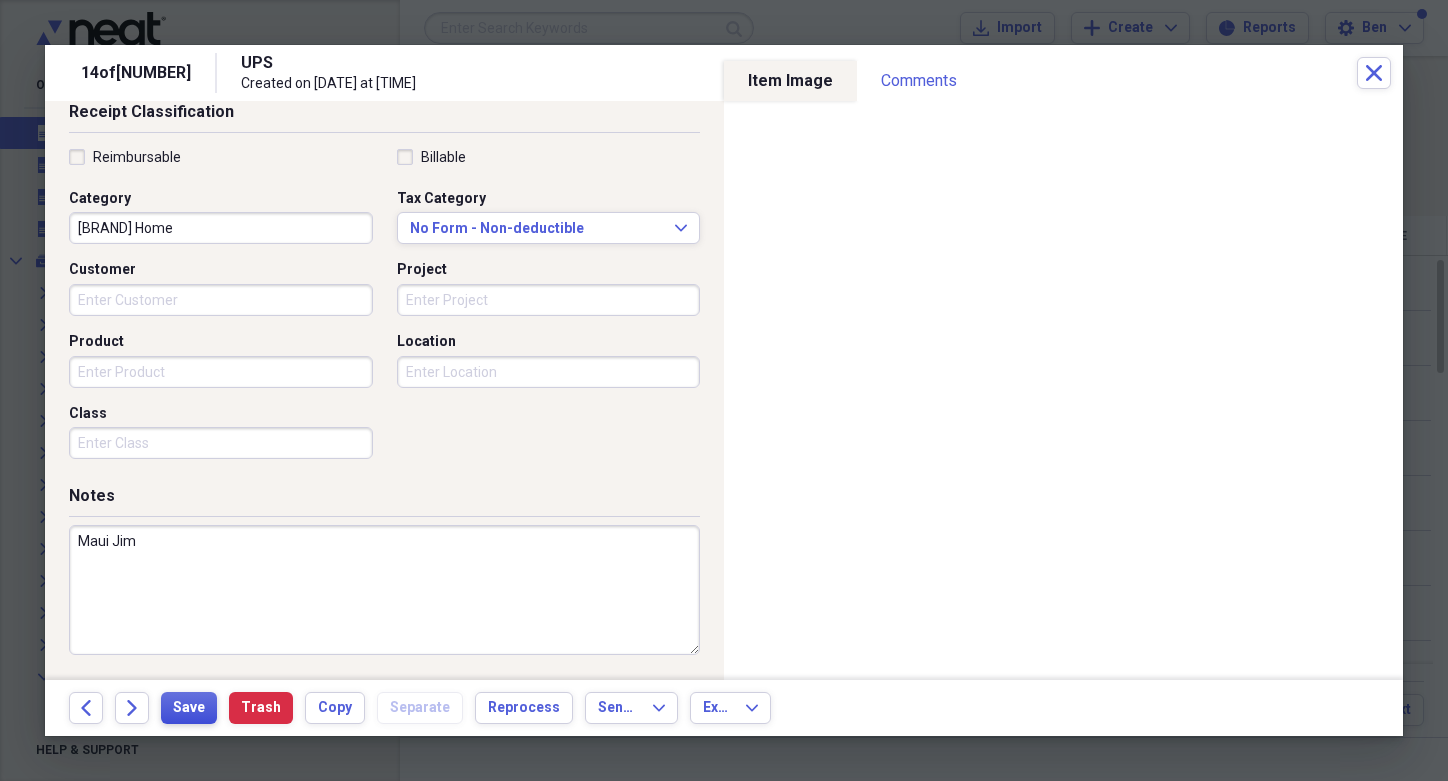 type on "Maui Jim" 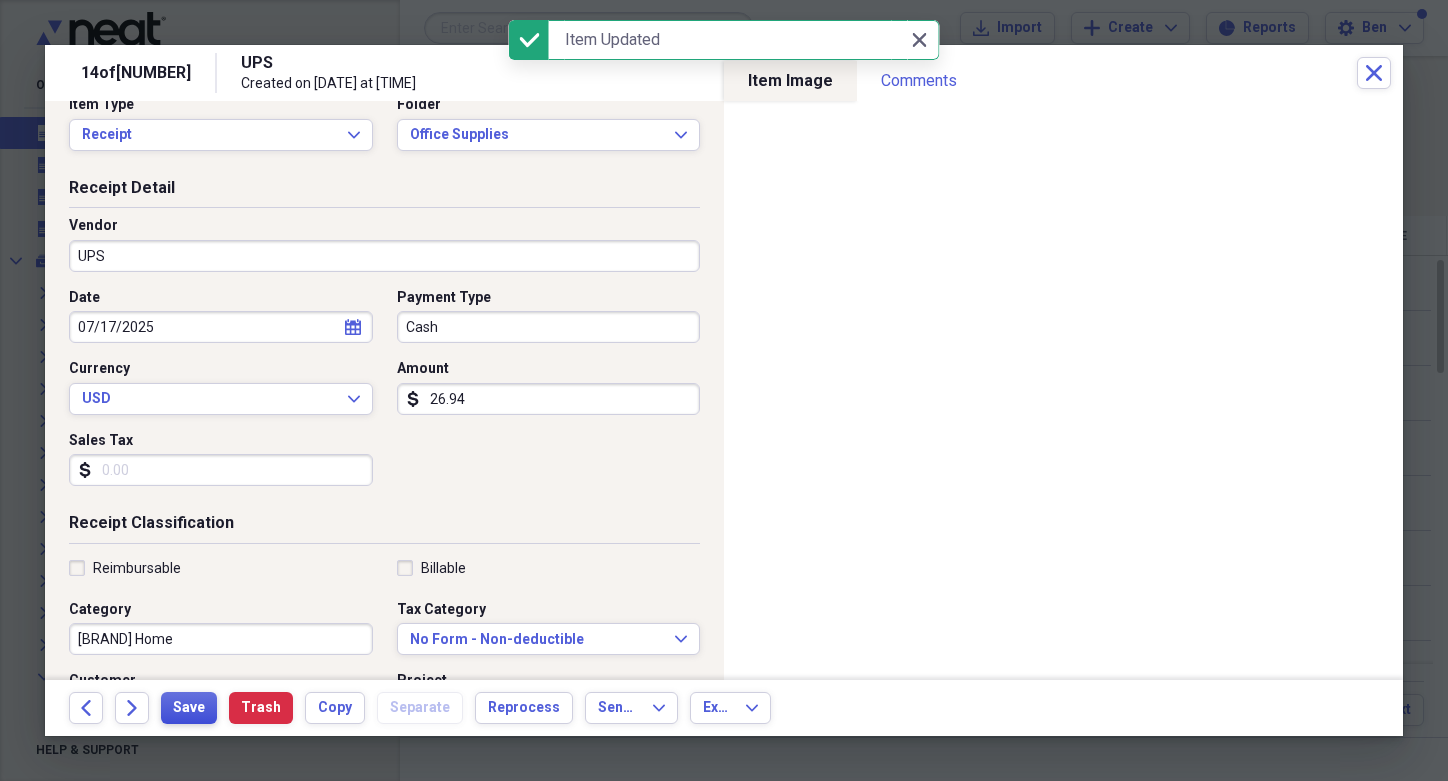 scroll, scrollTop: 0, scrollLeft: 0, axis: both 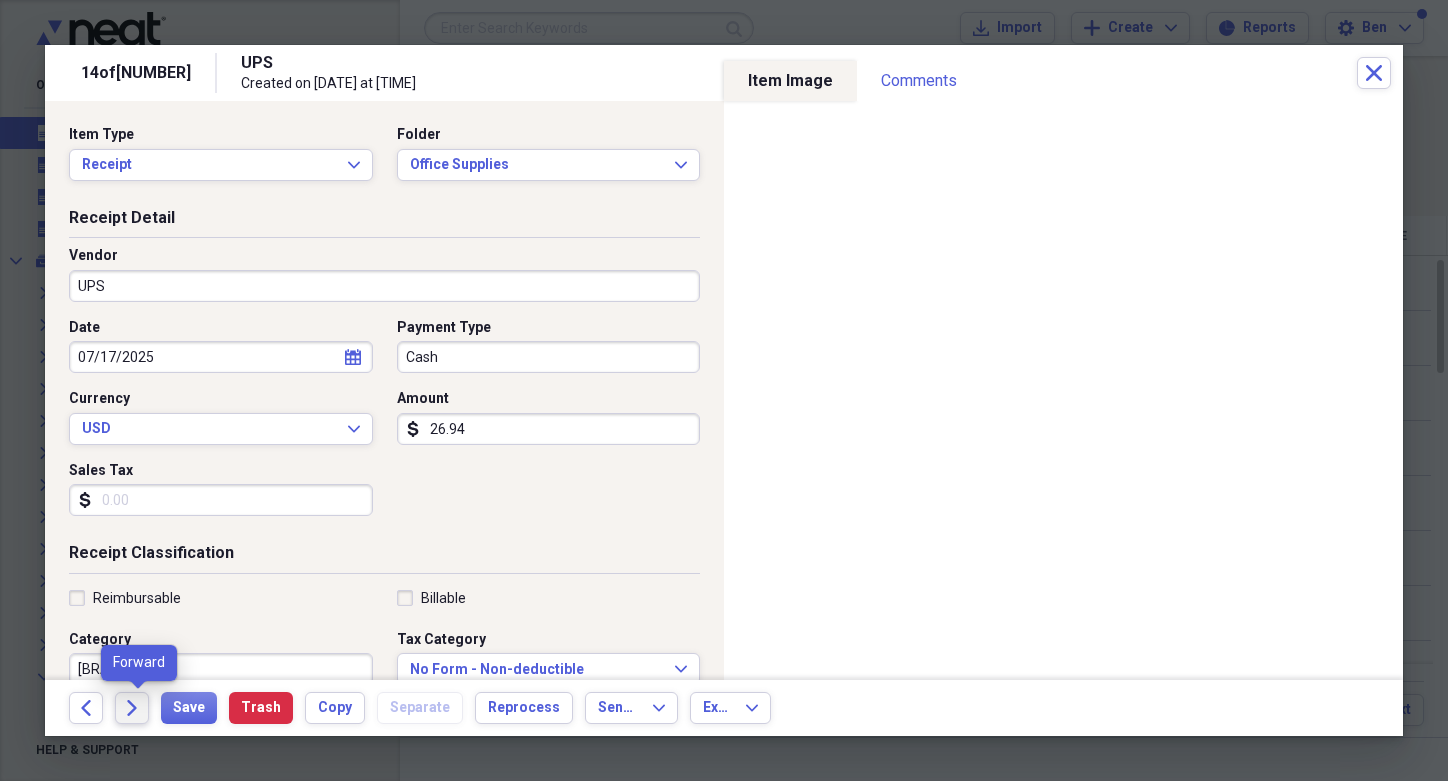 click on "Forward" 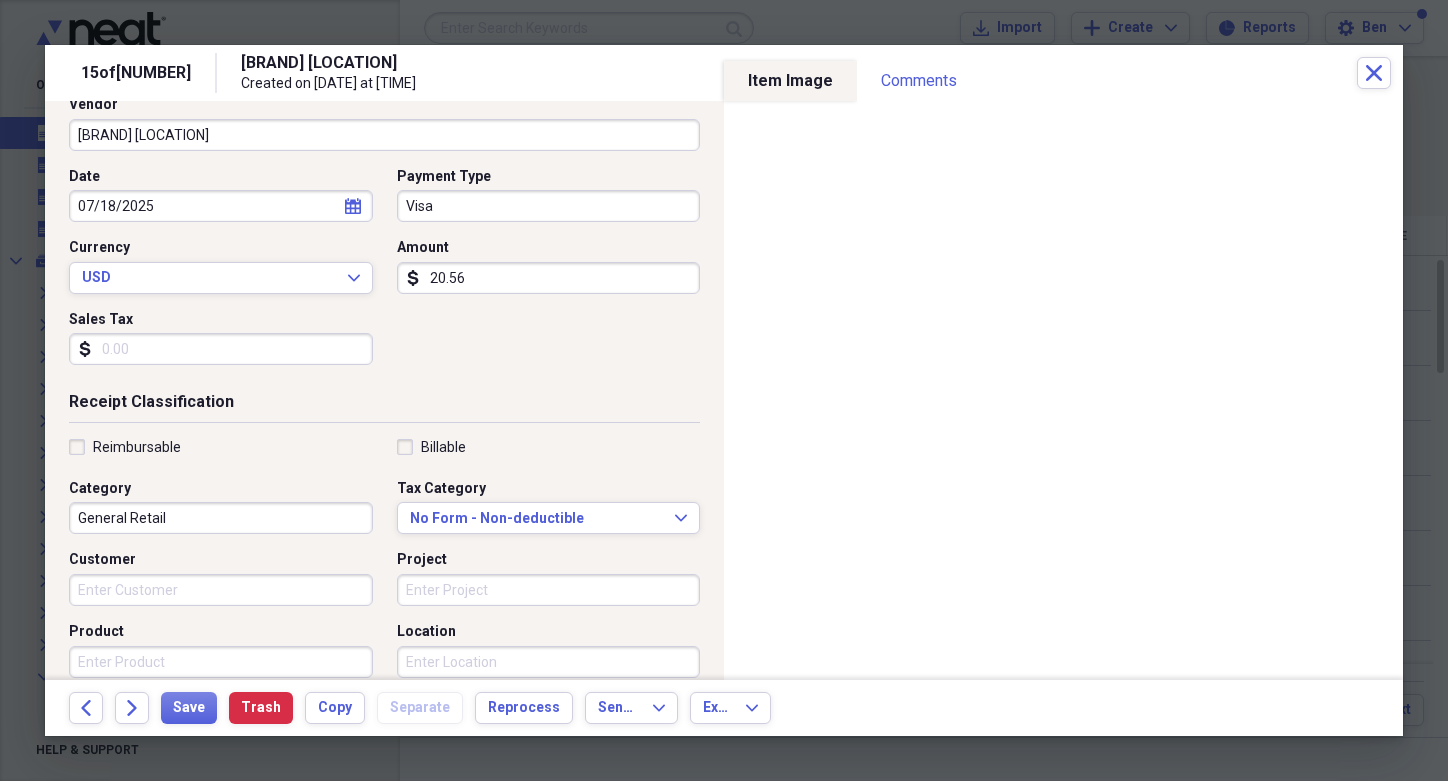 scroll, scrollTop: 152, scrollLeft: 0, axis: vertical 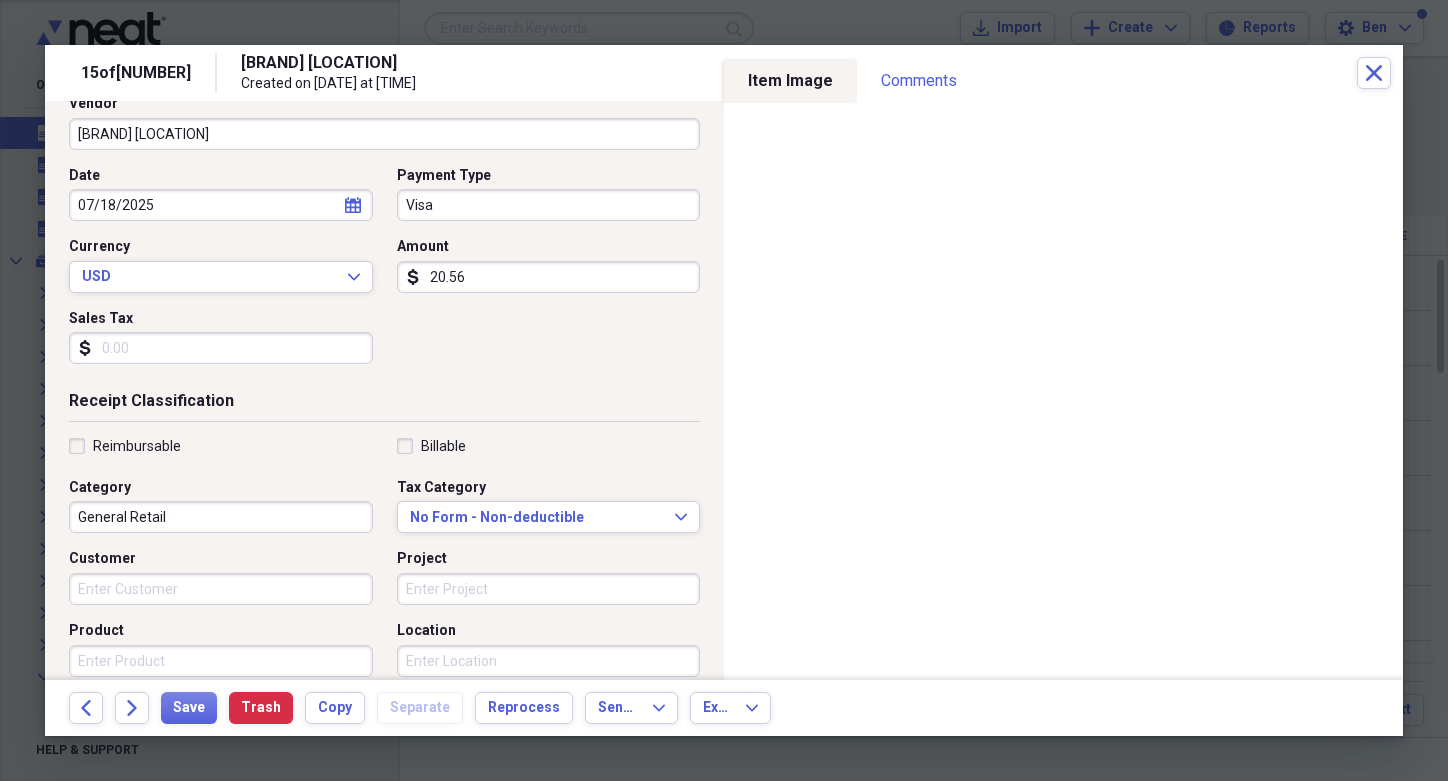 click on "General Retail" at bounding box center [221, 517] 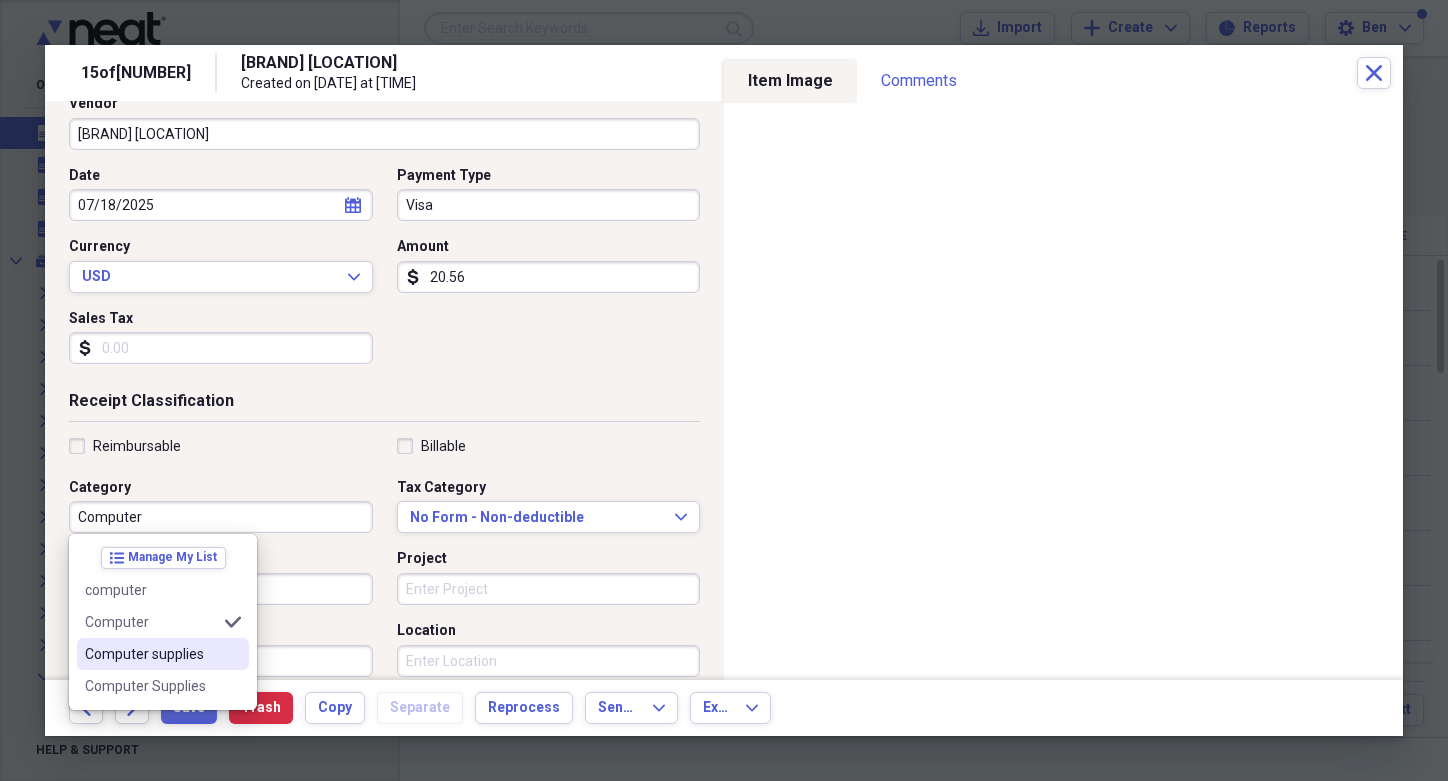 click on "Computer supplies" at bounding box center [151, 654] 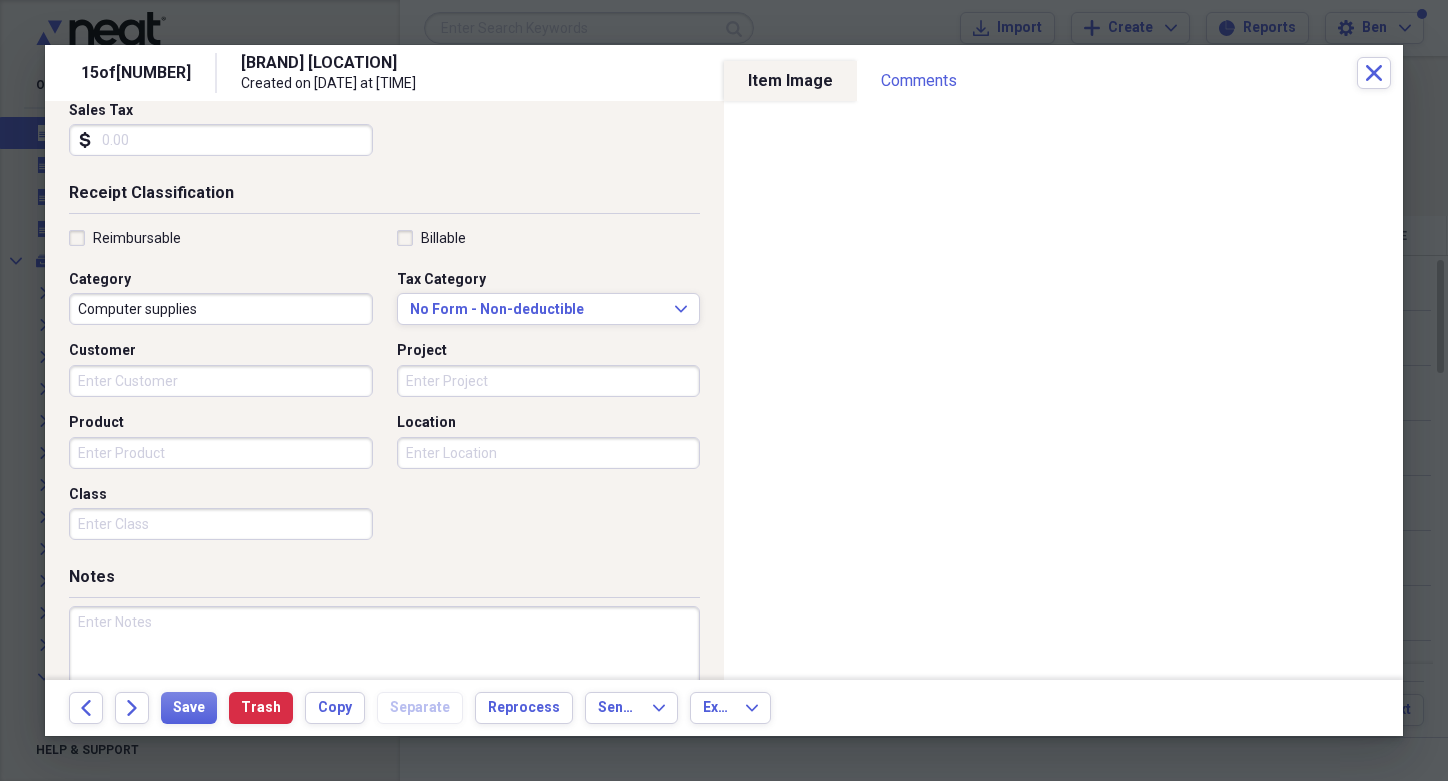 scroll, scrollTop: 441, scrollLeft: 0, axis: vertical 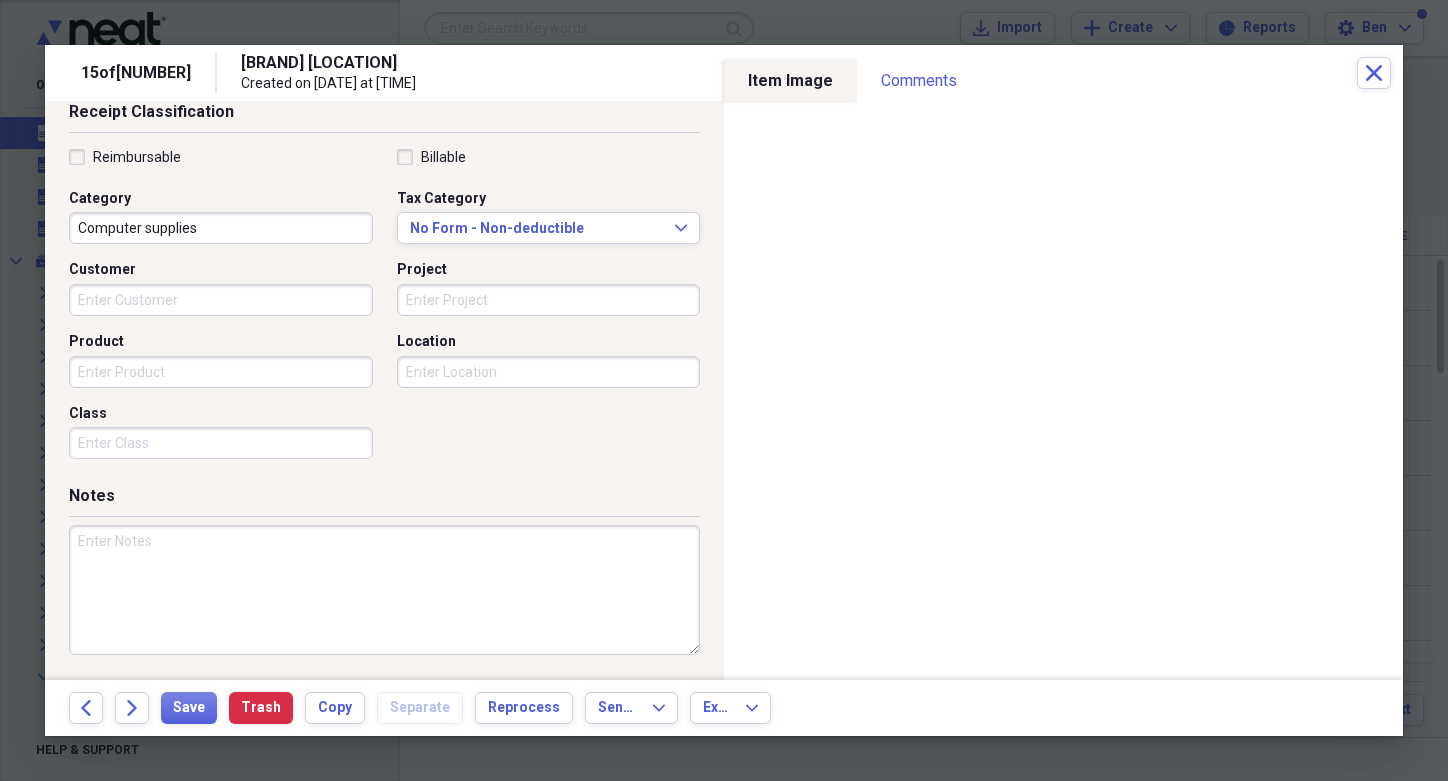 click at bounding box center (384, 590) 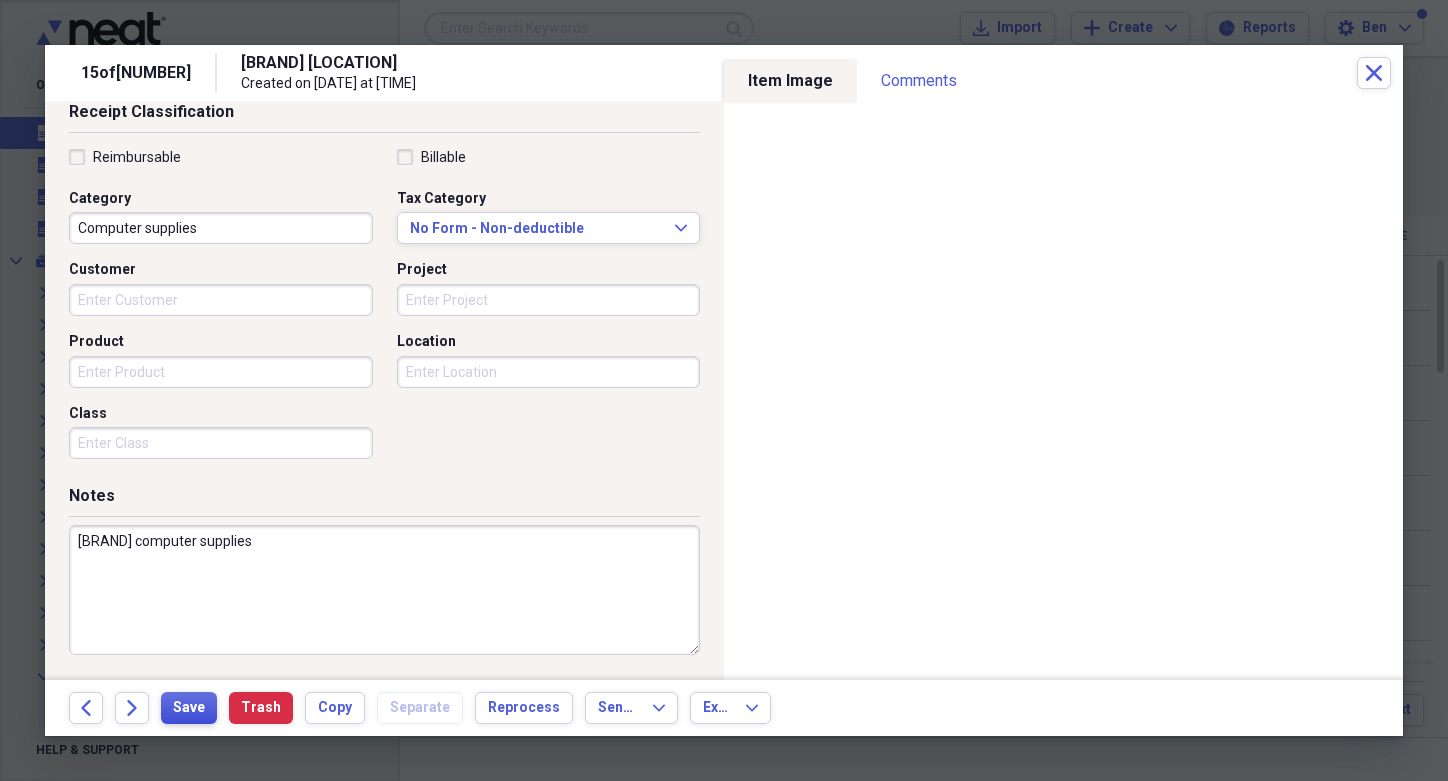 type on "[BRAND] computer supplies" 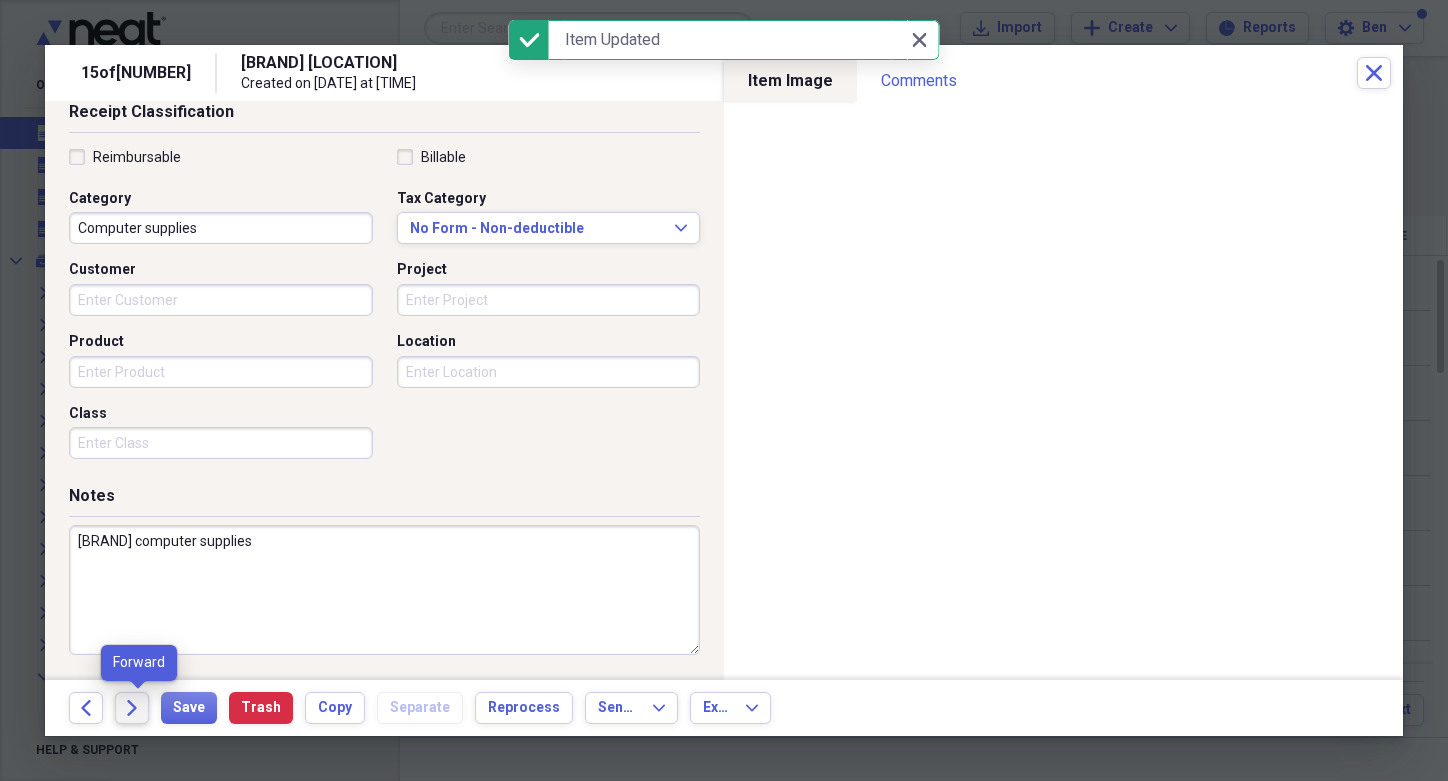 click on "Forward" 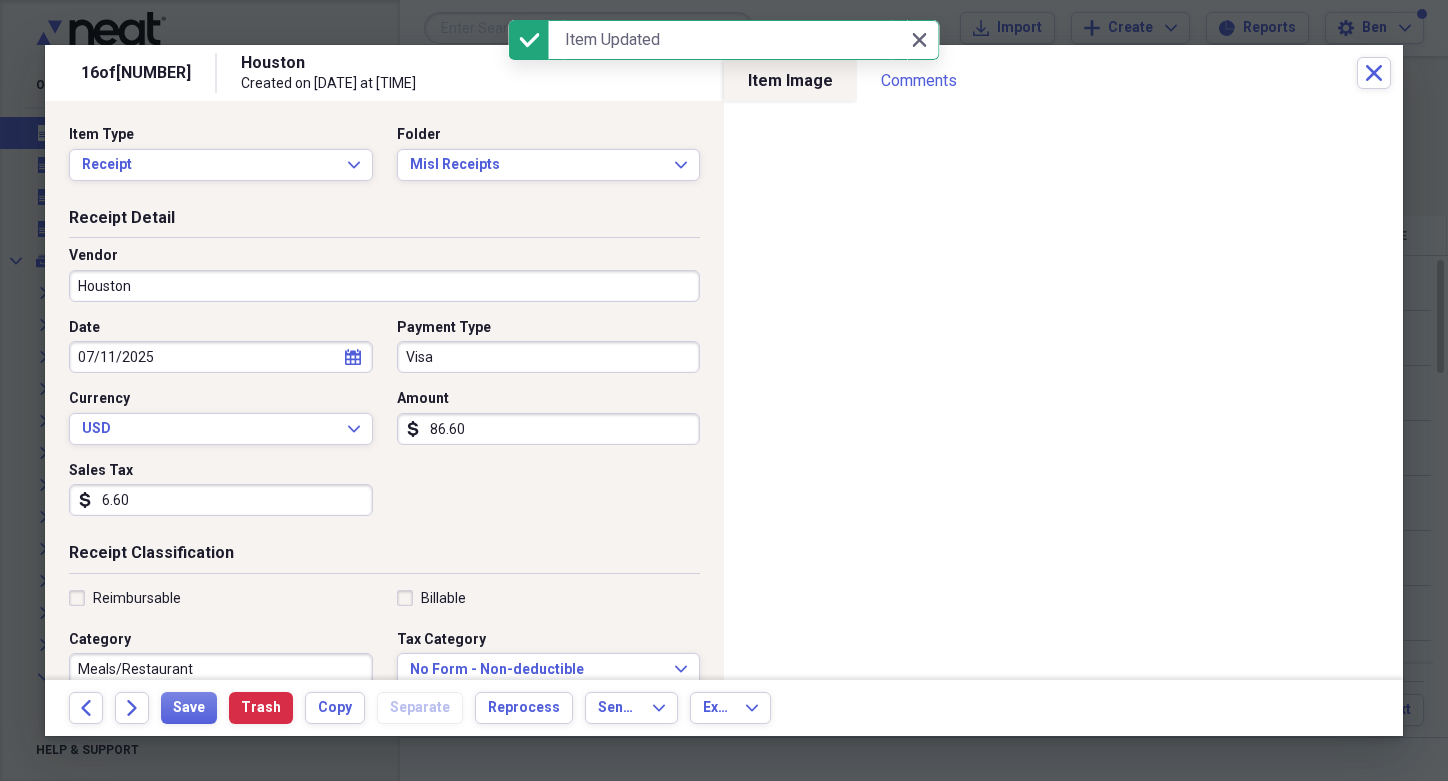 click on "Houston" at bounding box center (384, 286) 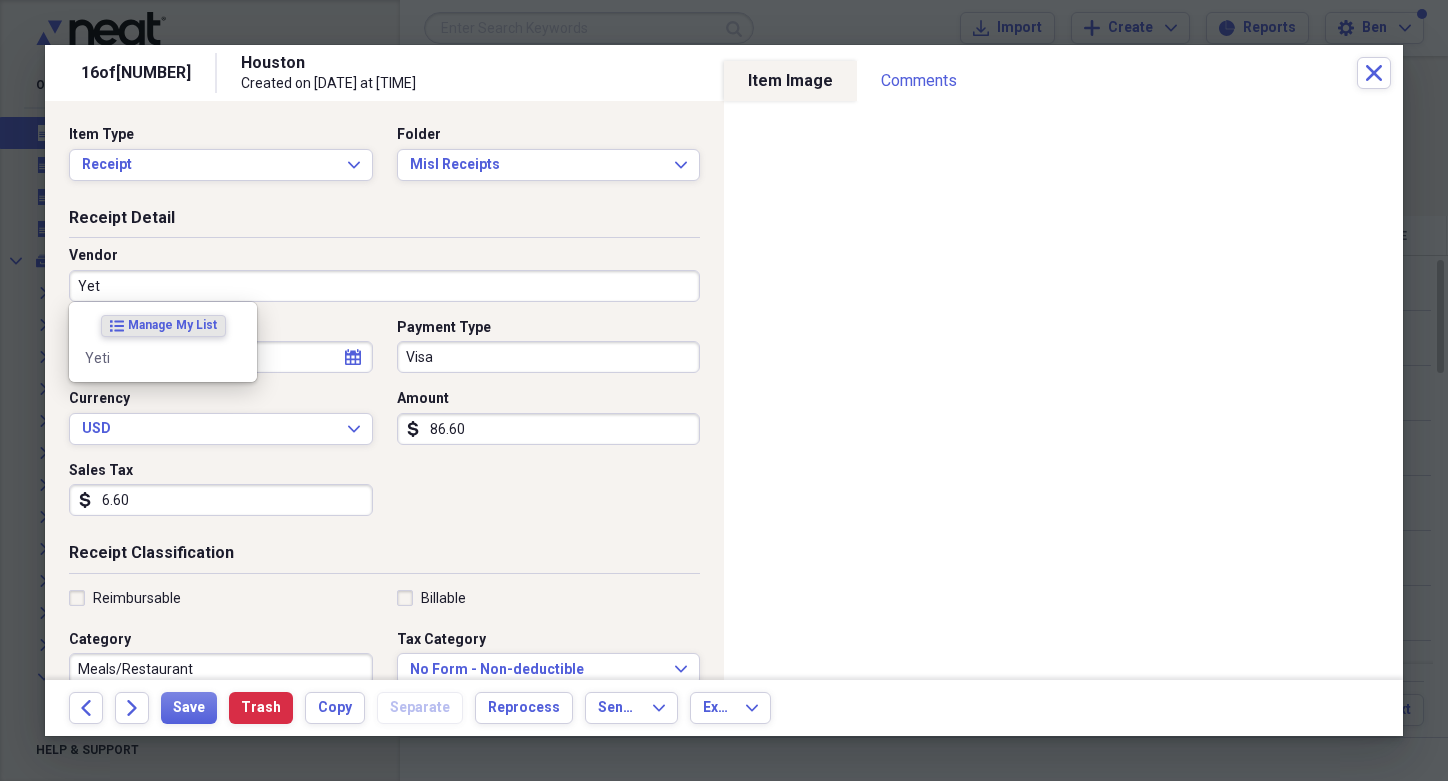 type on "Yeti" 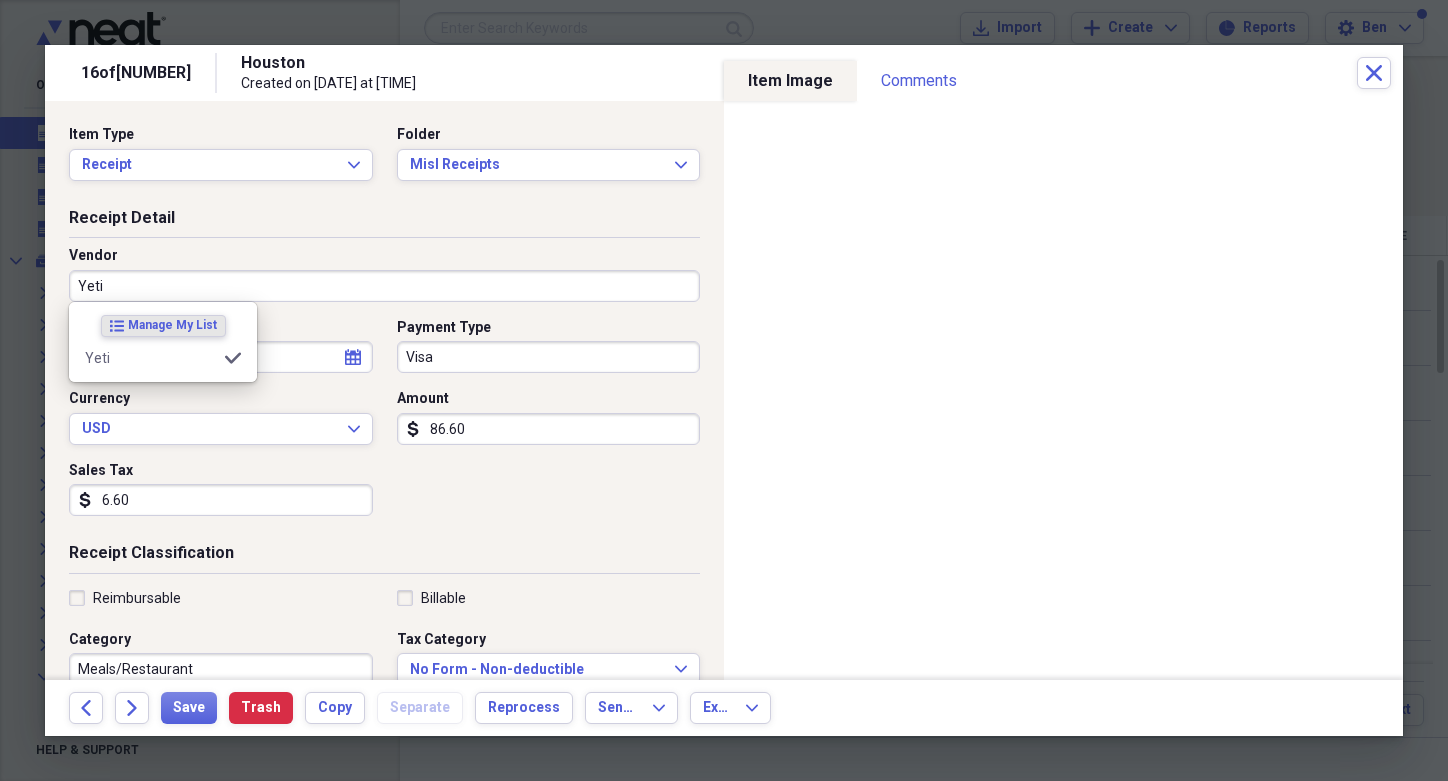 type on "Marie Tollett" 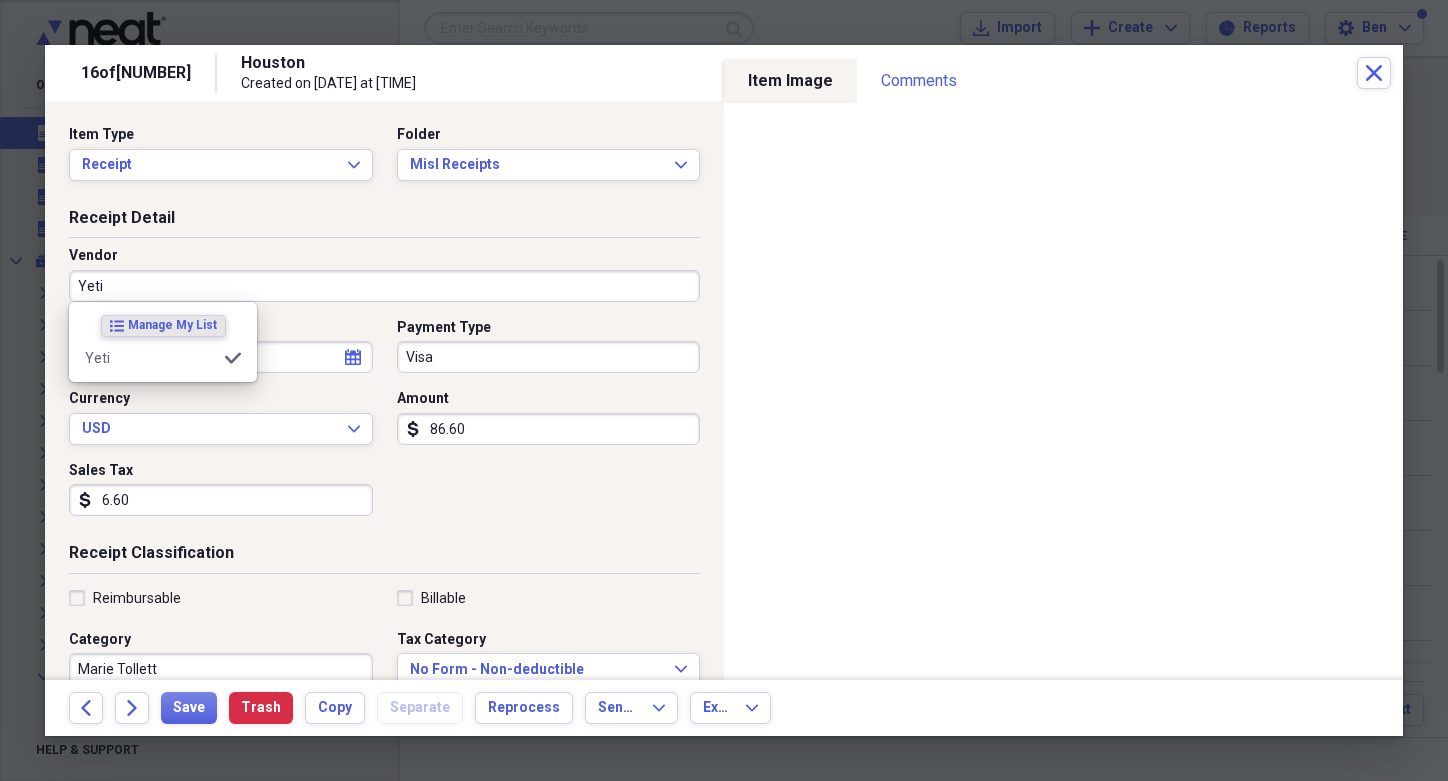 type on "Yeti" 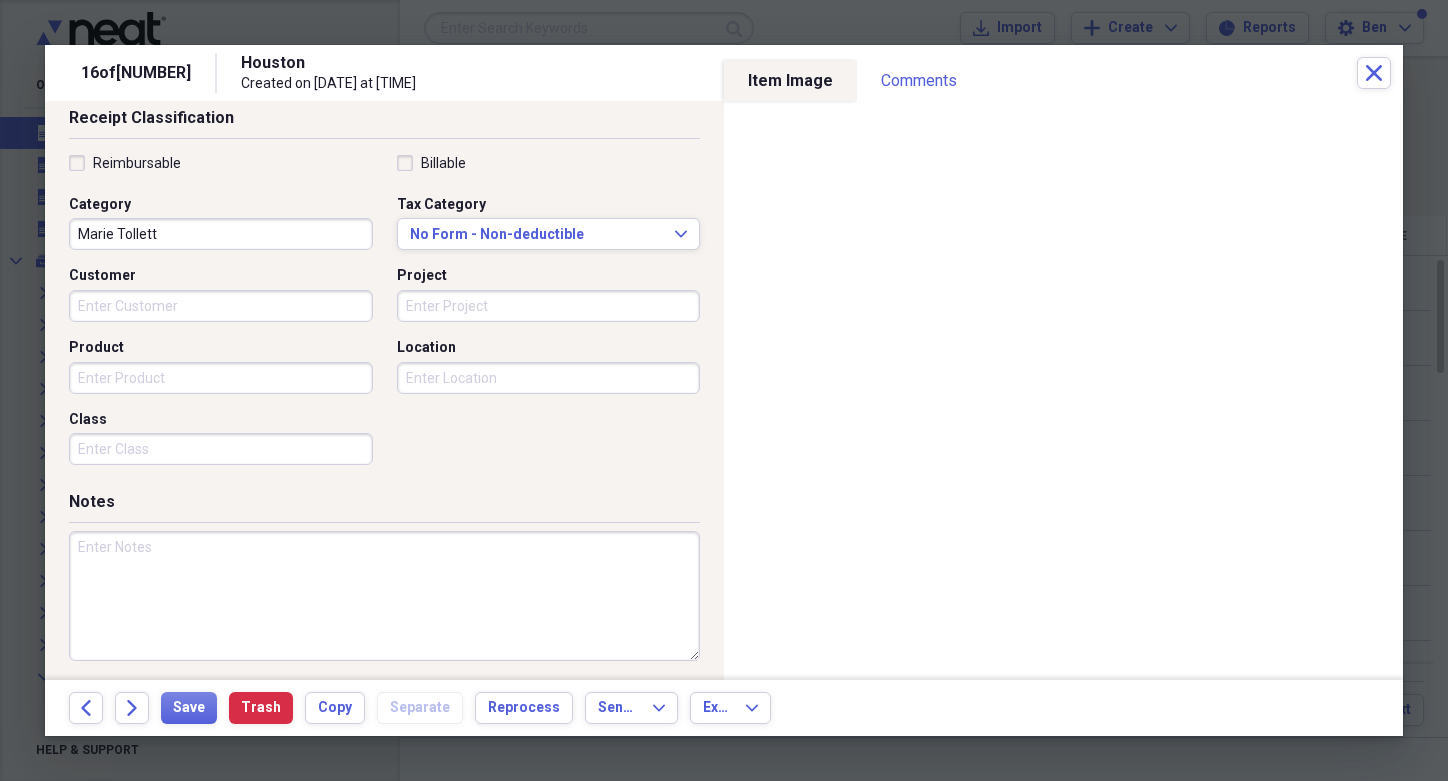 scroll, scrollTop: 441, scrollLeft: 0, axis: vertical 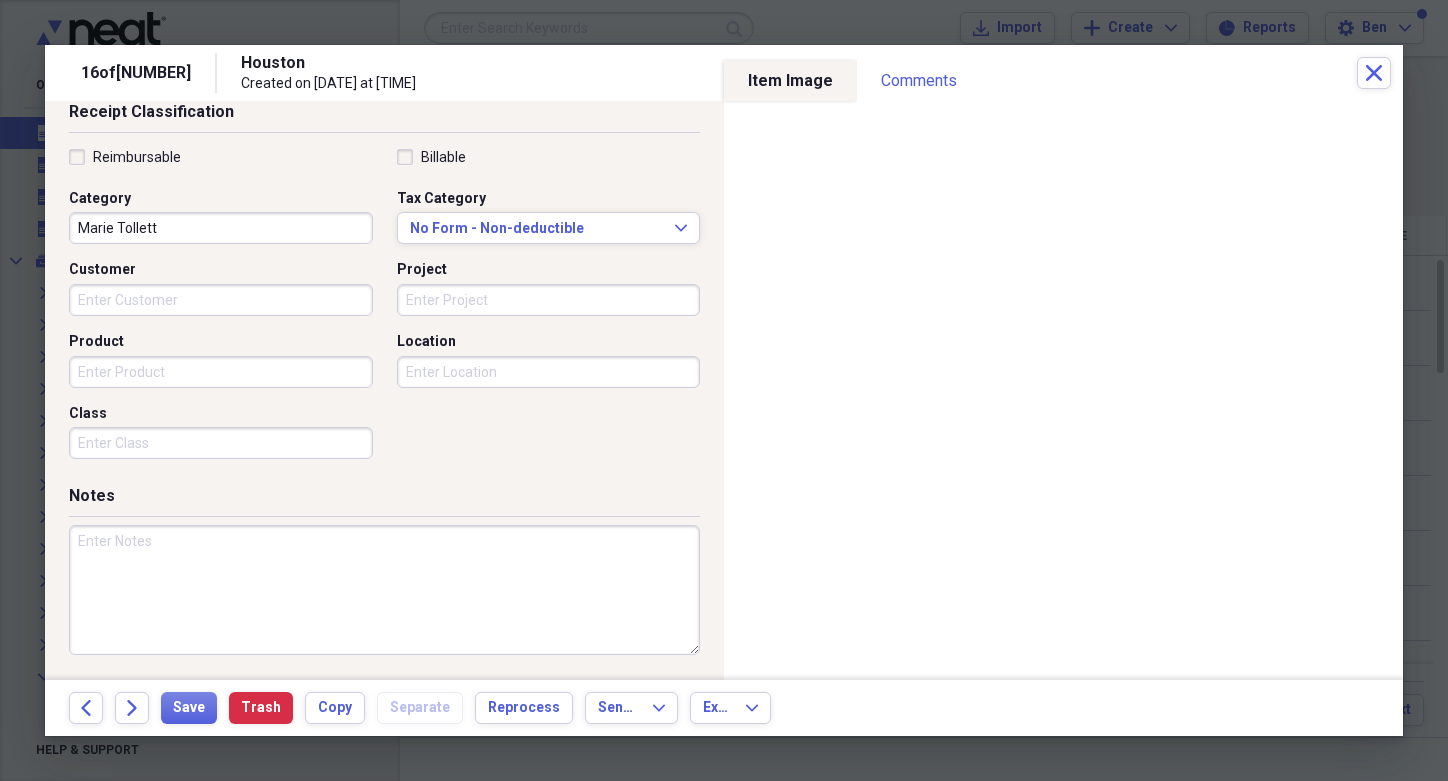 click at bounding box center (384, 590) 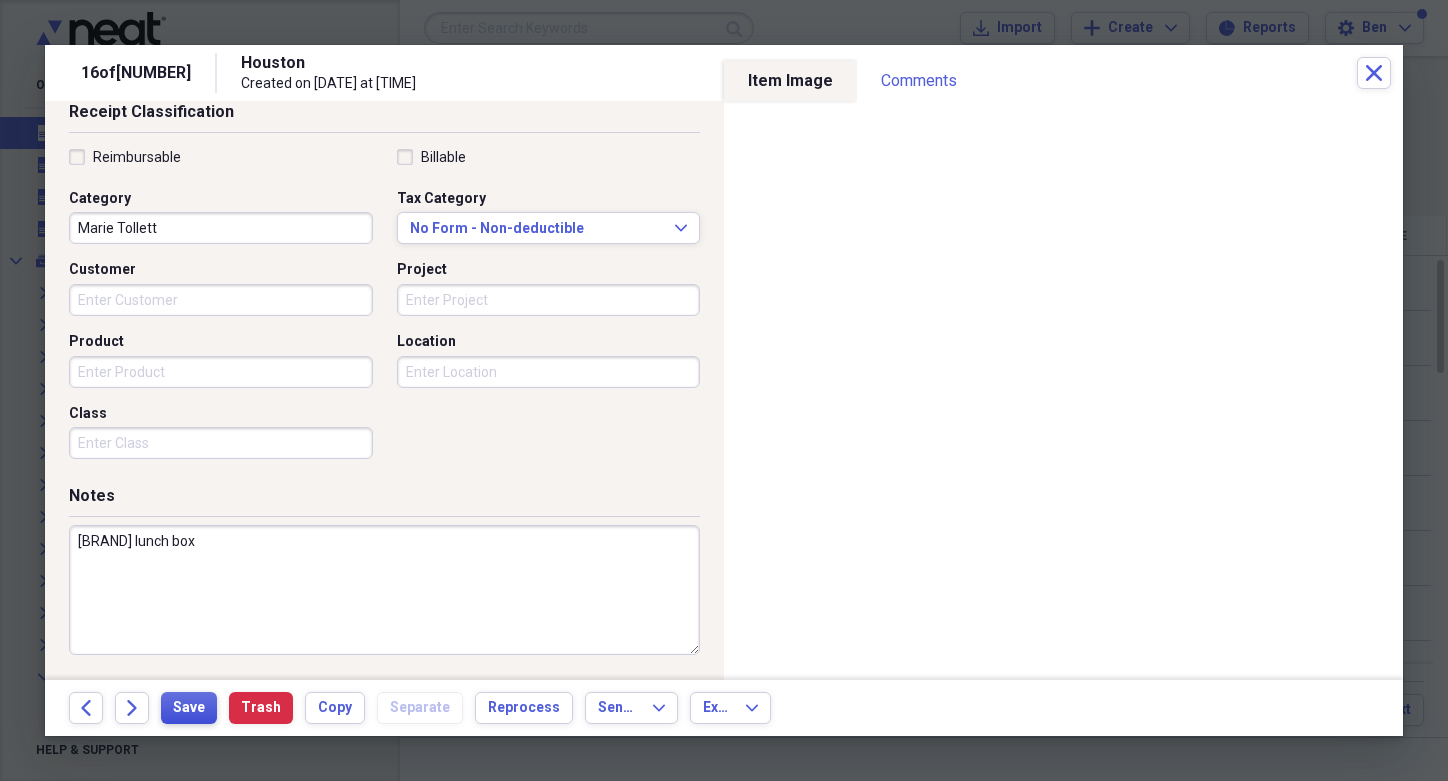 type on "[BRAND] lunch box" 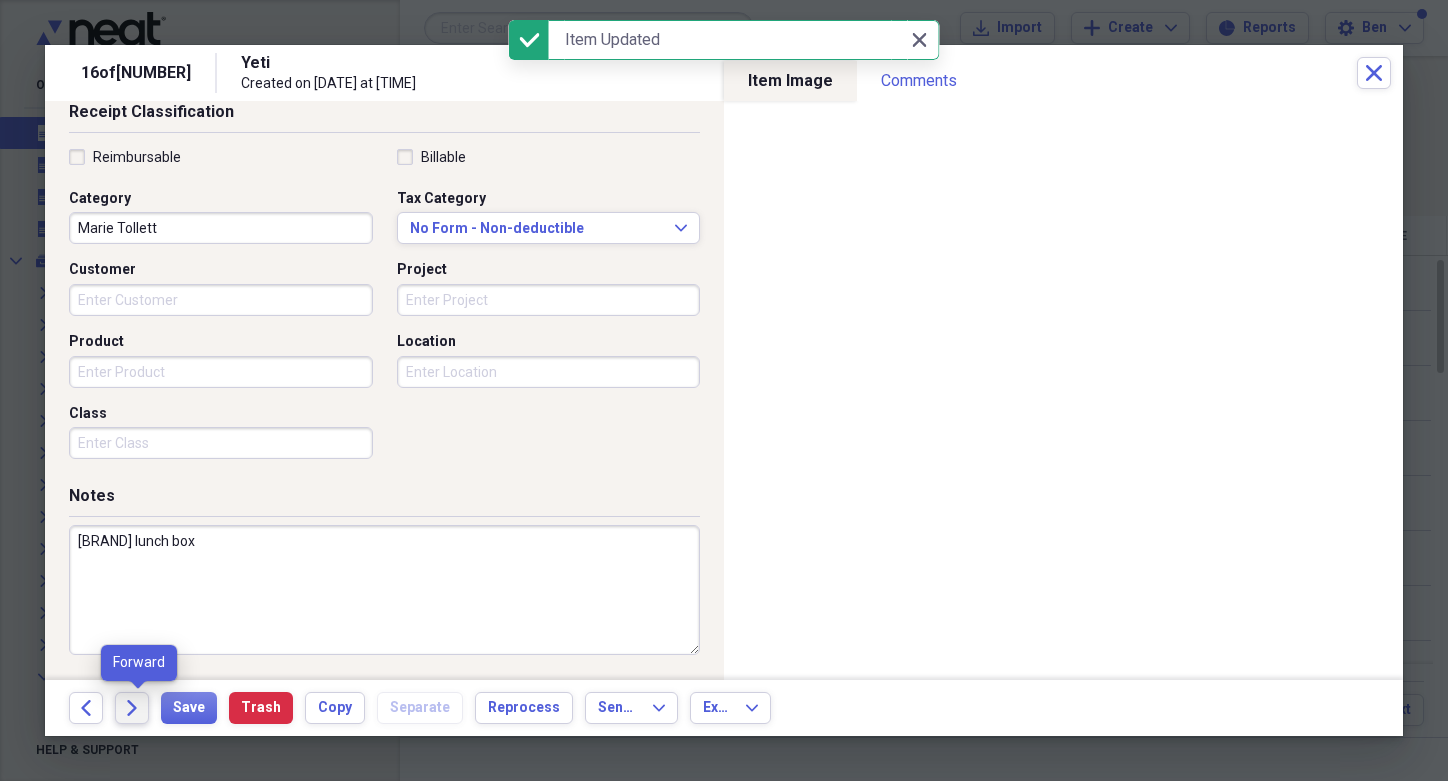 click on "Forward" 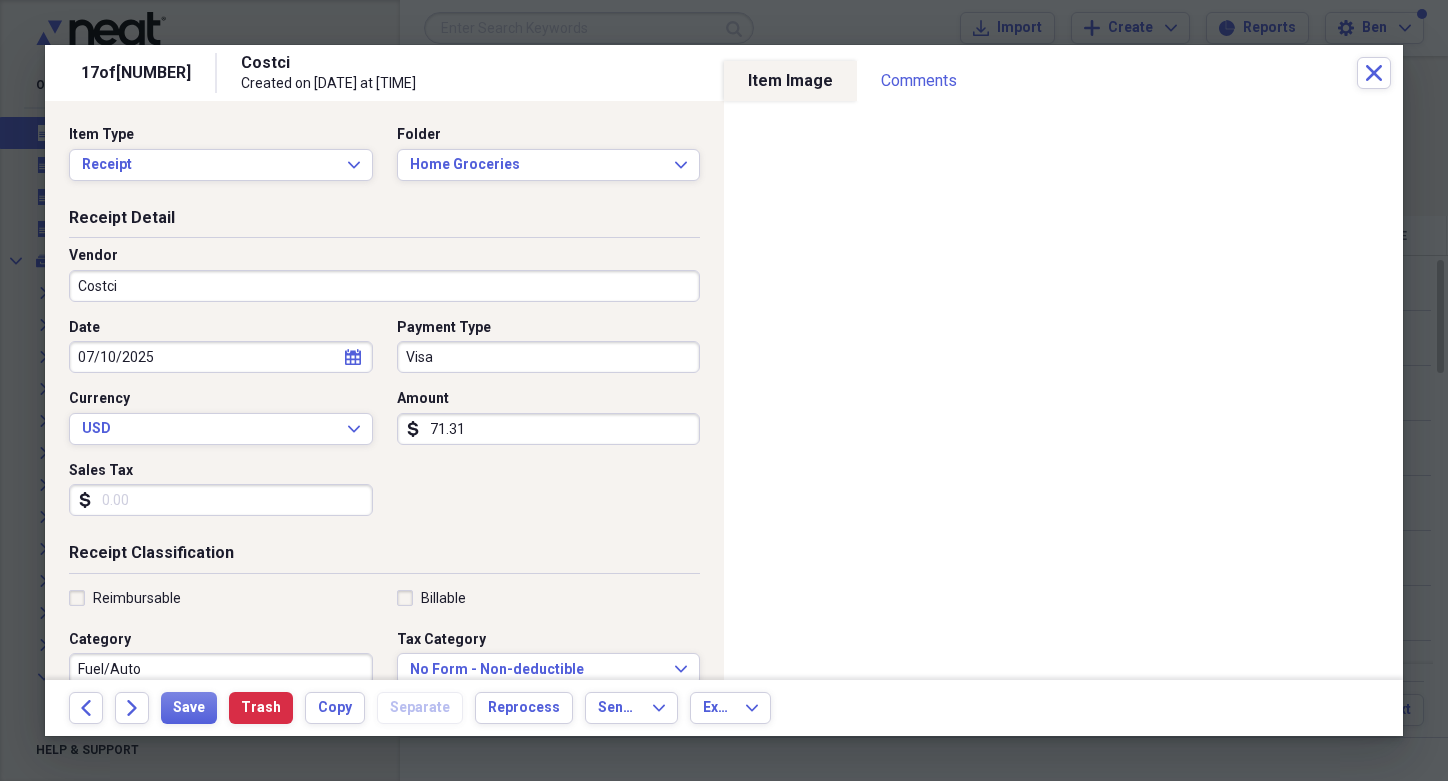 click on "Costci" at bounding box center (384, 286) 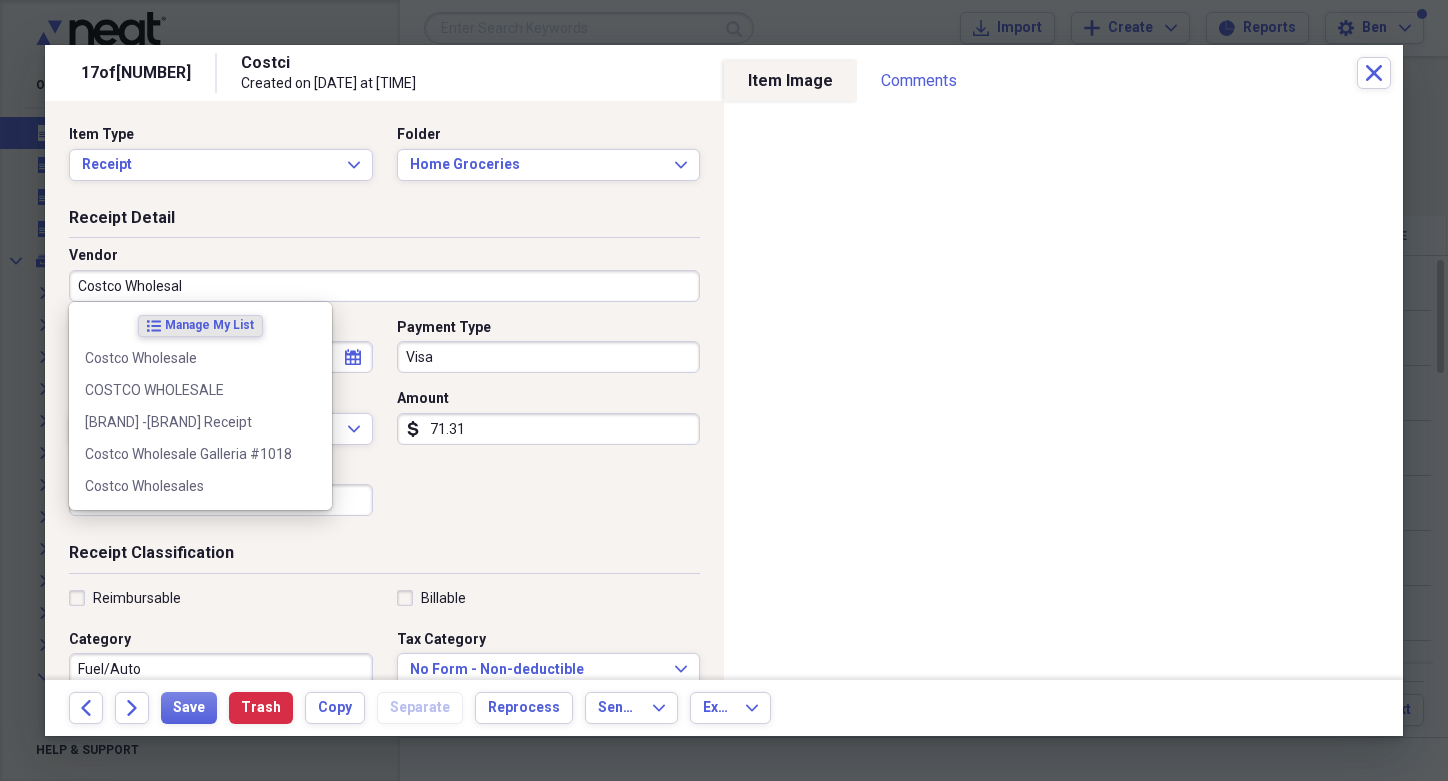type on "Costco Wholesale" 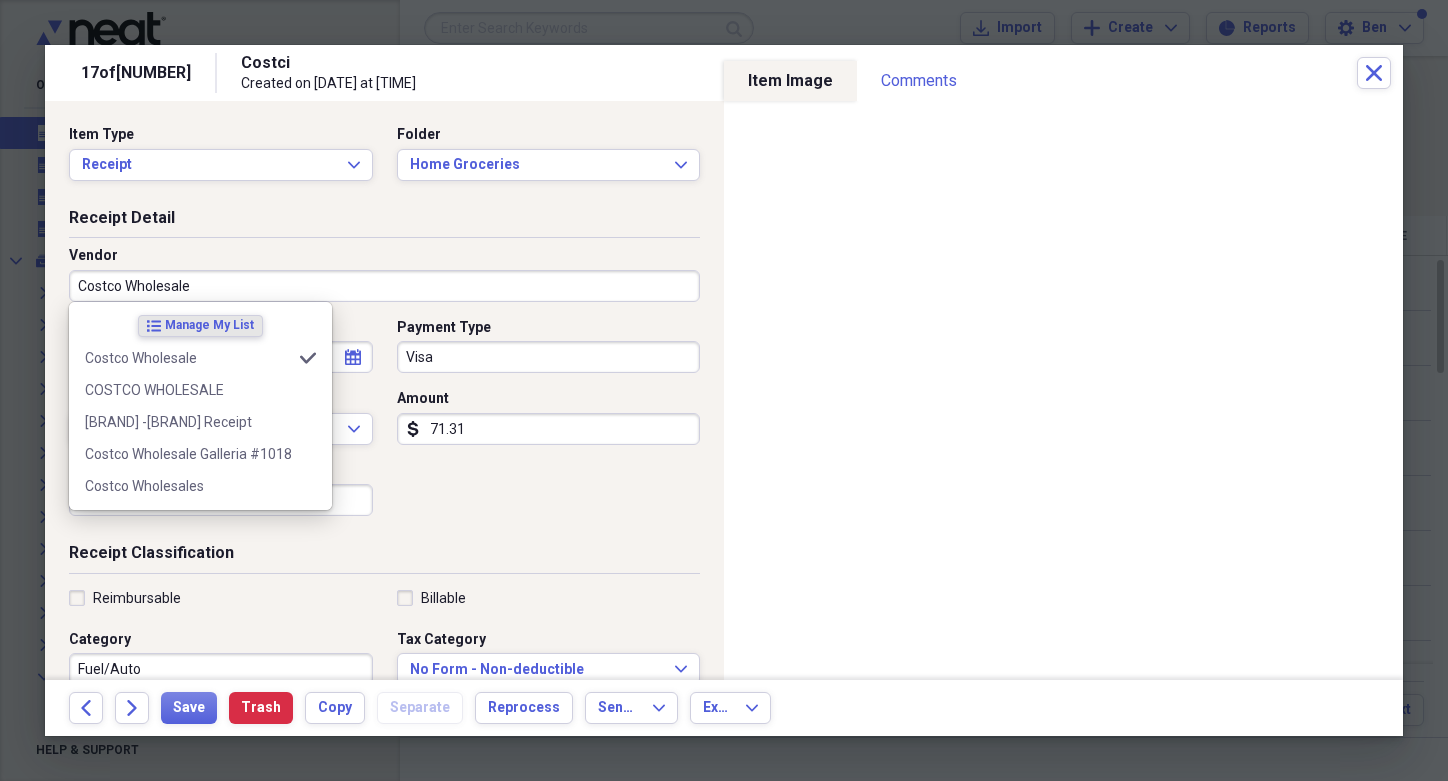 type on "Groceries" 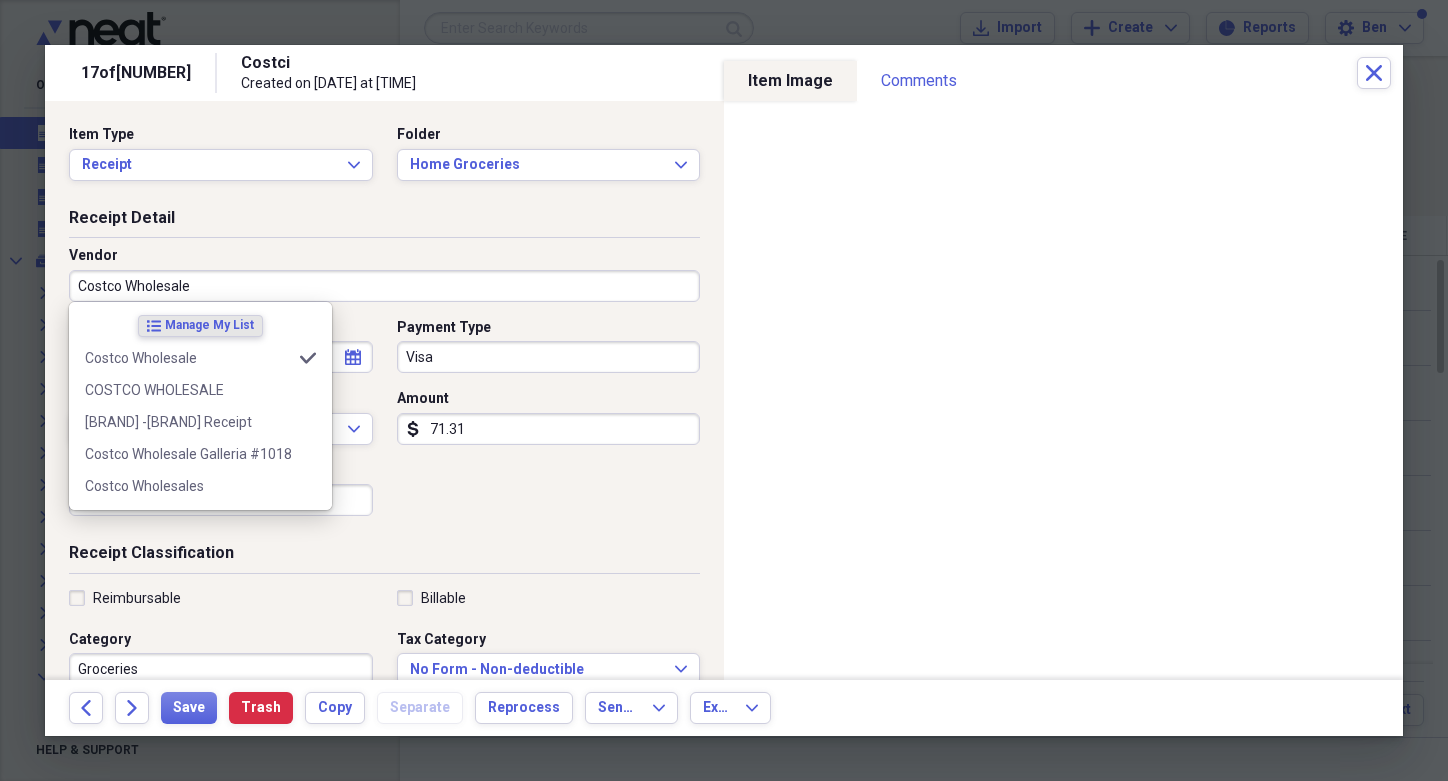 type on "Costco Wholesale" 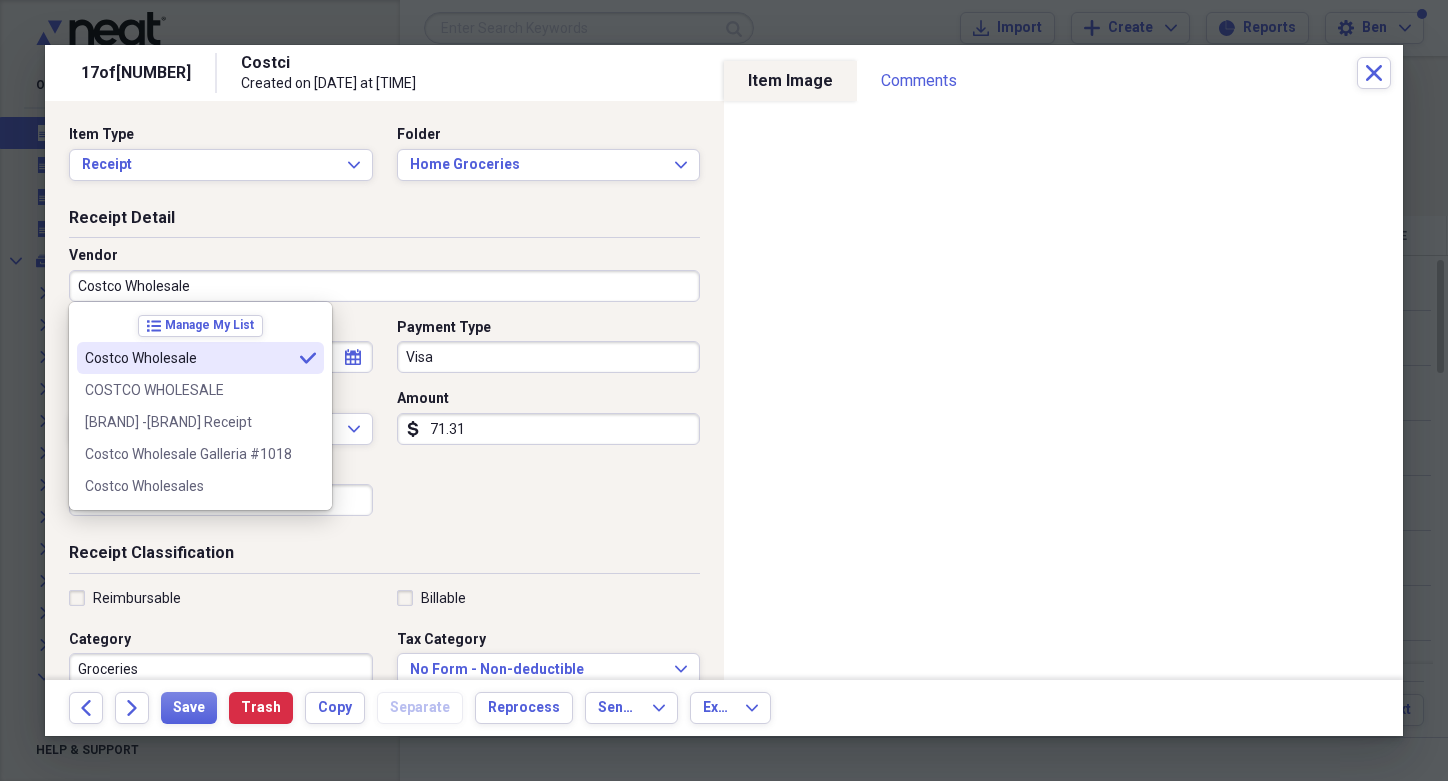 click on "Costco Wholesale" at bounding box center (188, 358) 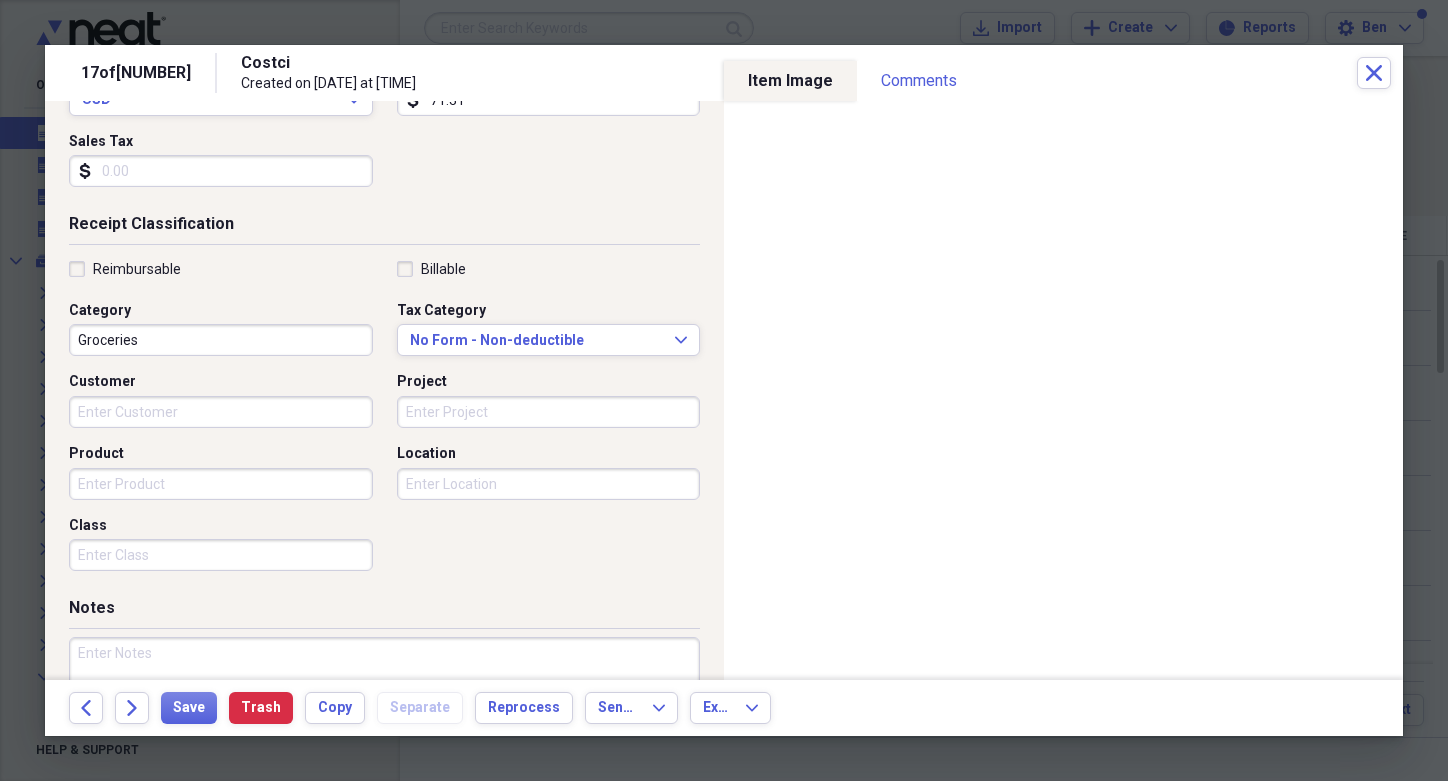 scroll, scrollTop: 344, scrollLeft: 0, axis: vertical 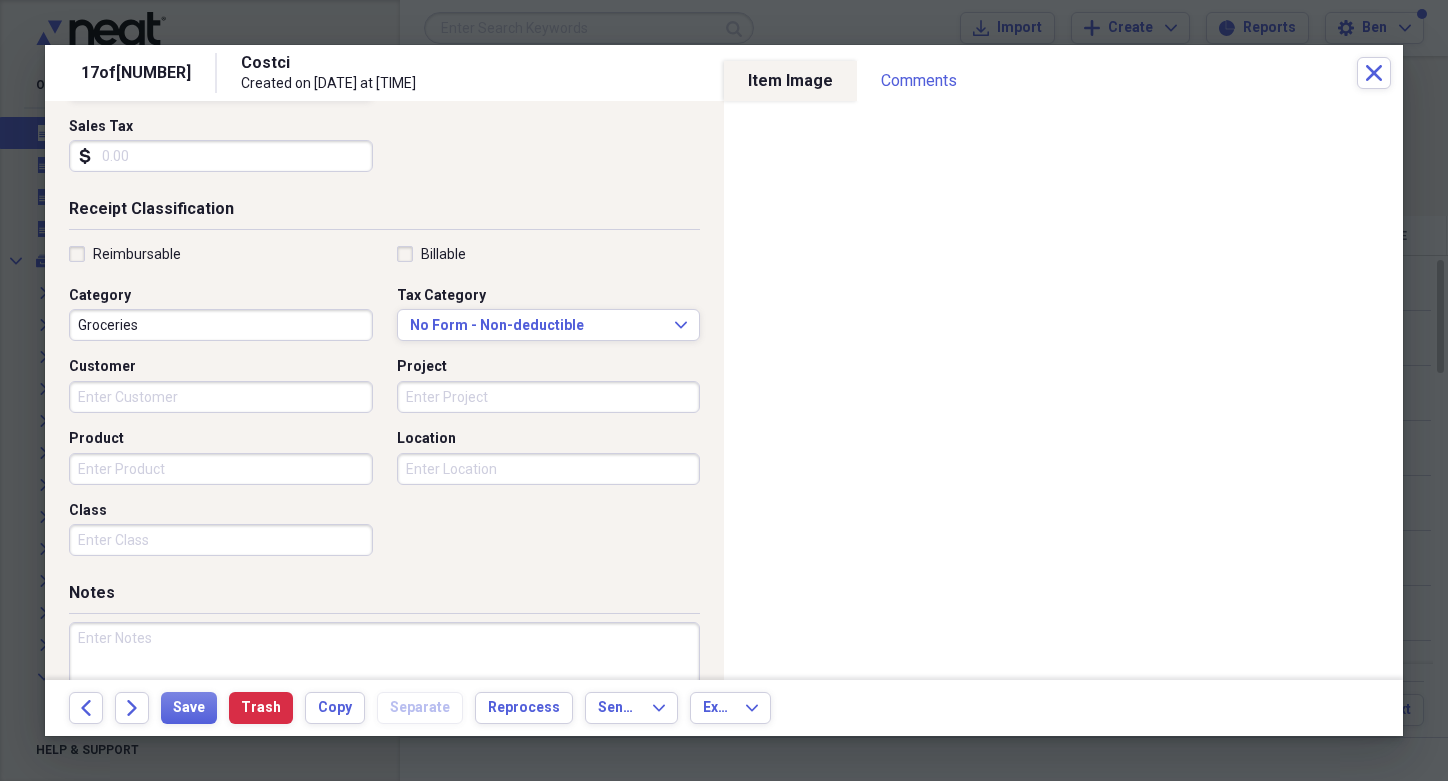 click at bounding box center (384, 687) 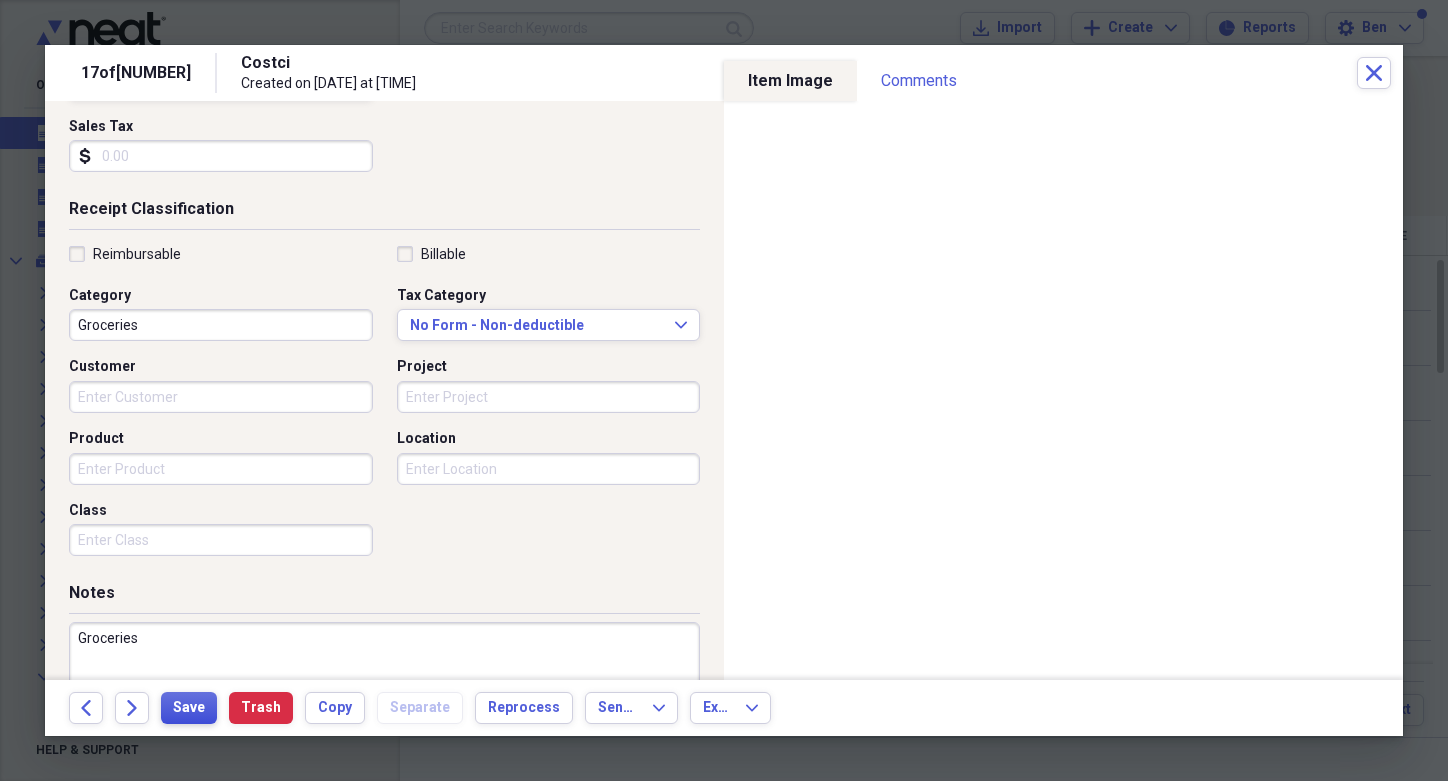type on "Groceries" 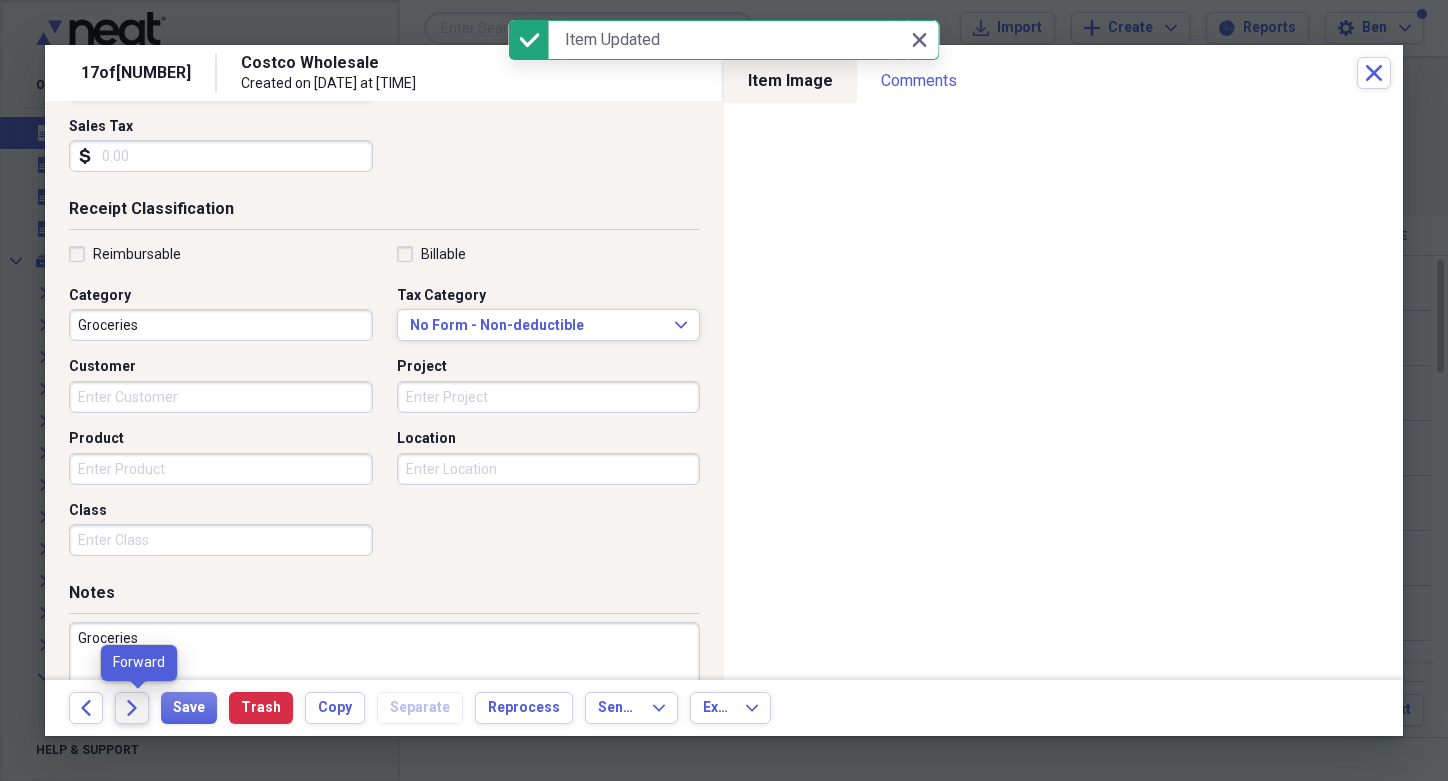 click on "Forward" 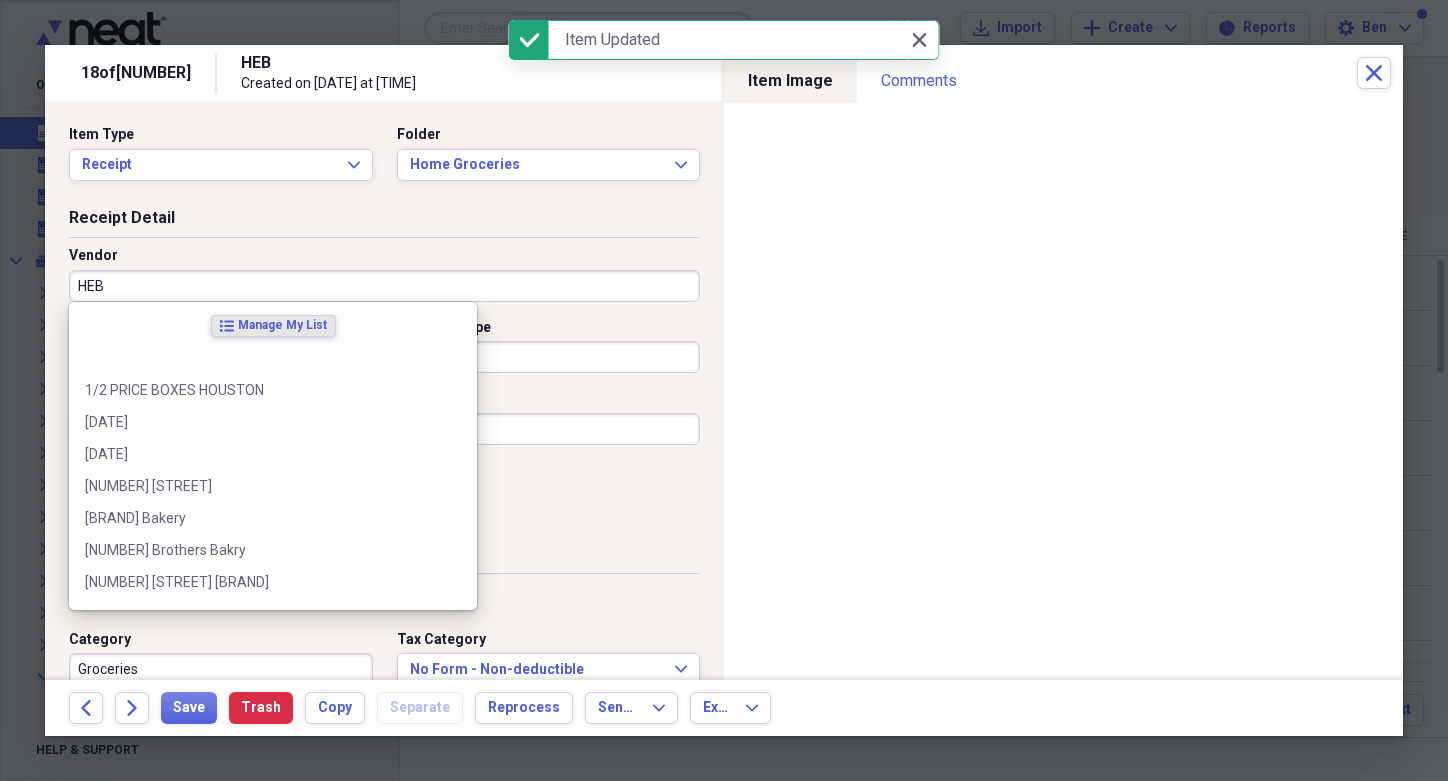 click on "HEB" at bounding box center (384, 286) 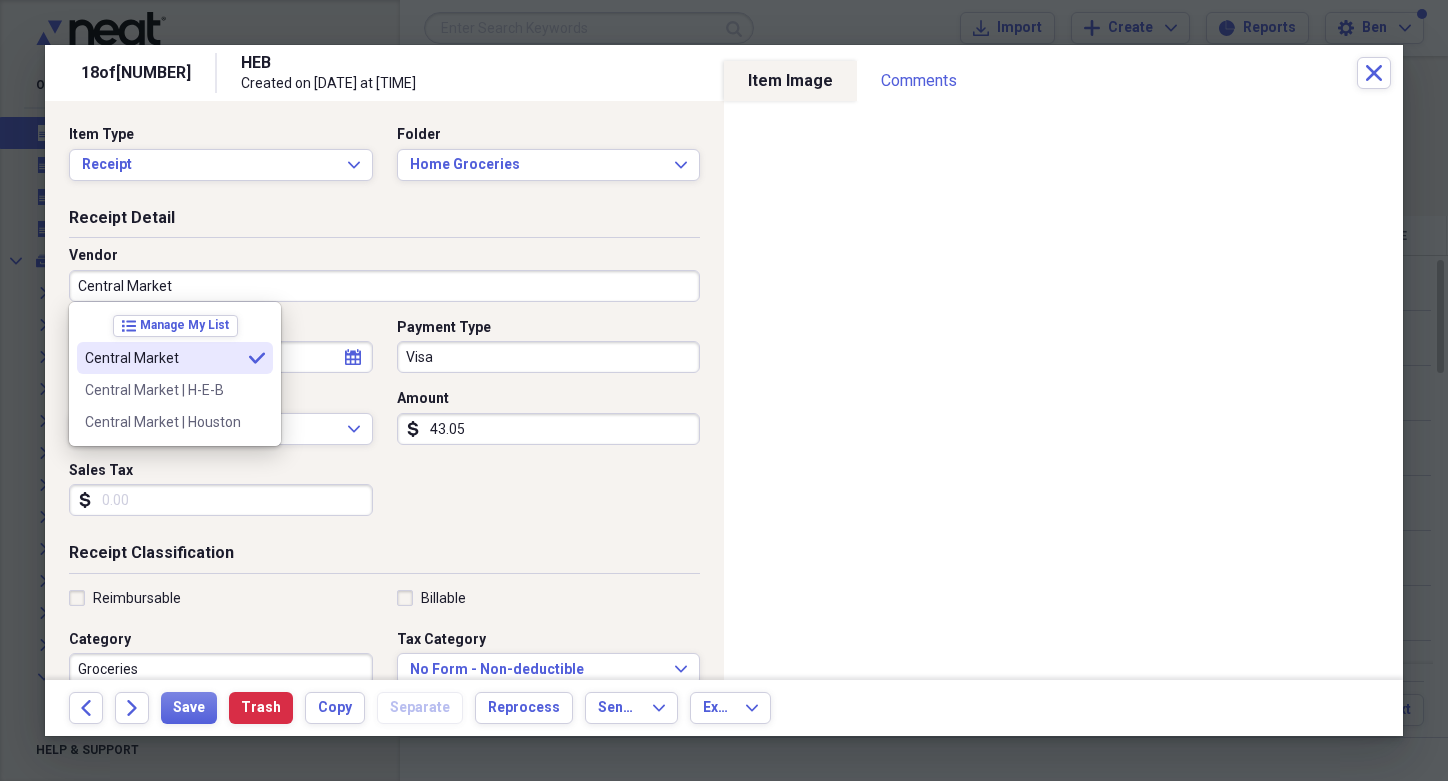 type on "Central Market" 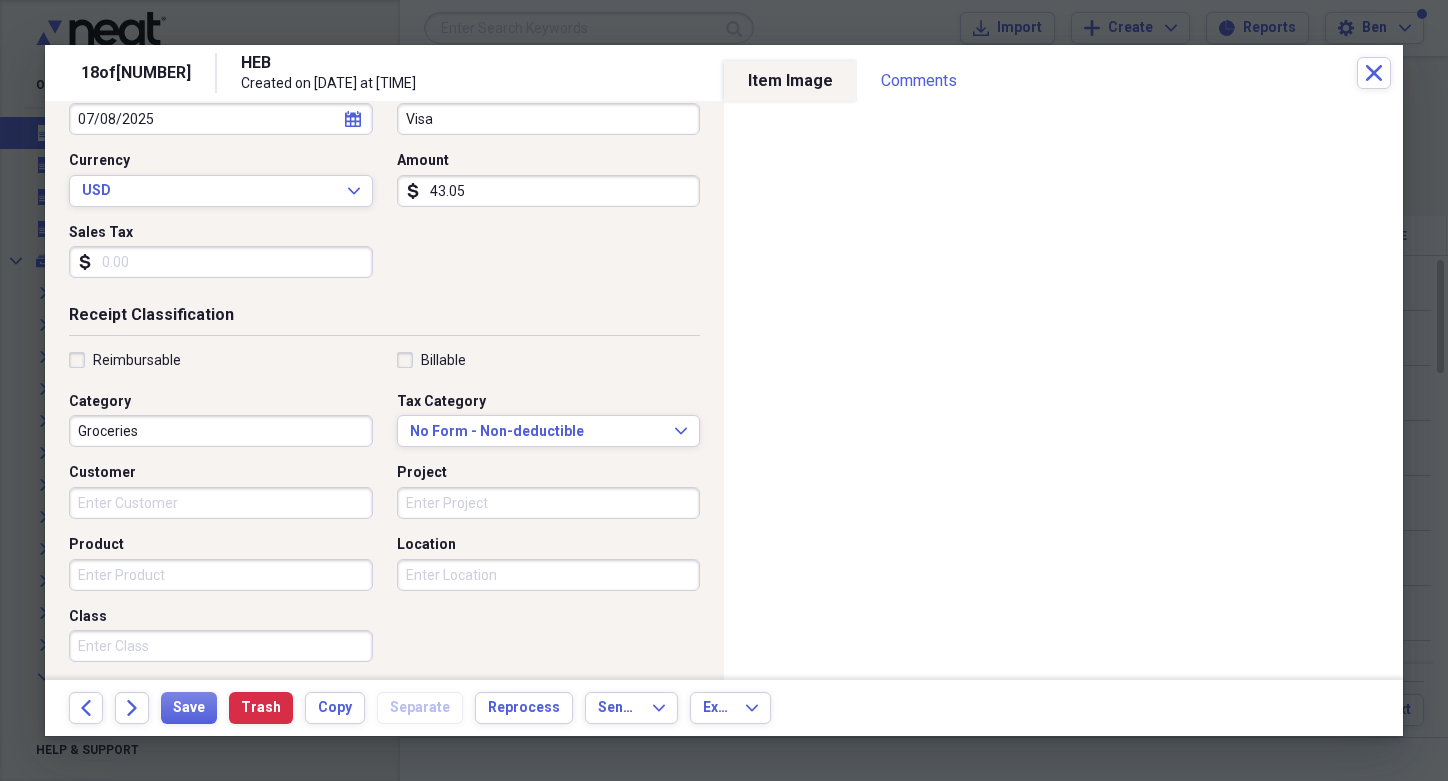 scroll, scrollTop: 244, scrollLeft: 0, axis: vertical 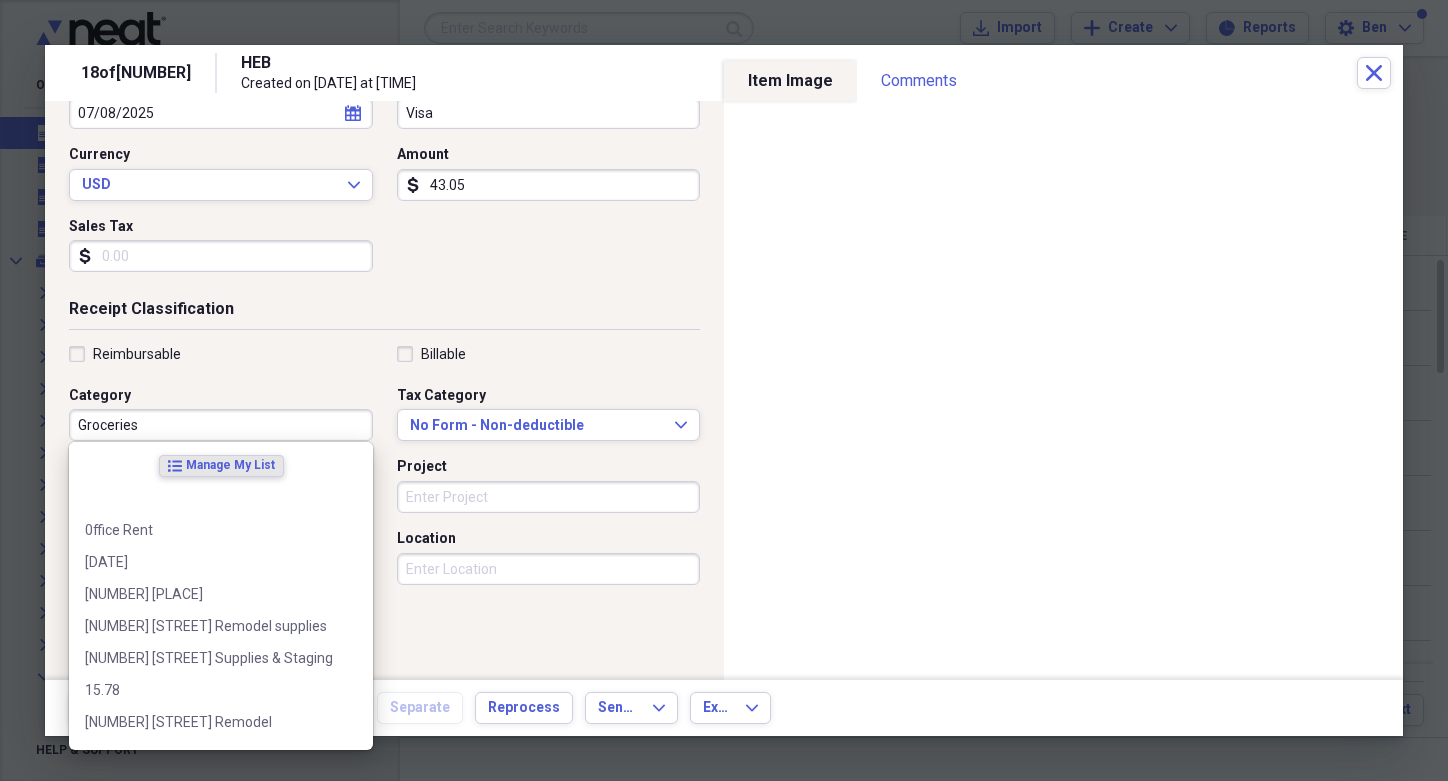click on "Groceries" at bounding box center (221, 425) 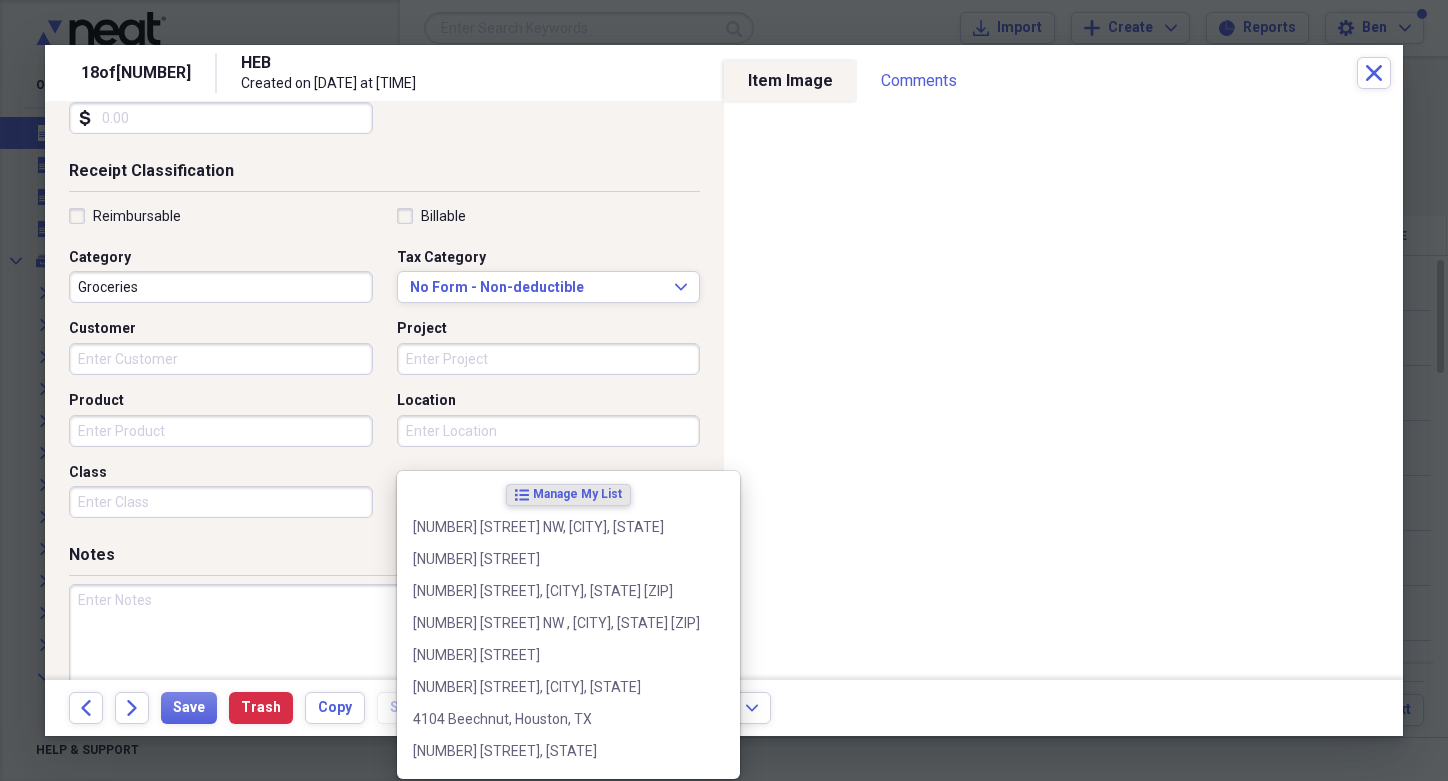 scroll, scrollTop: 441, scrollLeft: 0, axis: vertical 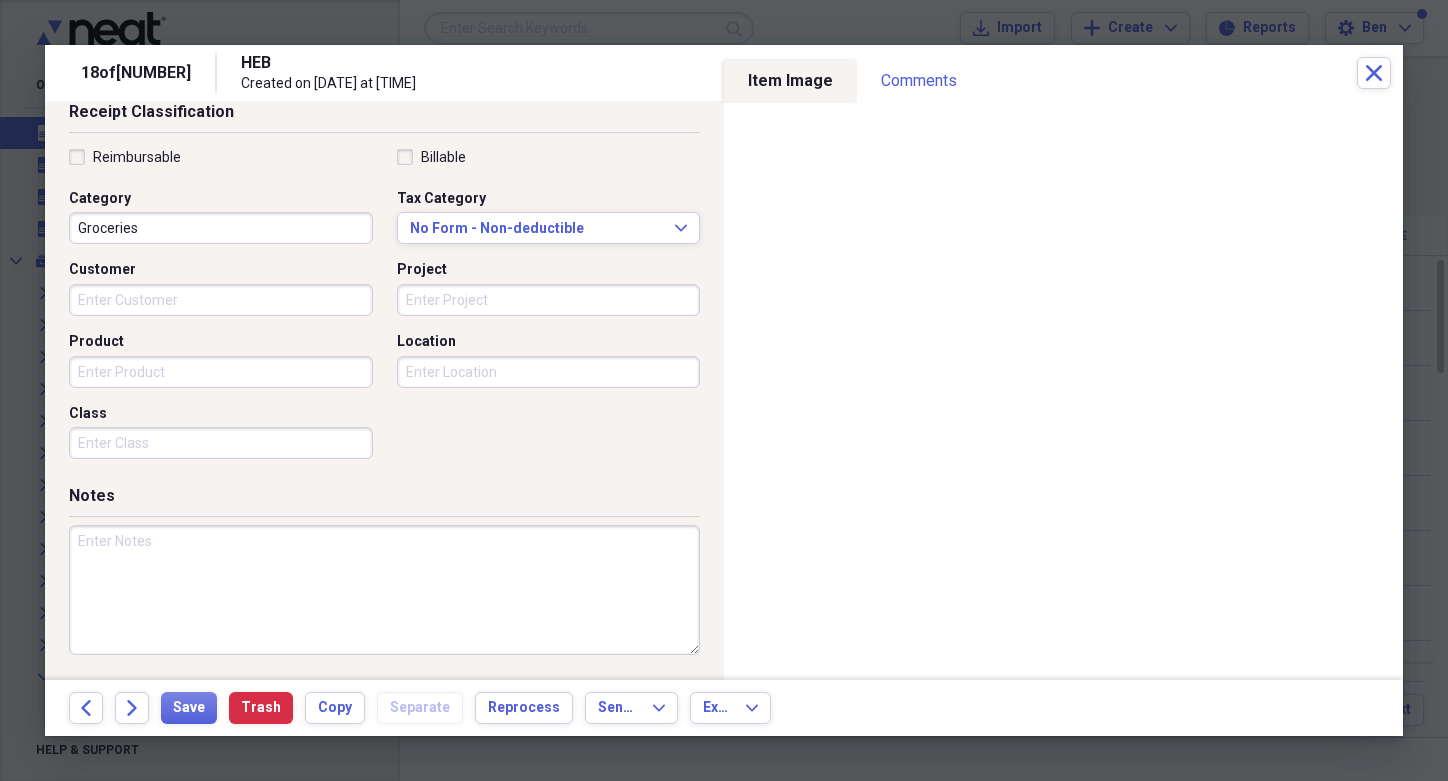 click at bounding box center (384, 590) 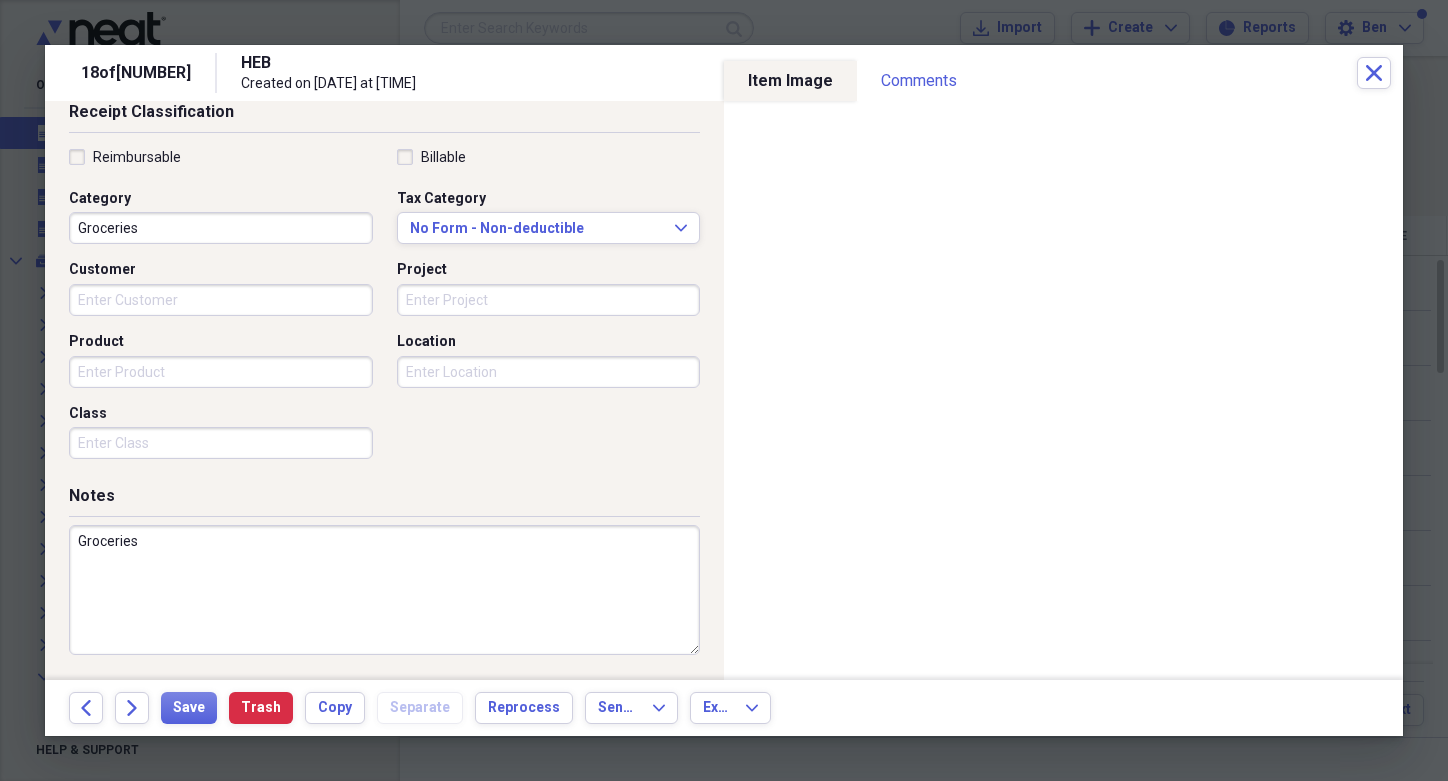 type on "Groceries" 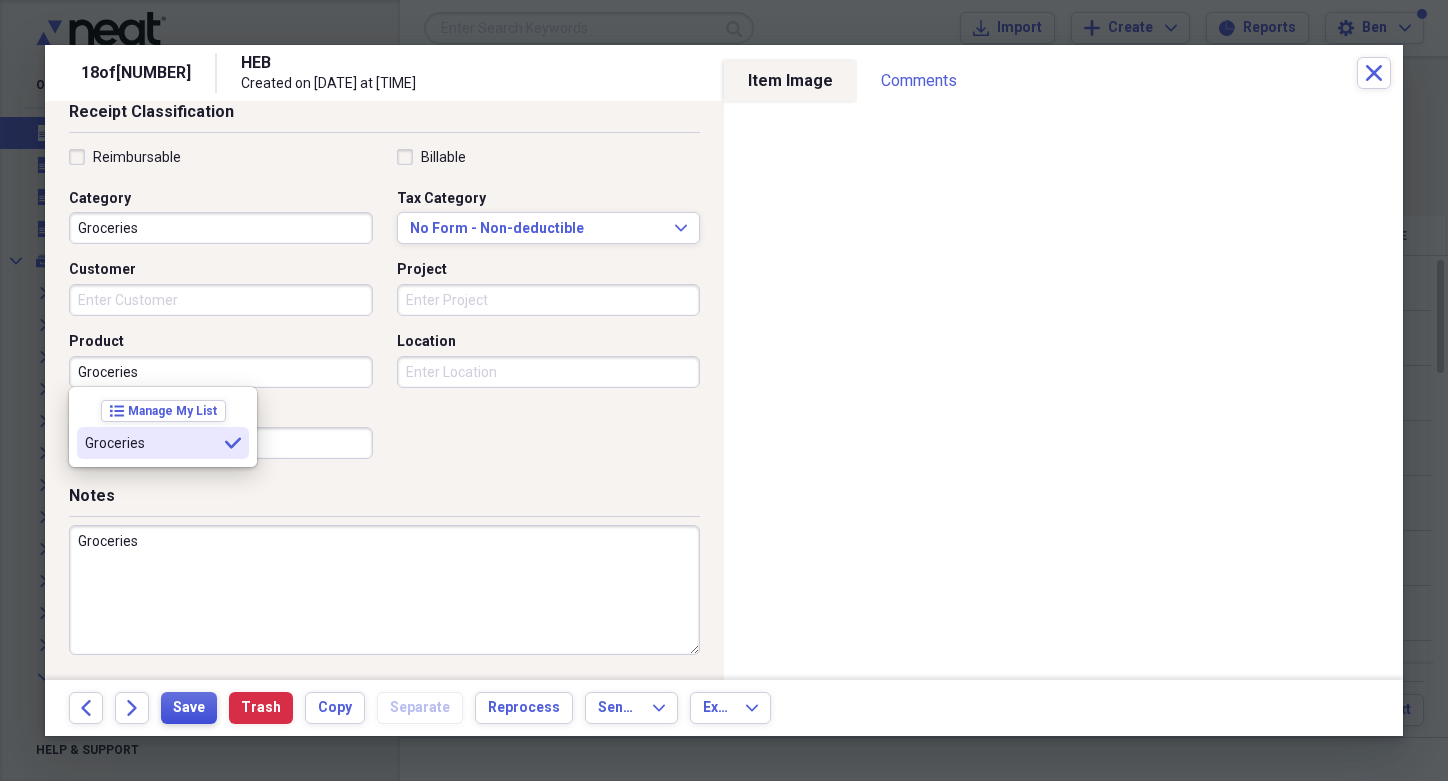 type on "Groceries" 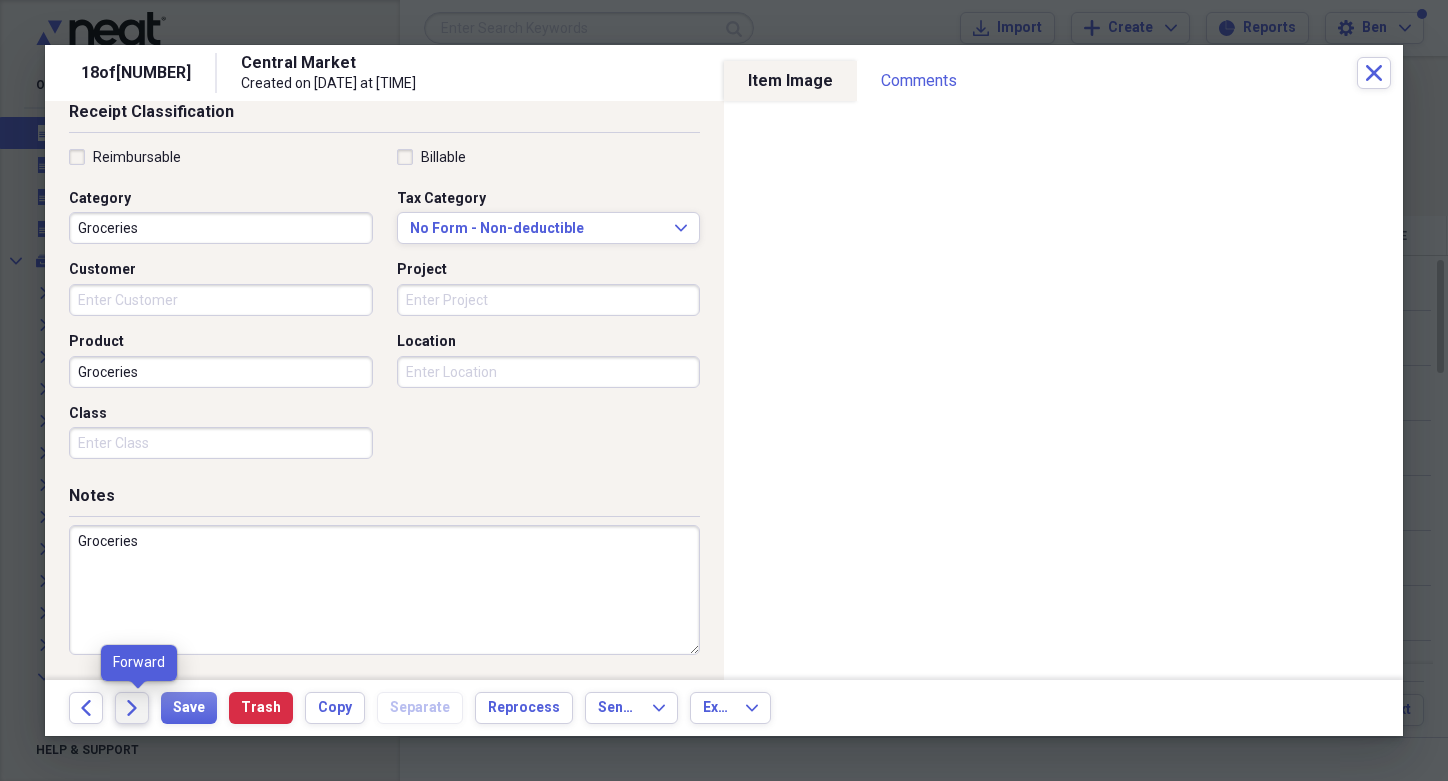 click on "Forward" at bounding box center (132, 708) 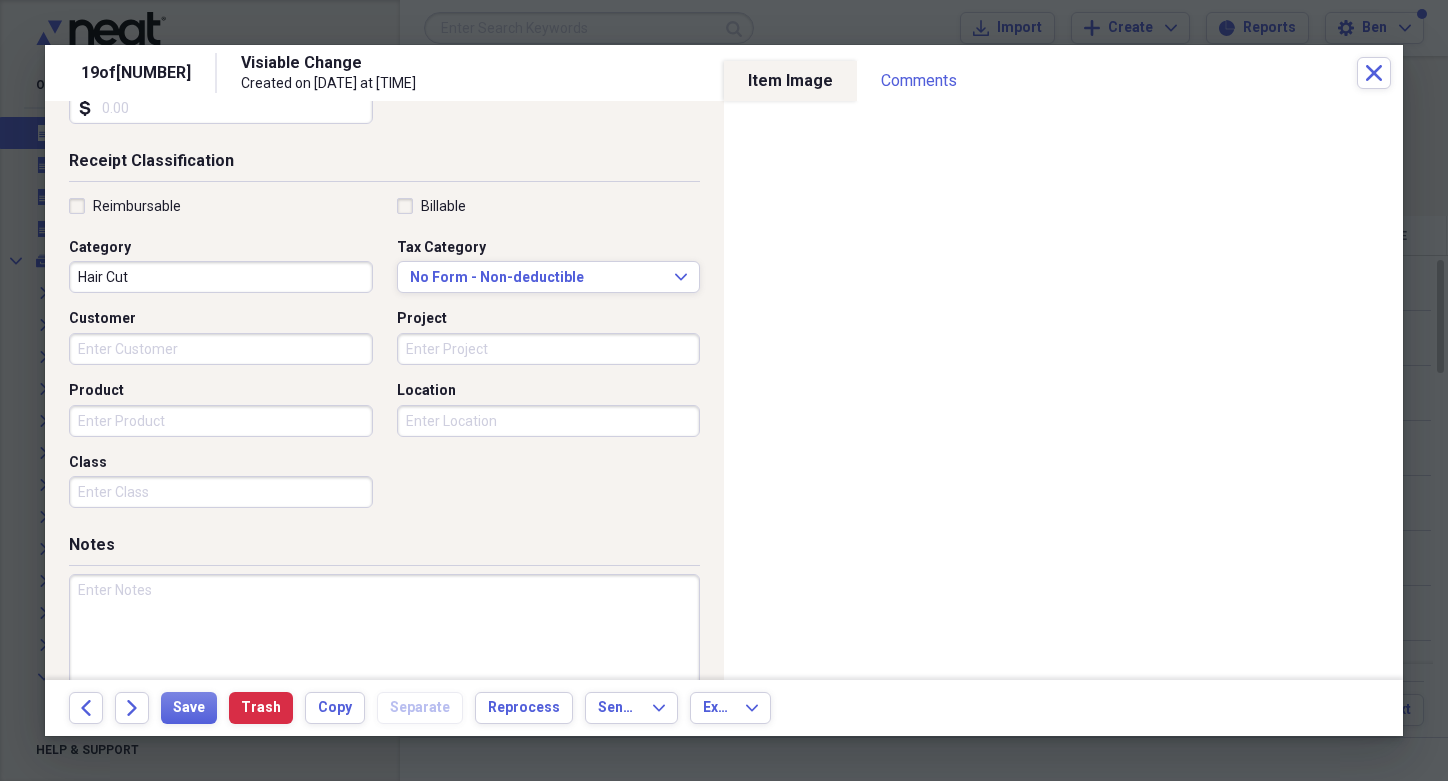 scroll, scrollTop: 441, scrollLeft: 0, axis: vertical 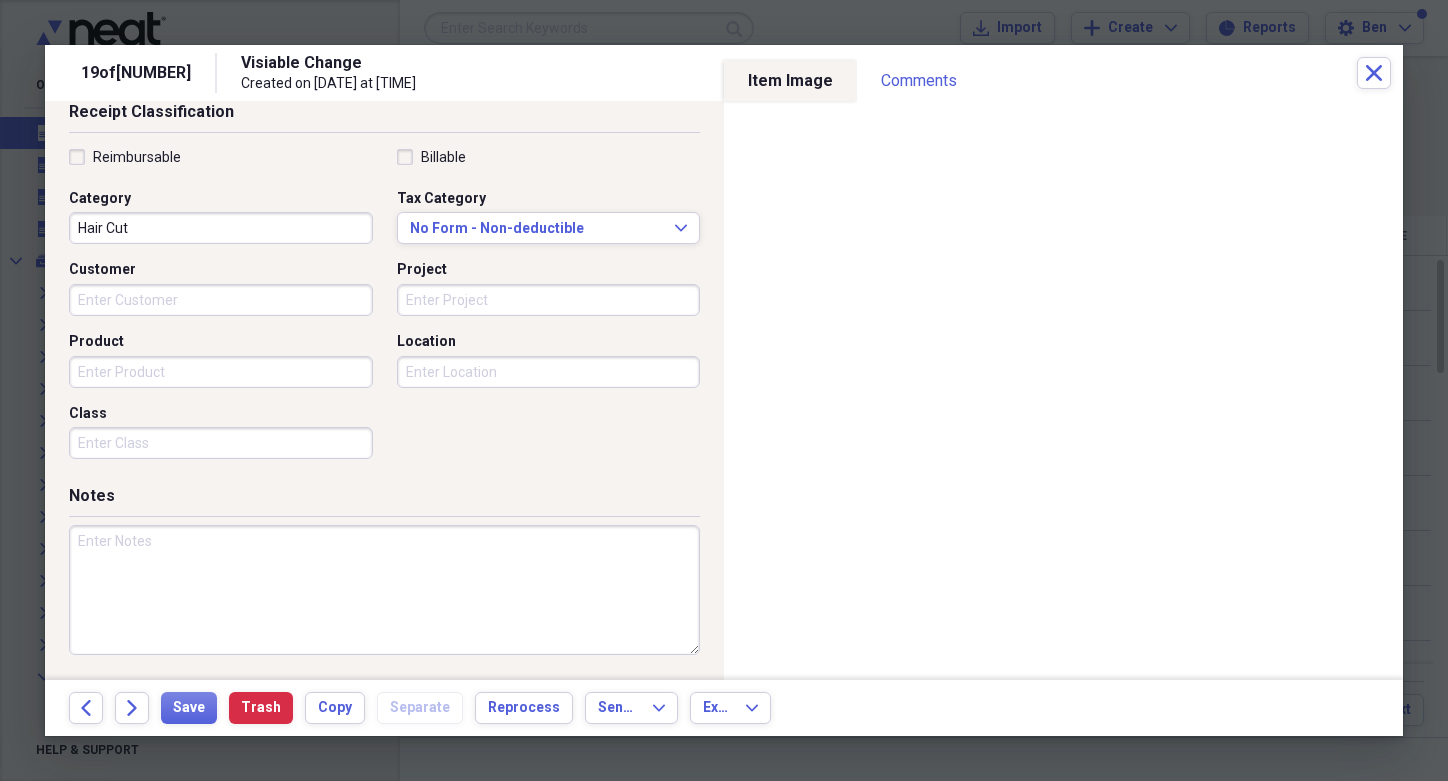 click at bounding box center [384, 590] 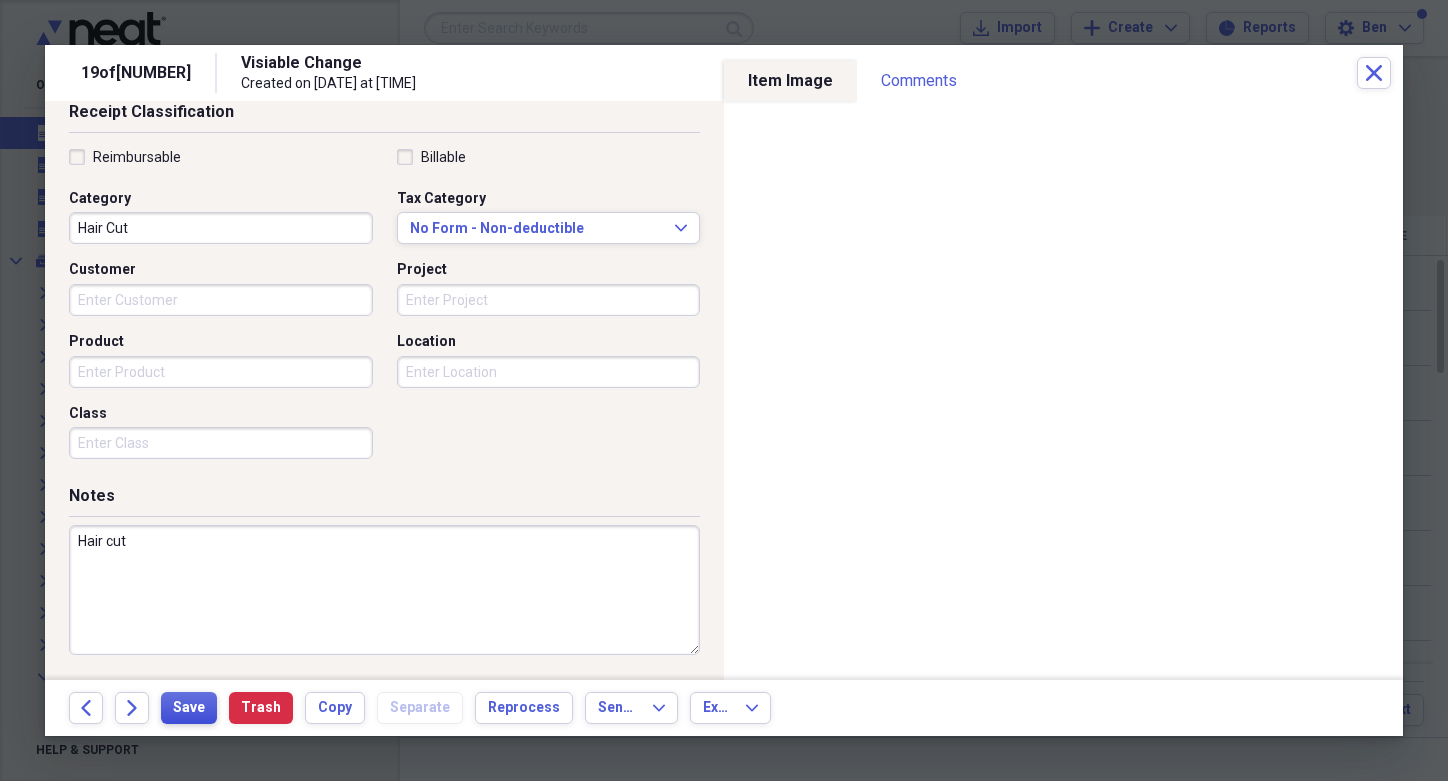 type on "Hair cut" 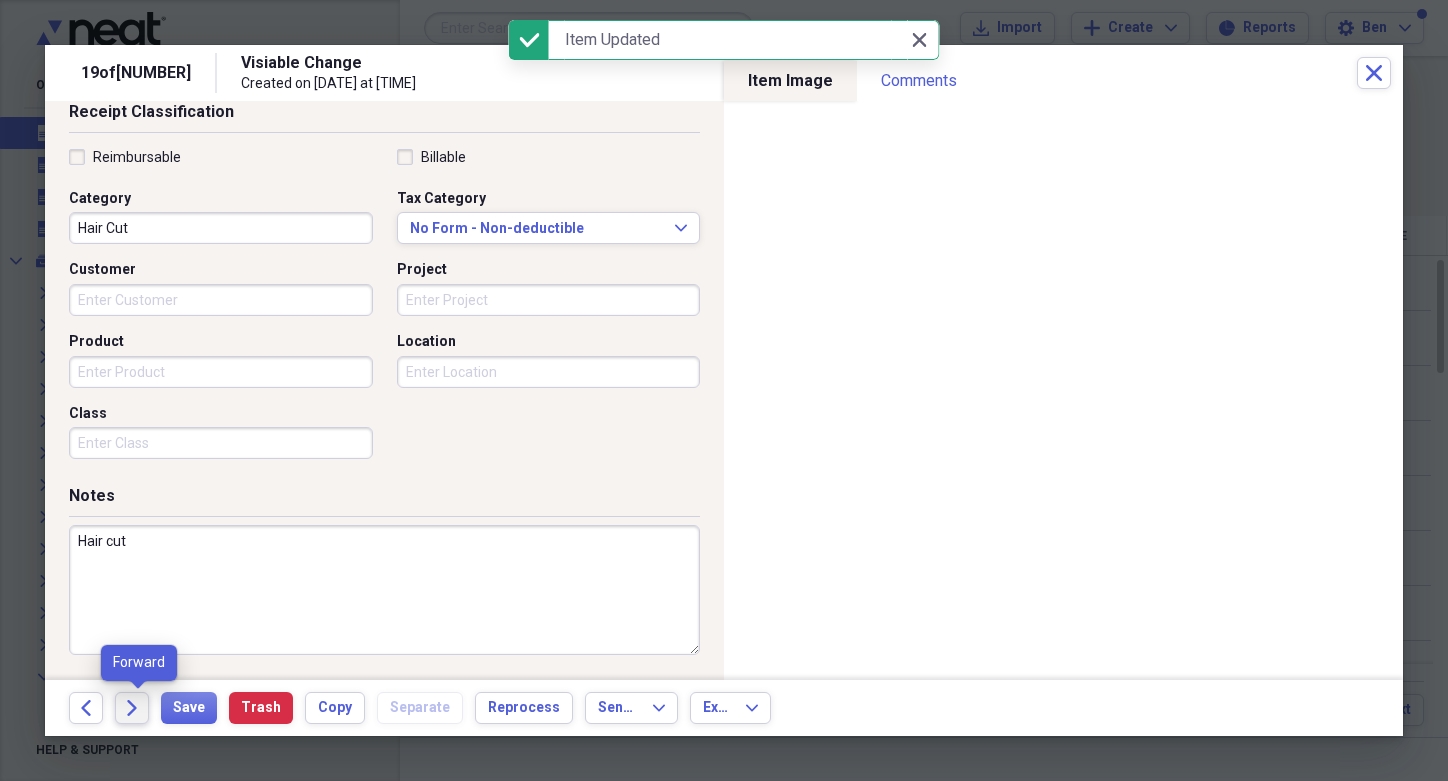 click on "Forward" 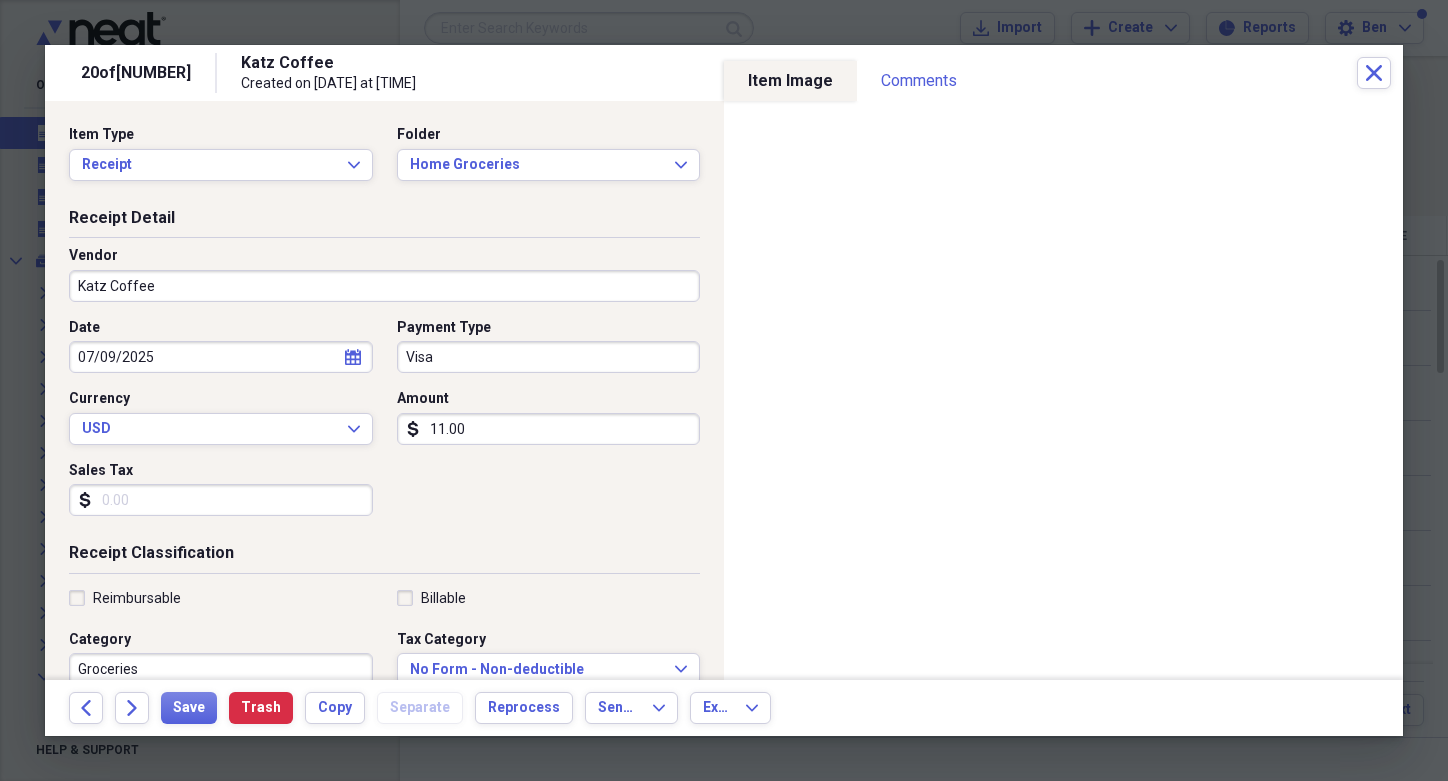 click on "Date [DATE] calendar Calendar Payment Type Visa Currency USD Expand Amount dollar-sign [NUMBER] Sales Tax dollar-sign" at bounding box center (384, 425) 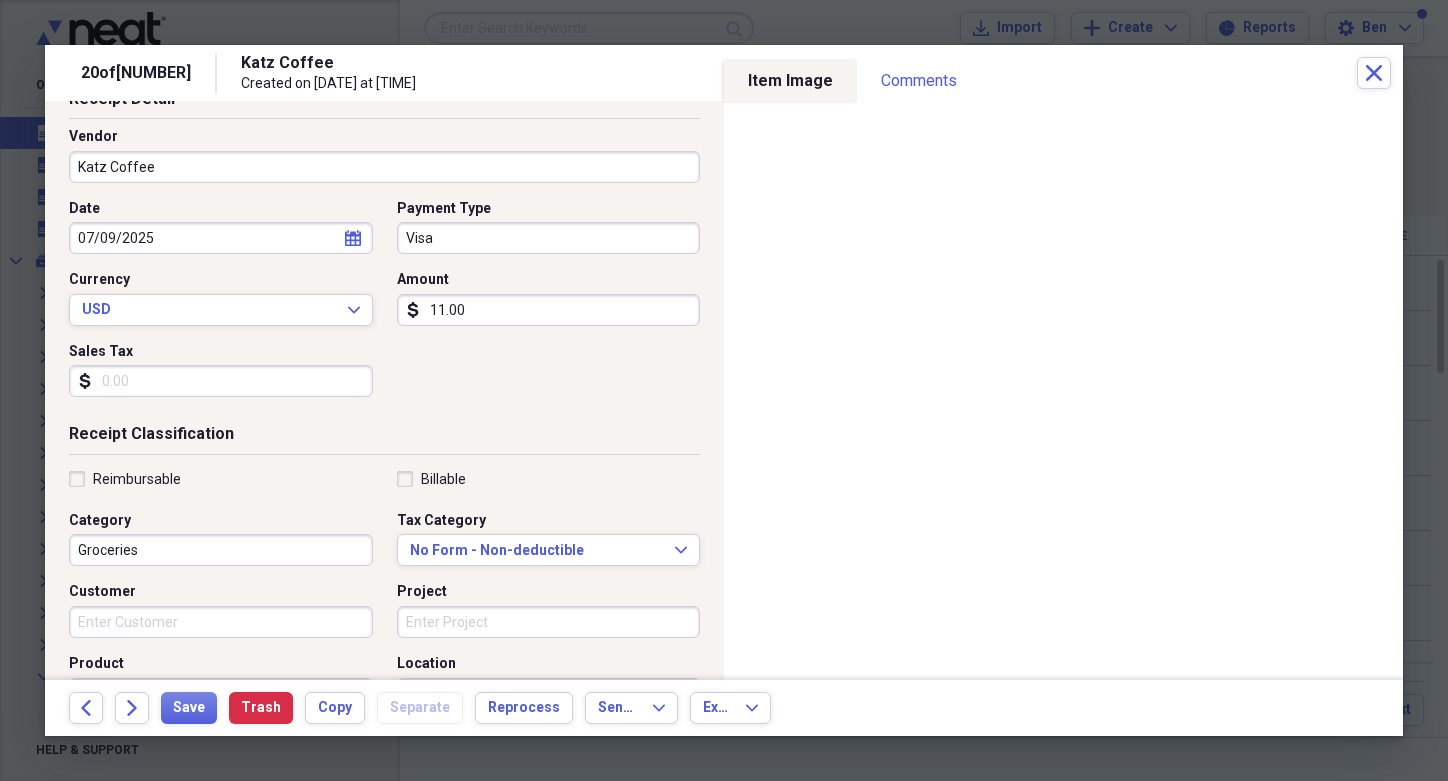 scroll, scrollTop: 124, scrollLeft: 0, axis: vertical 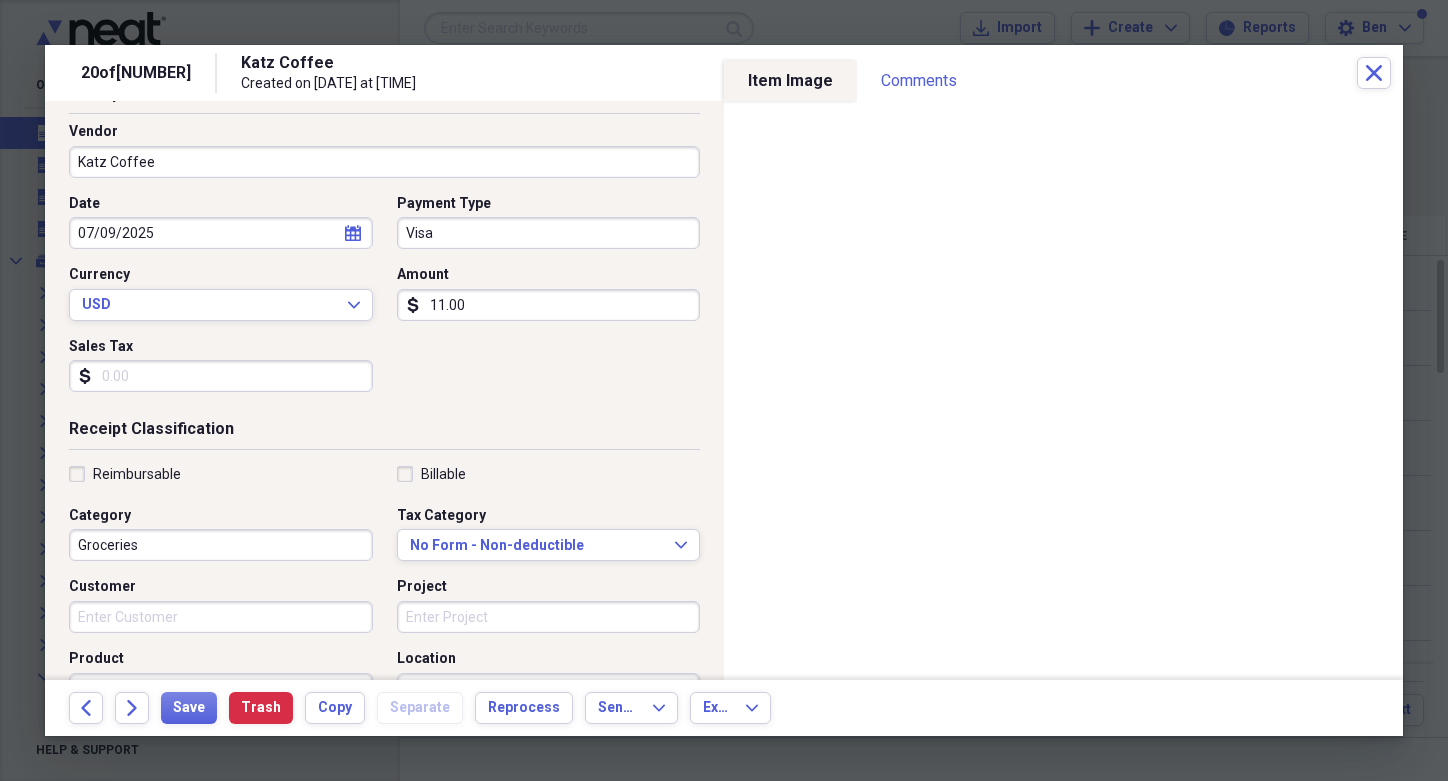 click on "Groceries" at bounding box center (221, 545) 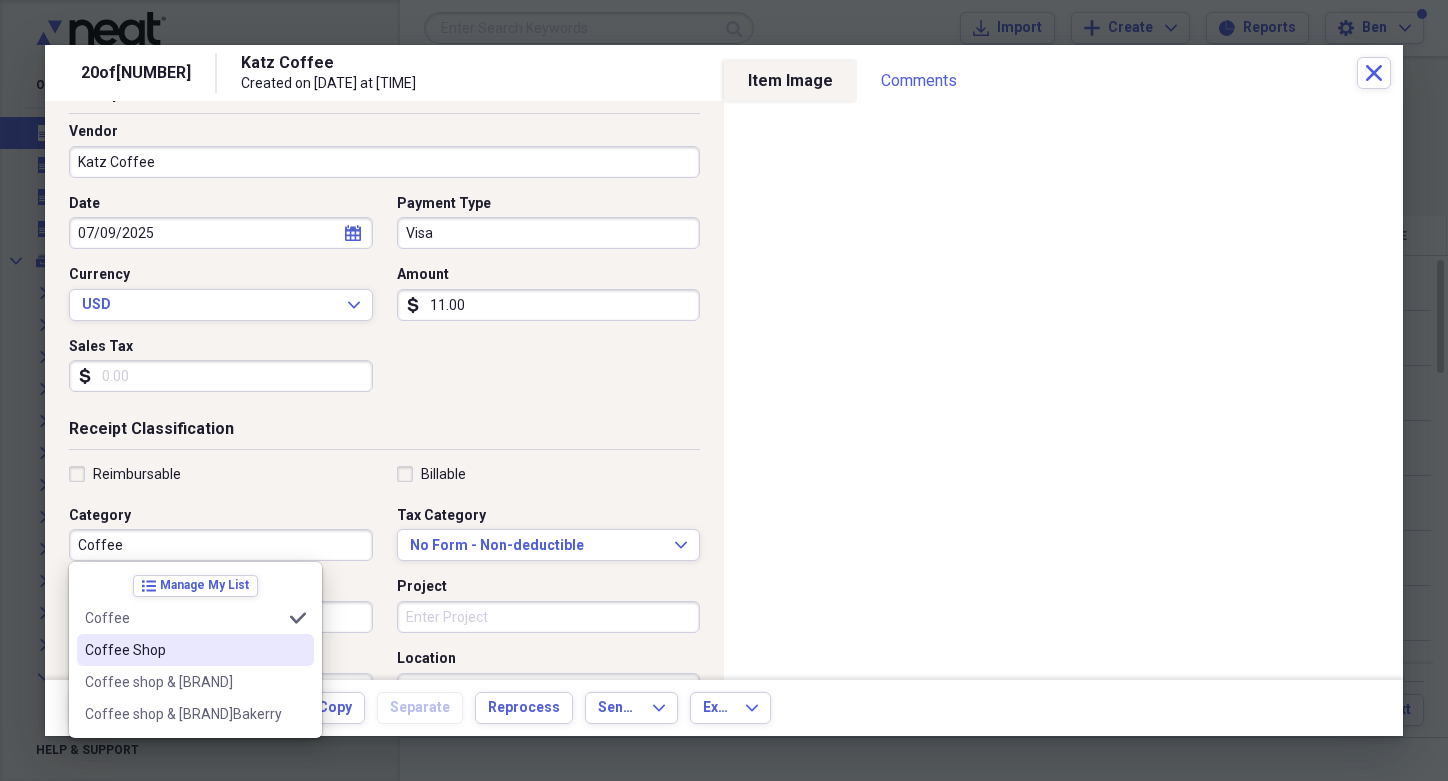 click on "Coffee Shop" at bounding box center [183, 650] 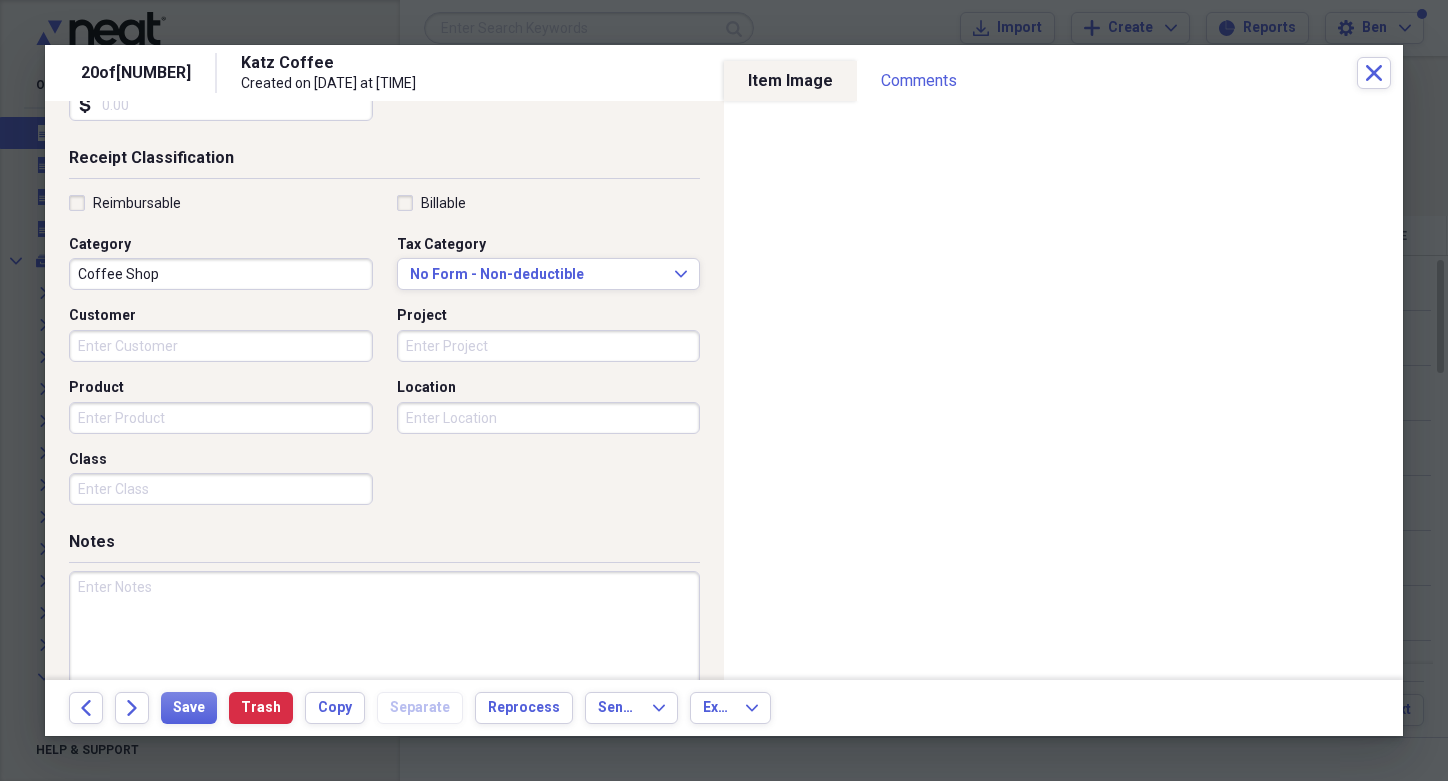 scroll, scrollTop: 441, scrollLeft: 0, axis: vertical 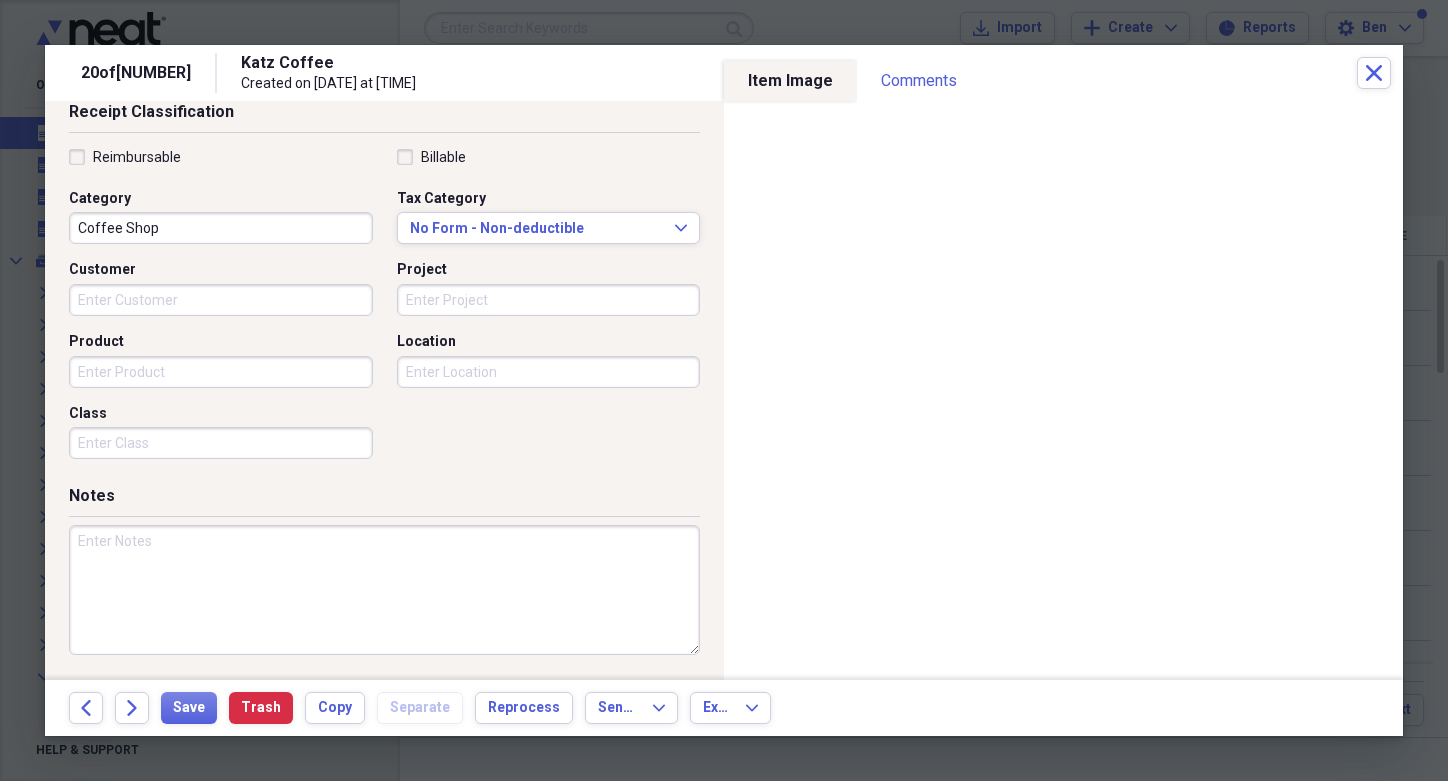 click at bounding box center [384, 590] 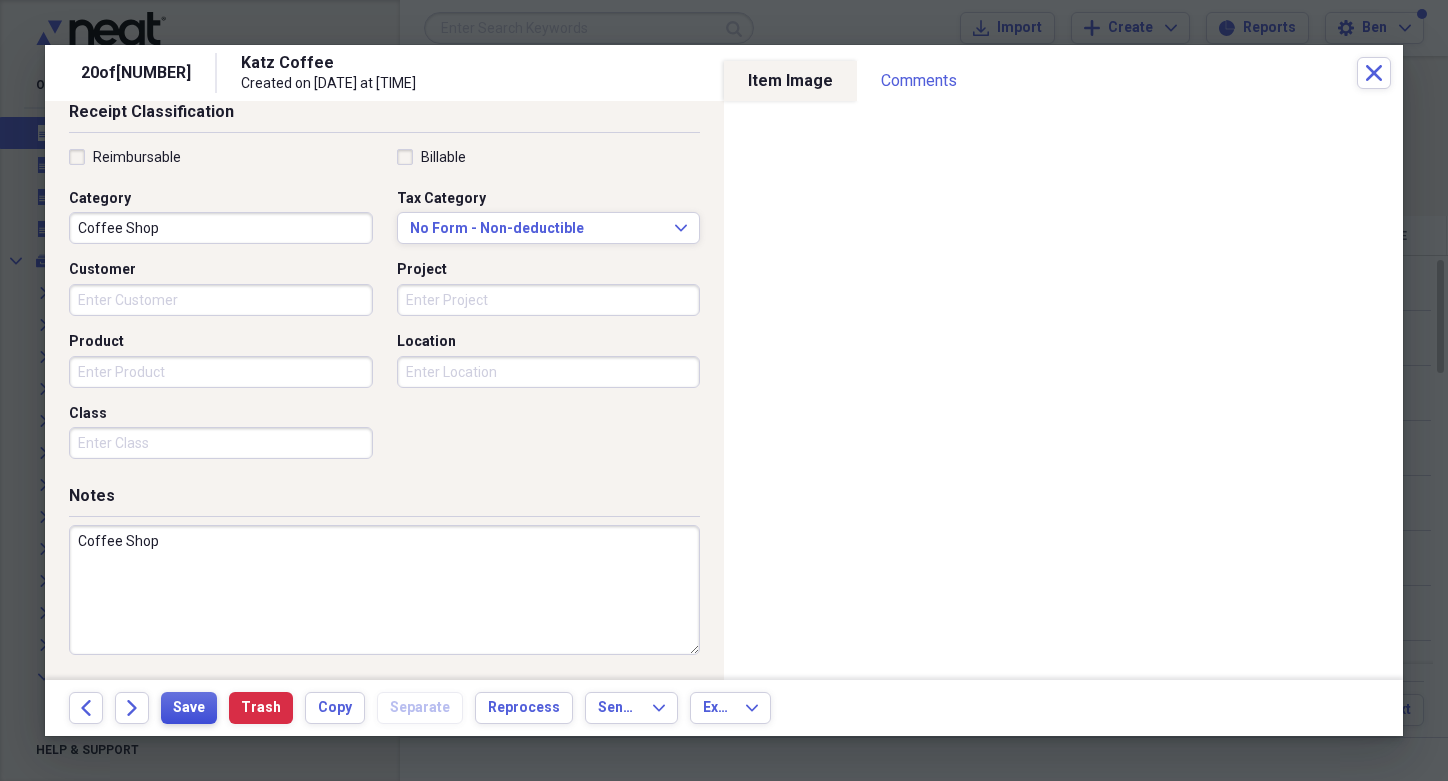 type on "Coffee Shop" 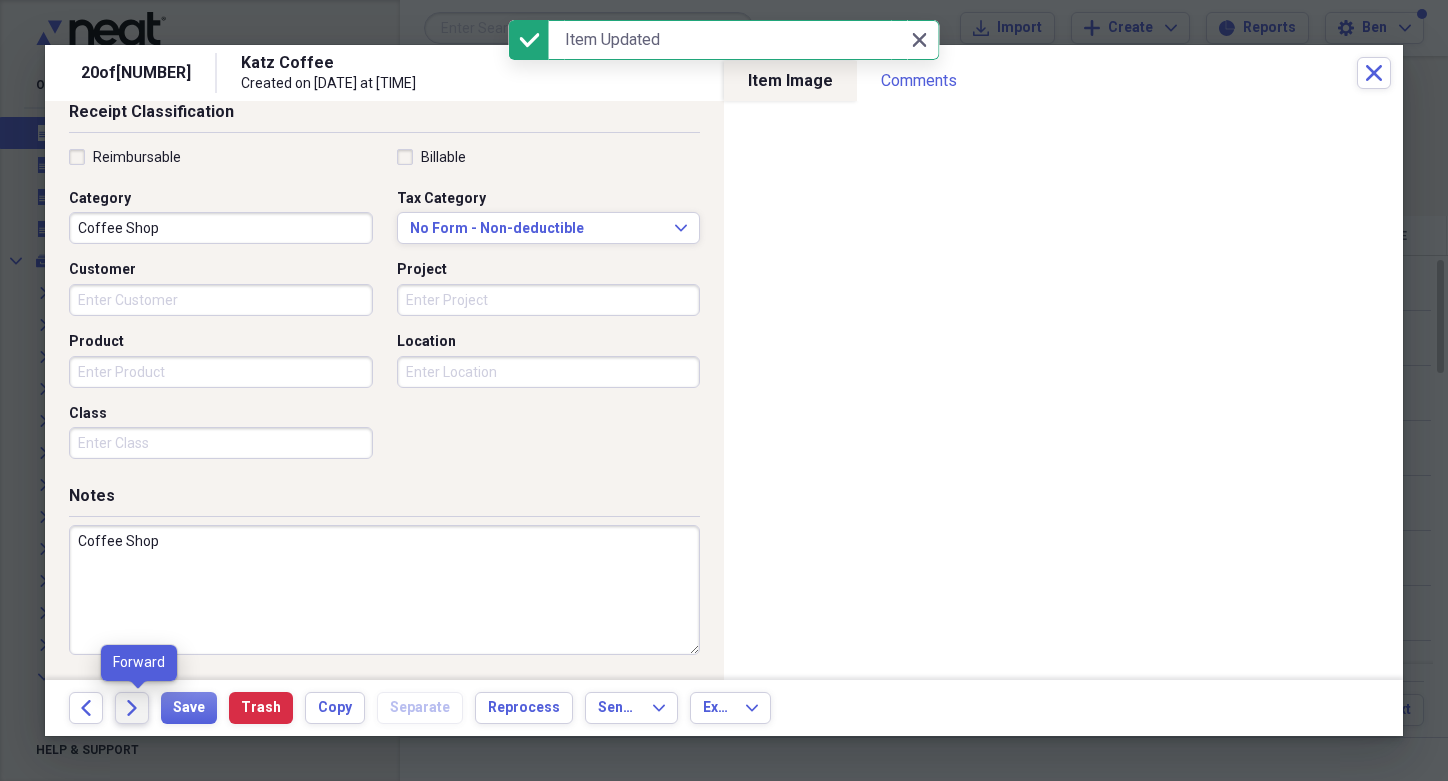click on "Forward" 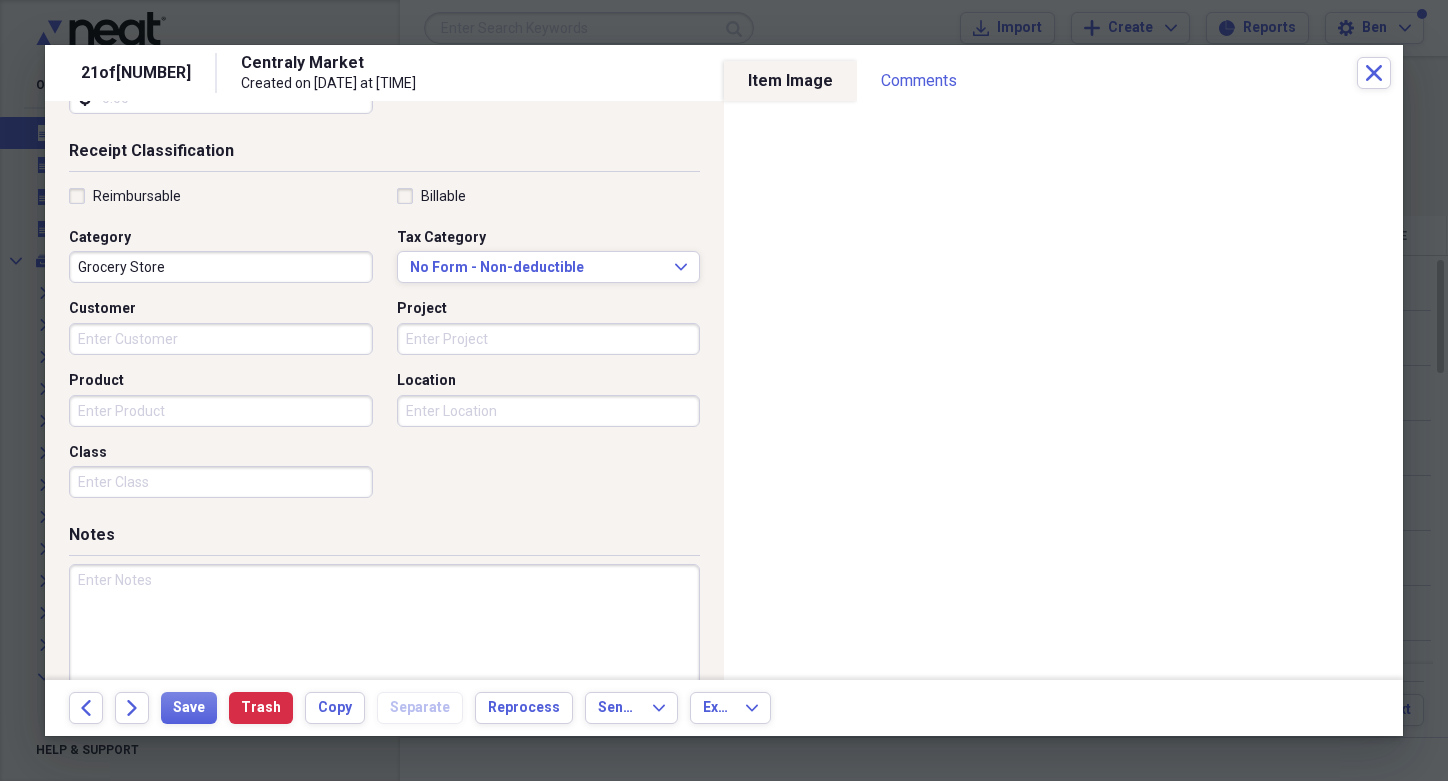 scroll, scrollTop: 441, scrollLeft: 0, axis: vertical 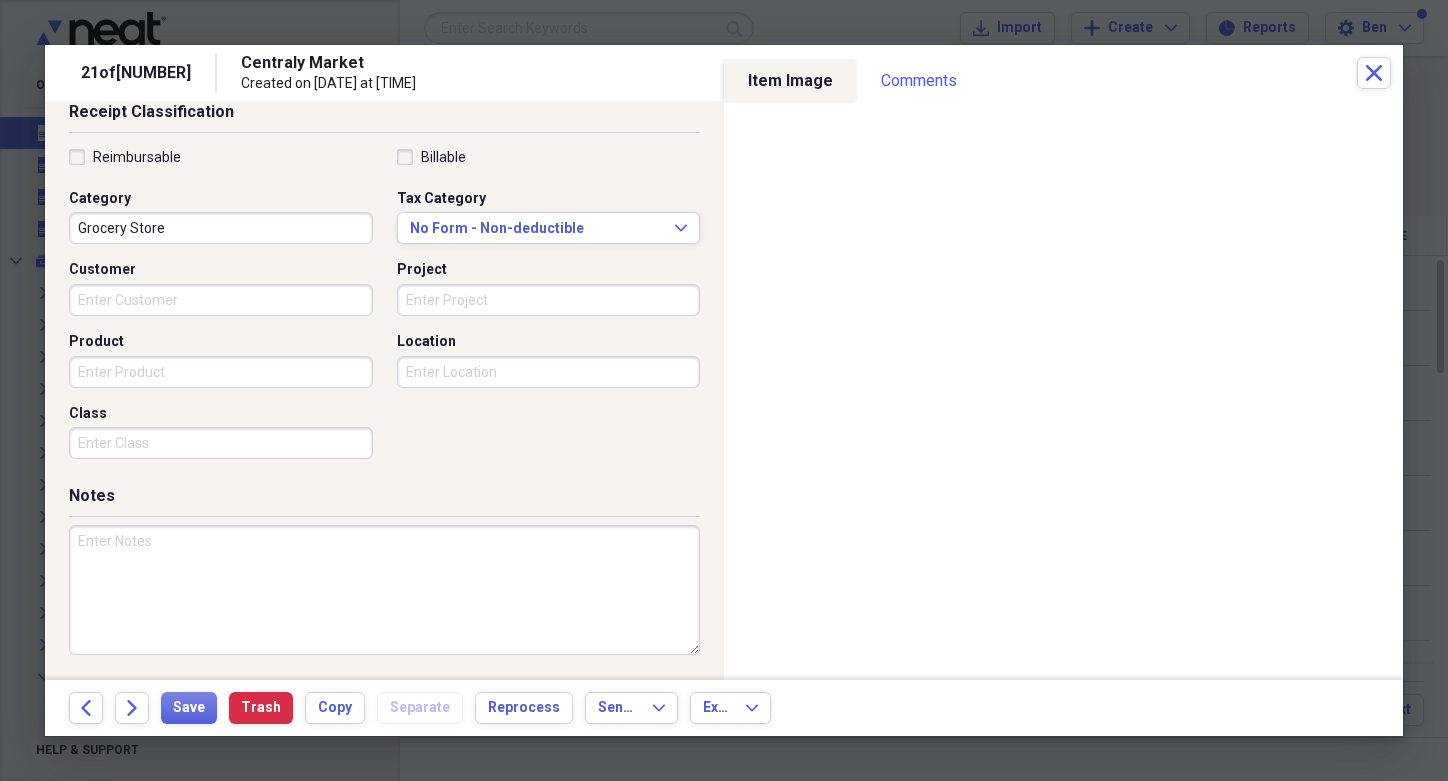click at bounding box center [384, 590] 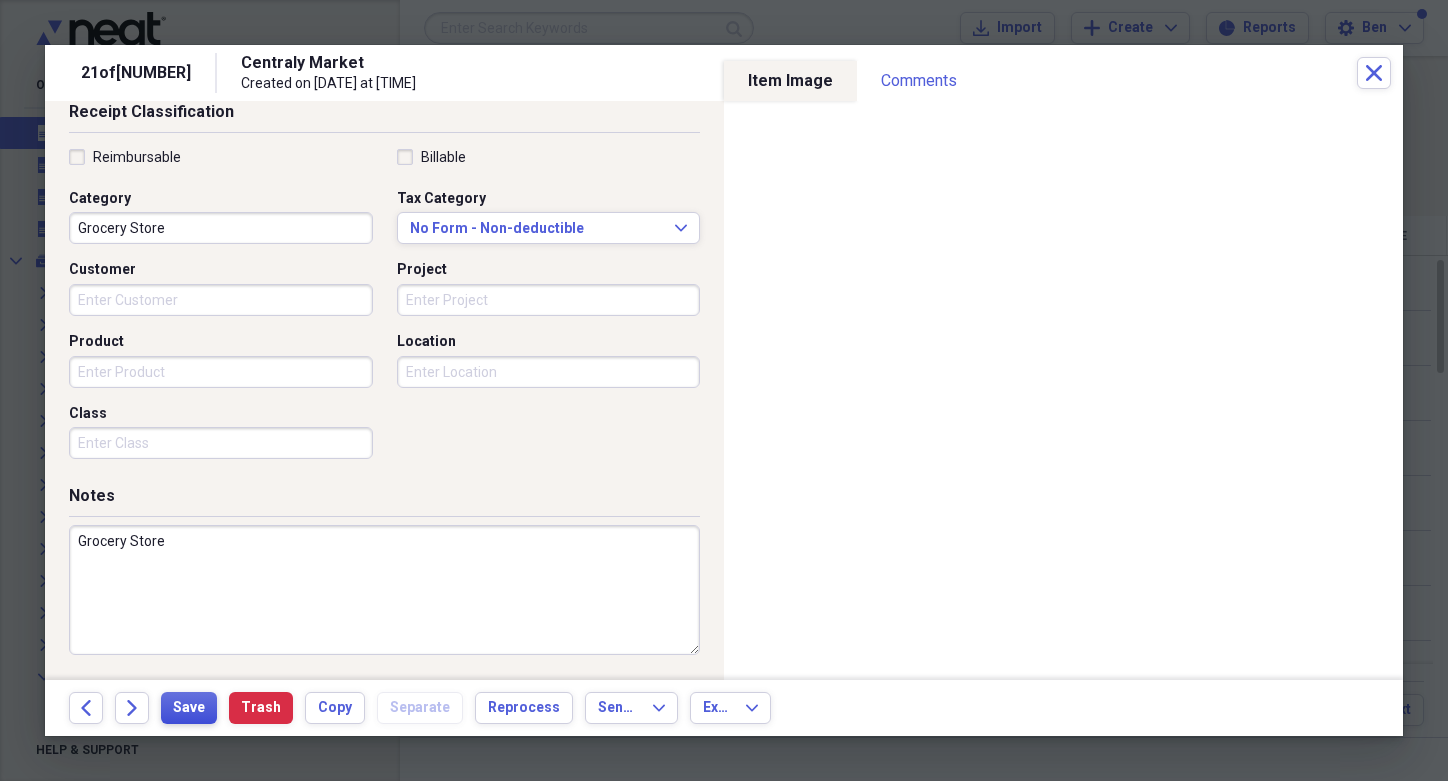 type on "Grocery Store" 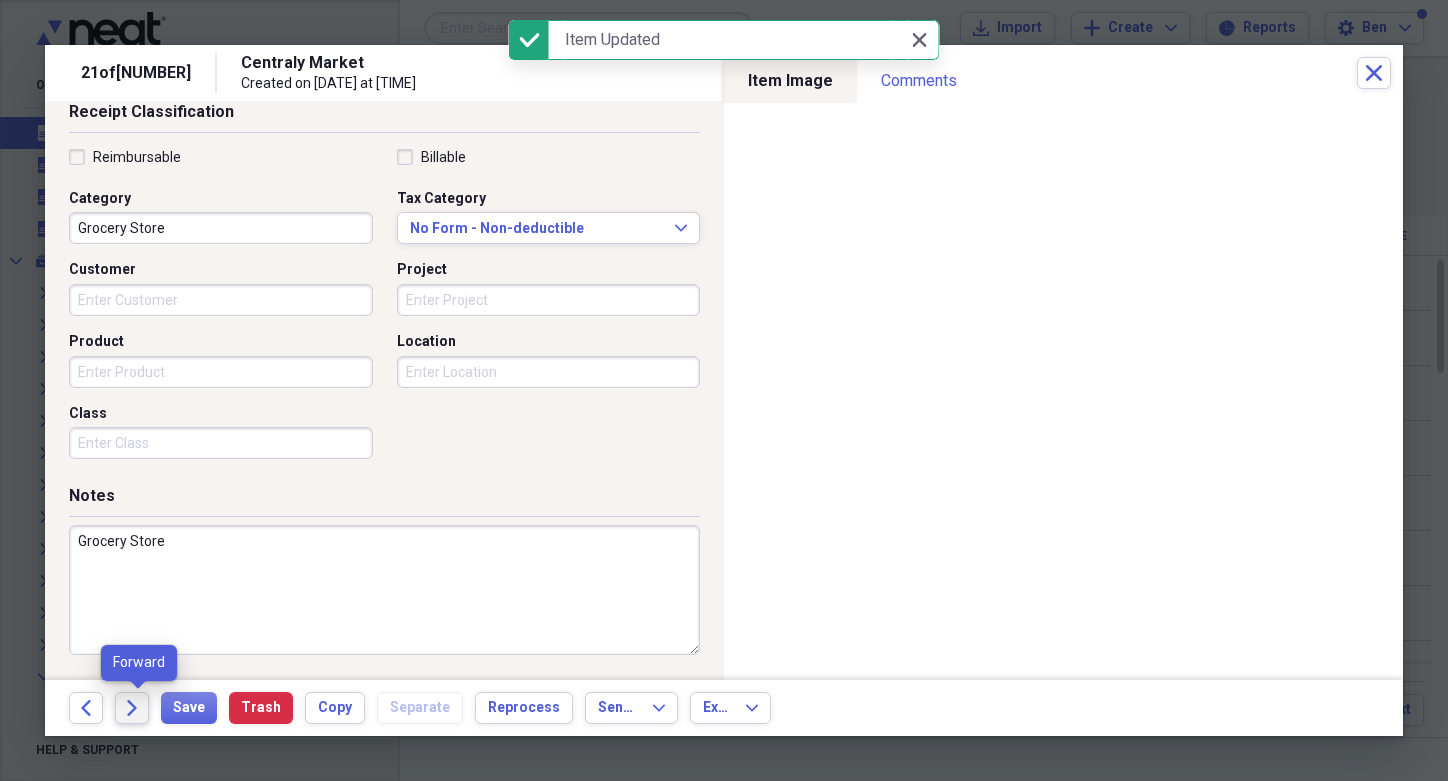 click 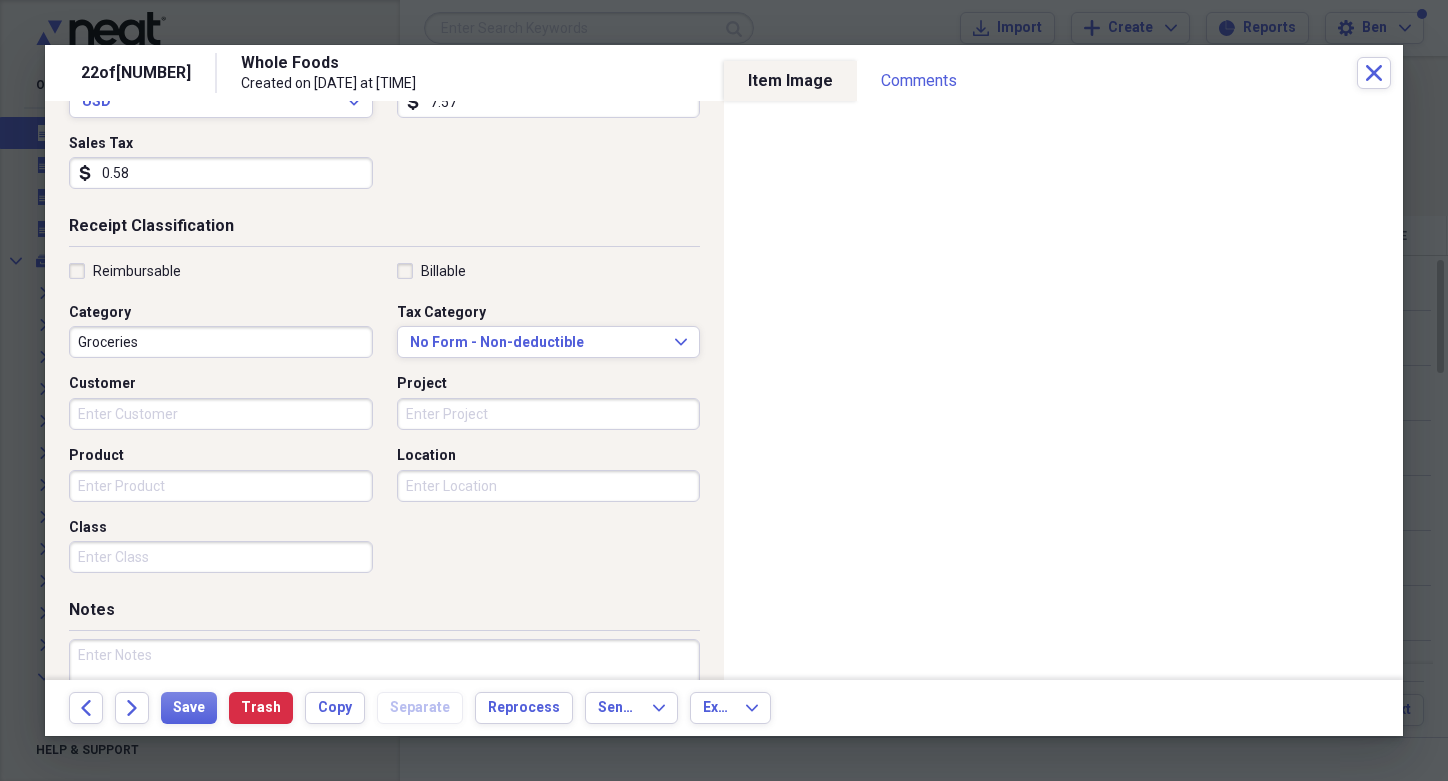 scroll, scrollTop: 337, scrollLeft: 0, axis: vertical 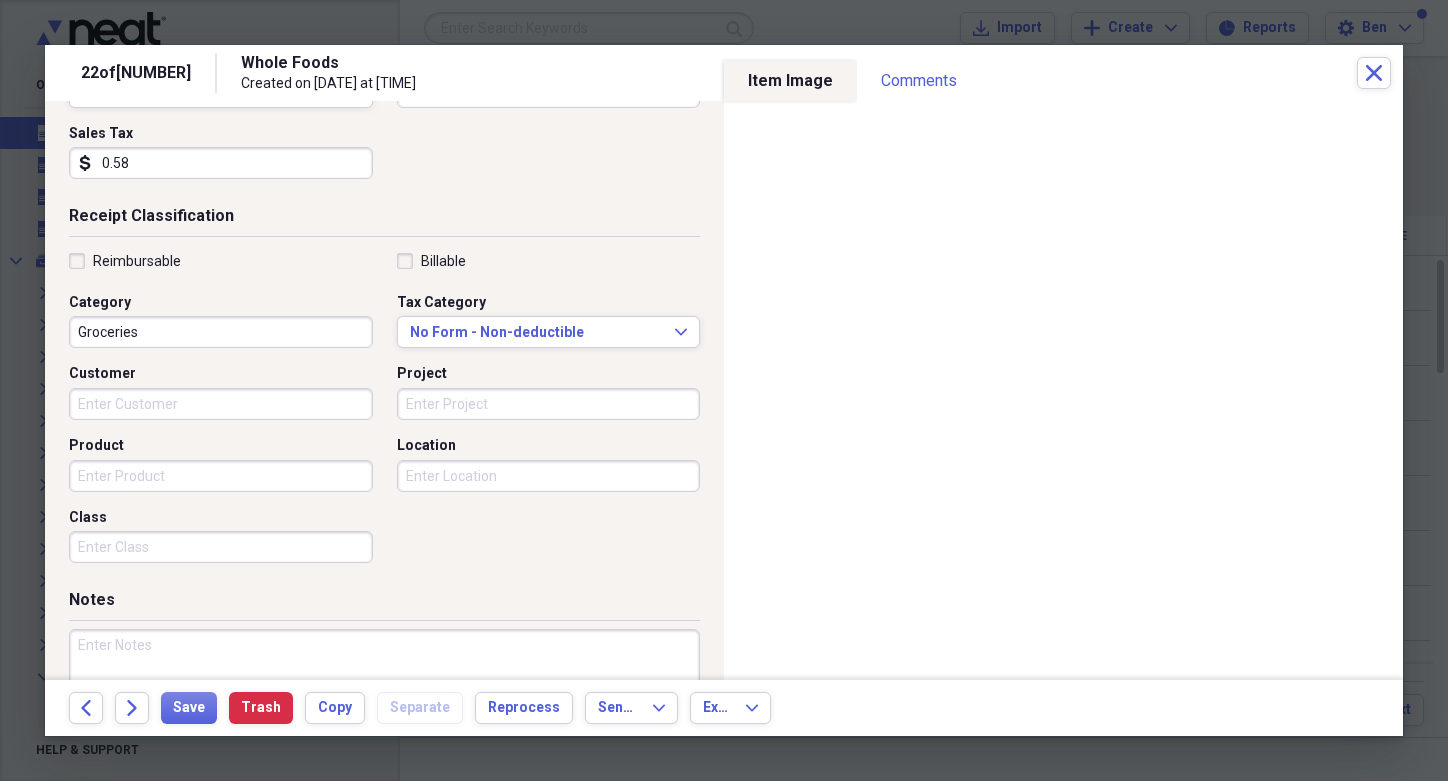 click at bounding box center [384, 694] 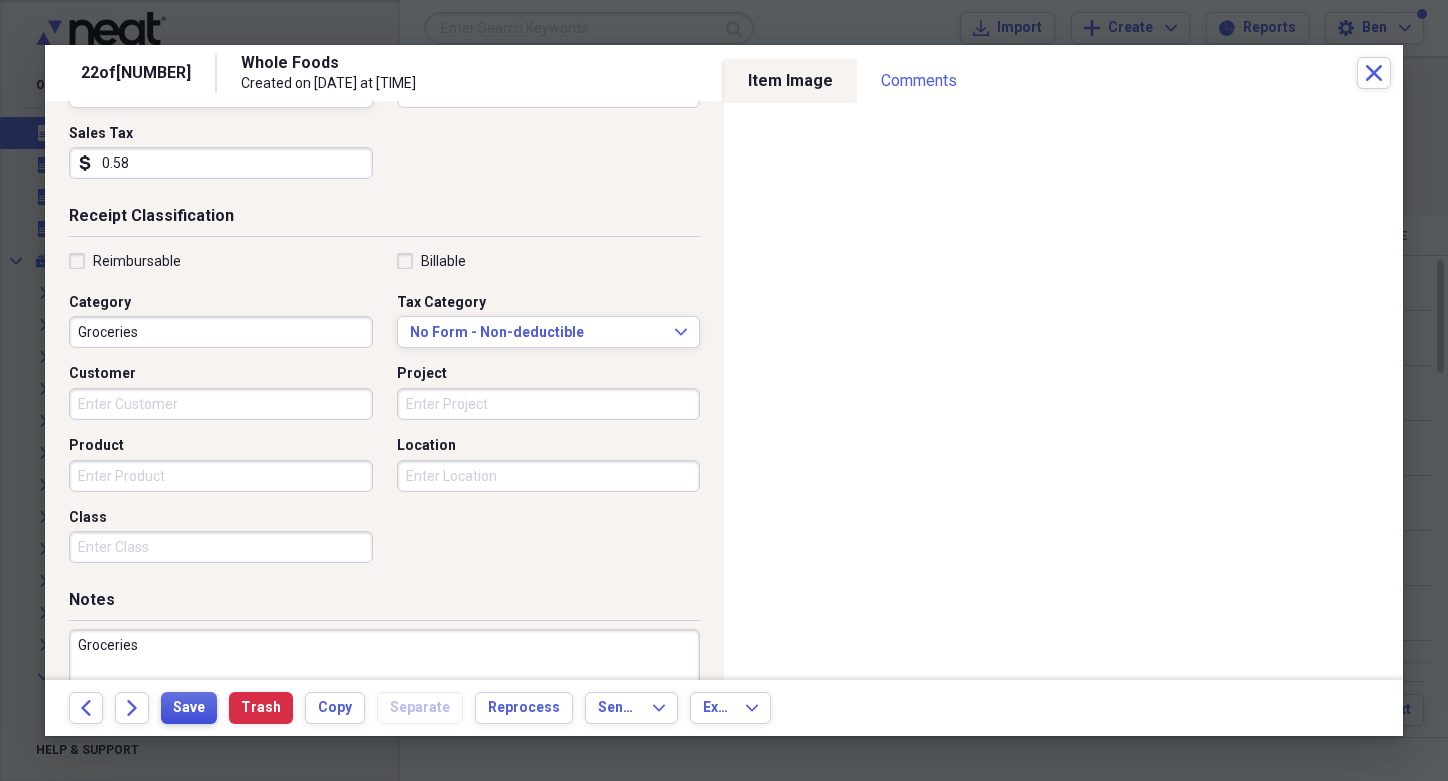 type on "Groceries" 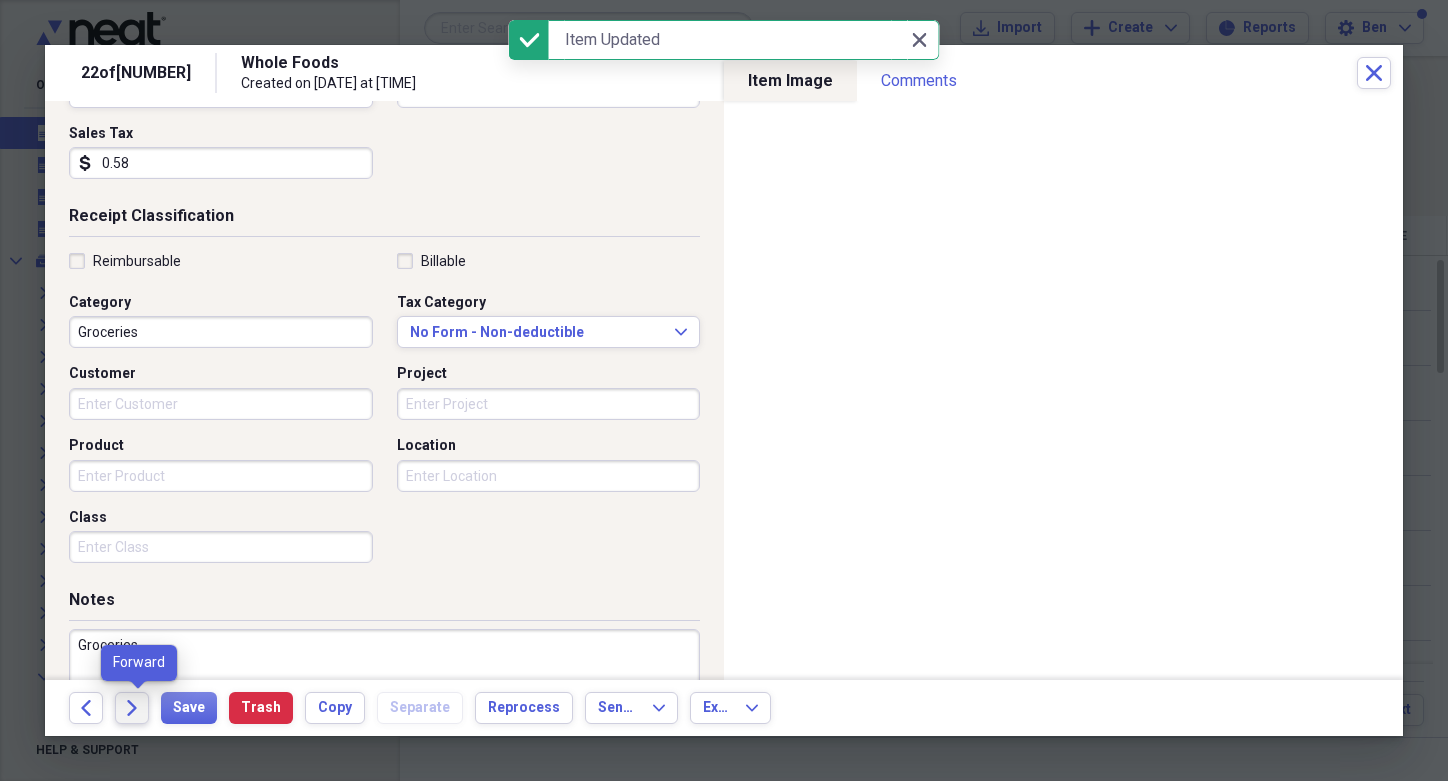 click 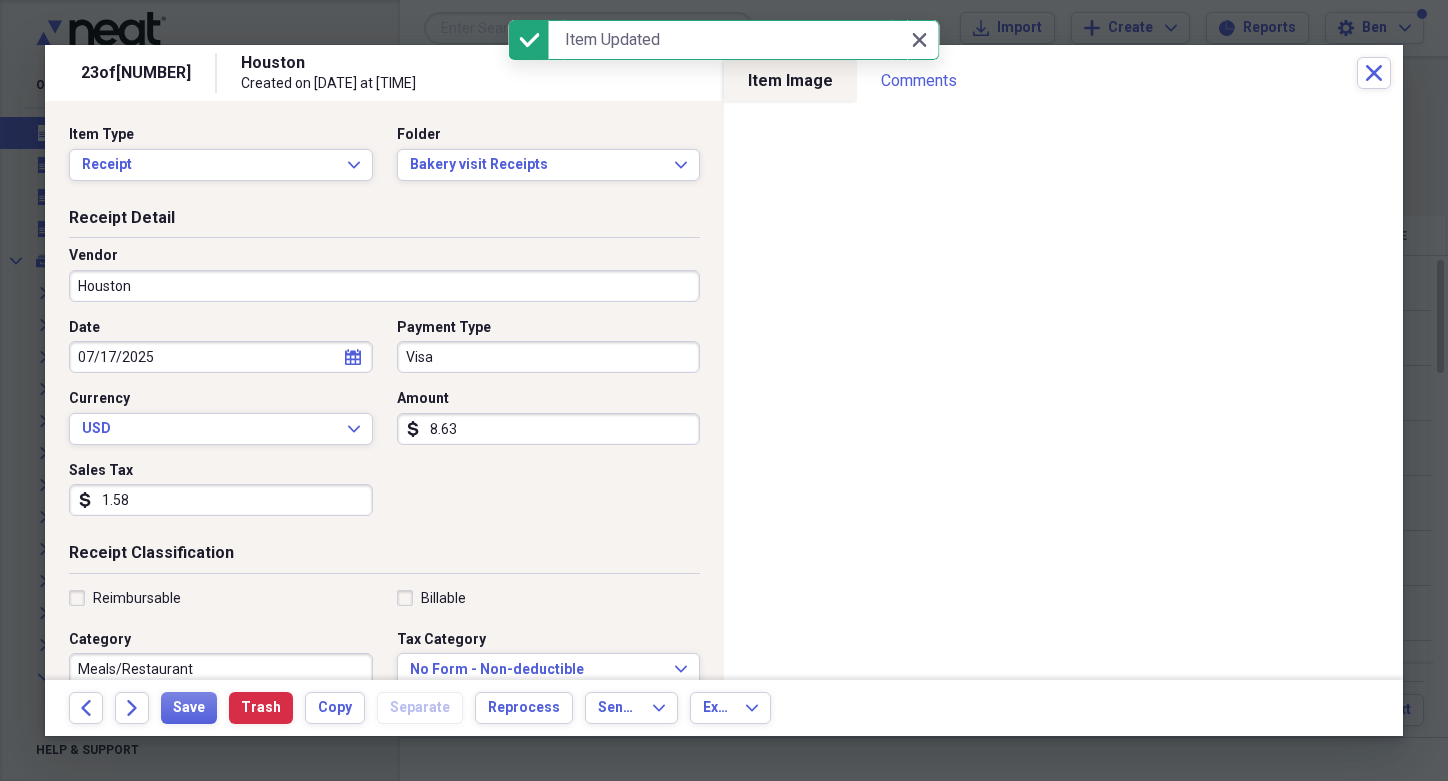 click on "Houston" at bounding box center (384, 286) 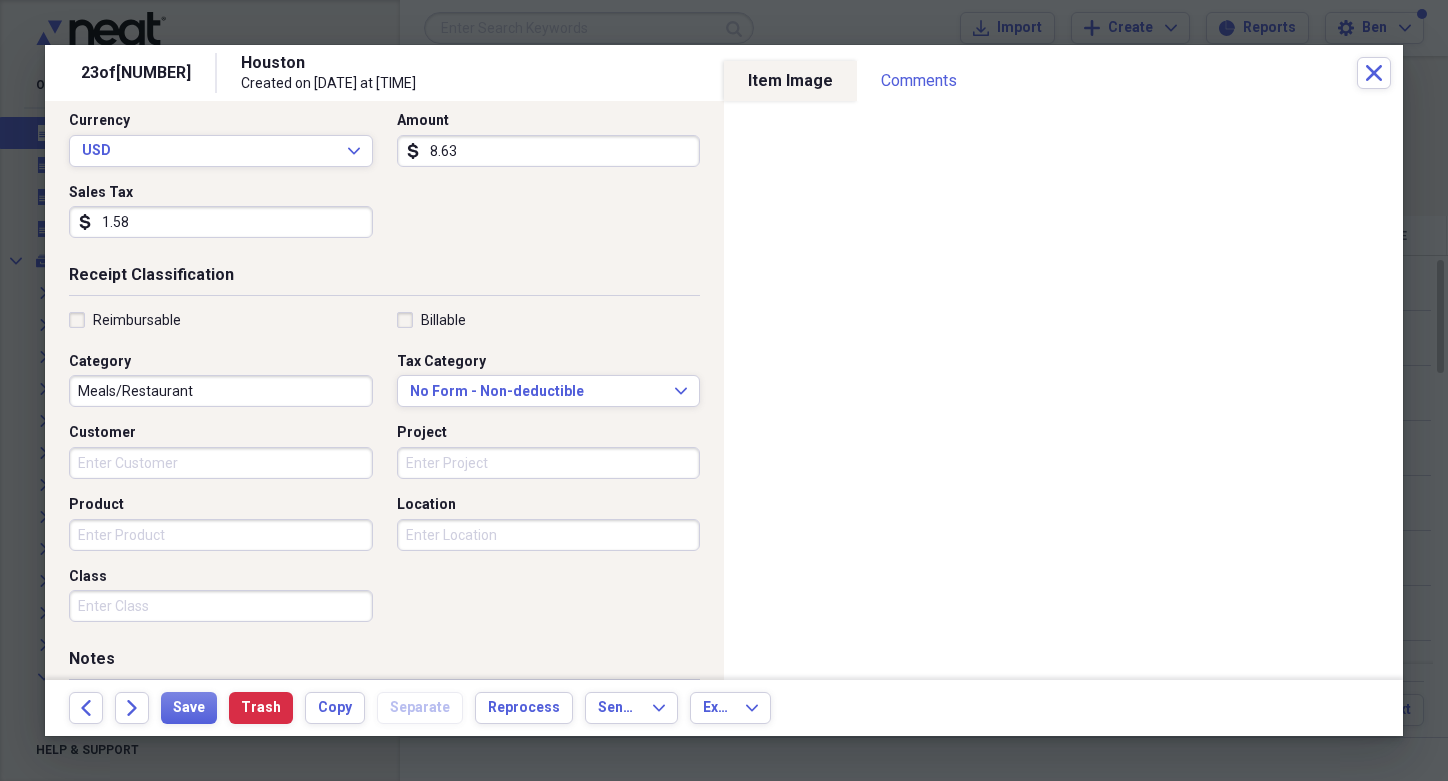 scroll, scrollTop: 325, scrollLeft: 0, axis: vertical 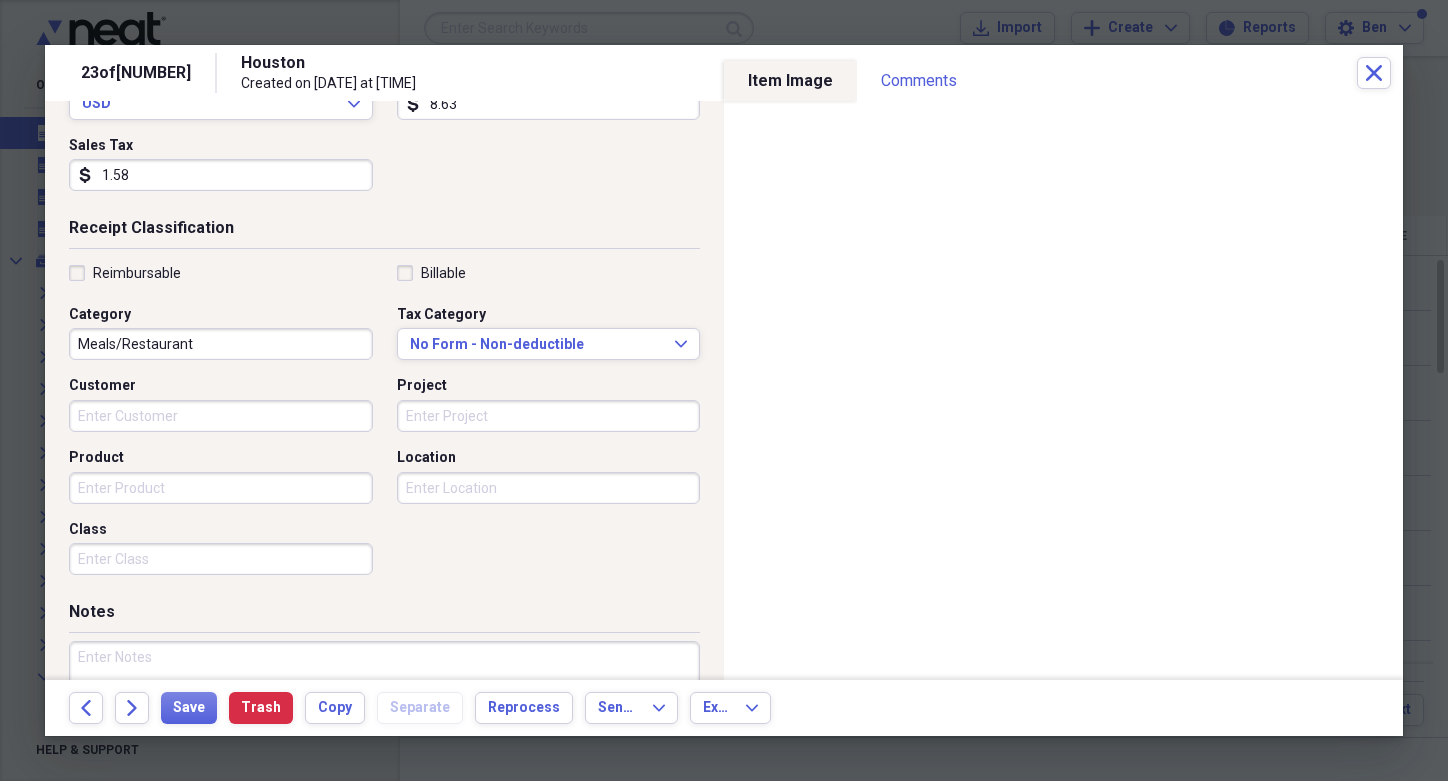 type on "Jeni's" 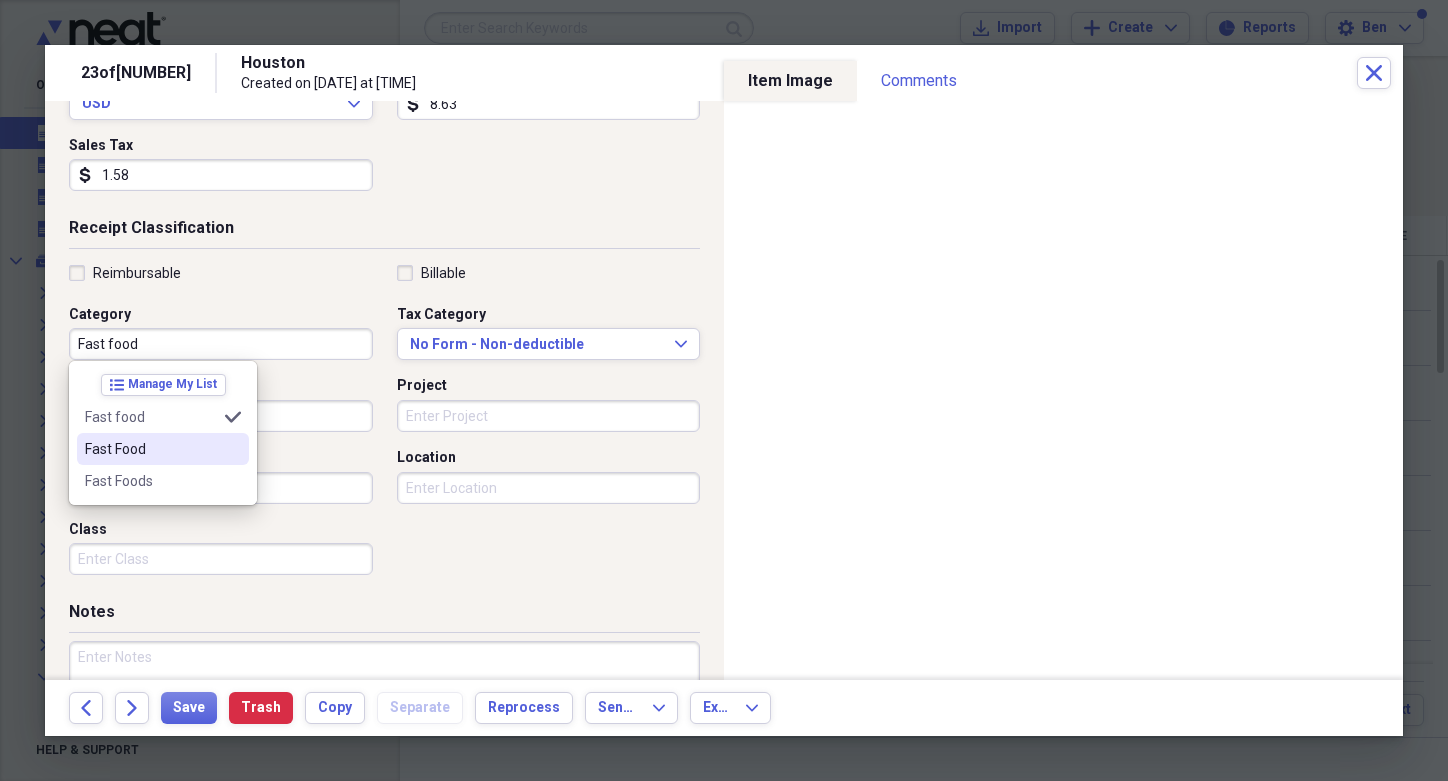 click on "Fast Food" at bounding box center (163, 449) 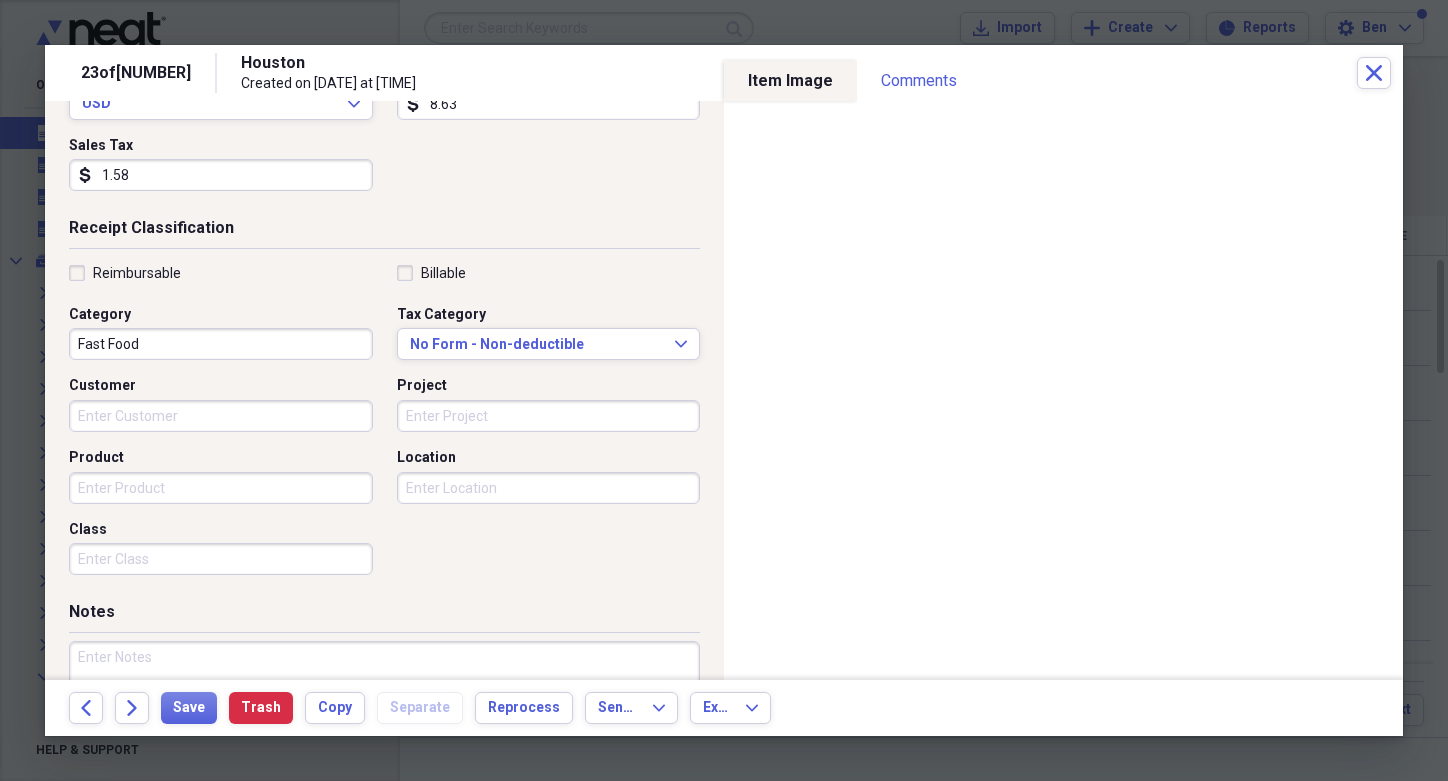 click at bounding box center [384, 706] 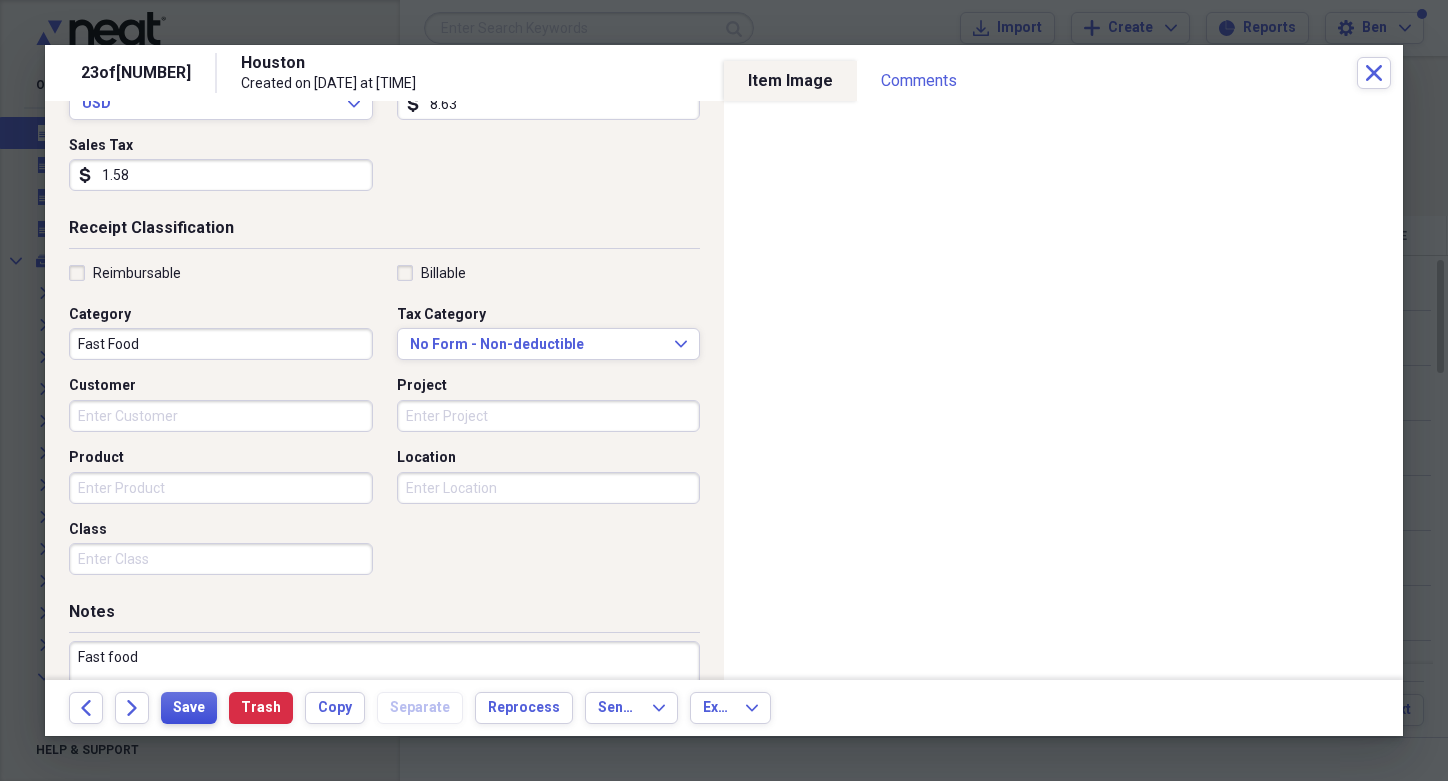 type on "Fast food" 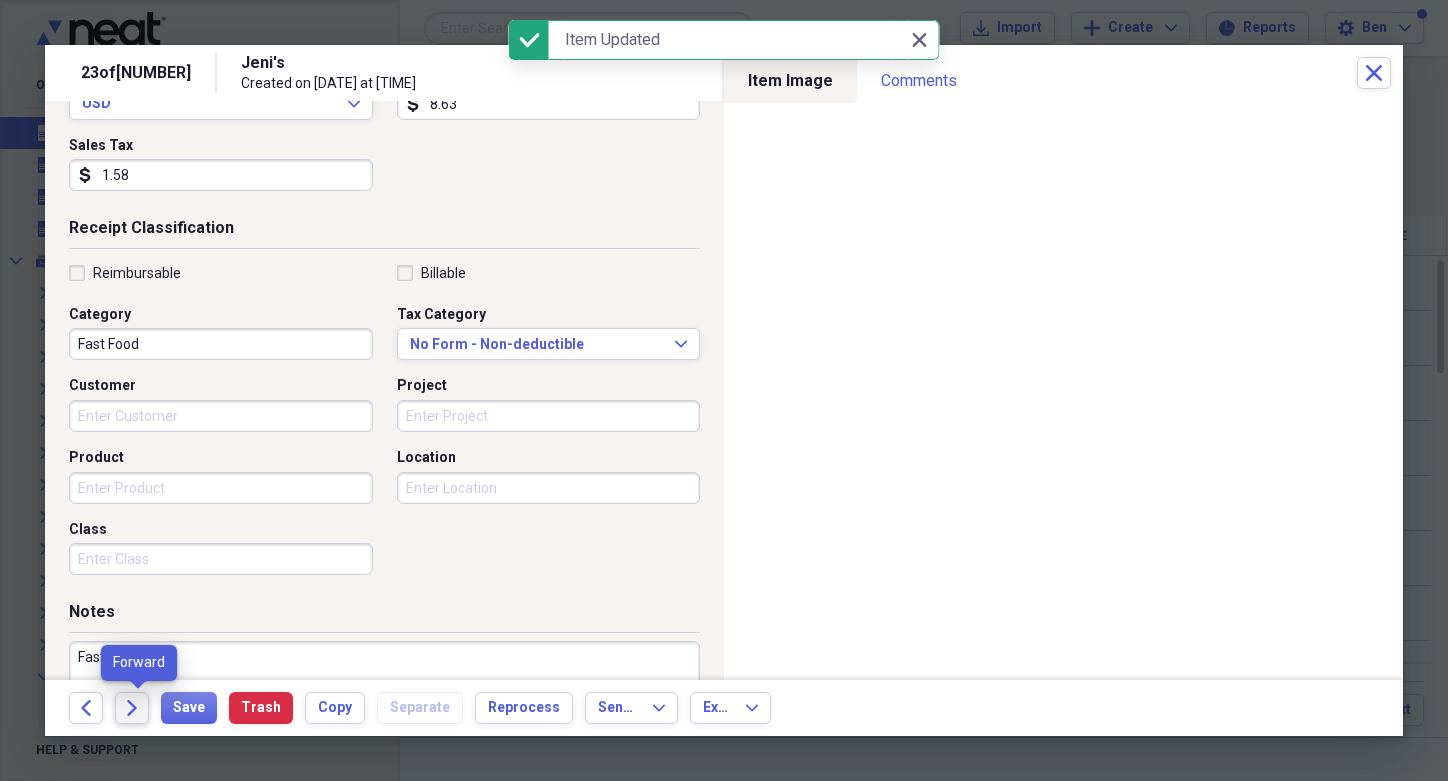 click on "Forward" 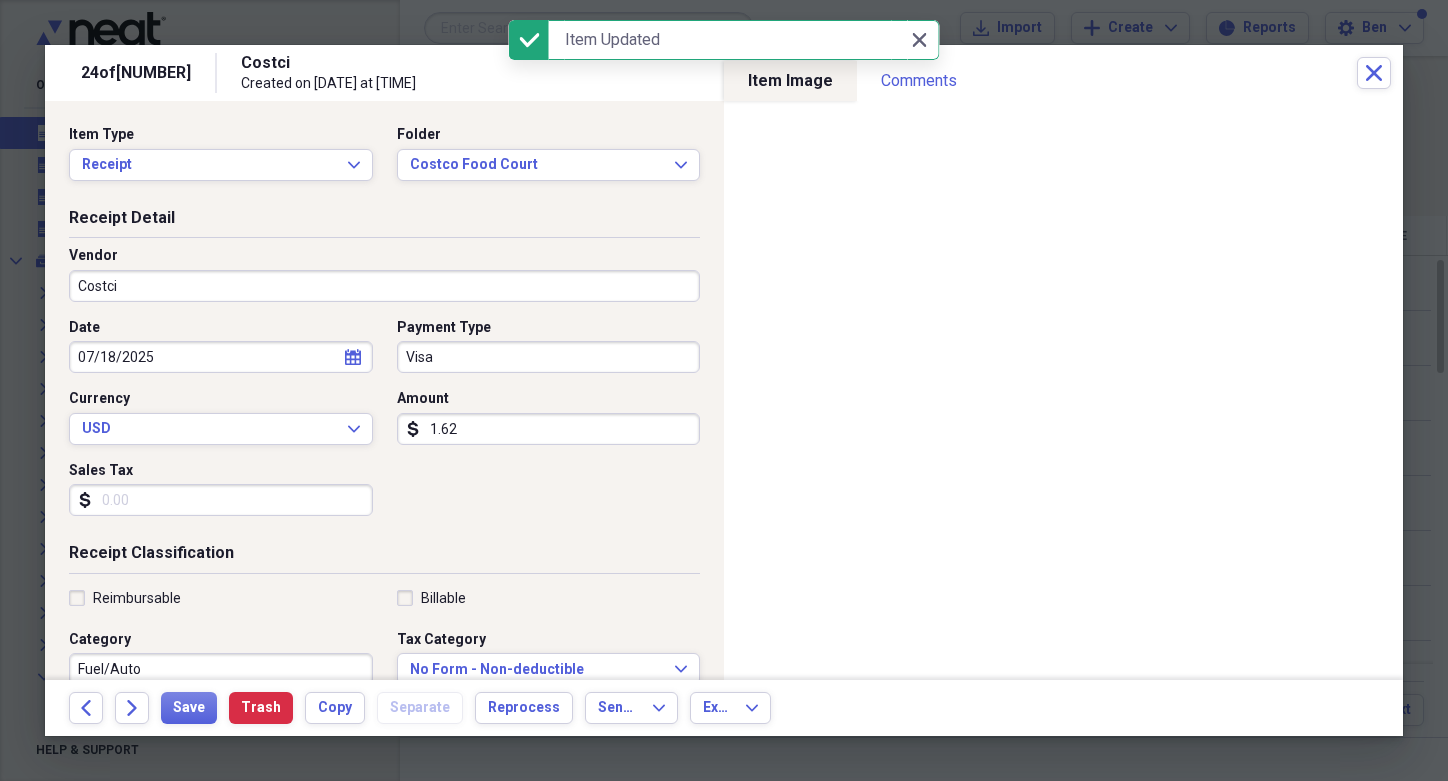 click on "Costci" at bounding box center [384, 286] 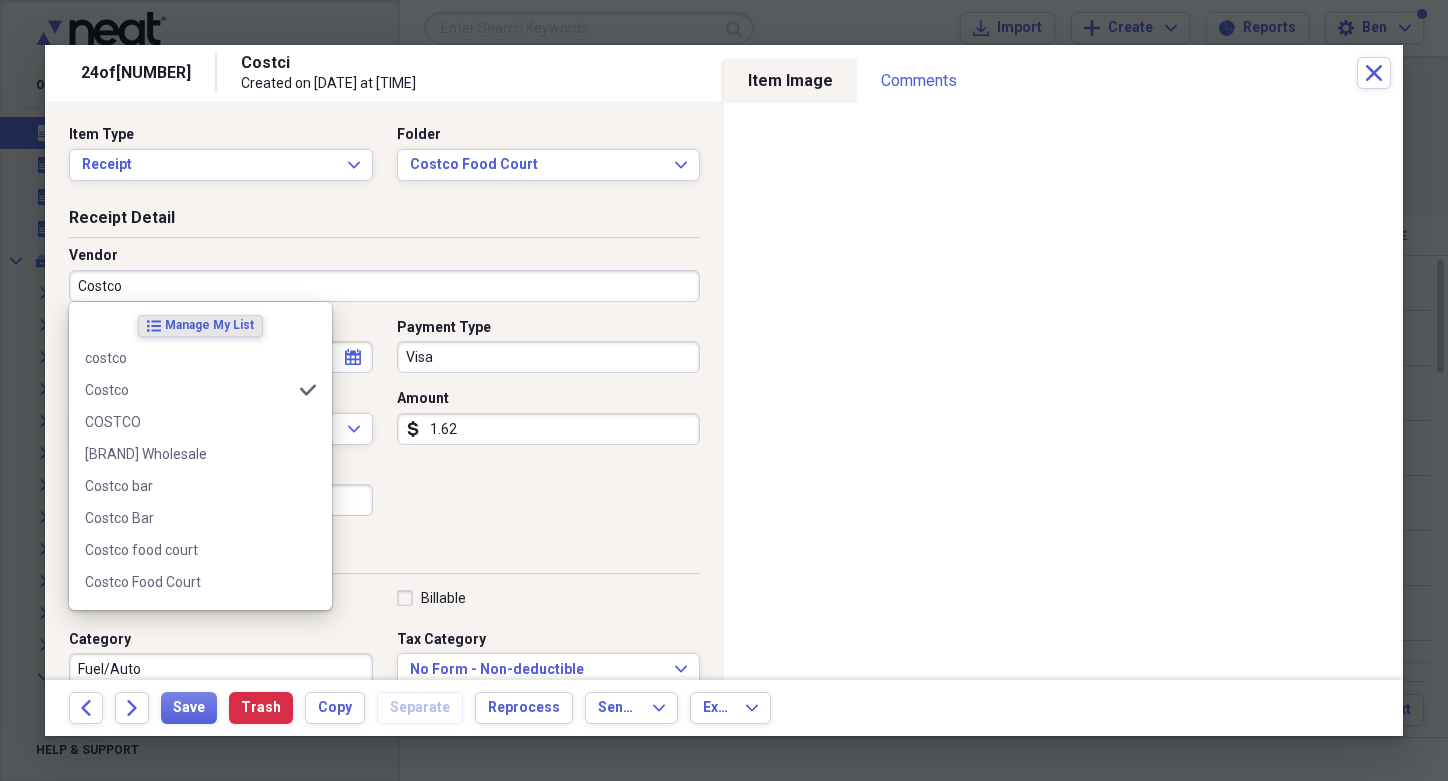 type on "Costco" 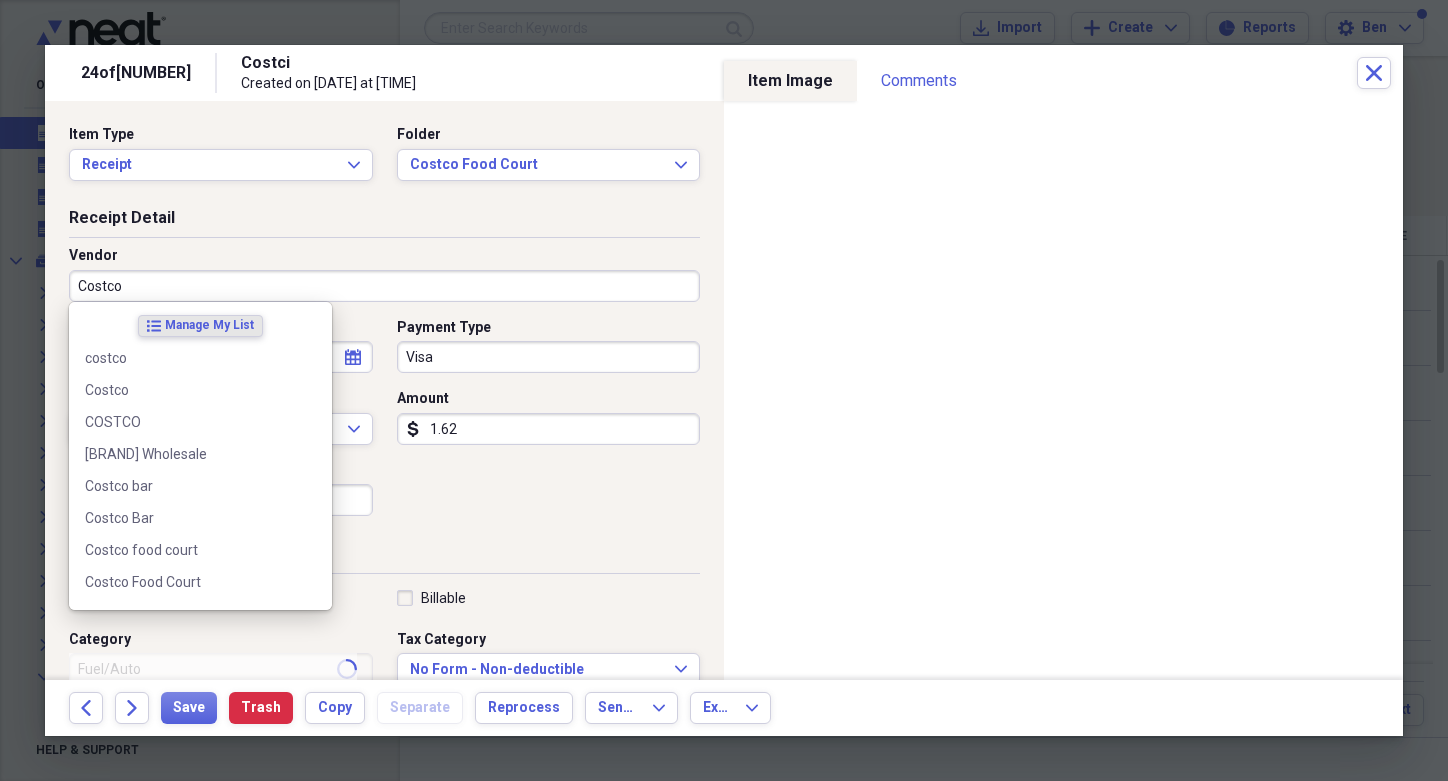 type on "Grocery Store" 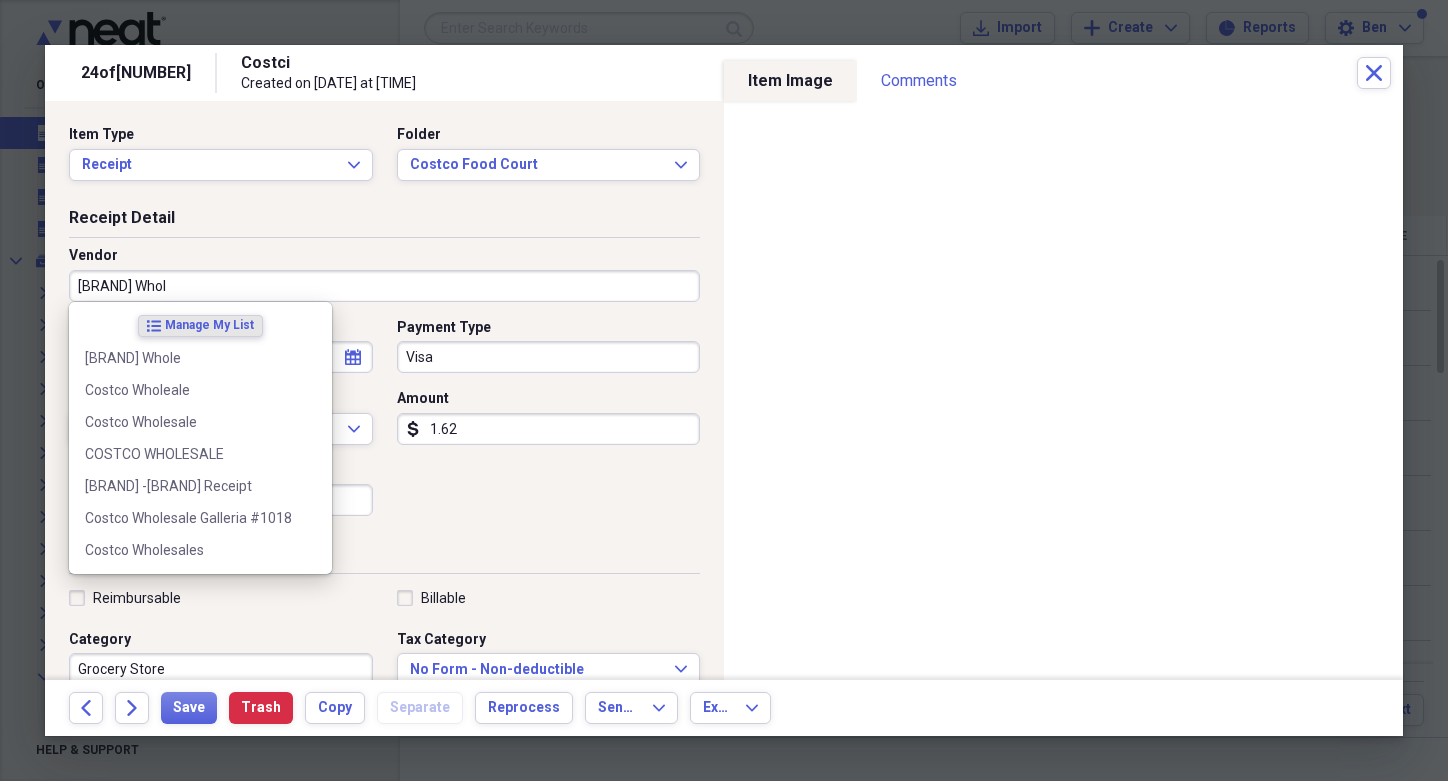 type on "[BRAND] Whole" 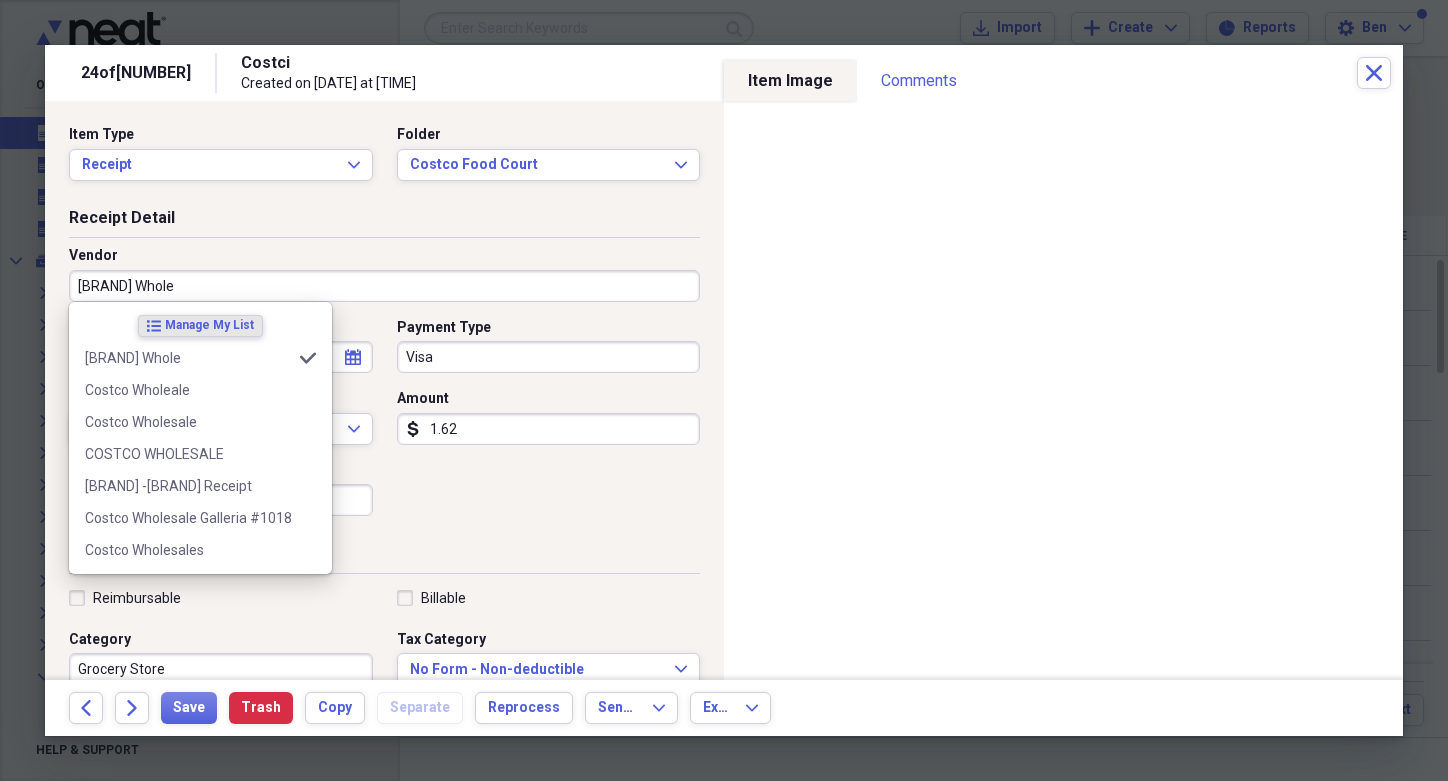 type on "Groceries" 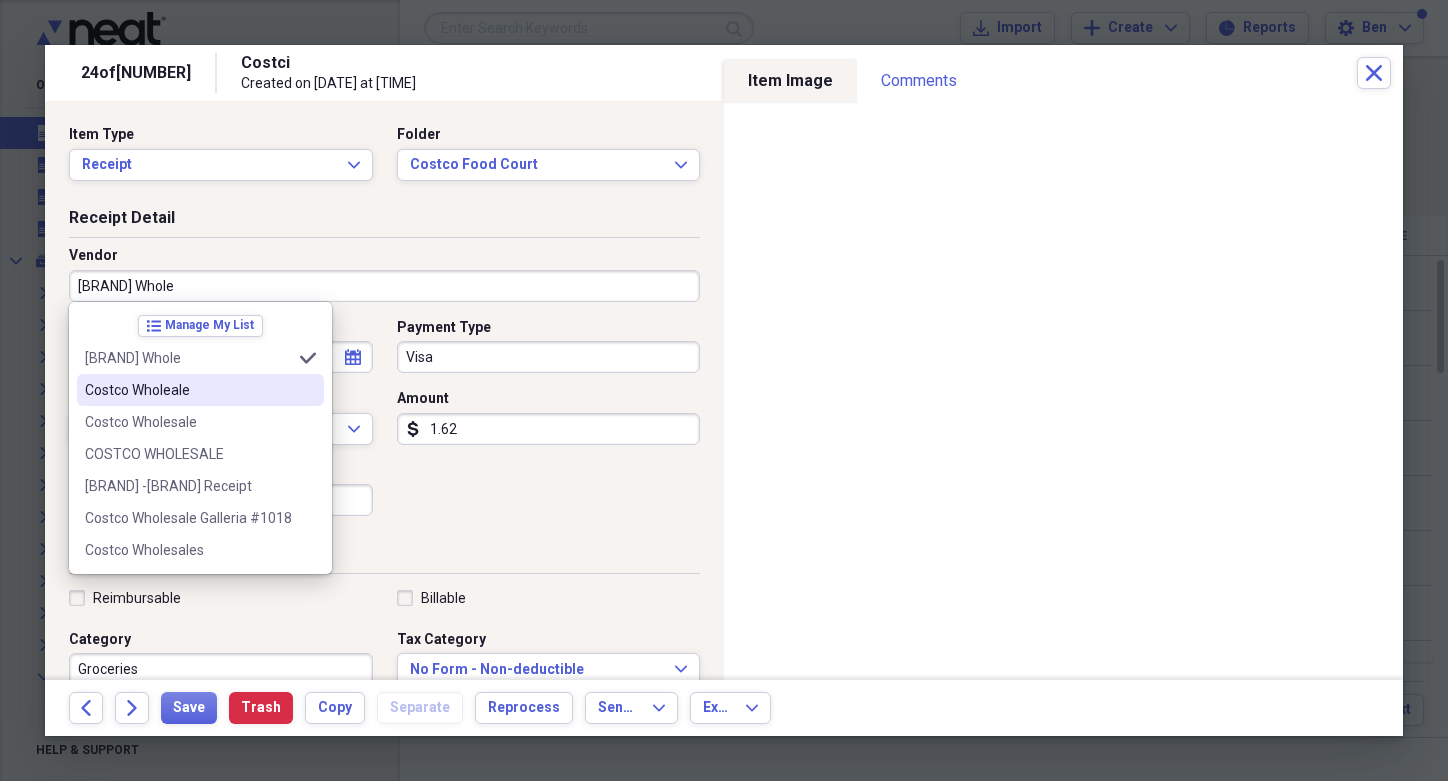 click on "Costco Wholeale" at bounding box center (200, 390) 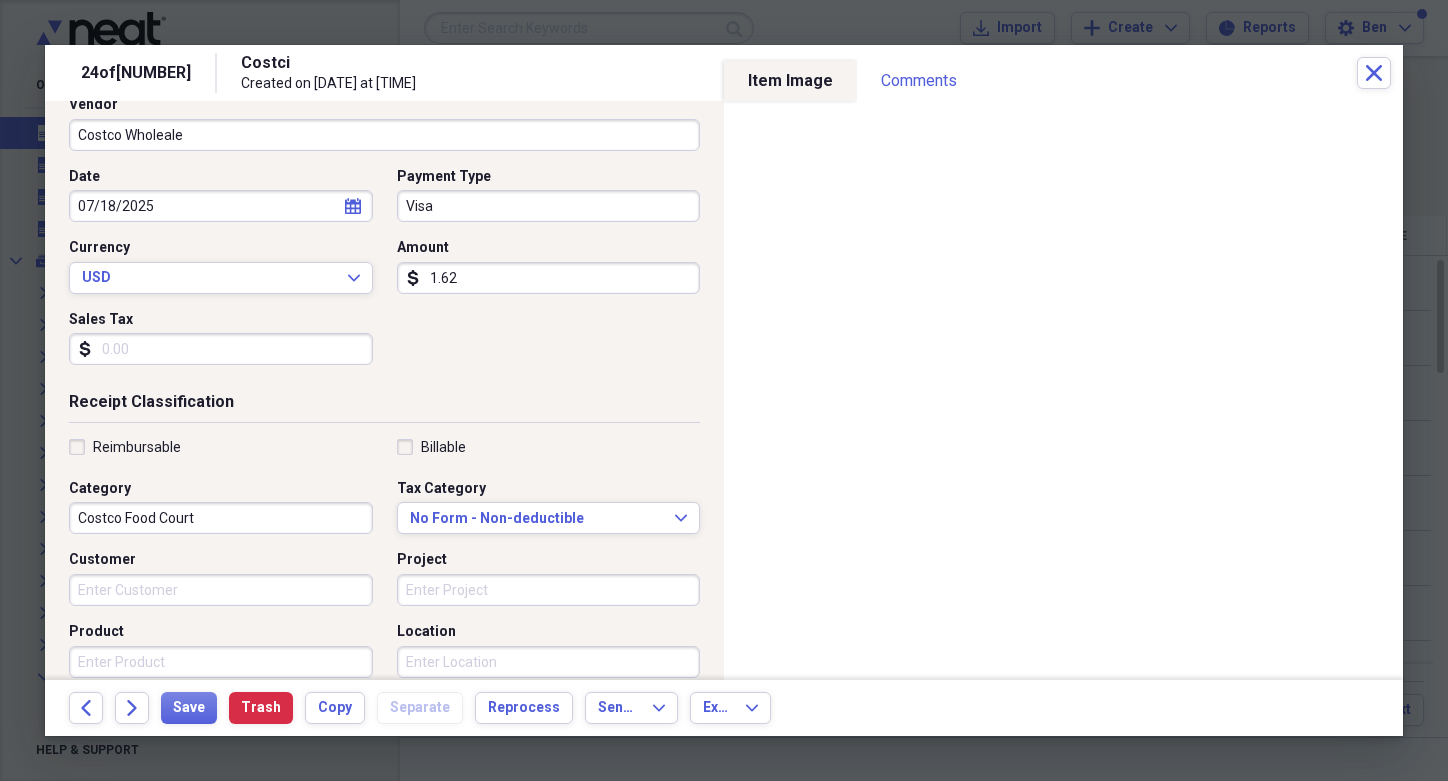 scroll, scrollTop: 138, scrollLeft: 0, axis: vertical 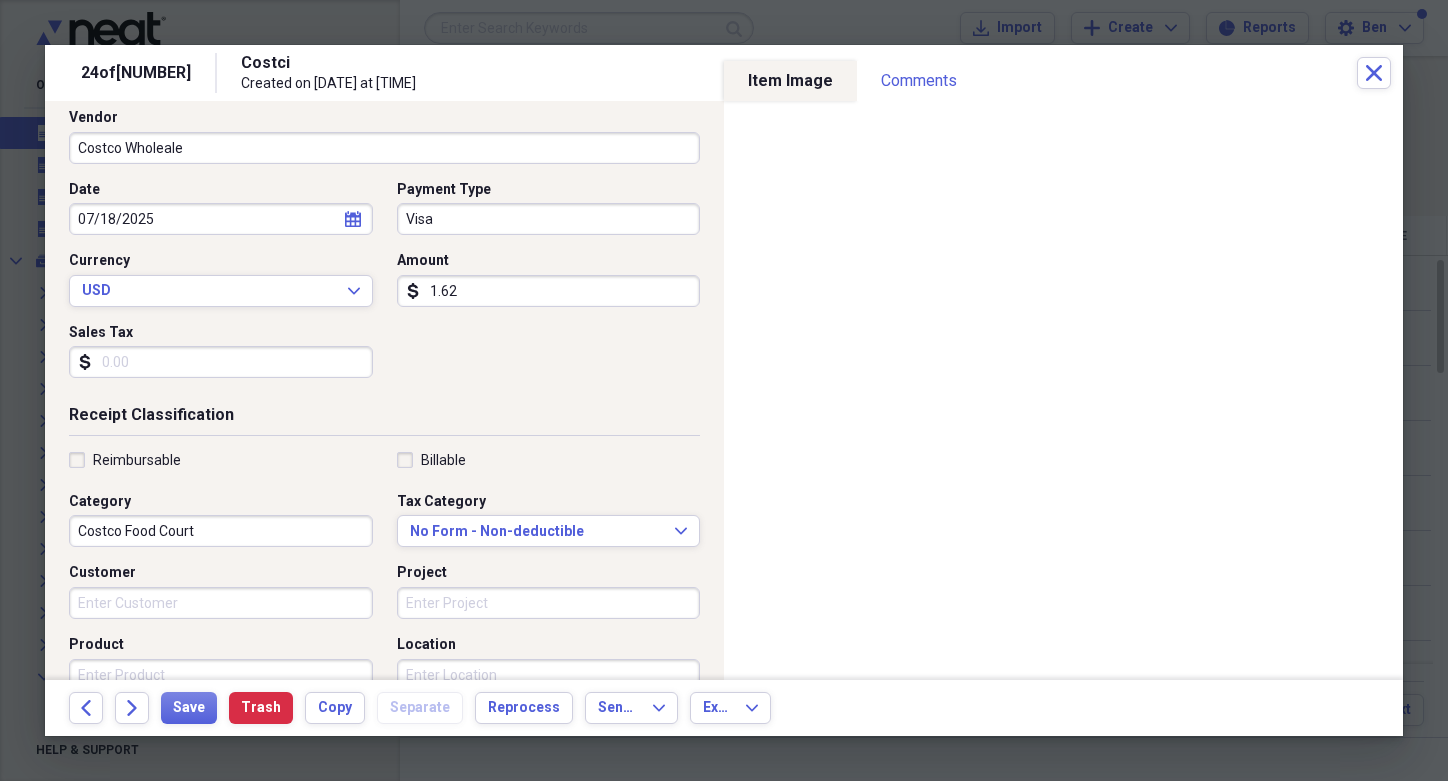 click on "Costco Food Court" at bounding box center [221, 531] 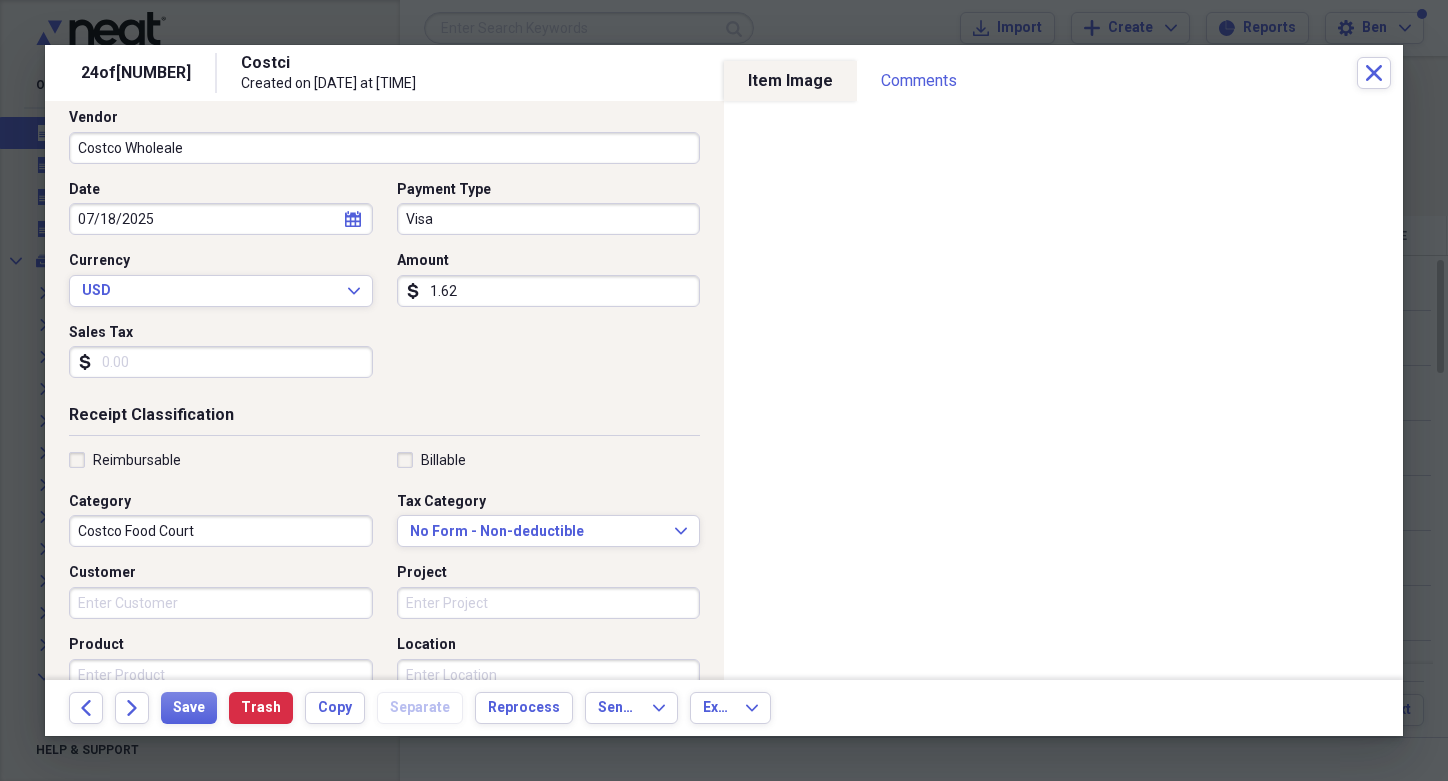 click on "Date [DATE] calendar Calendar Payment Type Visa Currency USD Expand Amount dollar-sign [NUMBER] Sales Tax dollar-sign" at bounding box center [384, 287] 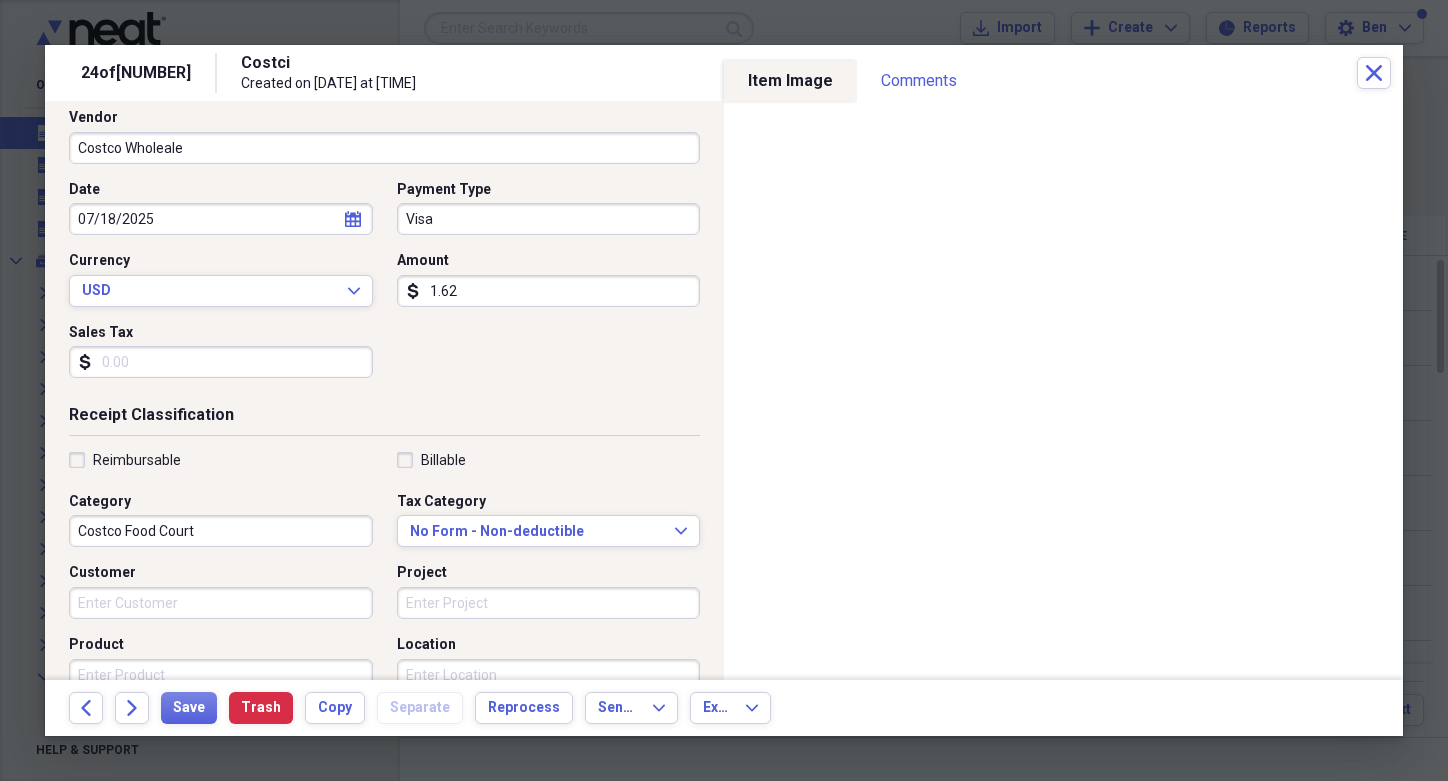 click on "Costco Food Court" at bounding box center (221, 531) 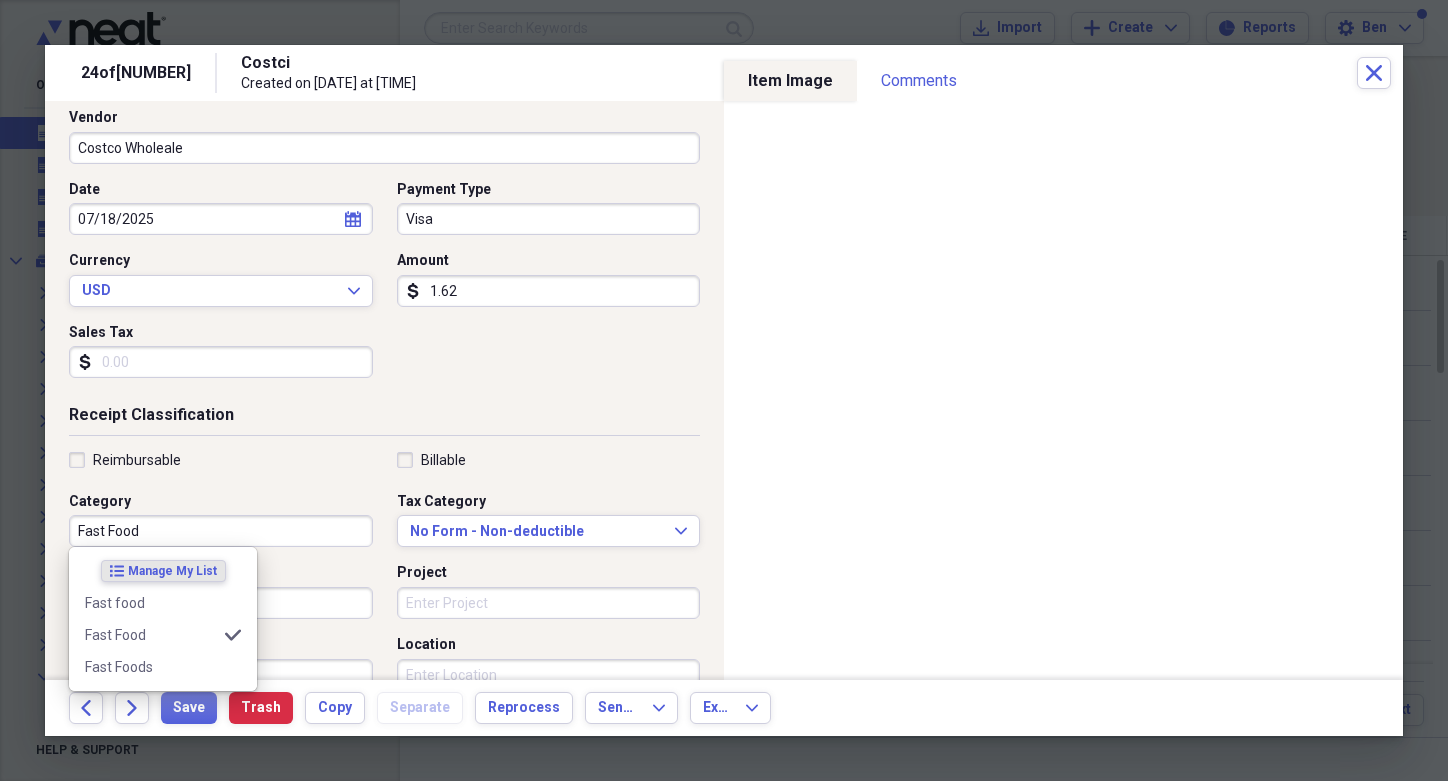 type on "Fast Food" 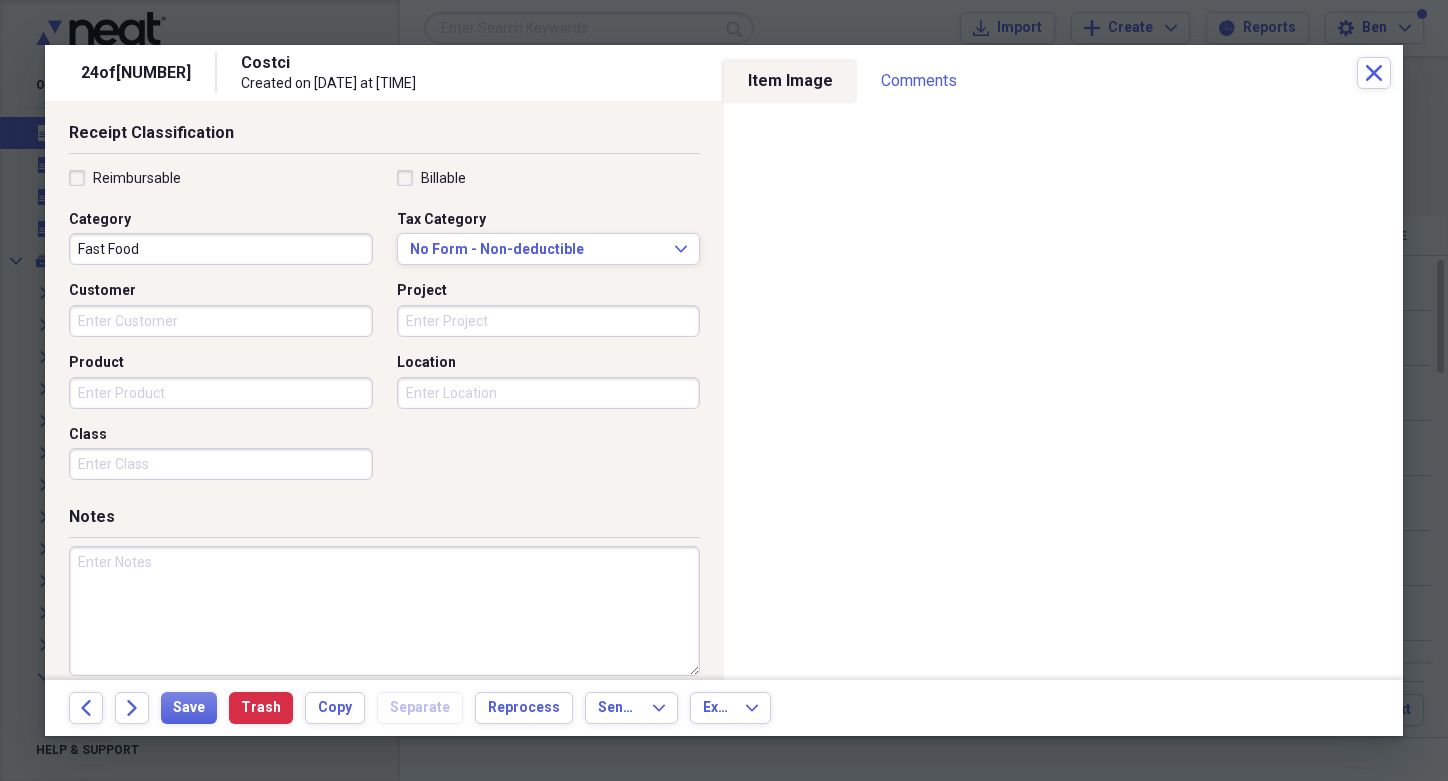 scroll, scrollTop: 441, scrollLeft: 0, axis: vertical 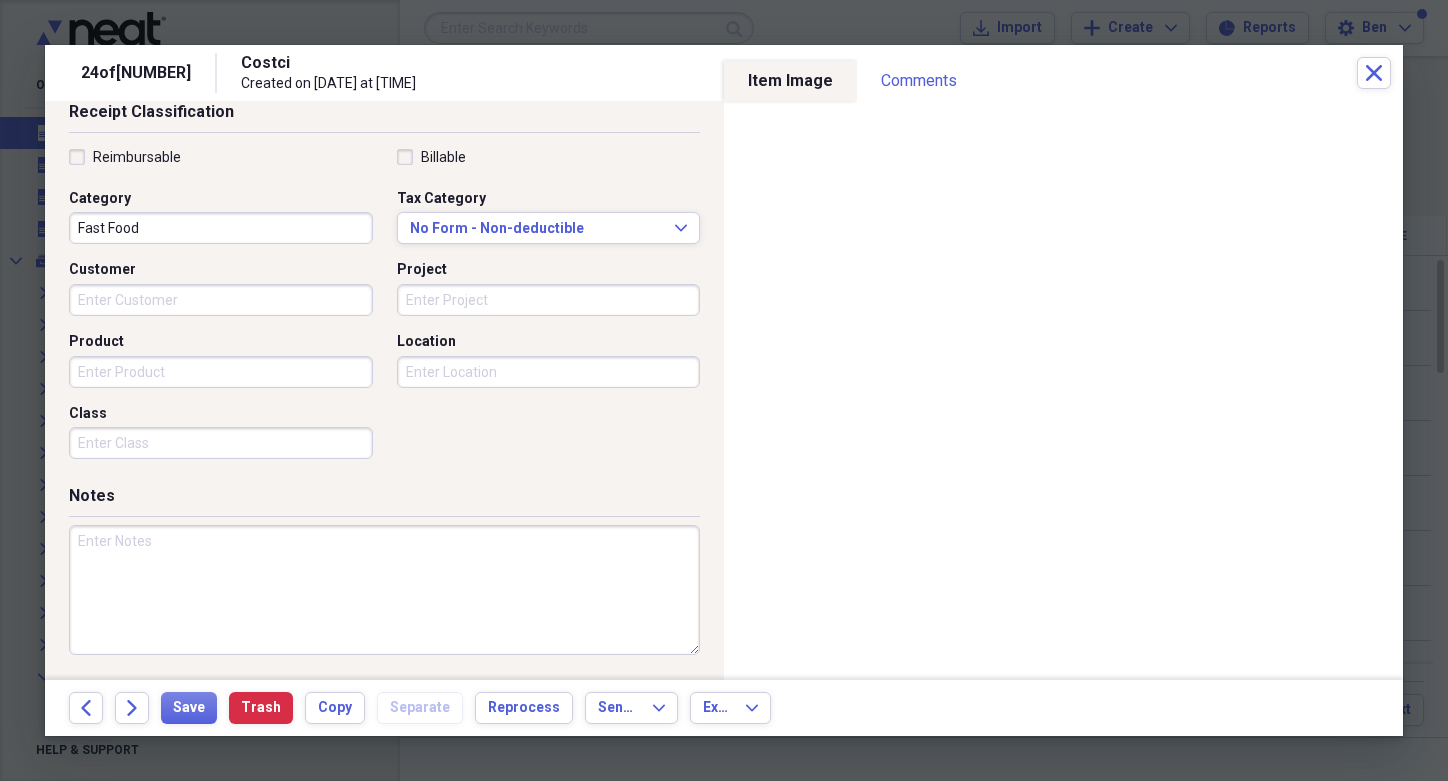 click at bounding box center (384, 590) 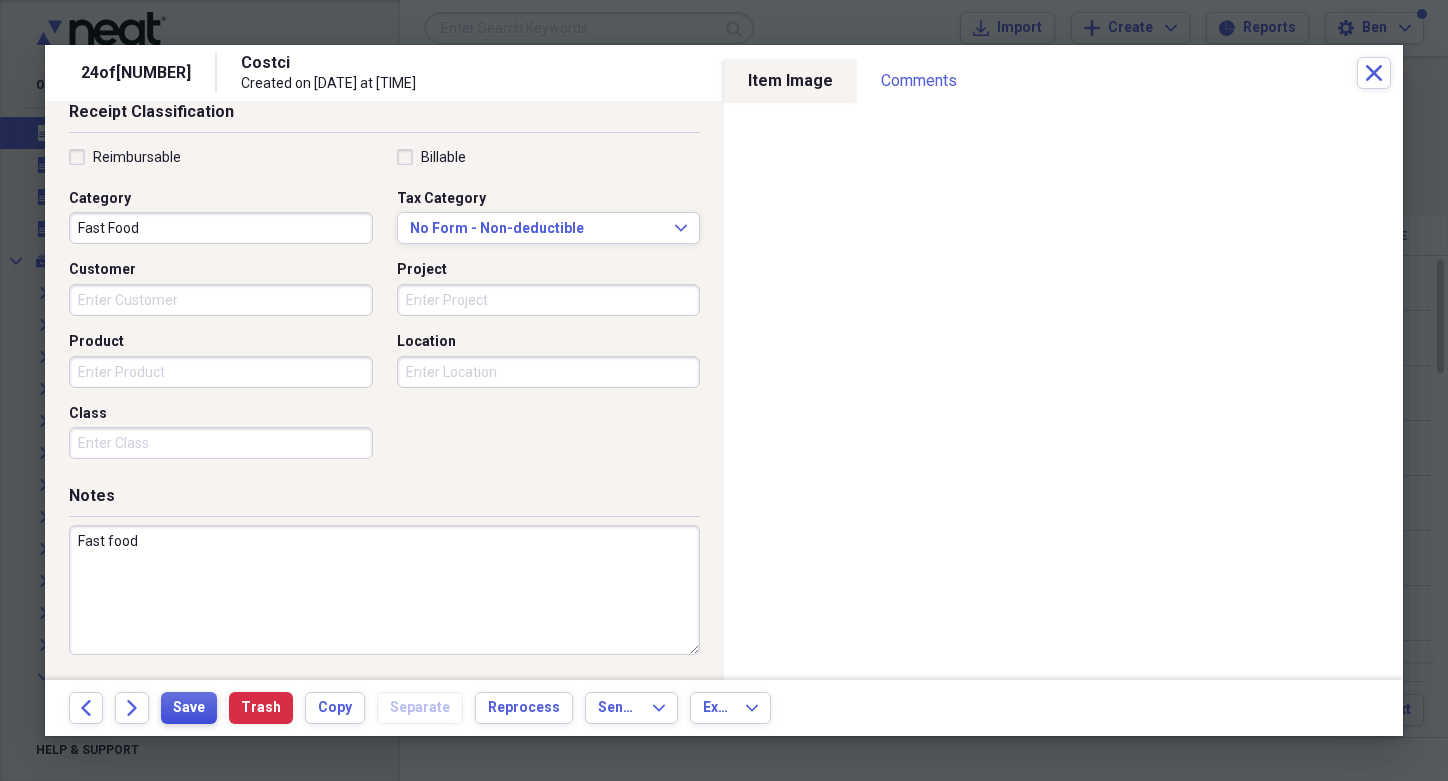 type on "Fast food" 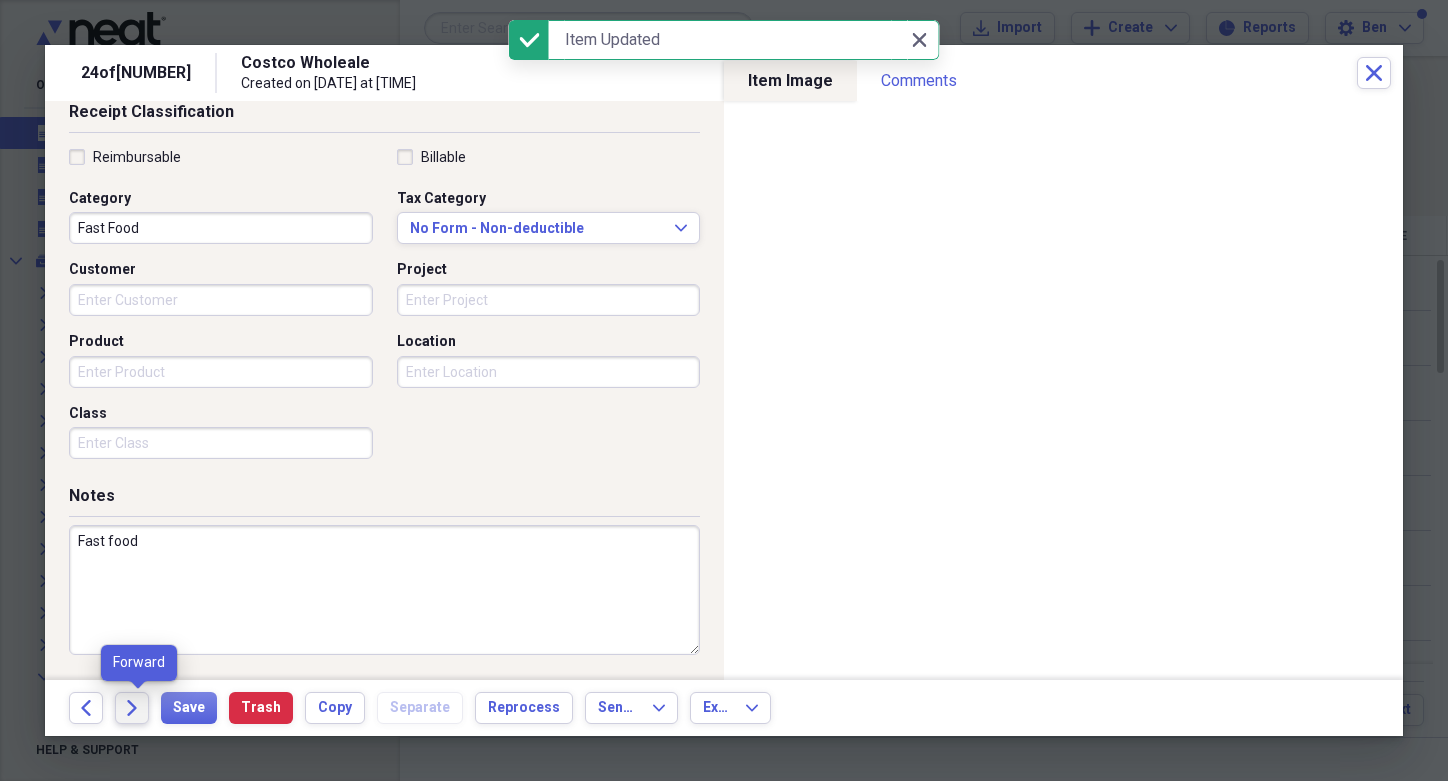click on "Forward" 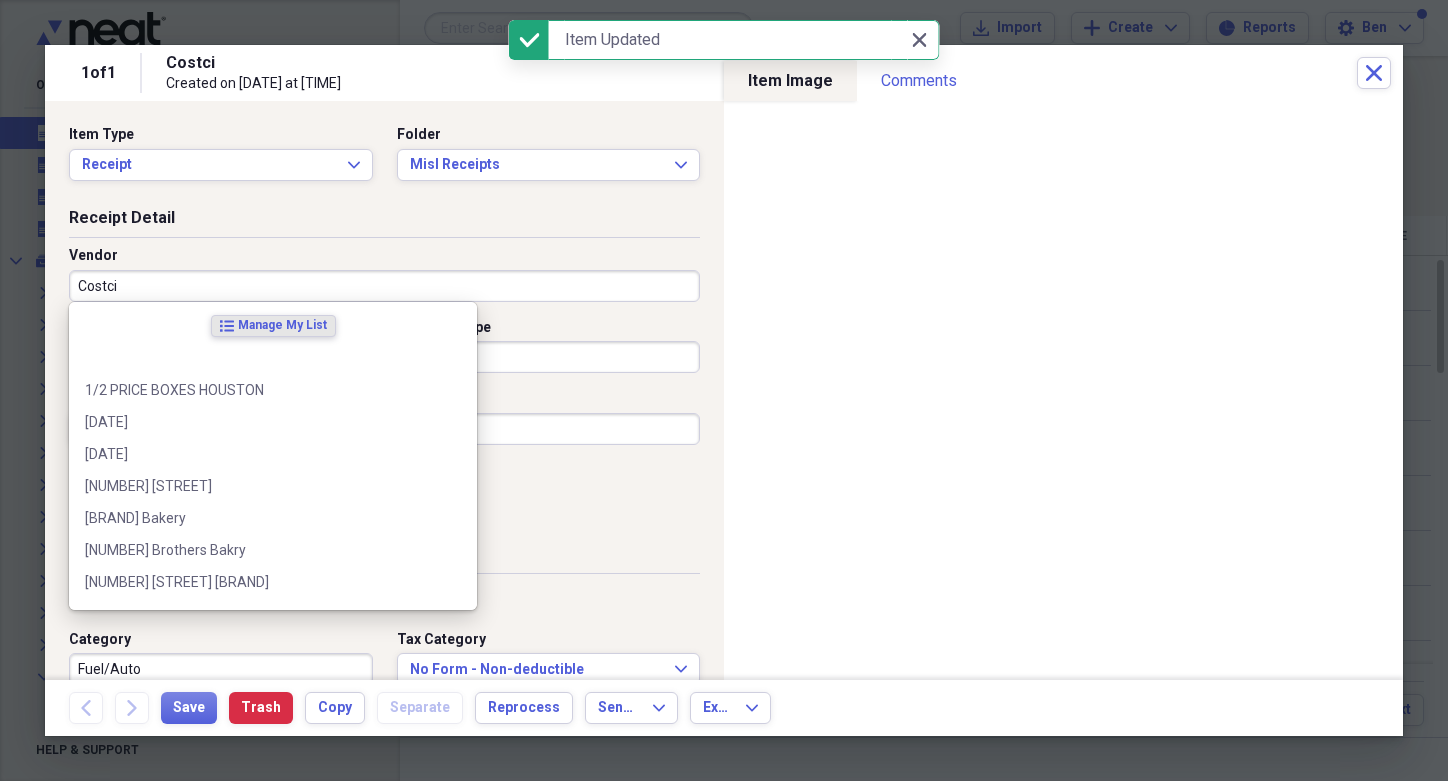 click on "Costci" at bounding box center (384, 286) 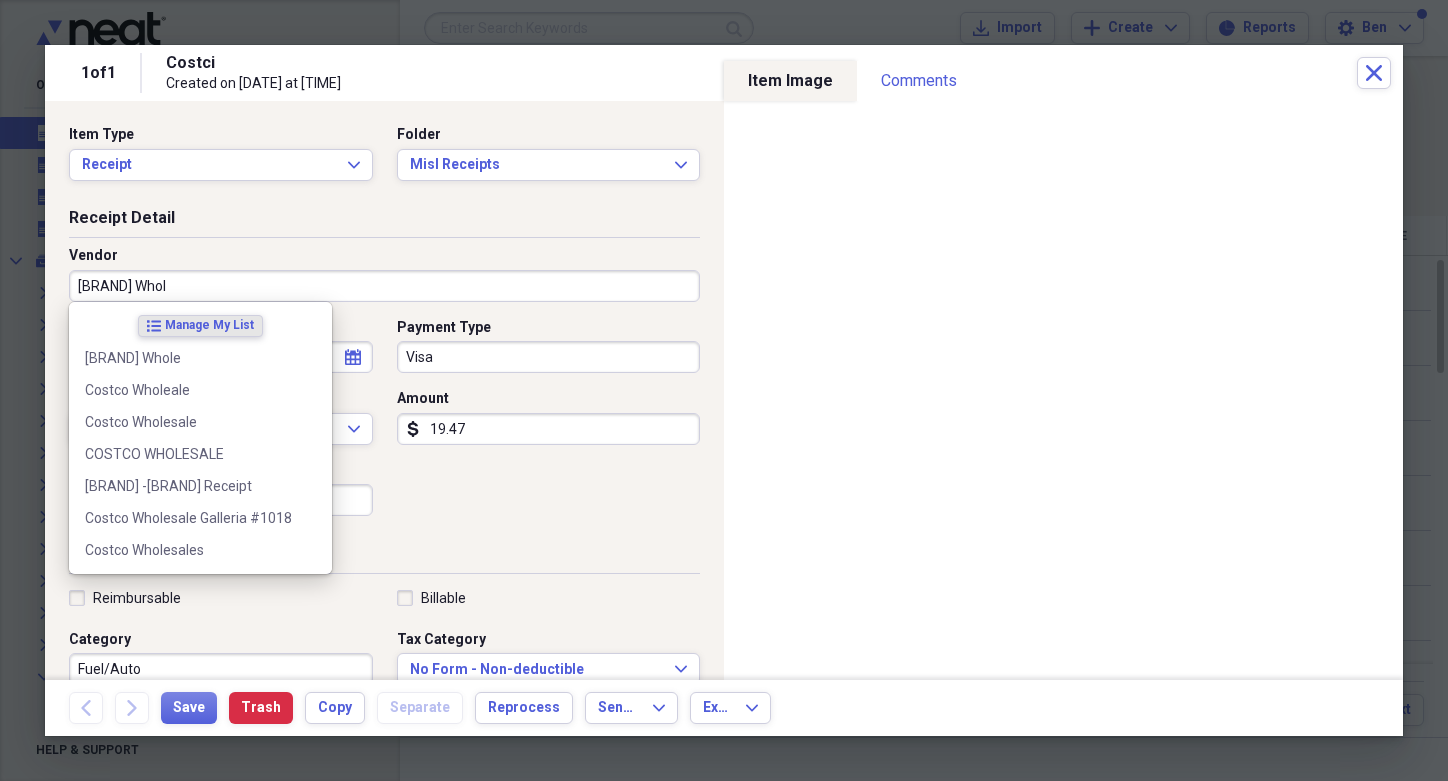 type on "[BRAND] Whole" 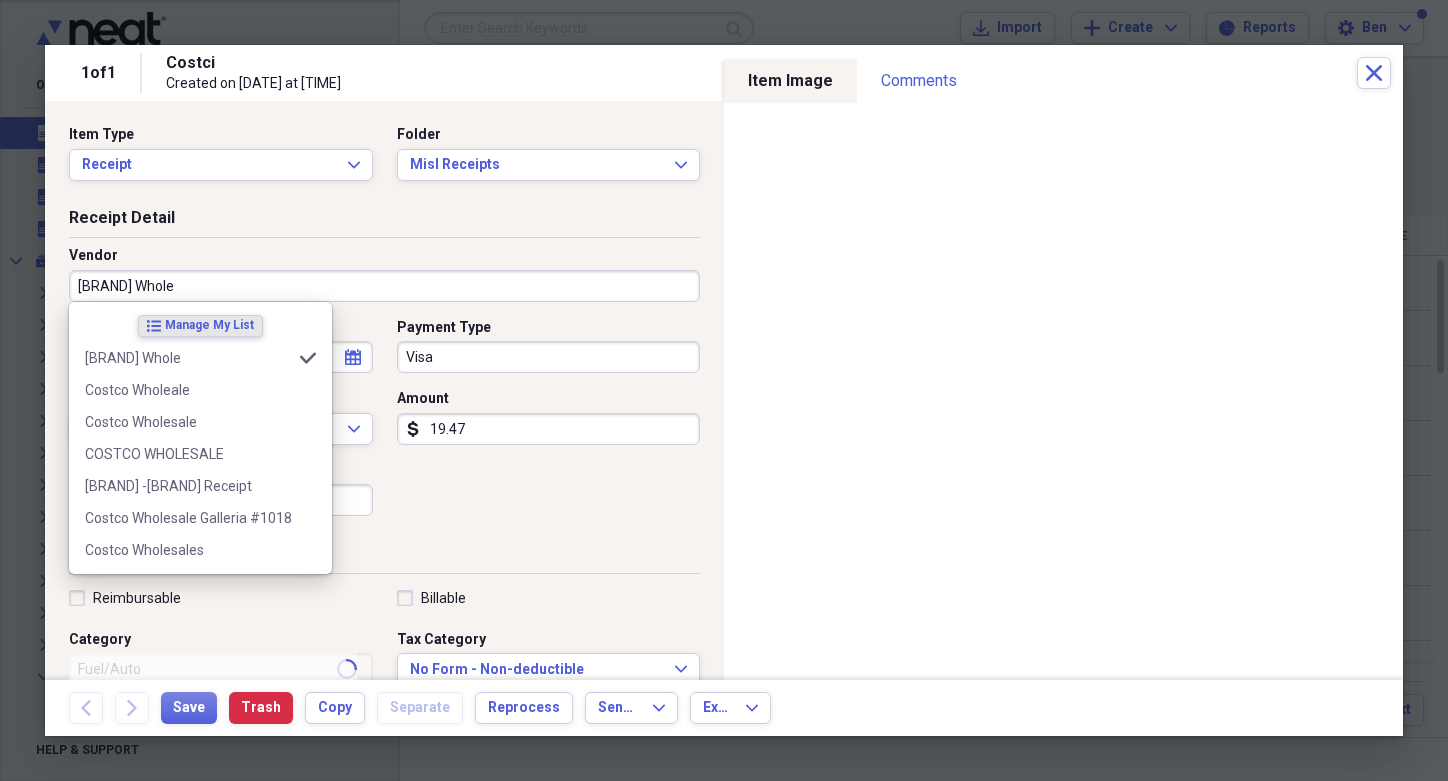 type on "Groceries" 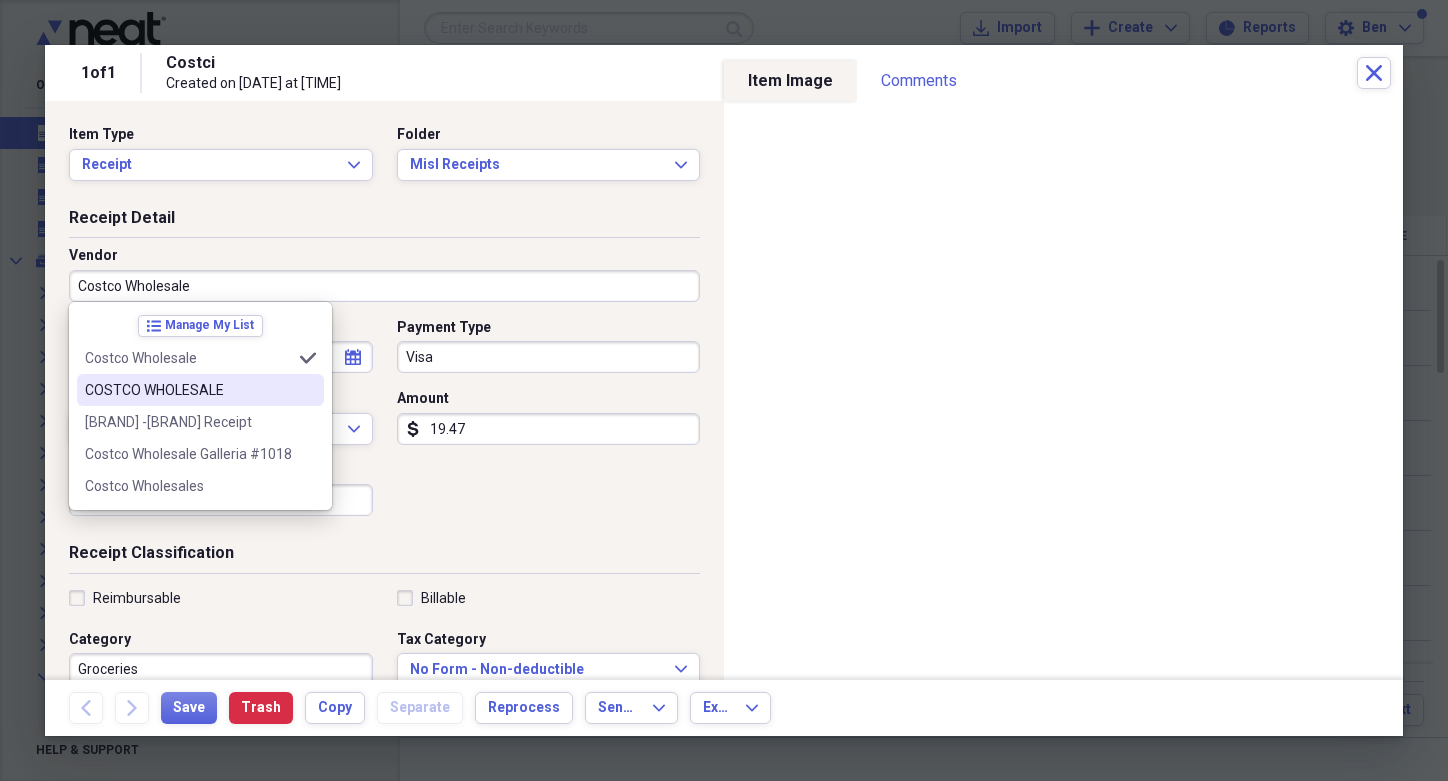 type on "Costco Wholesale" 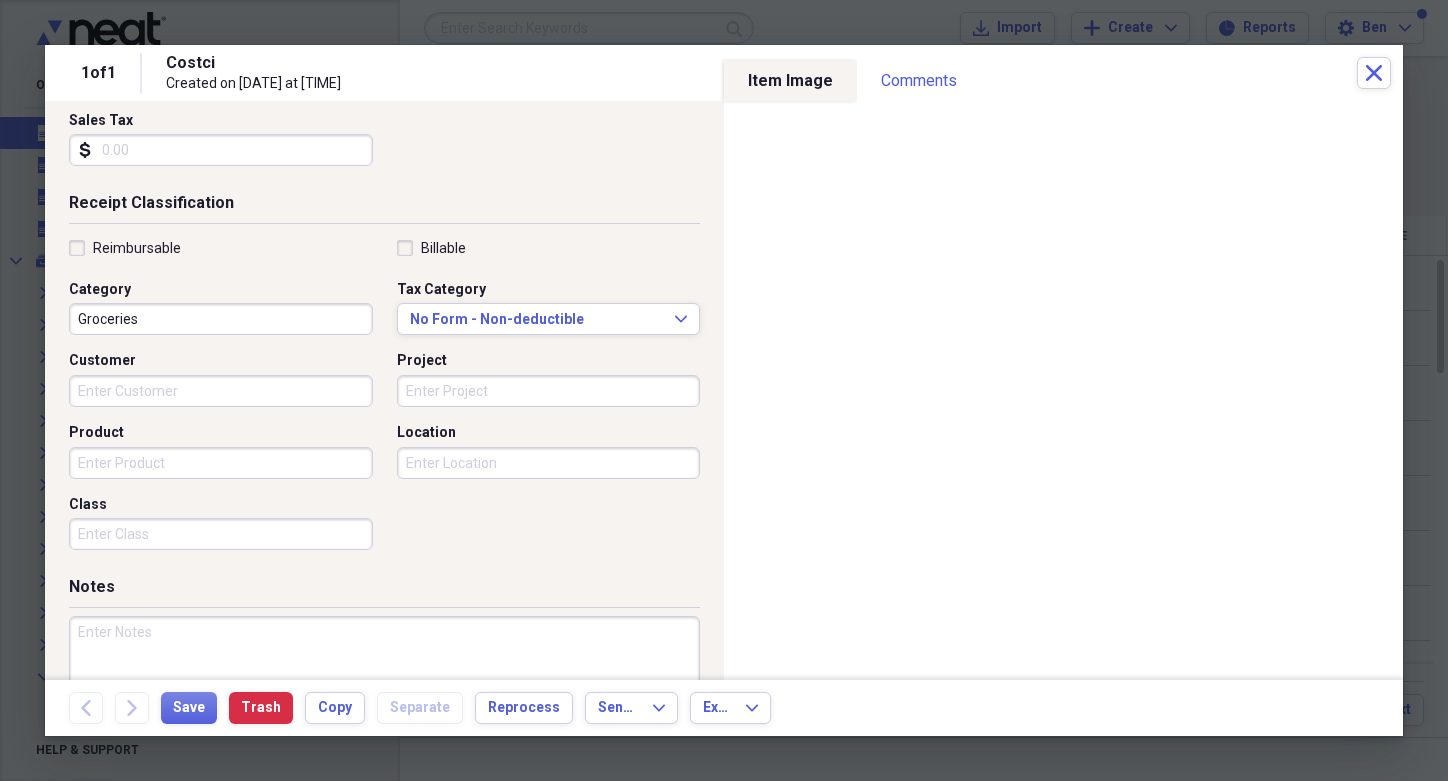 scroll, scrollTop: 441, scrollLeft: 0, axis: vertical 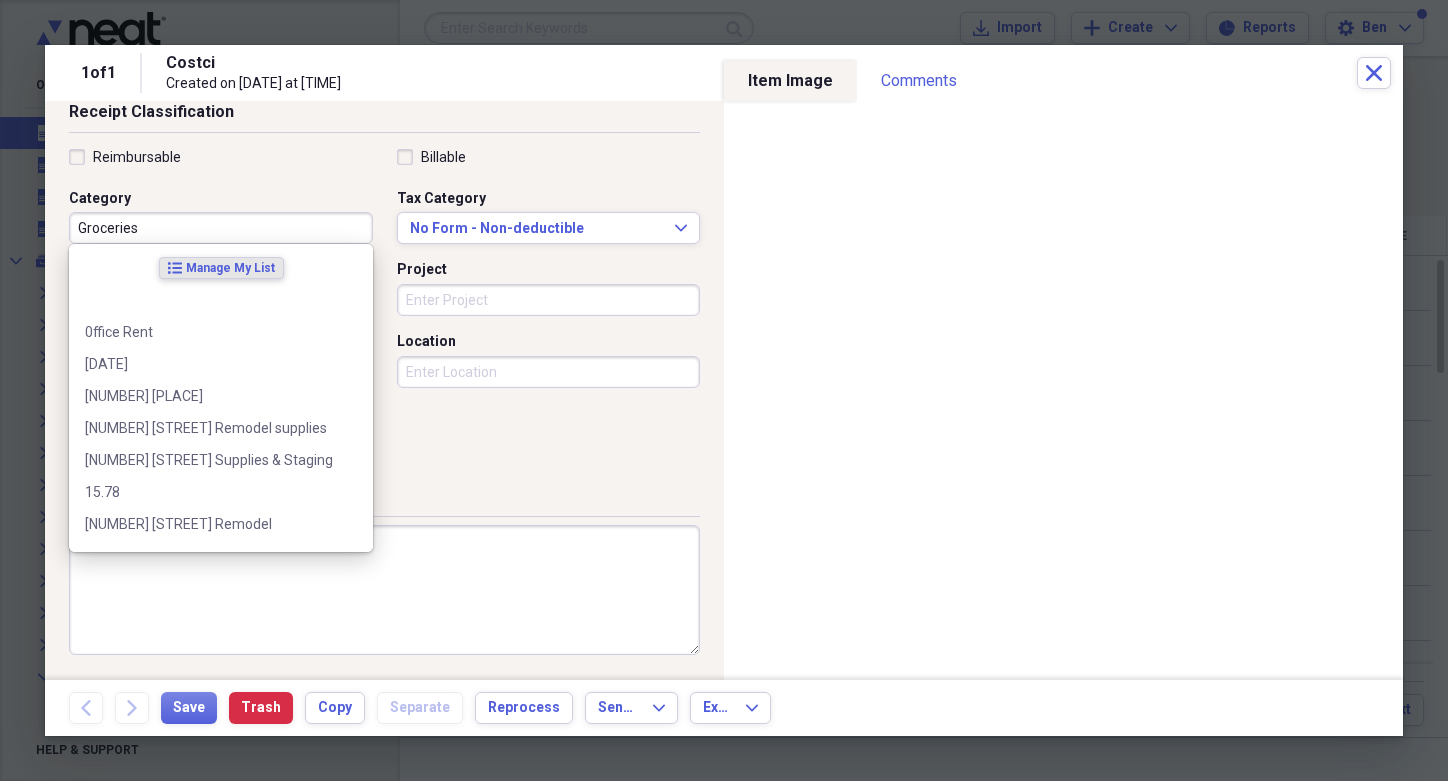click on "Groceries" at bounding box center (221, 228) 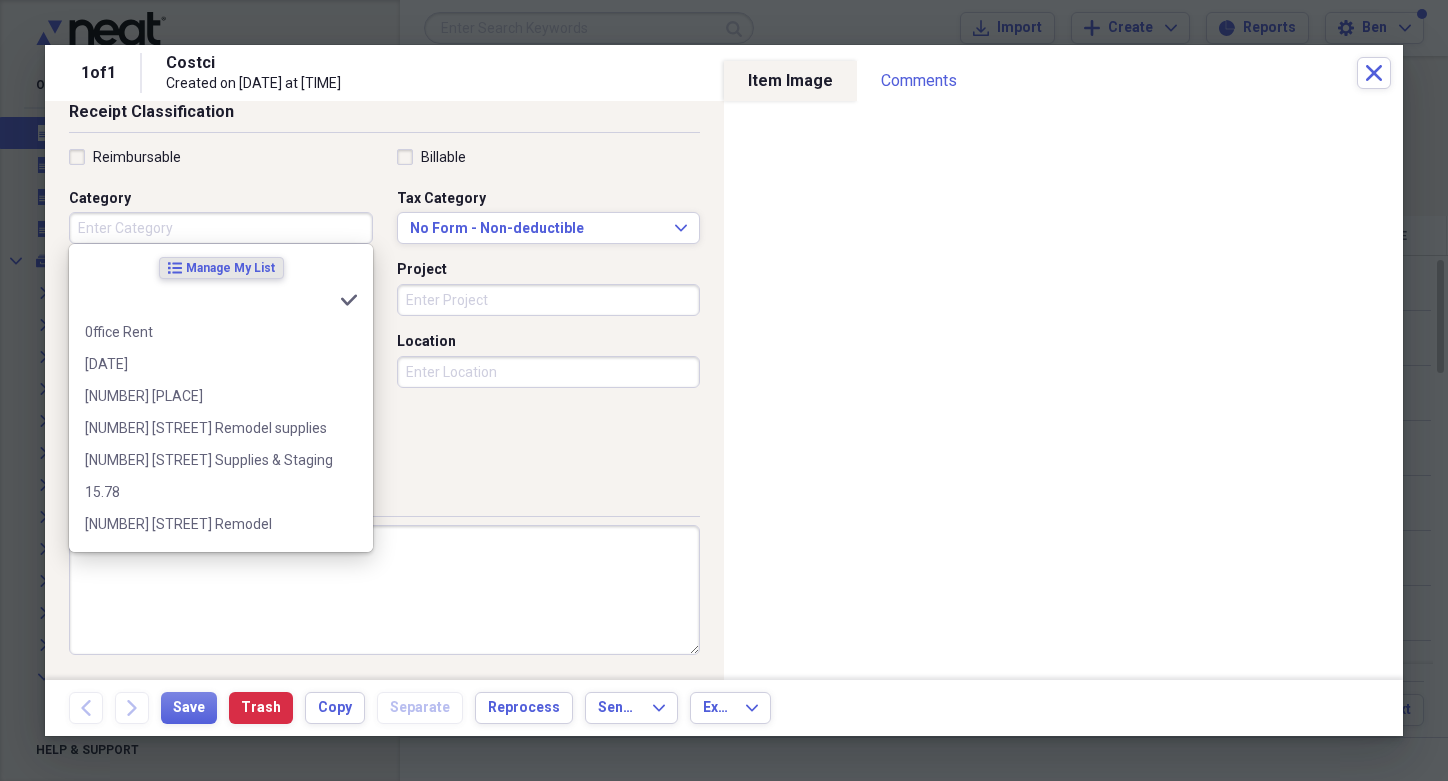 click on "Category" at bounding box center [221, 228] 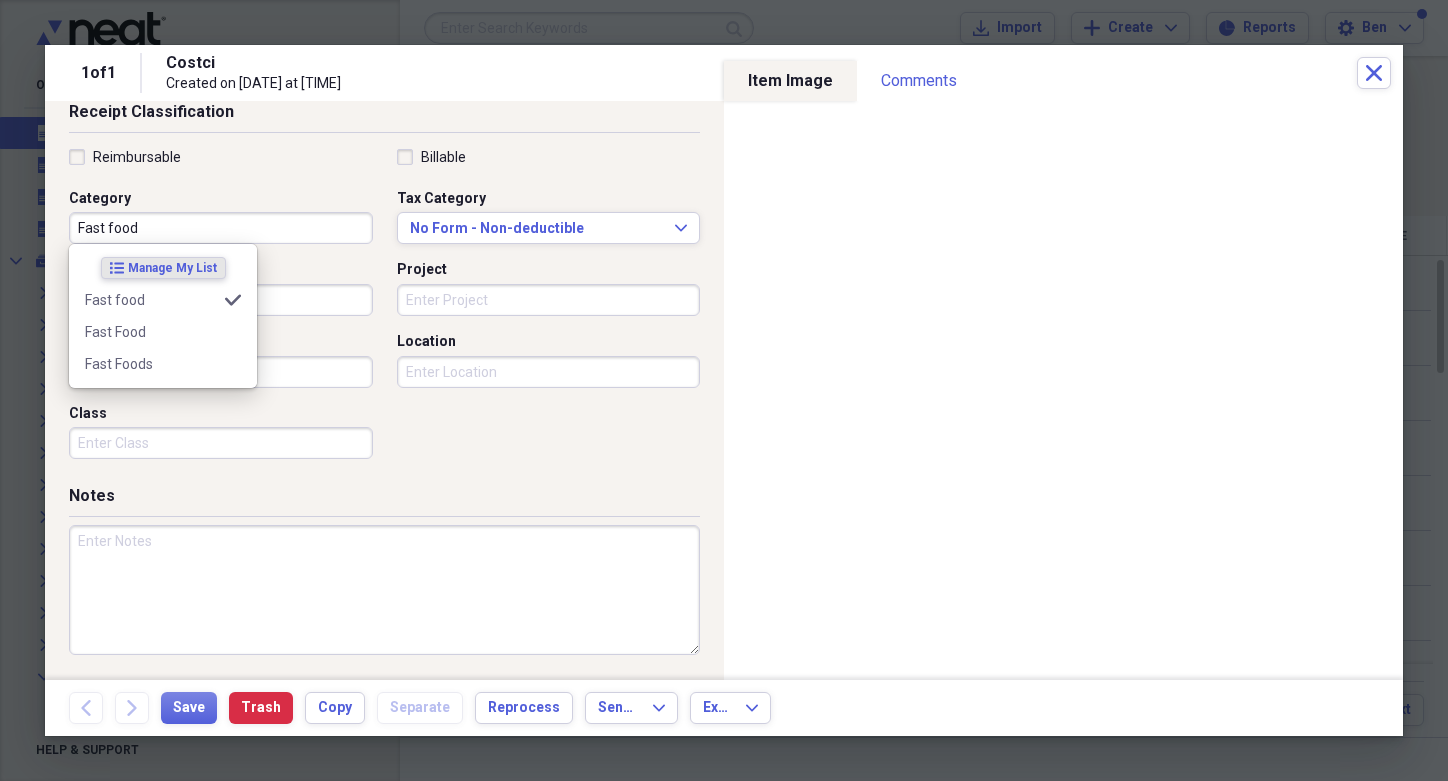 type on "Fast food" 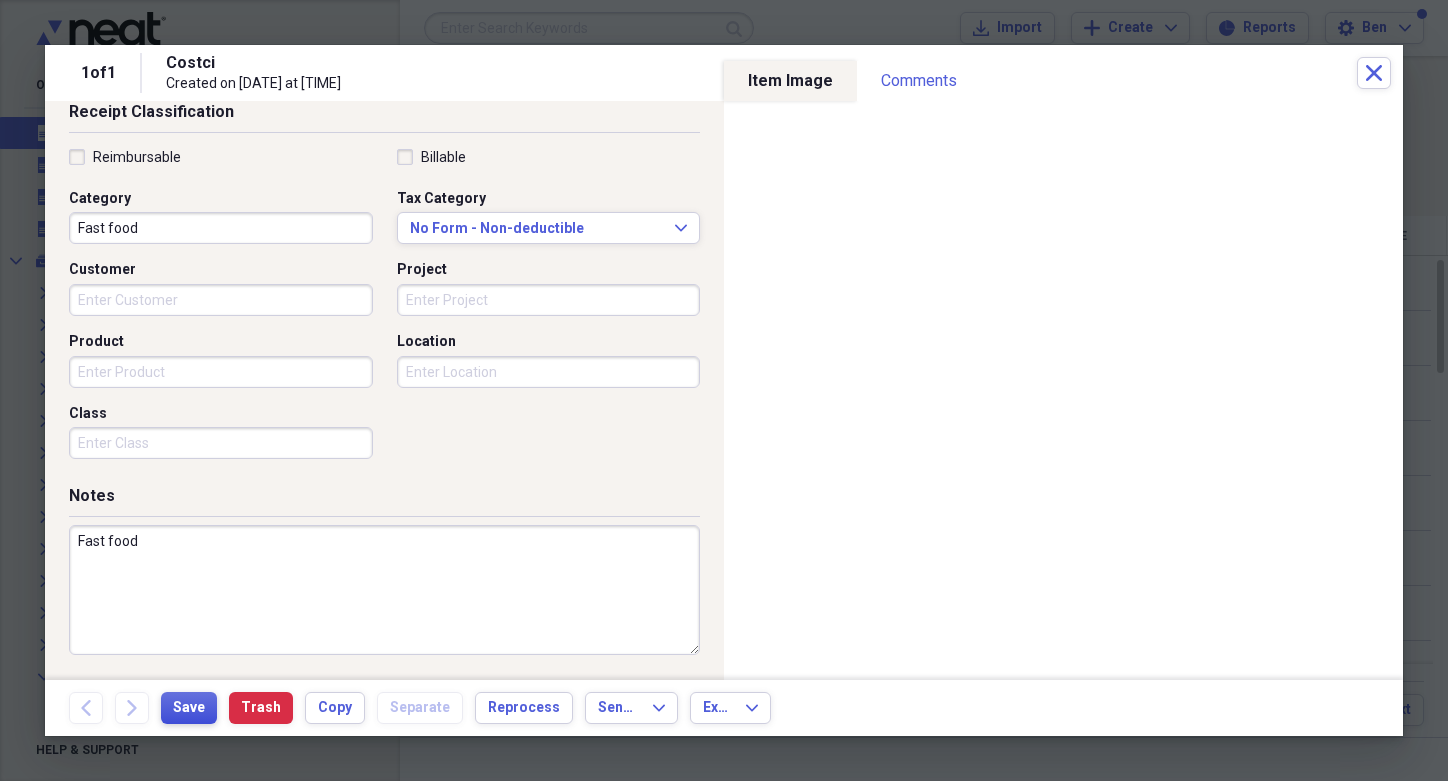 type on "Fast food" 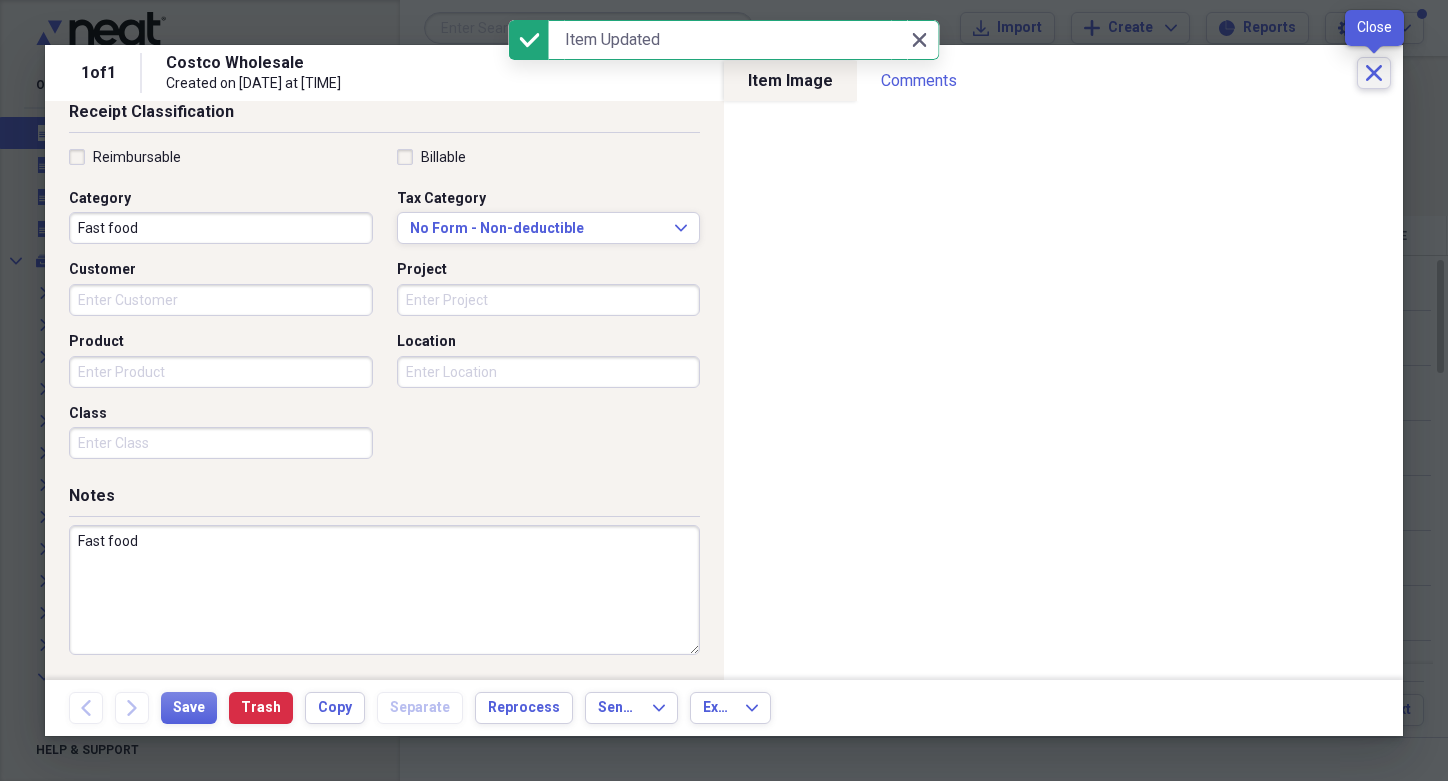 click 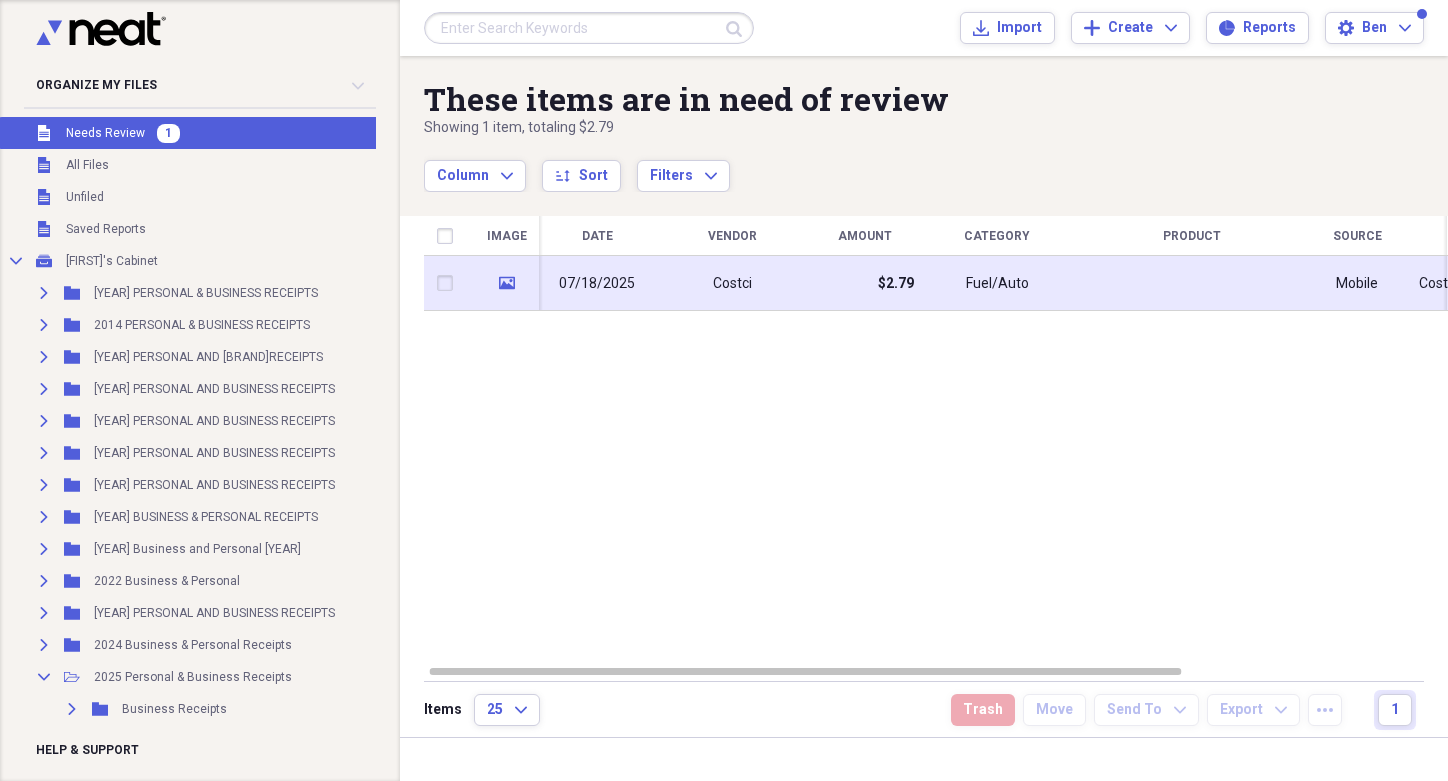 click on "07/18/2025" at bounding box center [597, 284] 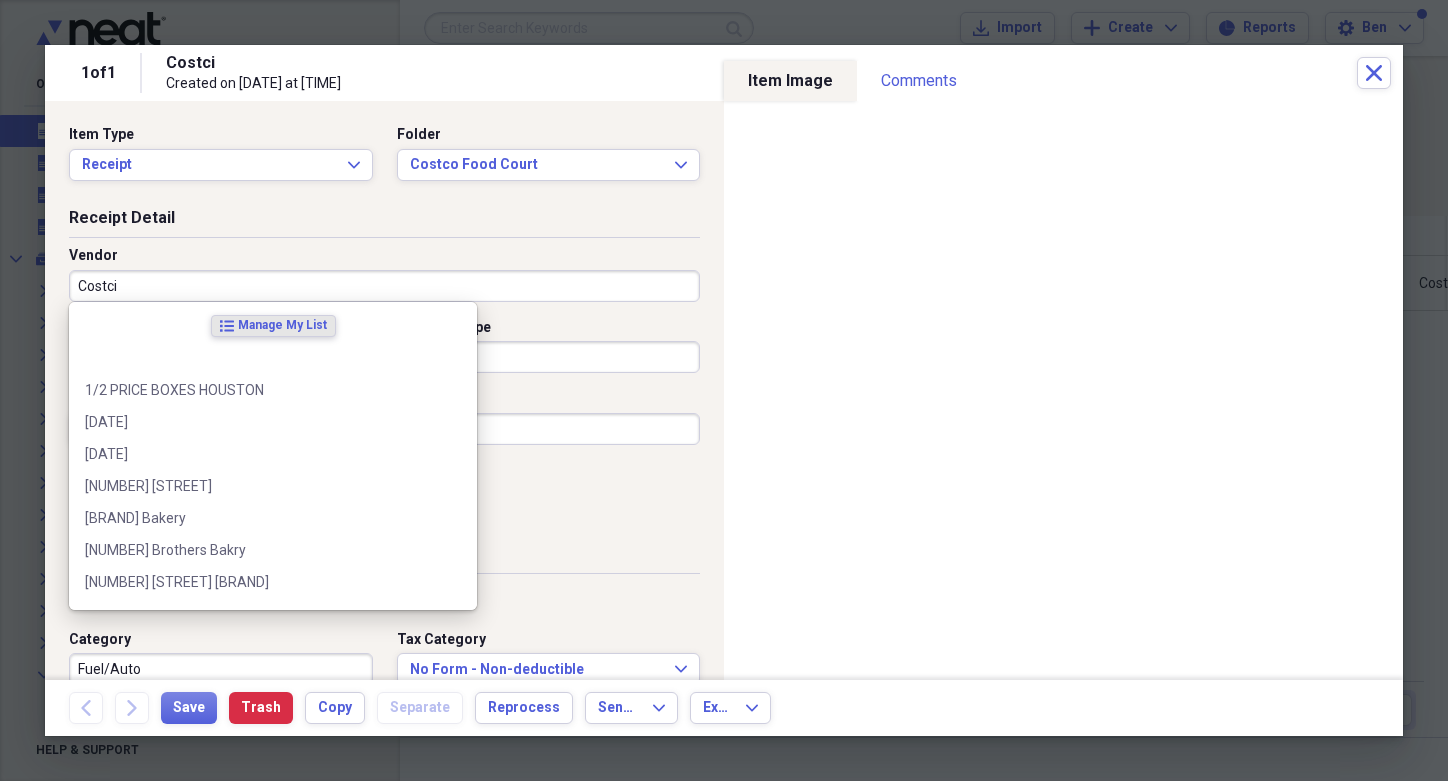 click on "Costci" at bounding box center [384, 286] 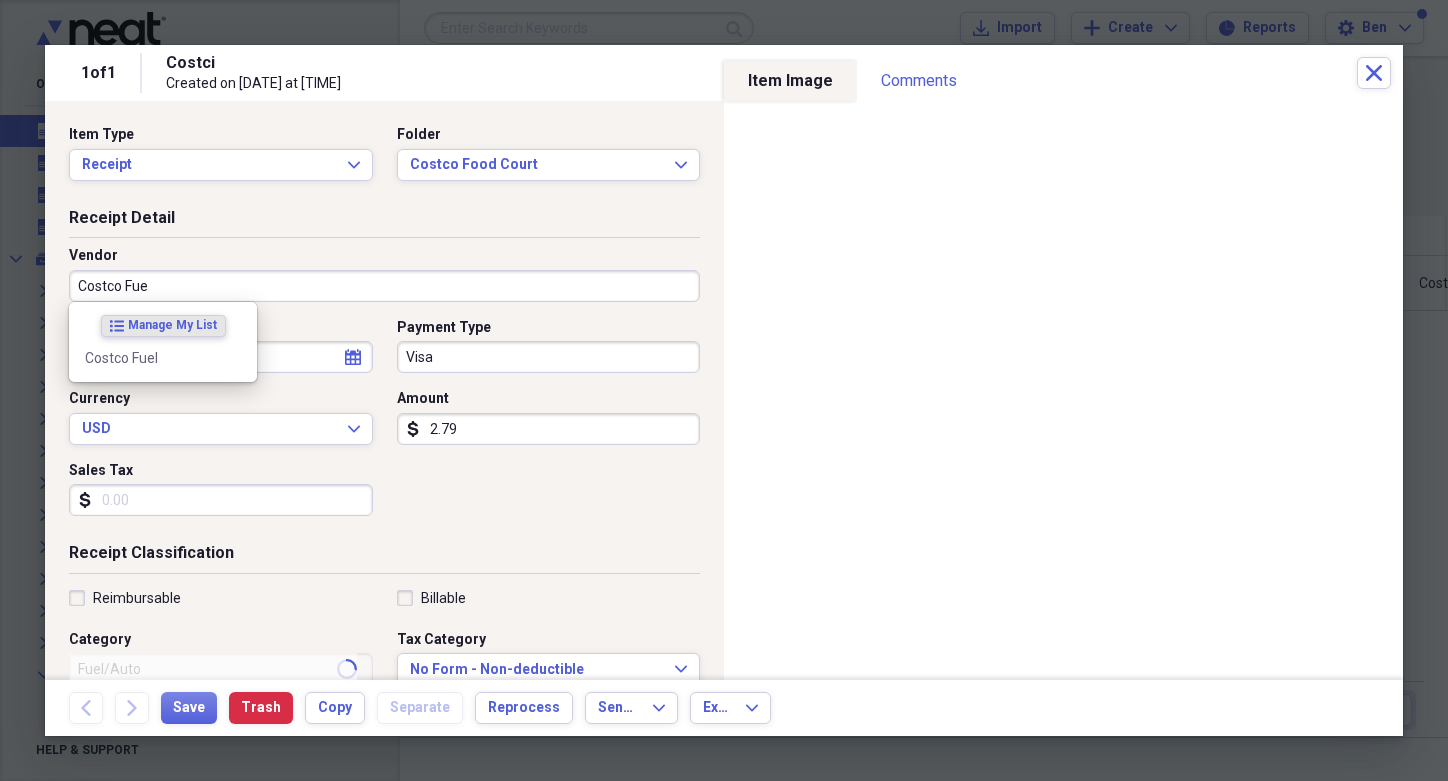 type on "Costco Fuel" 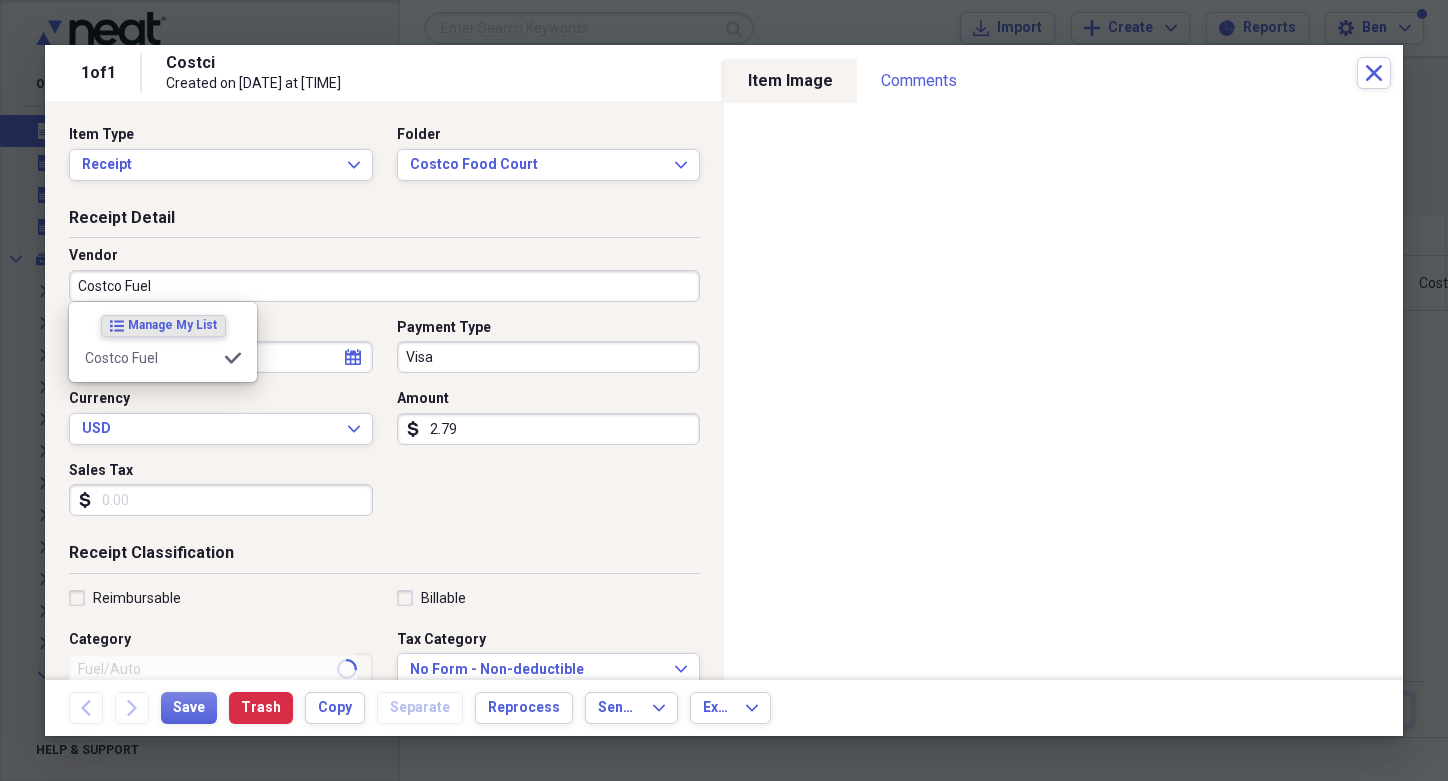 type on "Fuel Prius" 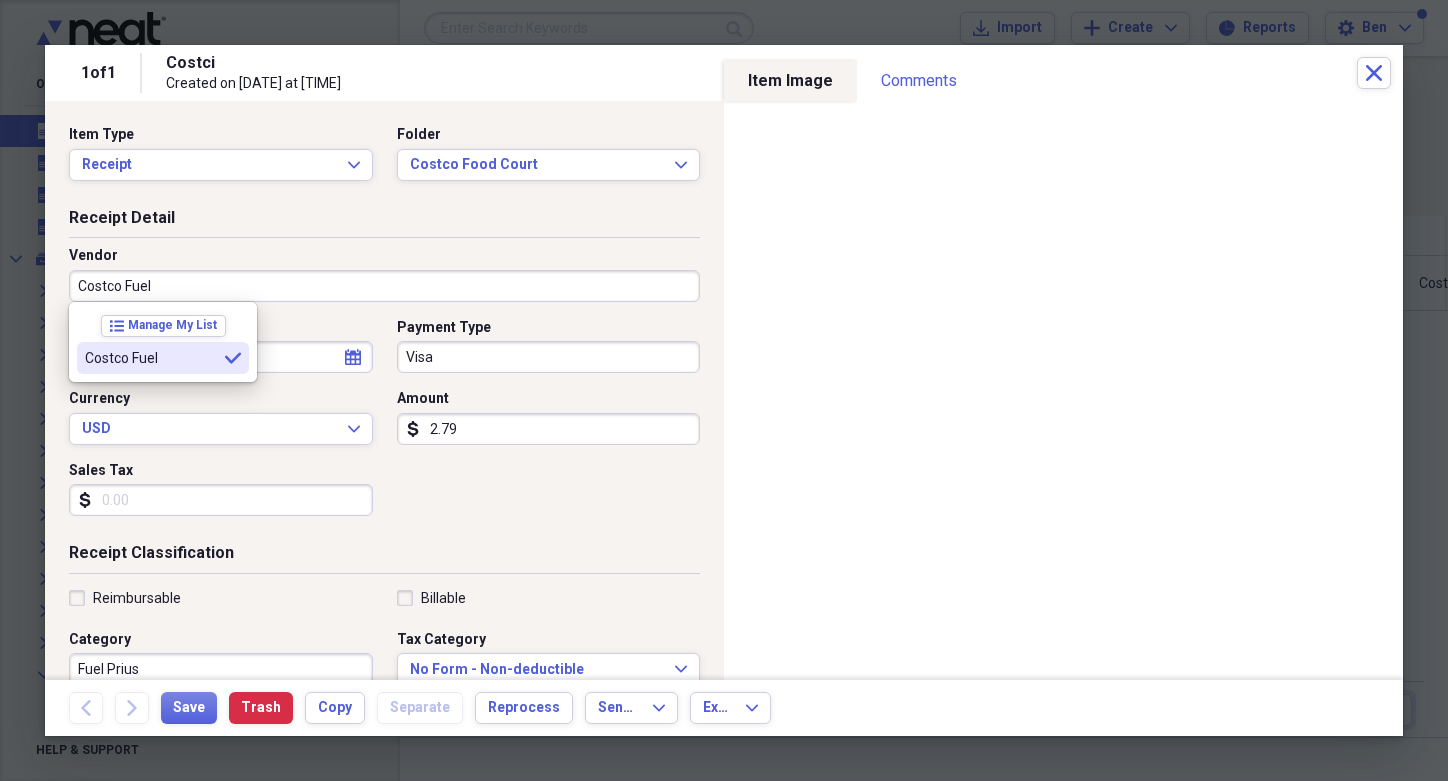 type on "Costco Fuel" 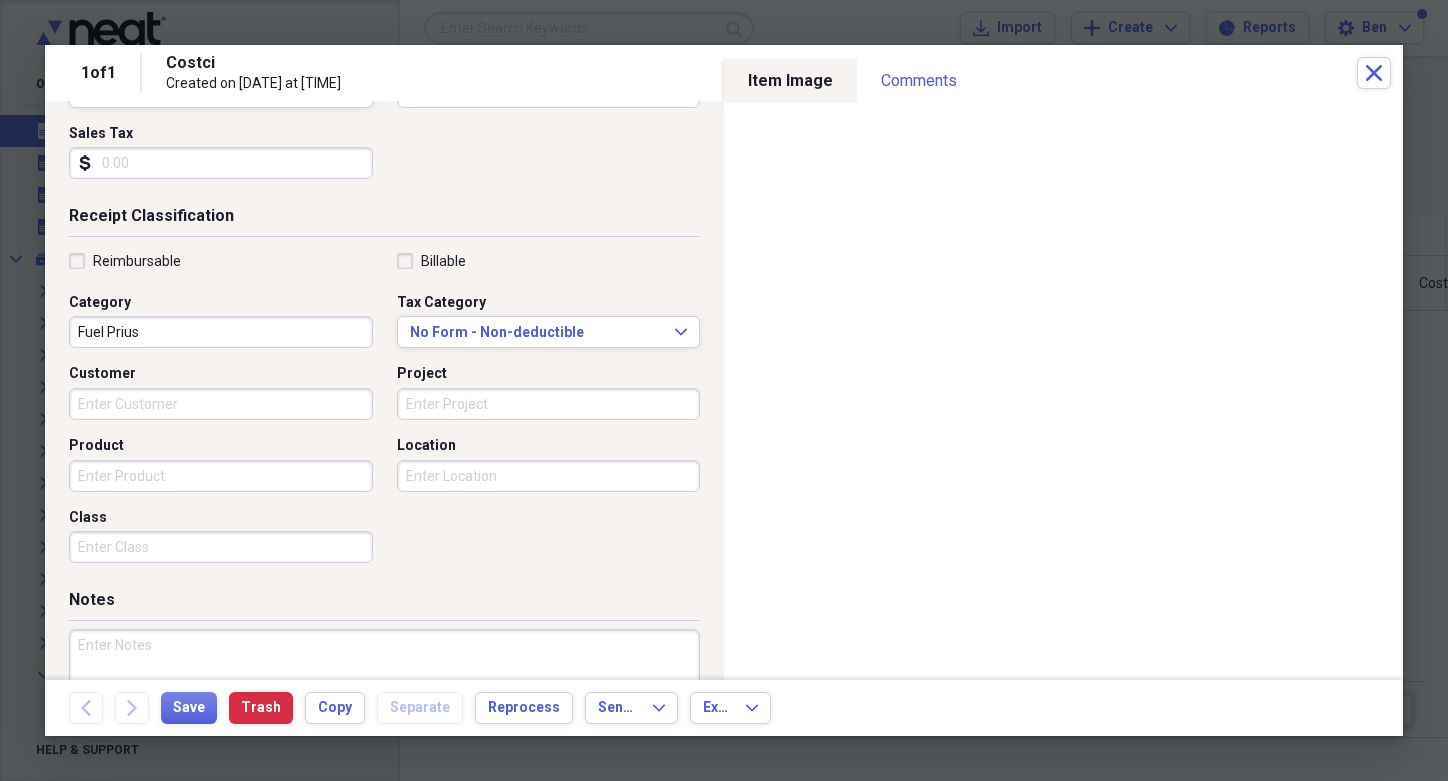 scroll, scrollTop: 342, scrollLeft: 0, axis: vertical 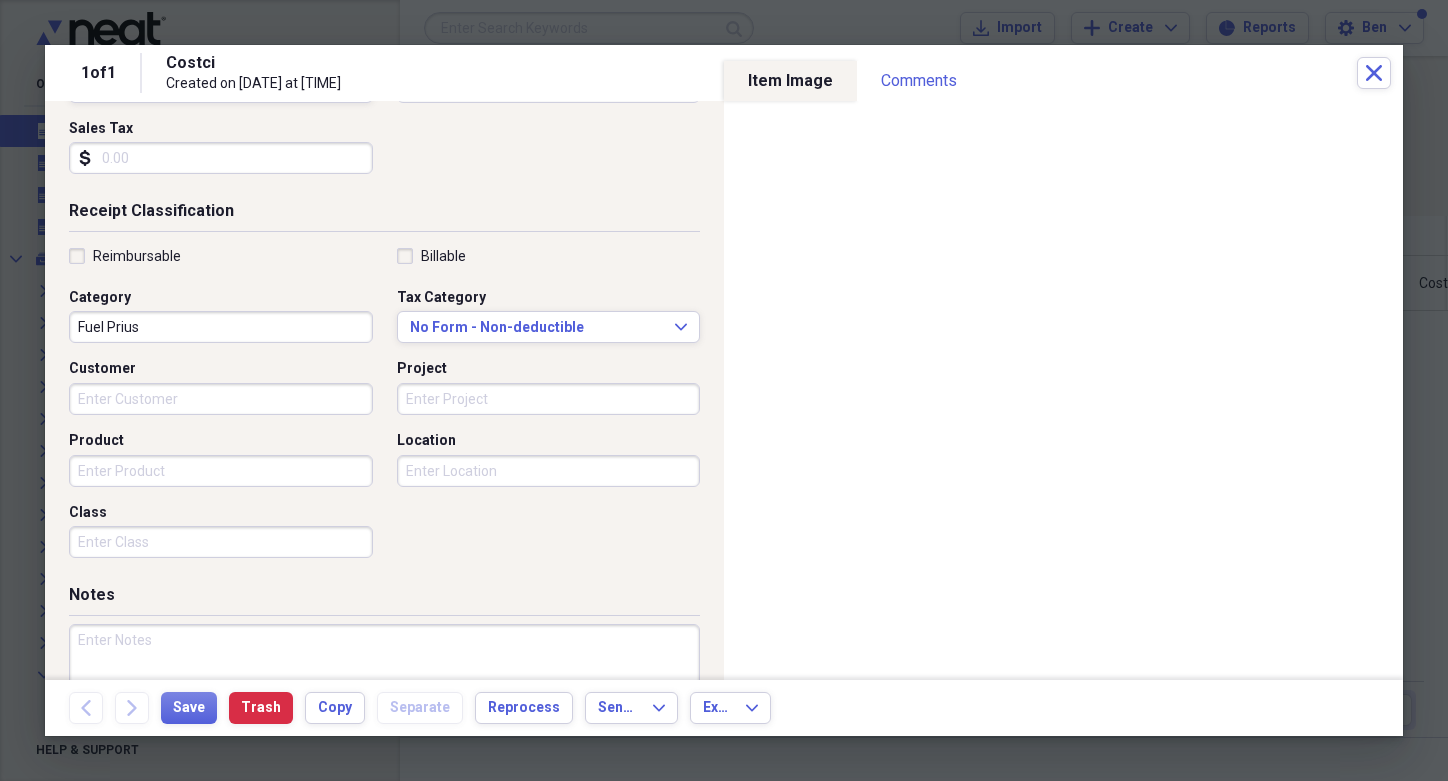 click on "Fuel Prius" at bounding box center [221, 327] 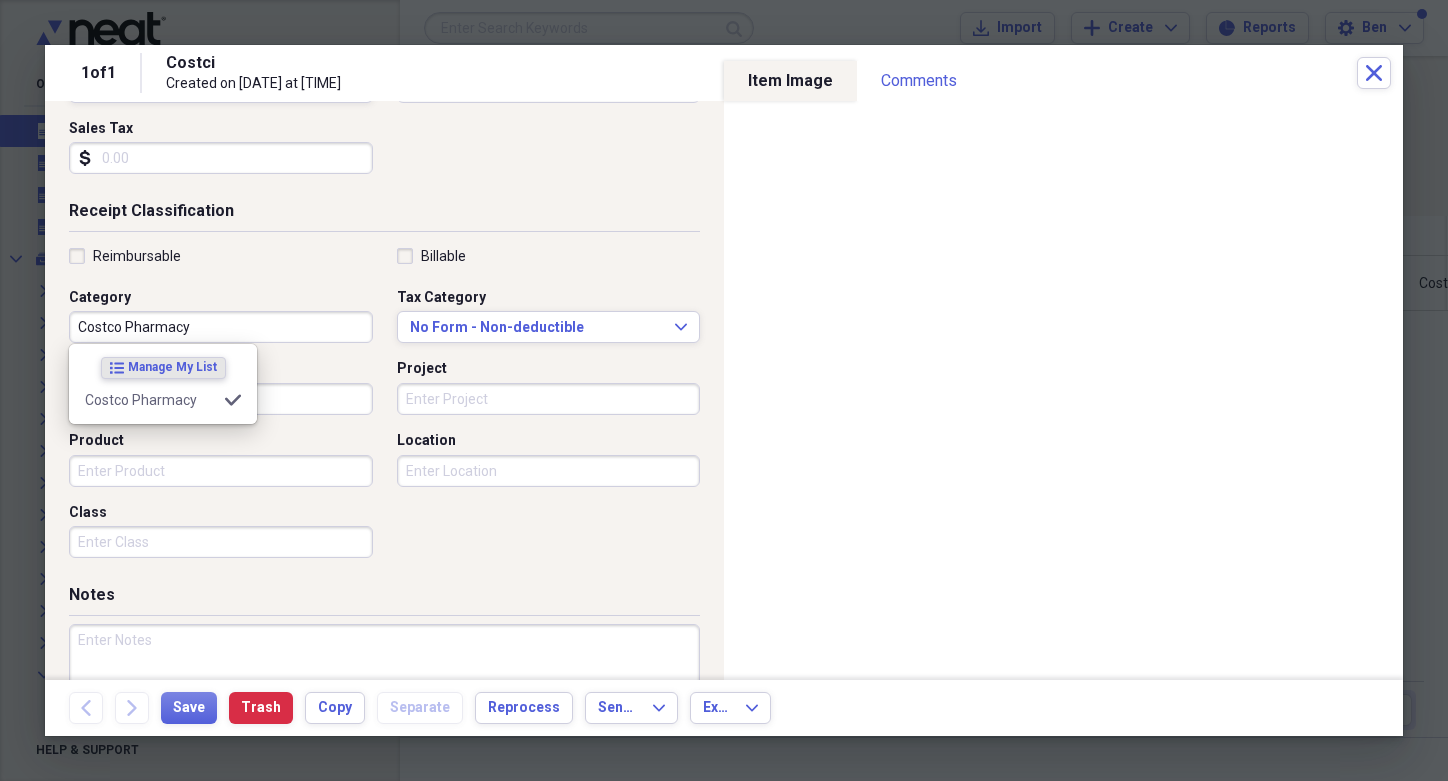 type on "Costco Pharmacy" 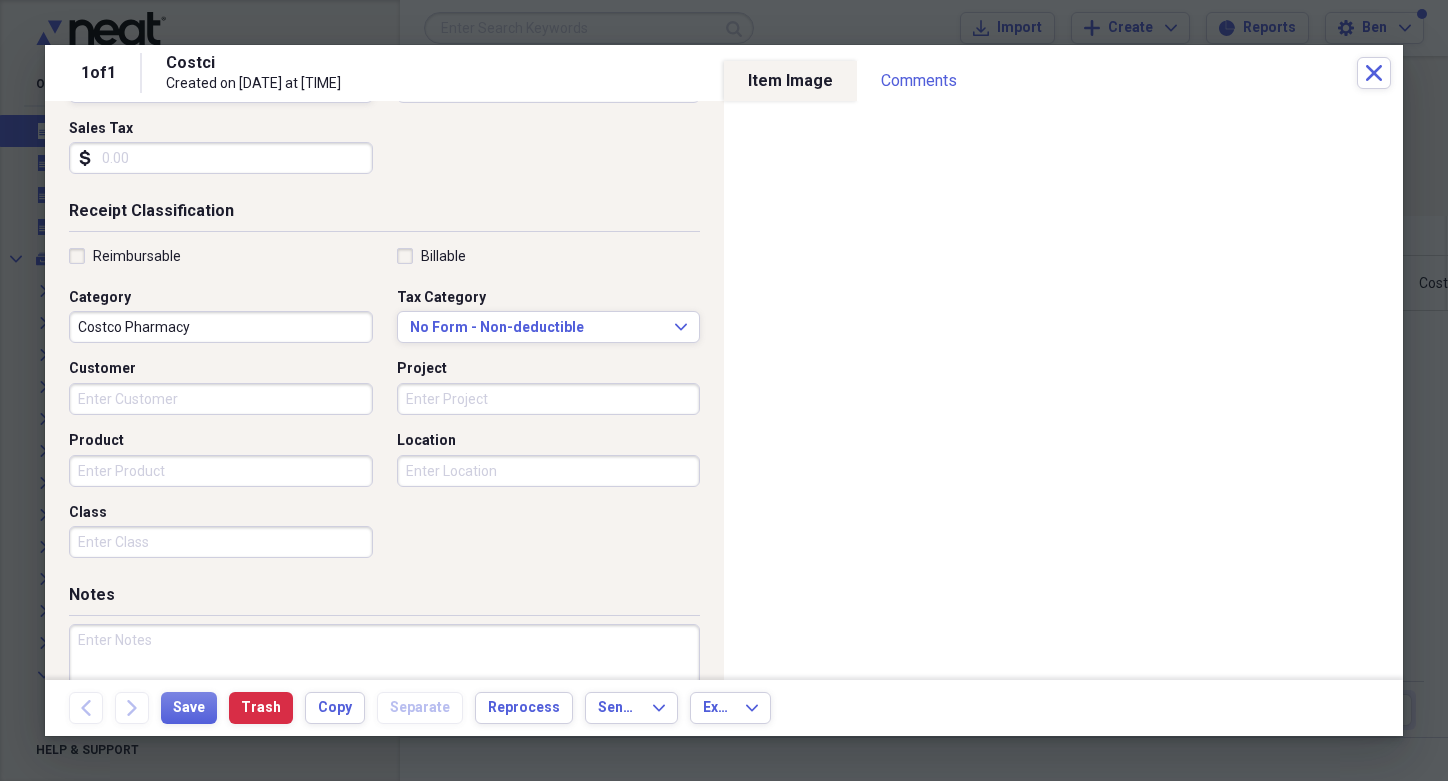 click at bounding box center (384, 689) 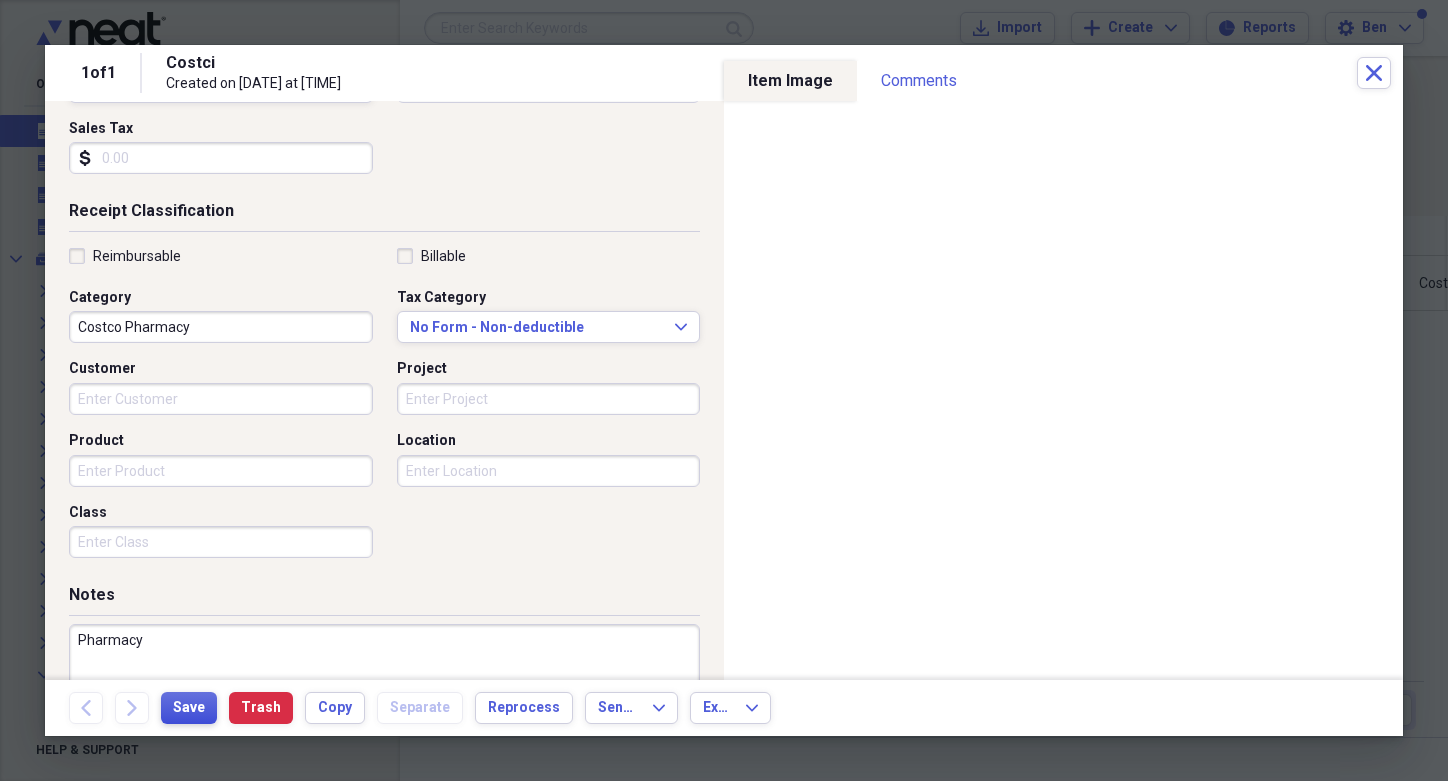 type on "Pharmacy" 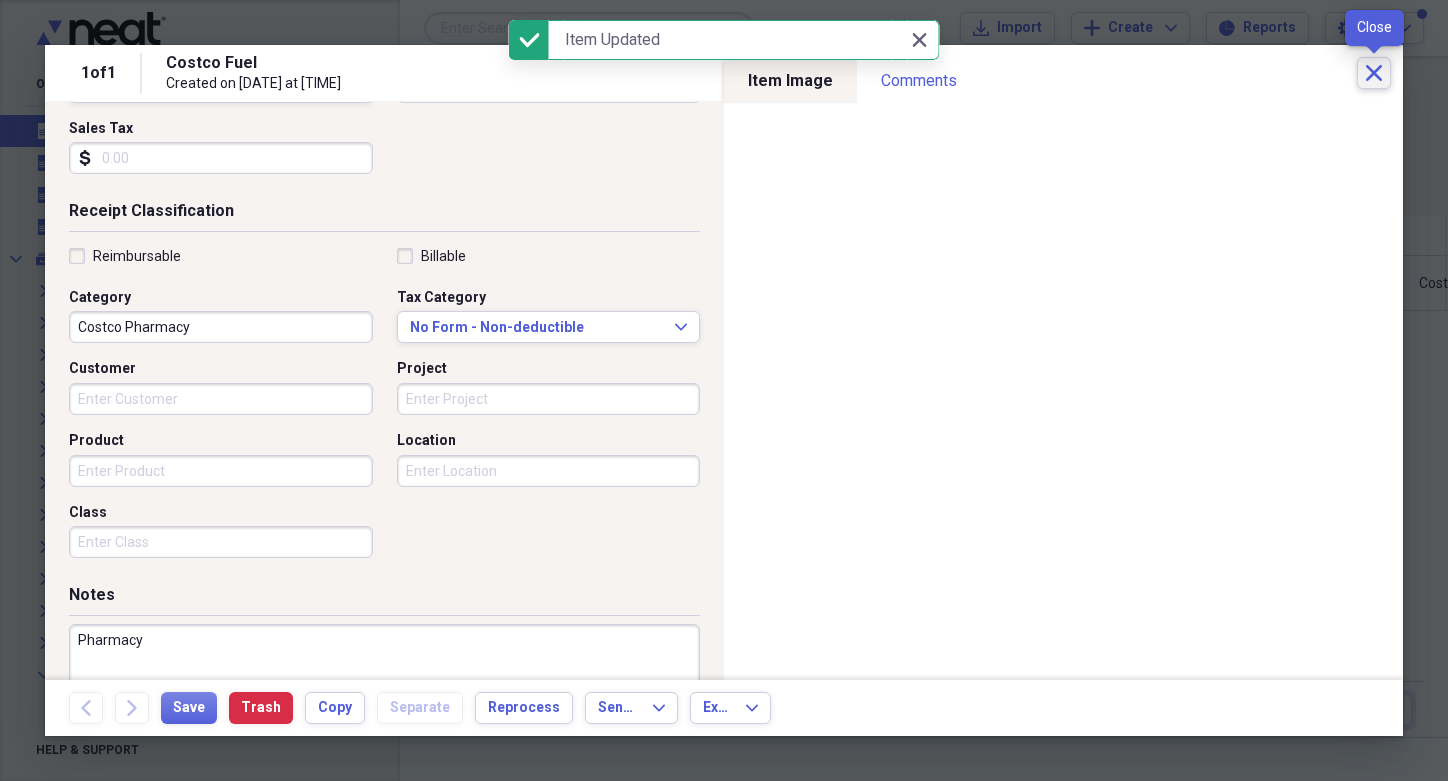 click on "Close" at bounding box center (1374, 73) 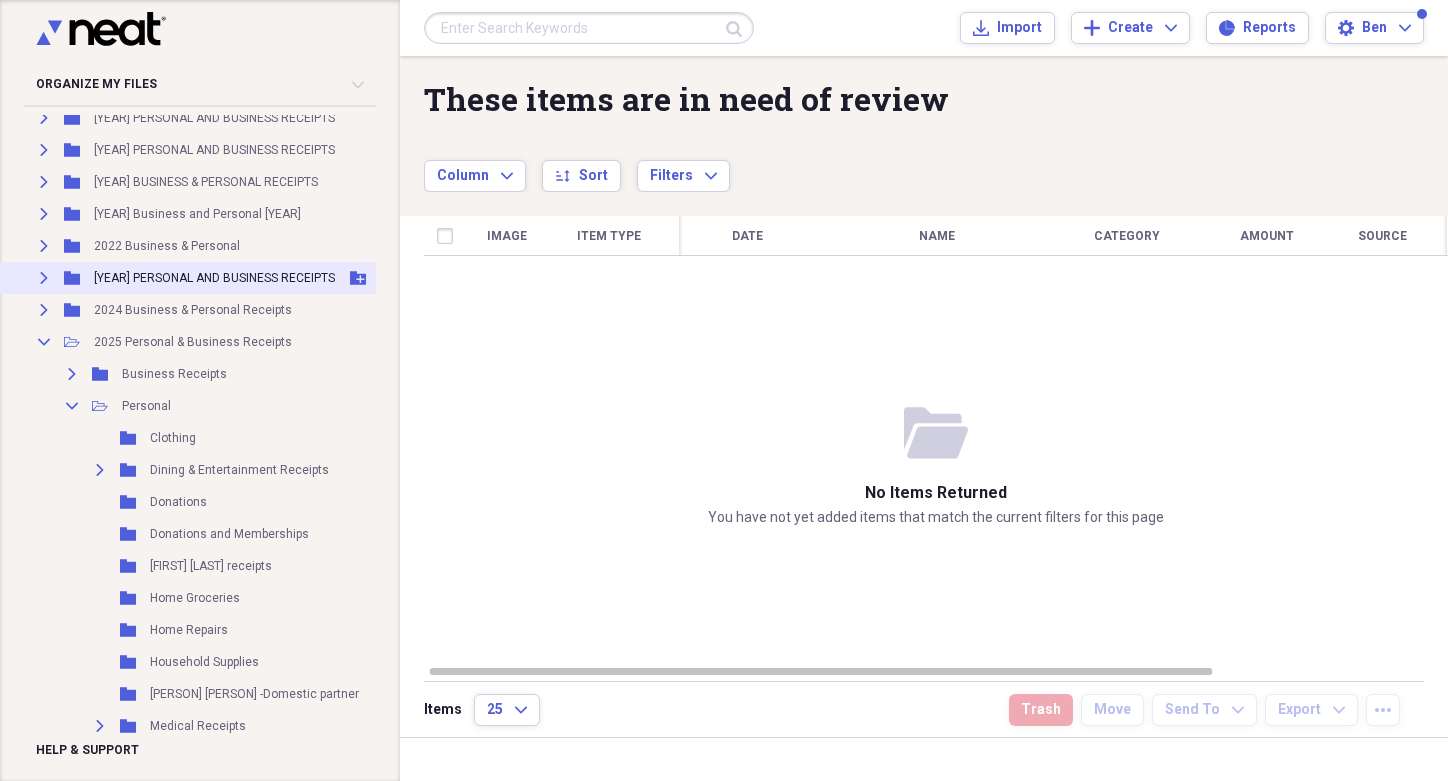 scroll, scrollTop: 334, scrollLeft: 0, axis: vertical 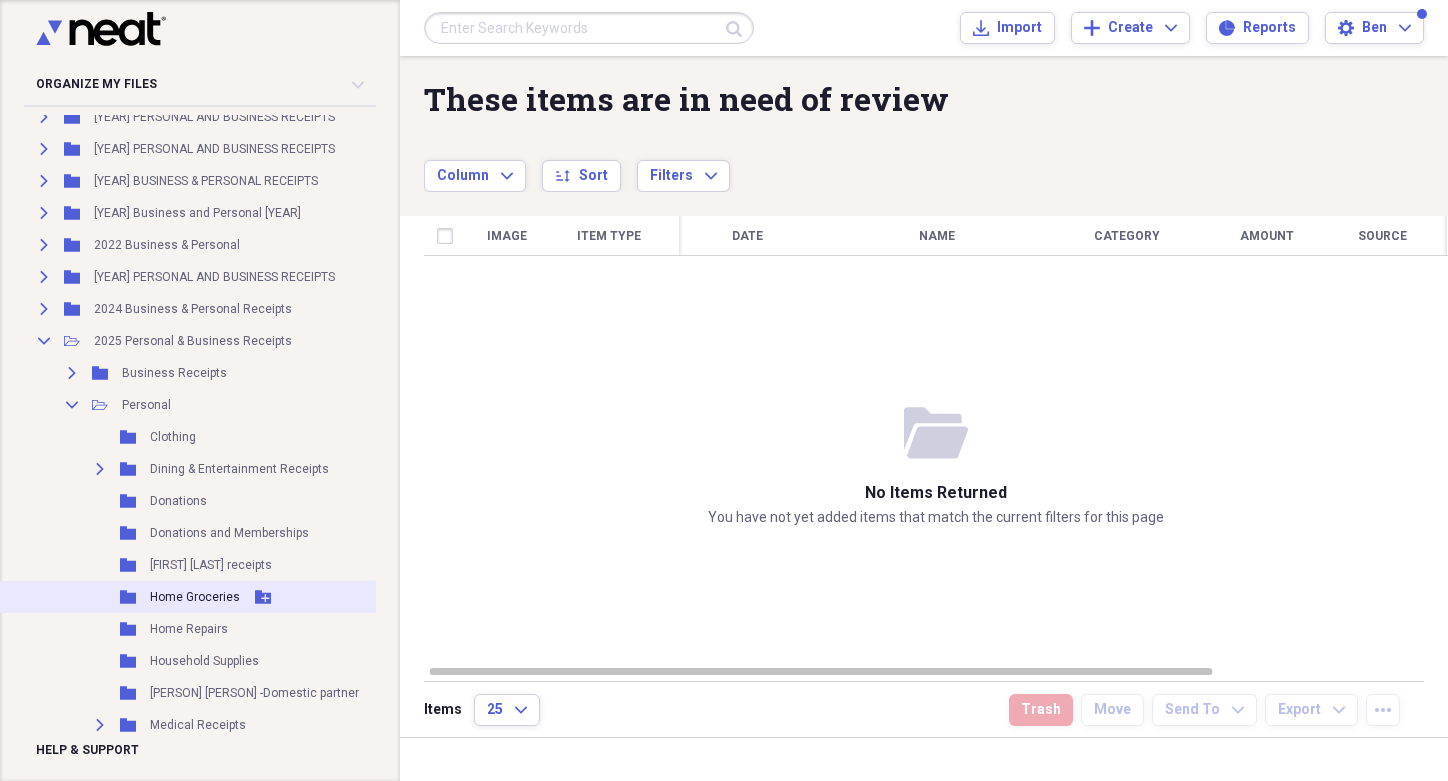 click on "Home Groceries" at bounding box center [195, 597] 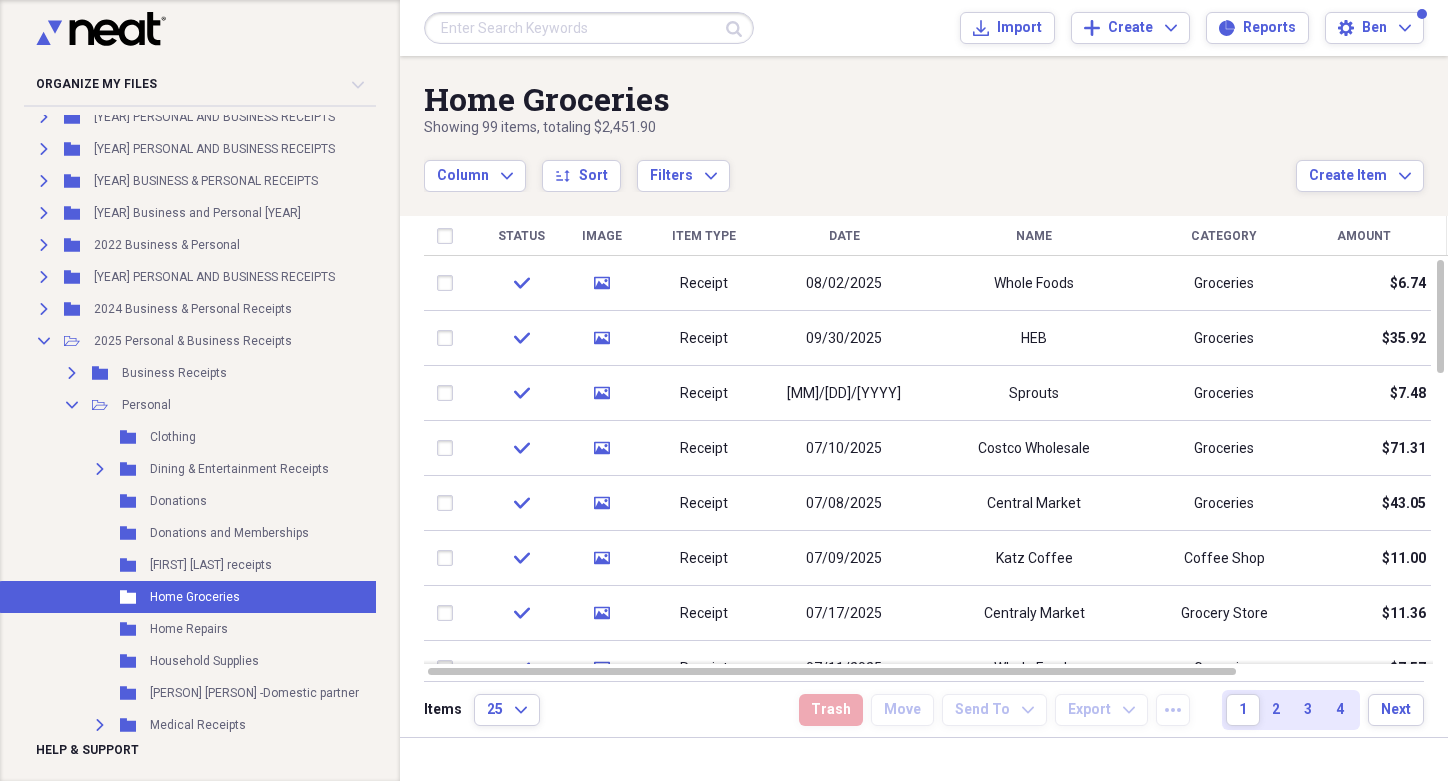 click on "Column Expand sort Sort Filters  Expand" at bounding box center [860, 165] 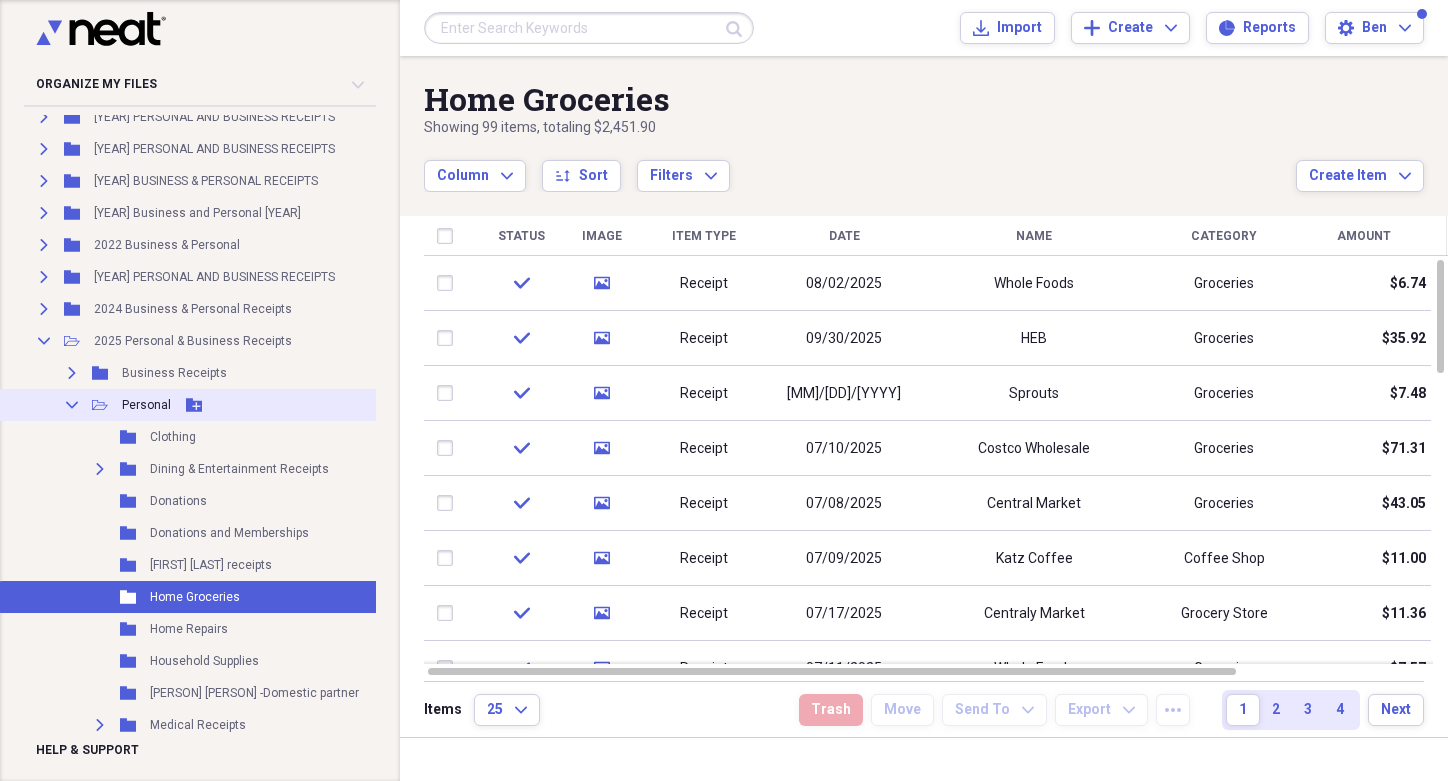 click on "Personal" at bounding box center [146, 405] 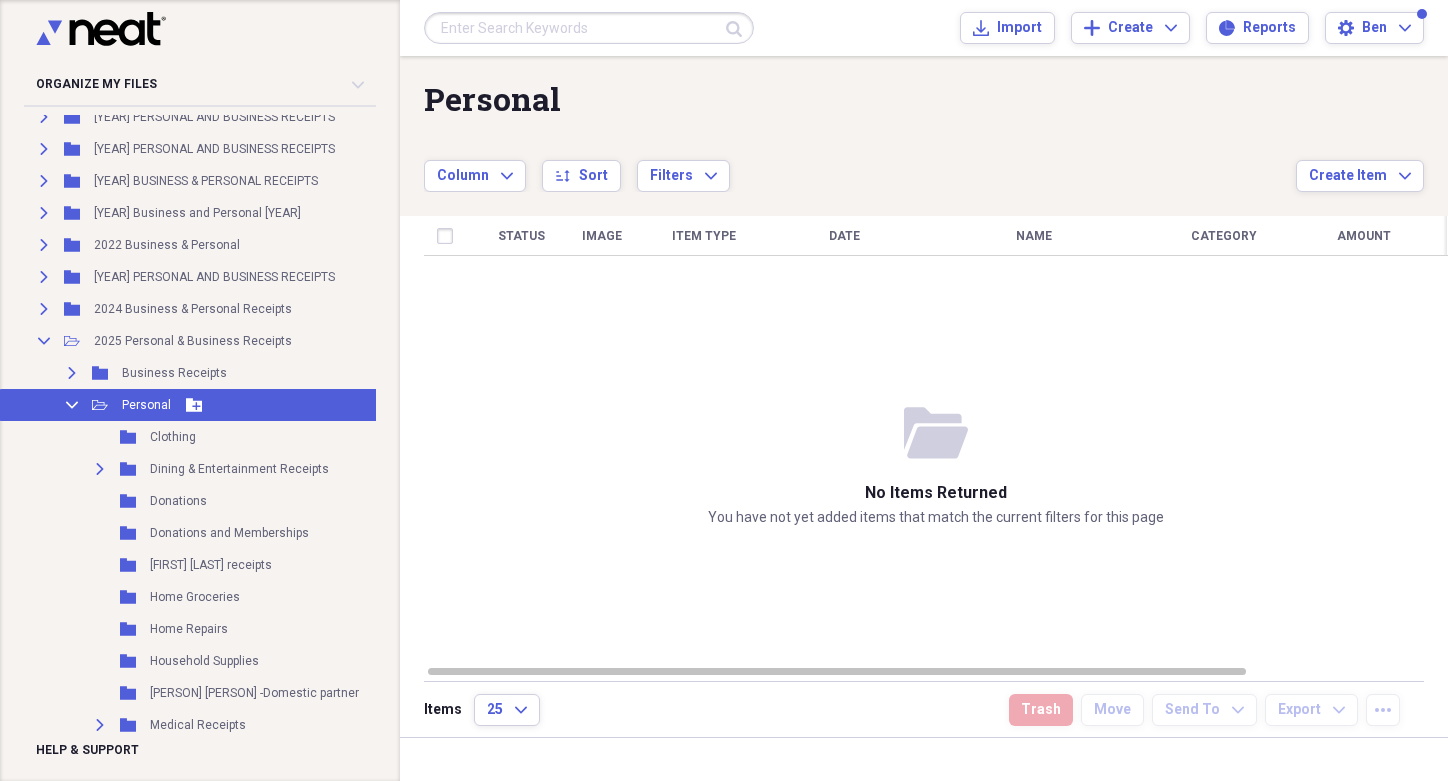 click on "Collapse" 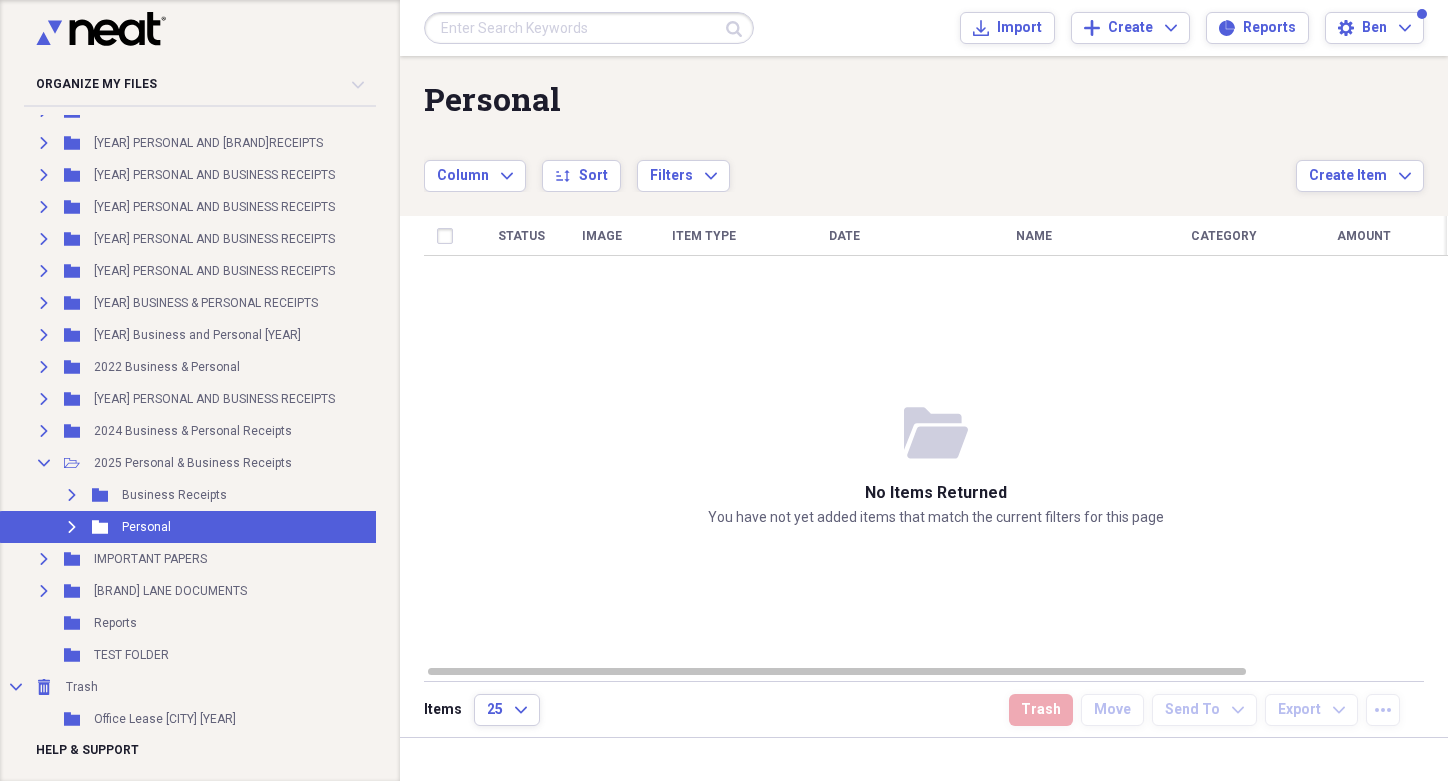 click on "Status Image Item Type Date Name Category Amount Source Date Added chevron-down" at bounding box center (936, 440) 